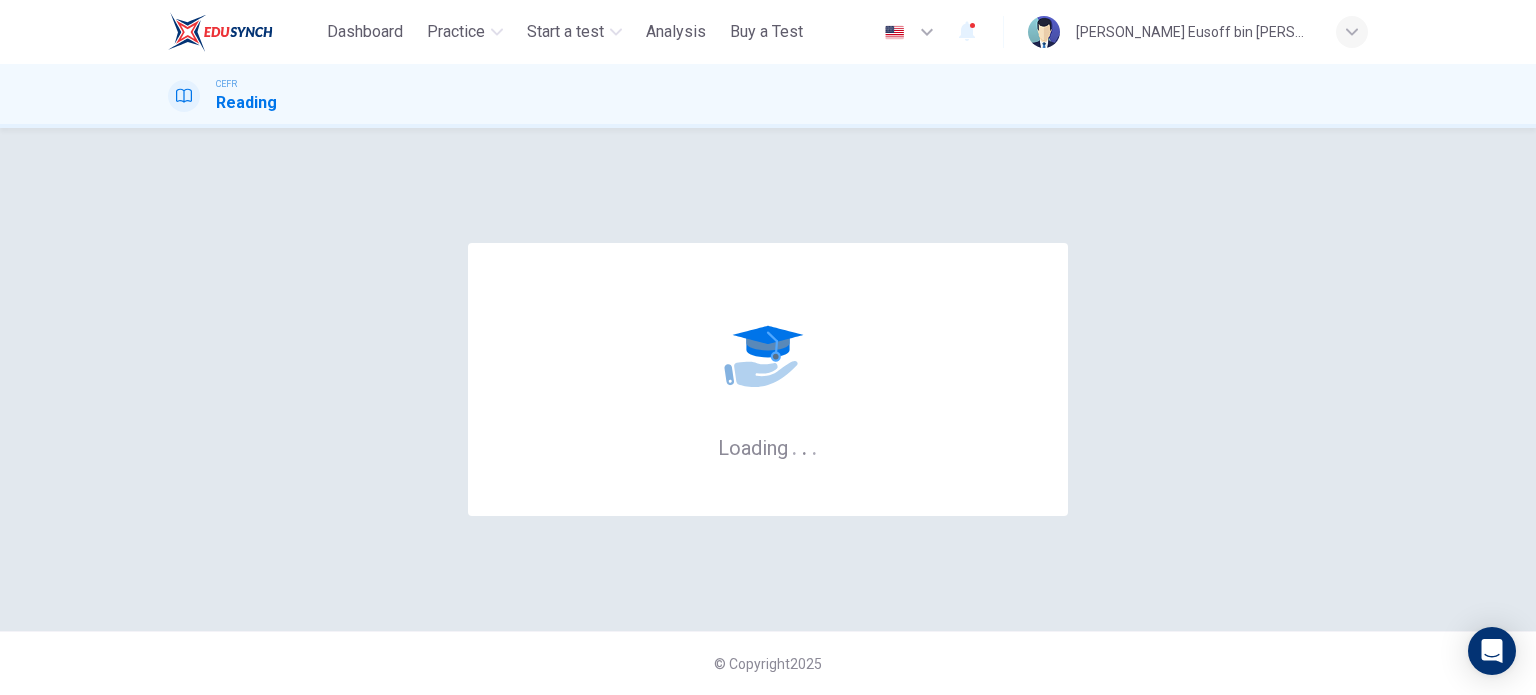 scroll, scrollTop: 0, scrollLeft: 0, axis: both 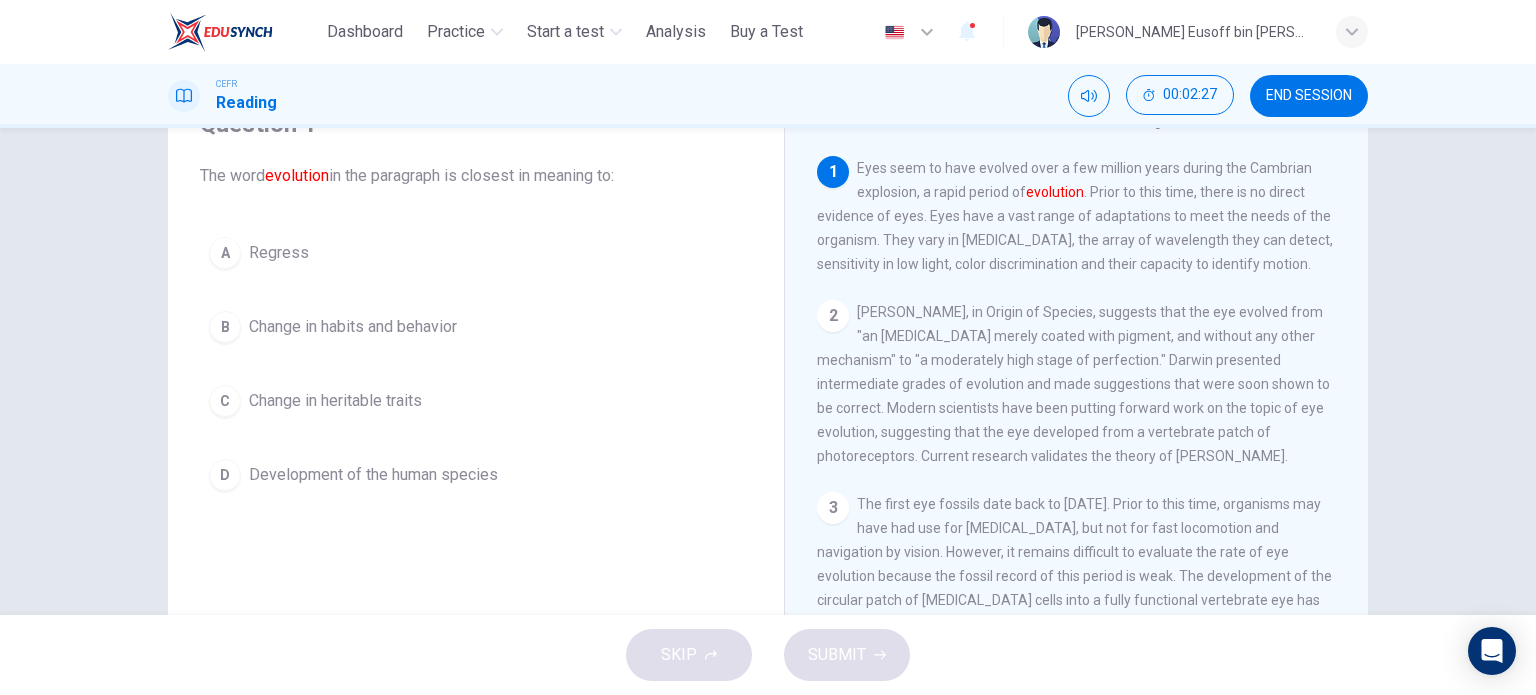 click on "Change in heritable traits" at bounding box center [335, 401] 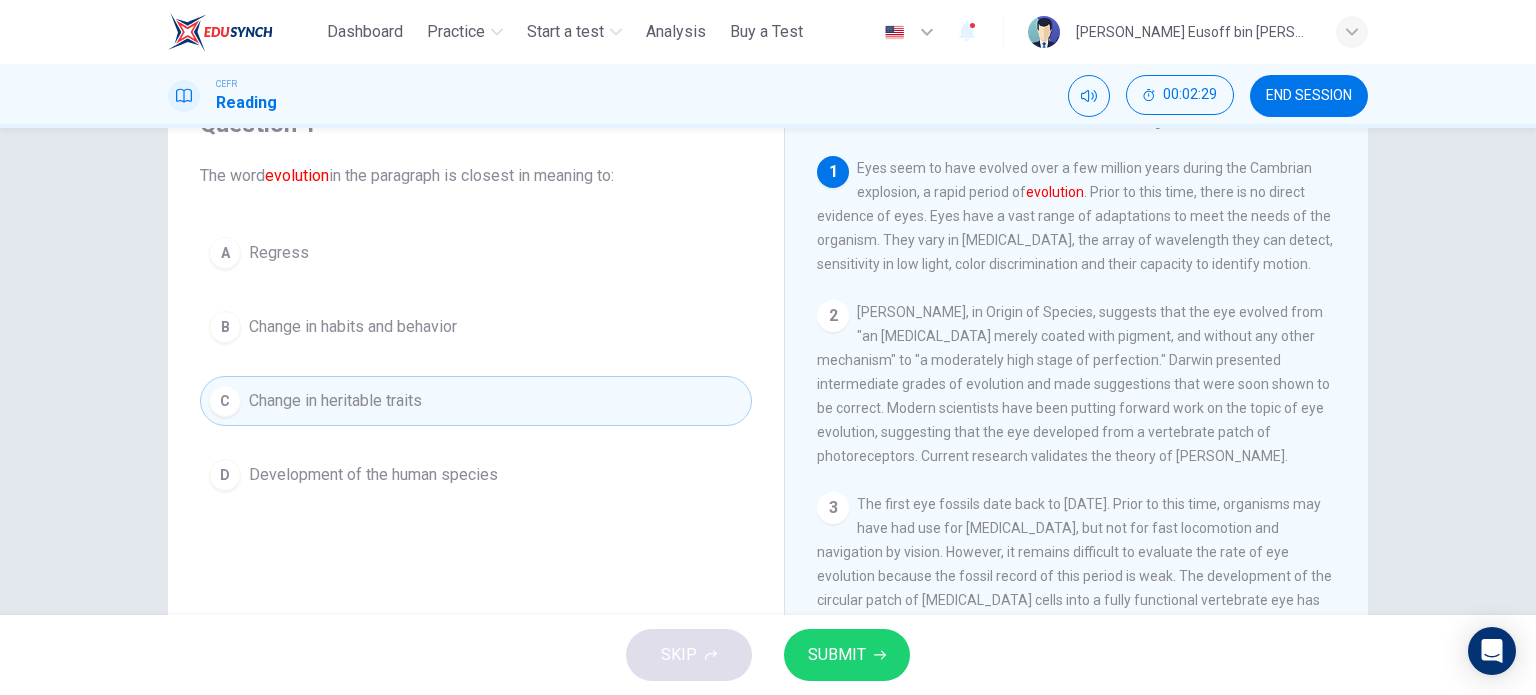 click on "SUBMIT" at bounding box center (837, 655) 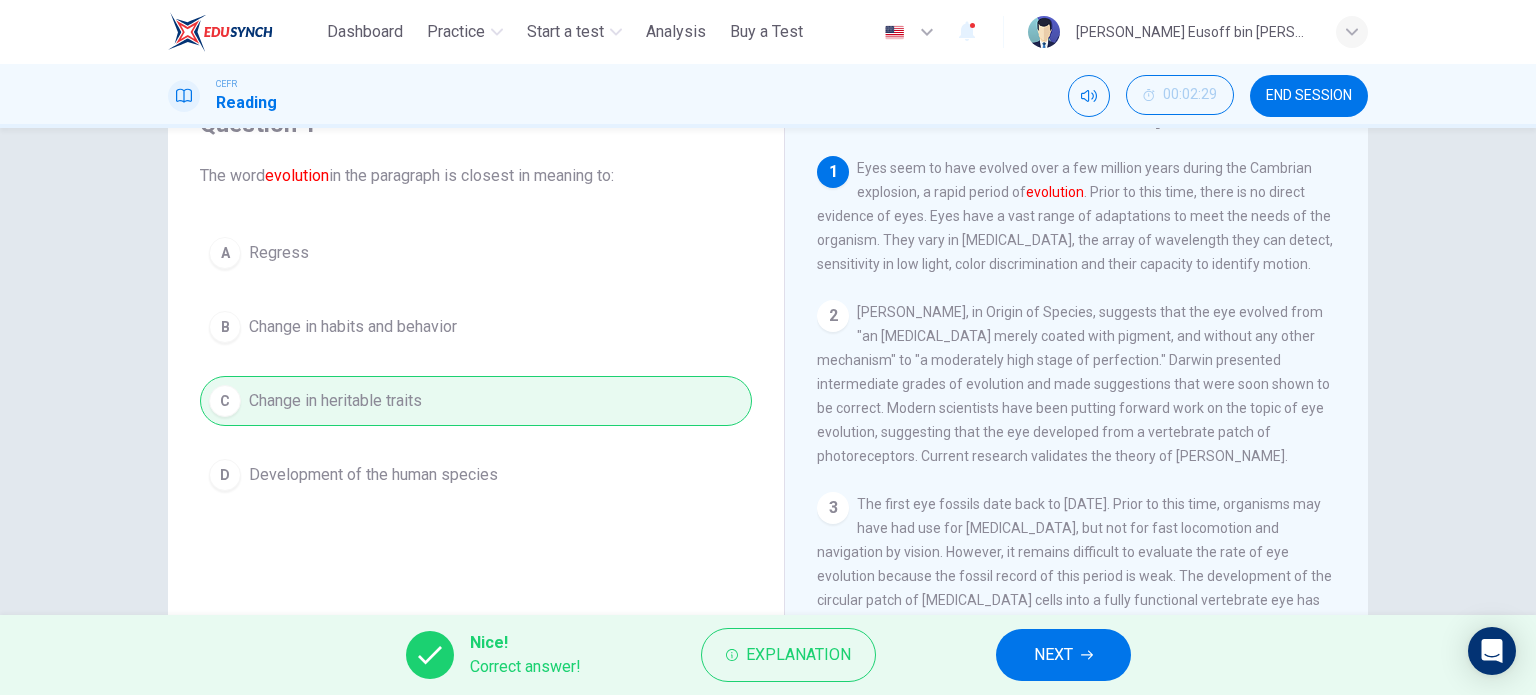 click on "NEXT" at bounding box center (1063, 655) 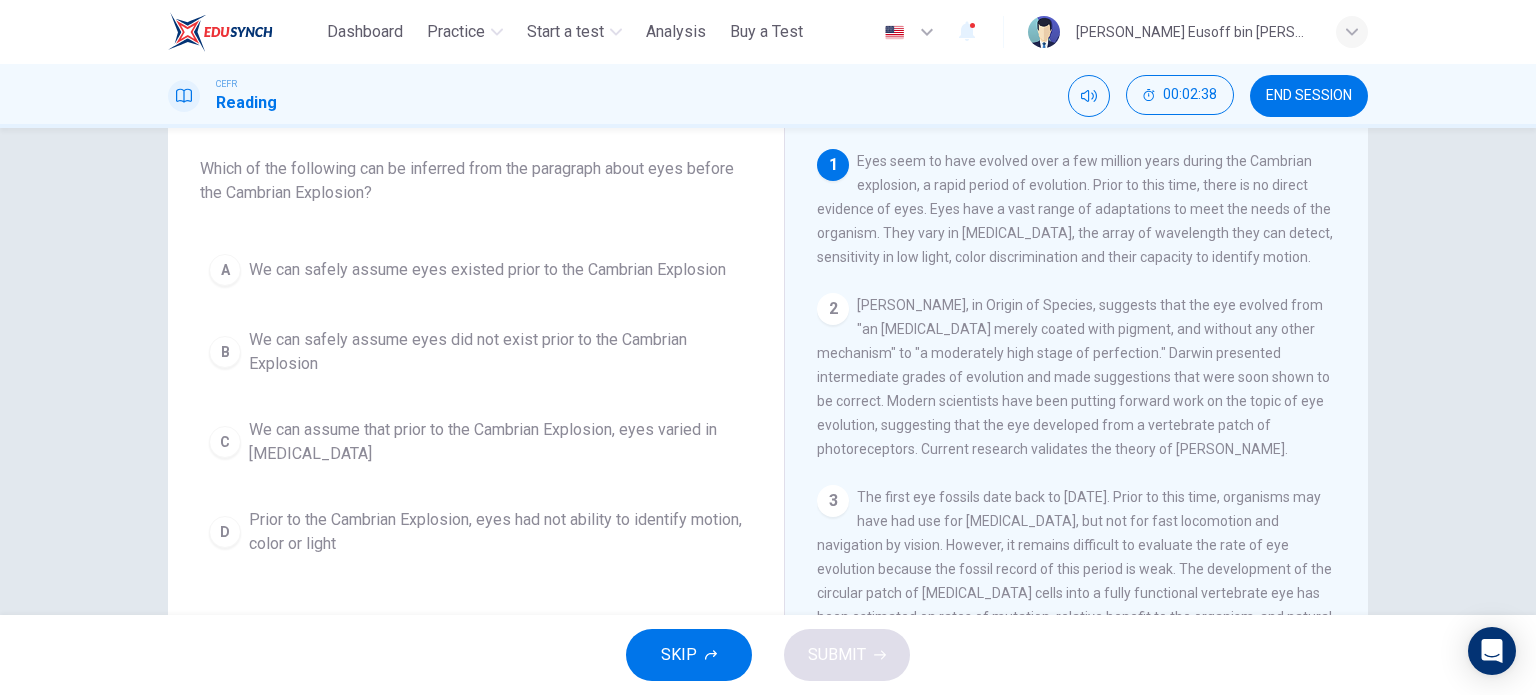 scroll, scrollTop: 100, scrollLeft: 0, axis: vertical 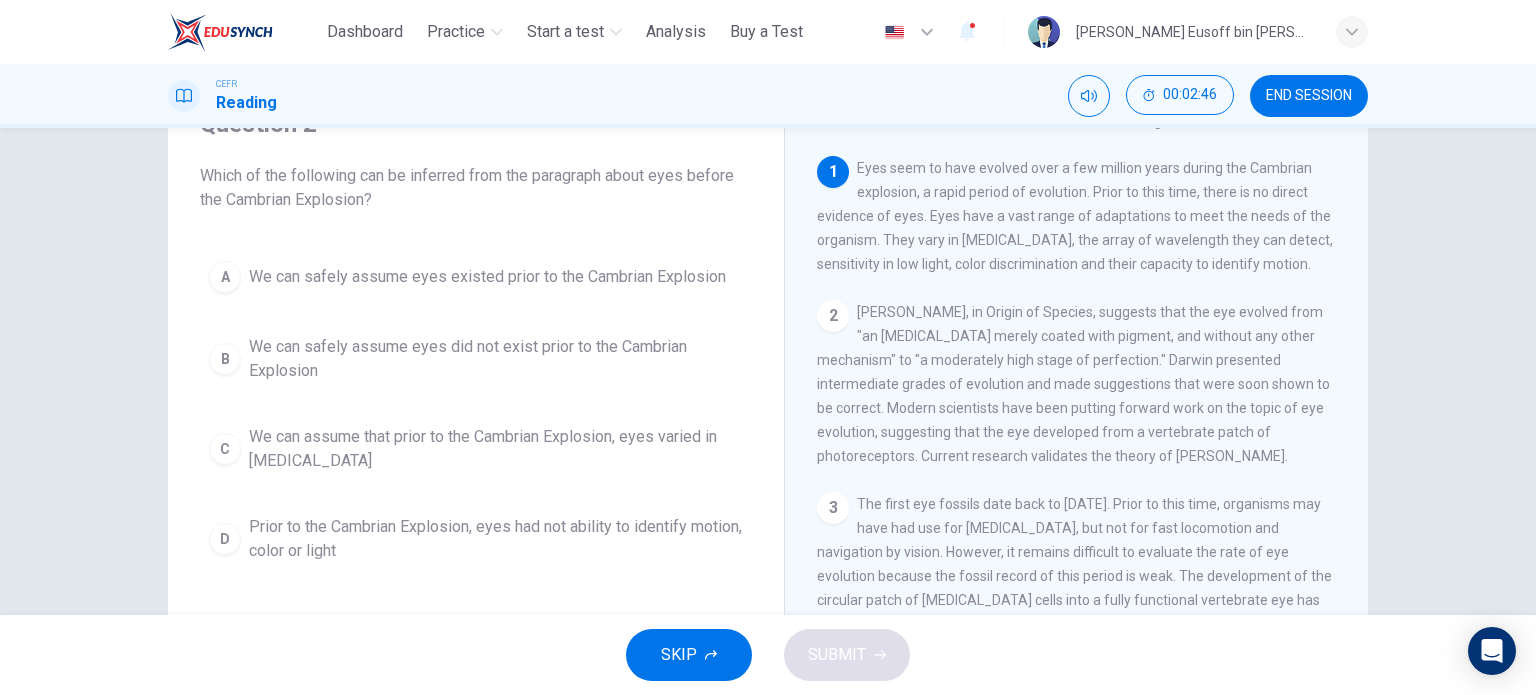 click on "We can safely assume eyes did not exist prior to the Cambrian Explosion" at bounding box center (496, 359) 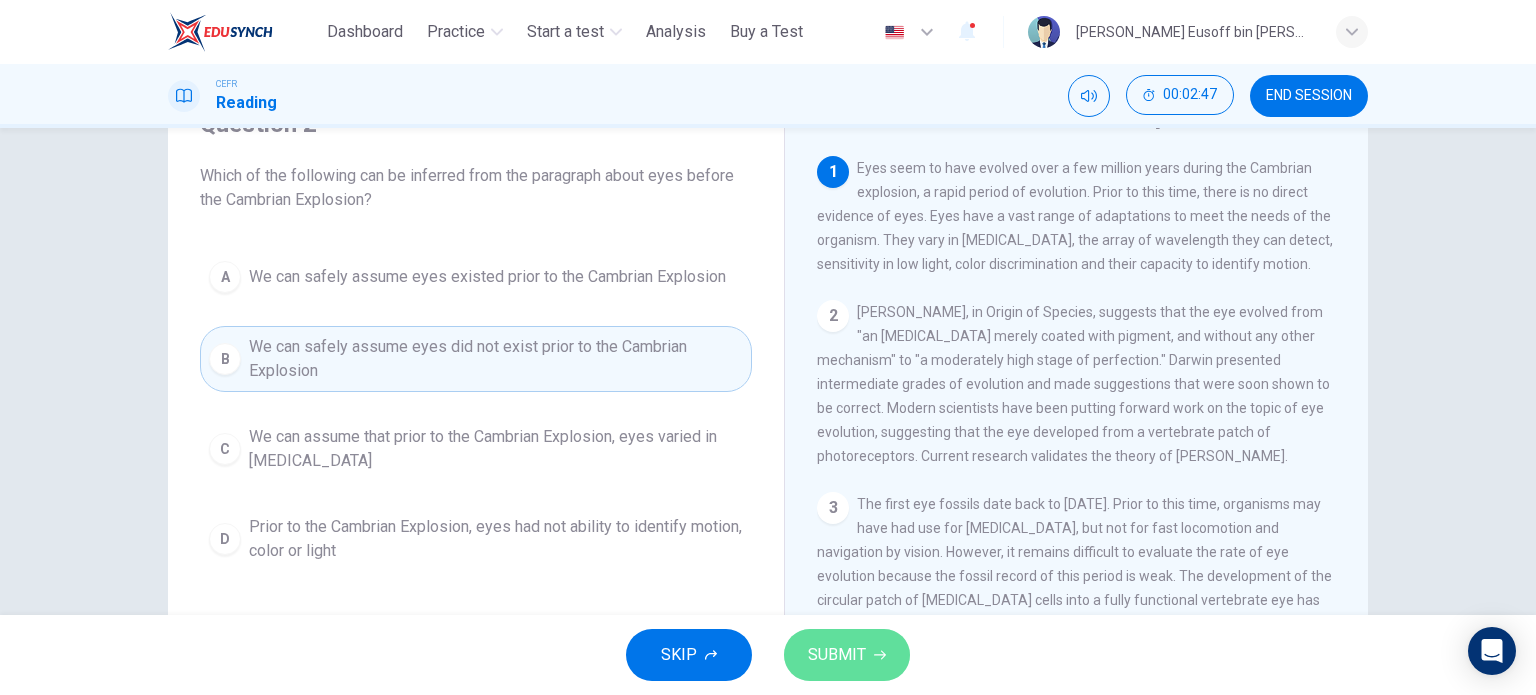 click on "SUBMIT" at bounding box center [847, 655] 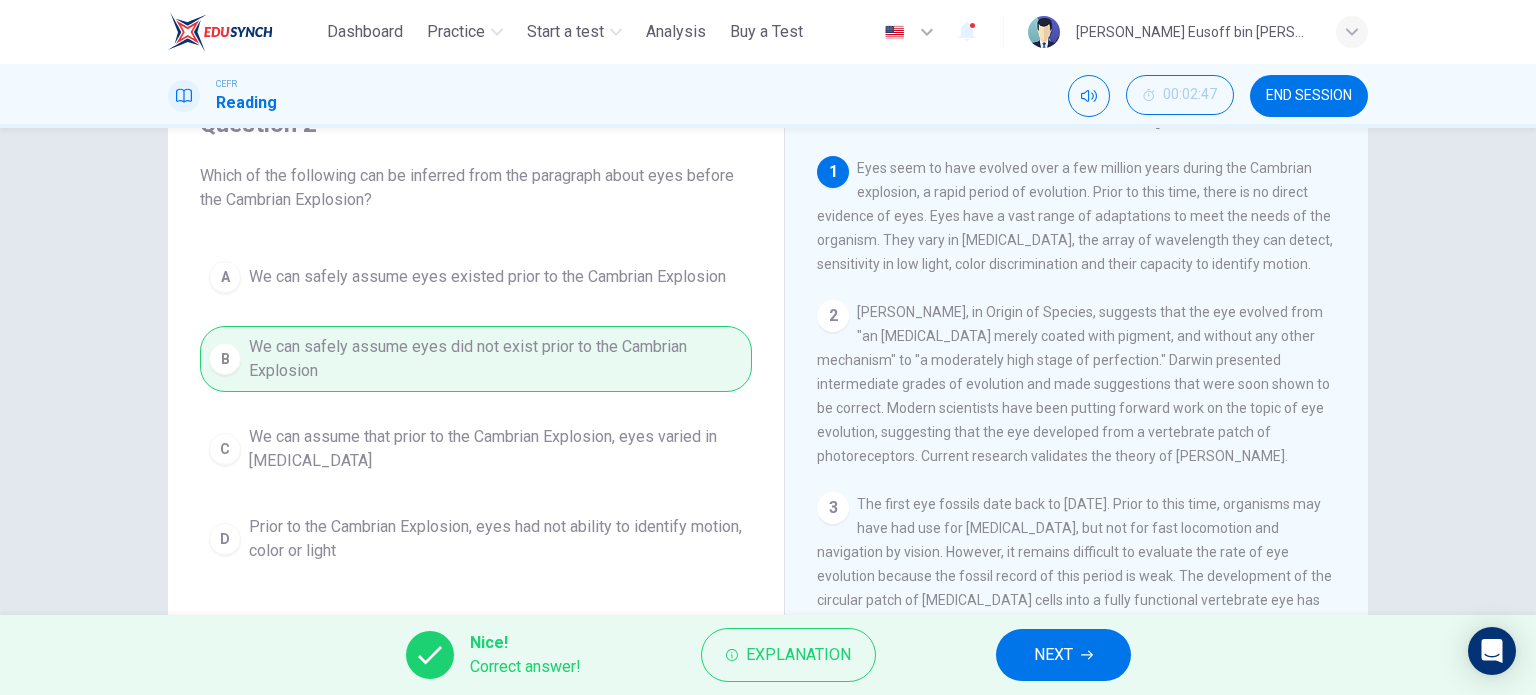 click on "NEXT" at bounding box center (1053, 655) 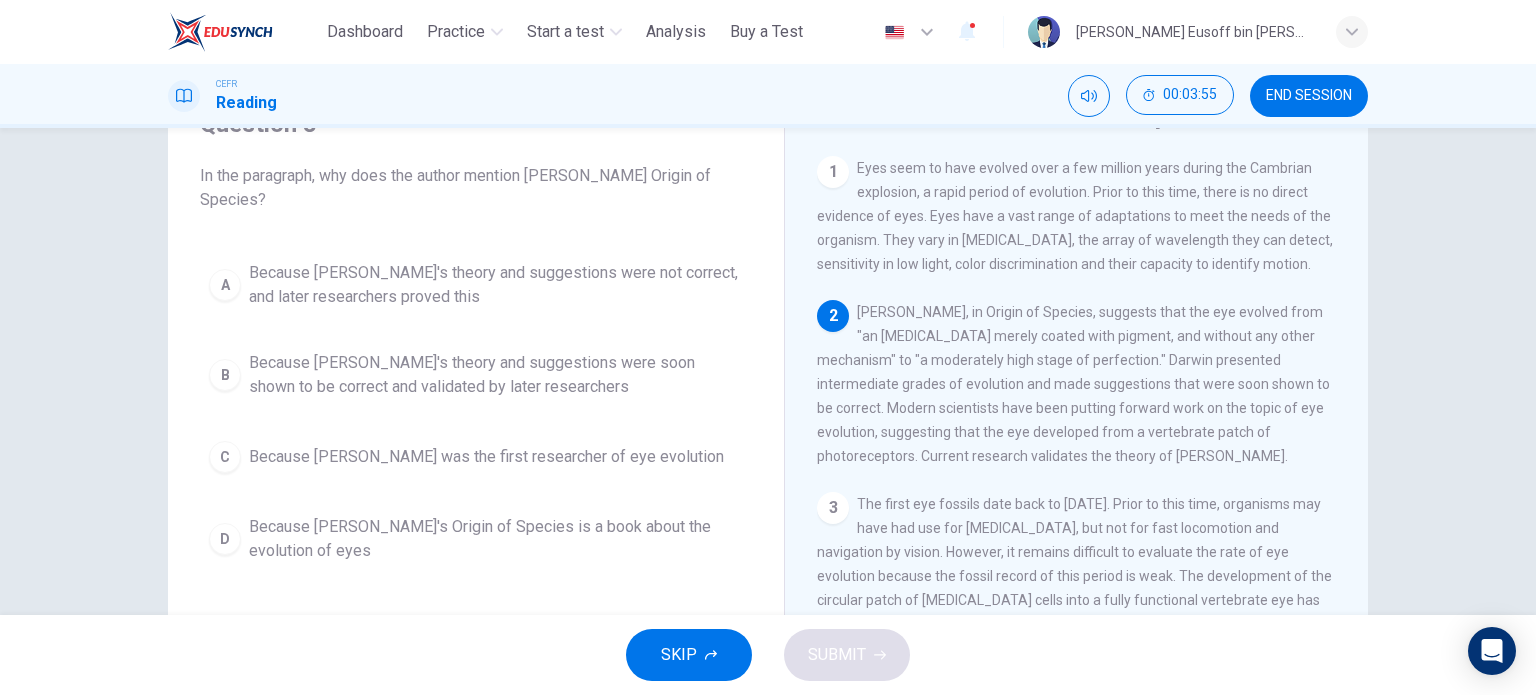 click on "Because Darwin's theory and suggestions were soon shown to be correct and validated by later researchers" at bounding box center (496, 375) 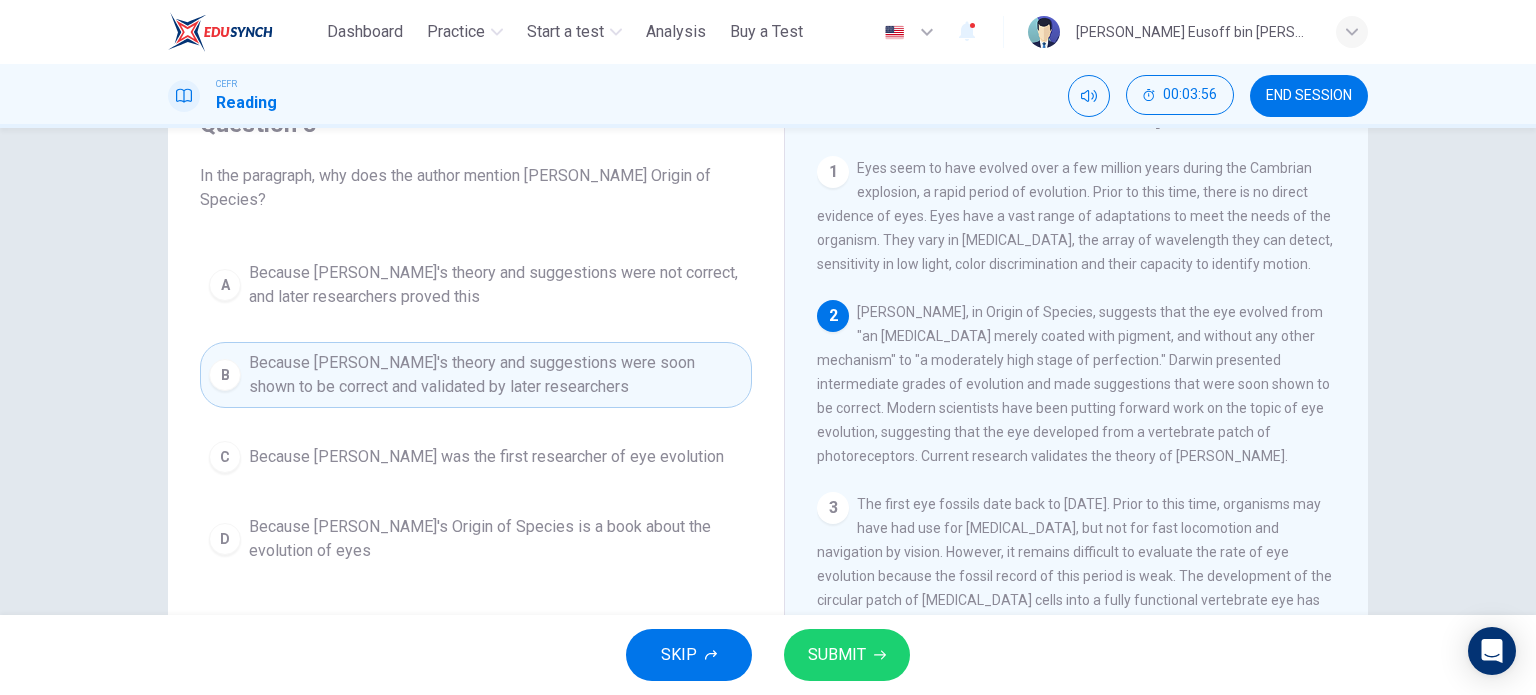click on "SUBMIT" at bounding box center [847, 655] 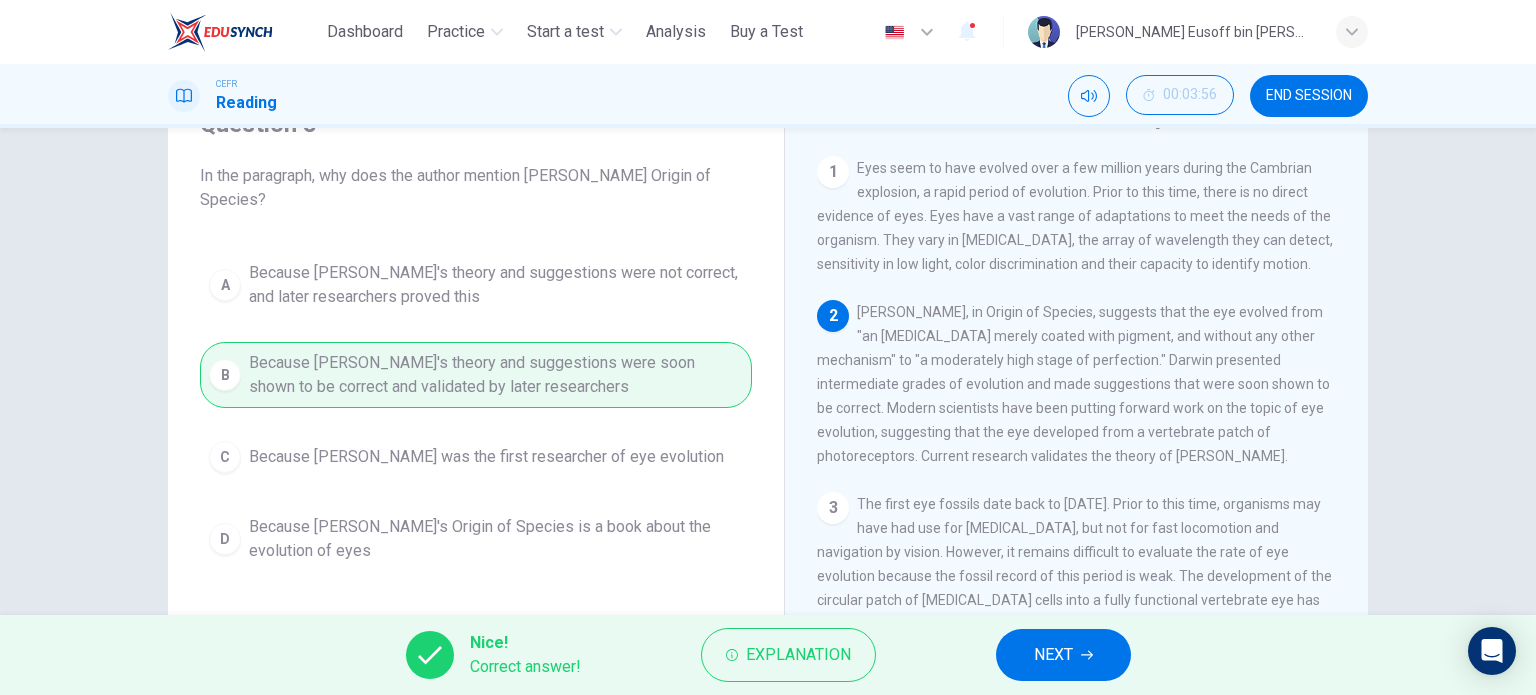 click on "NEXT" at bounding box center (1063, 655) 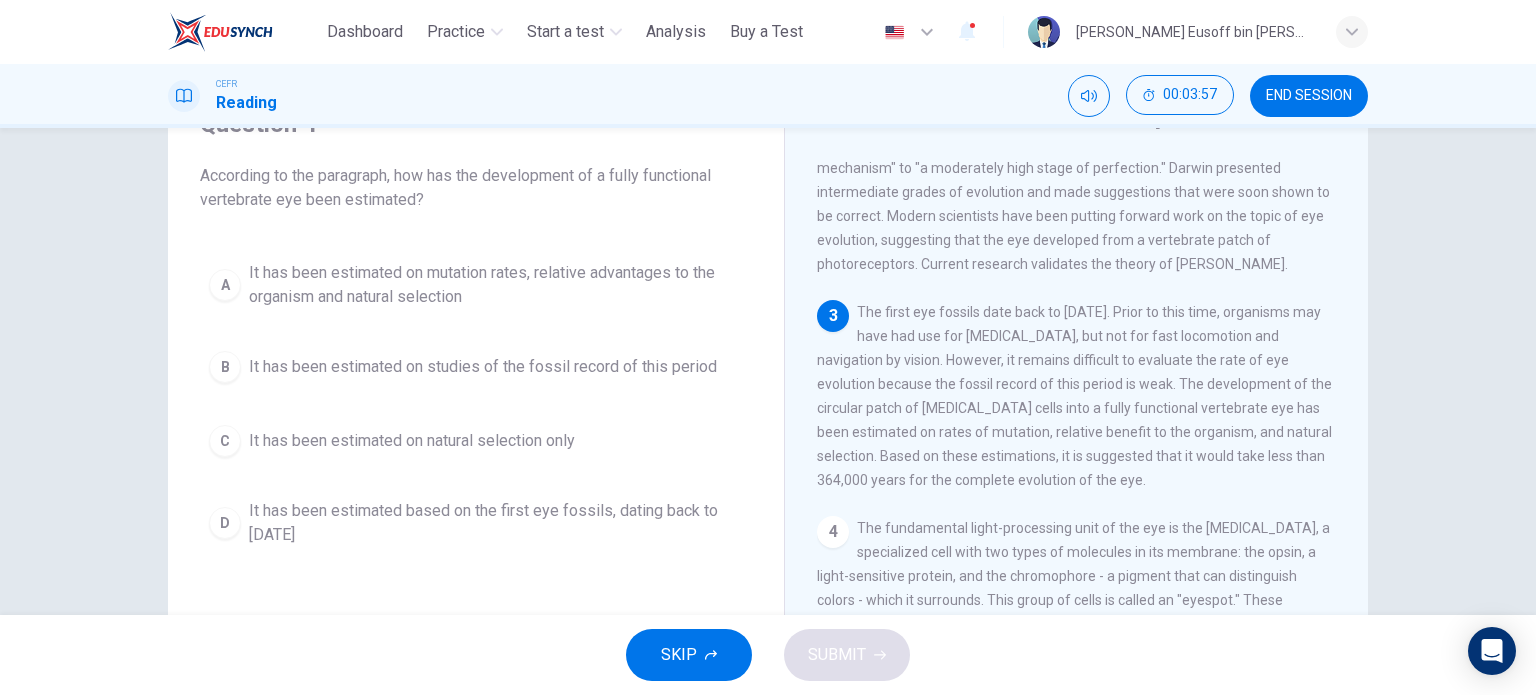 scroll, scrollTop: 200, scrollLeft: 0, axis: vertical 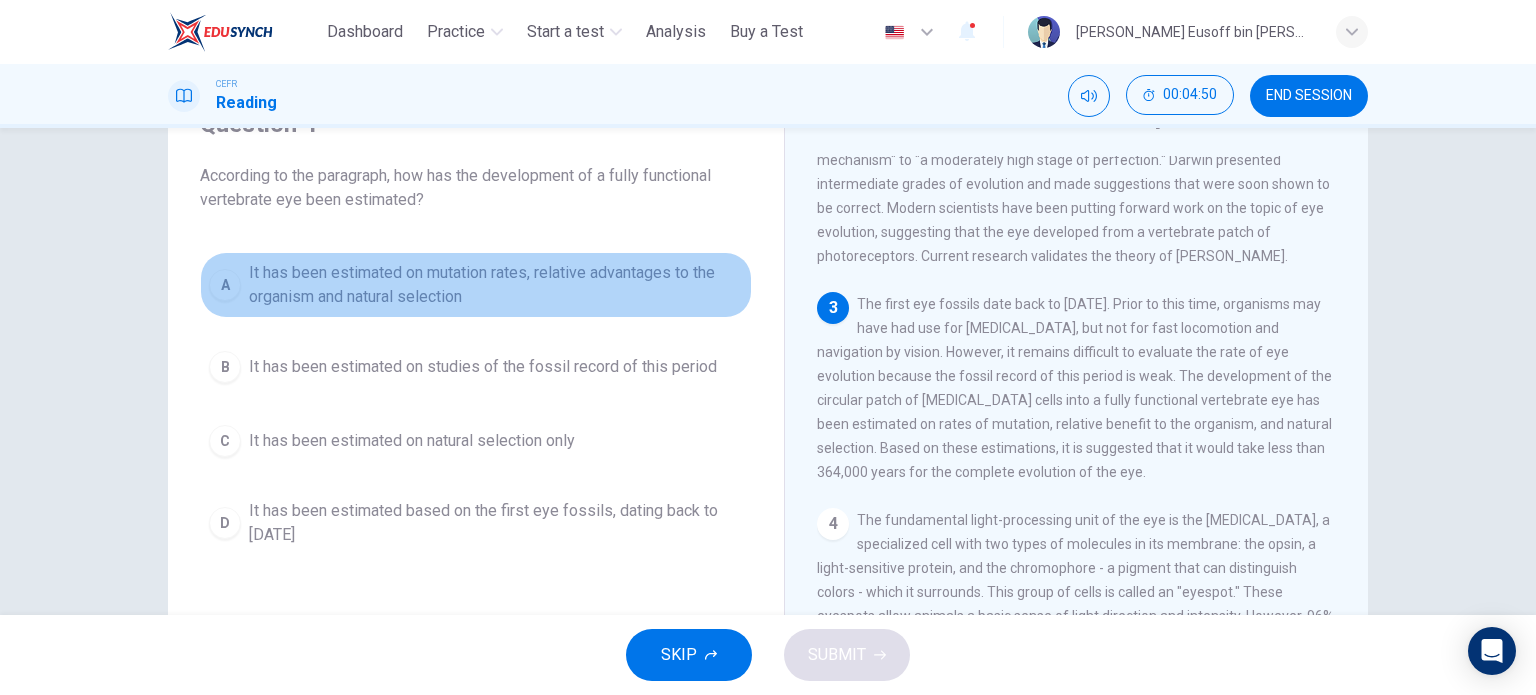 click on "It has been estimated on mutation rates, relative advantages to the organism and natural selection" at bounding box center [496, 285] 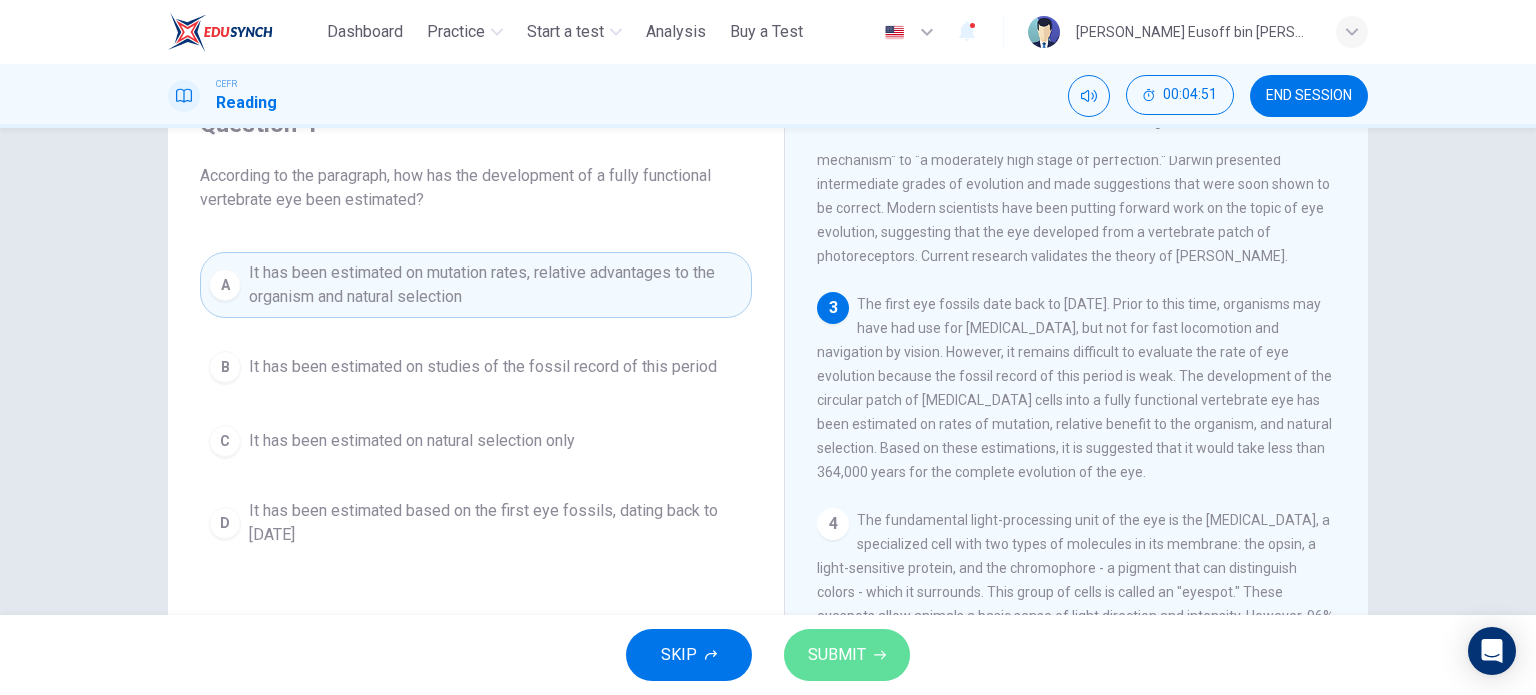 click on "SUBMIT" at bounding box center (837, 655) 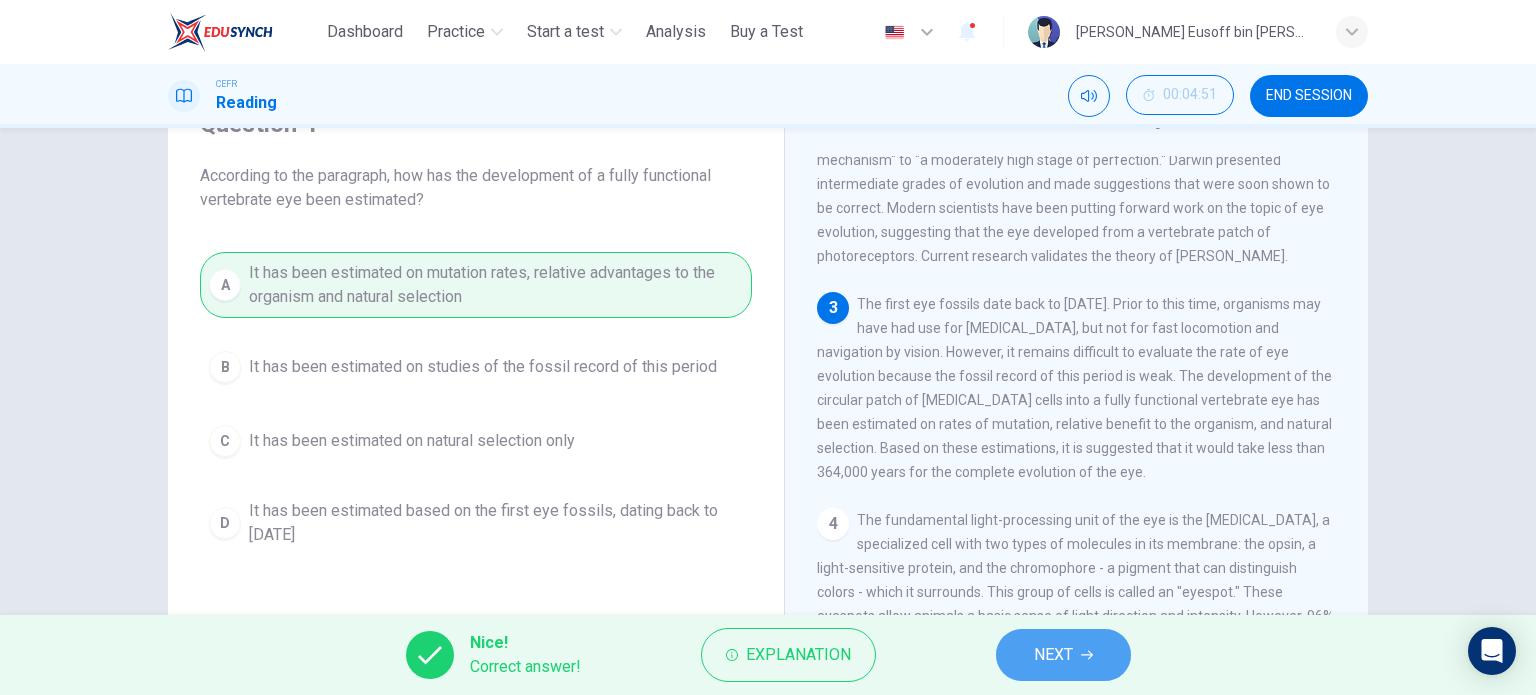 click on "NEXT" at bounding box center [1063, 655] 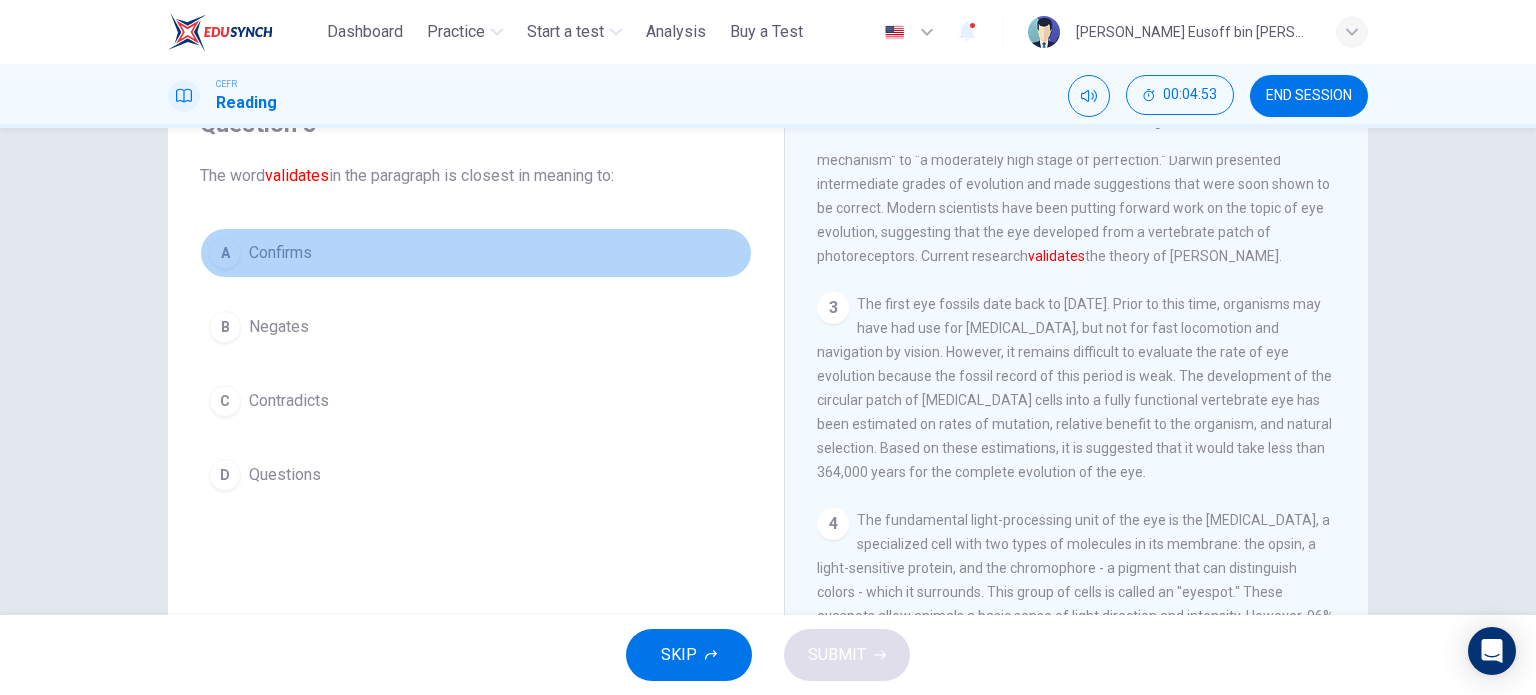 click on "Confirms" at bounding box center (280, 253) 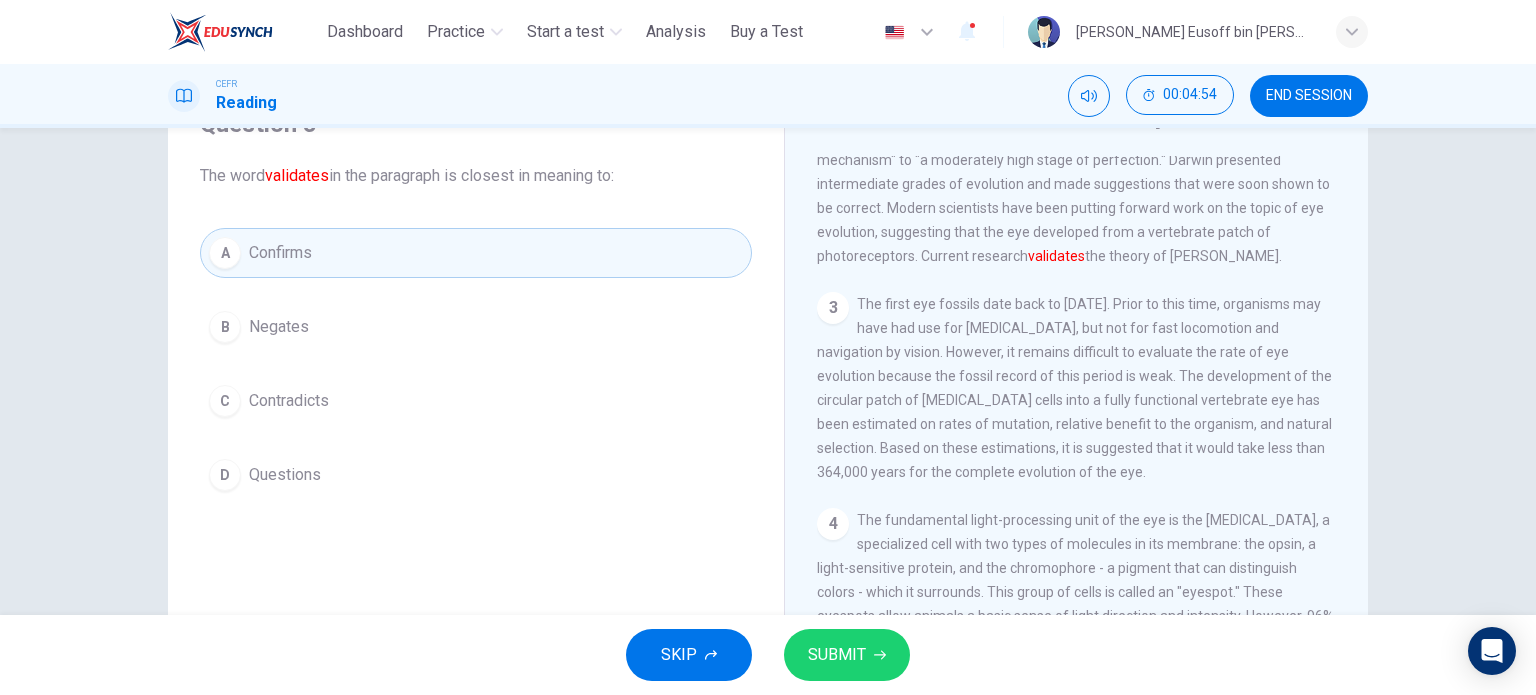 click on "SUBMIT" at bounding box center [837, 655] 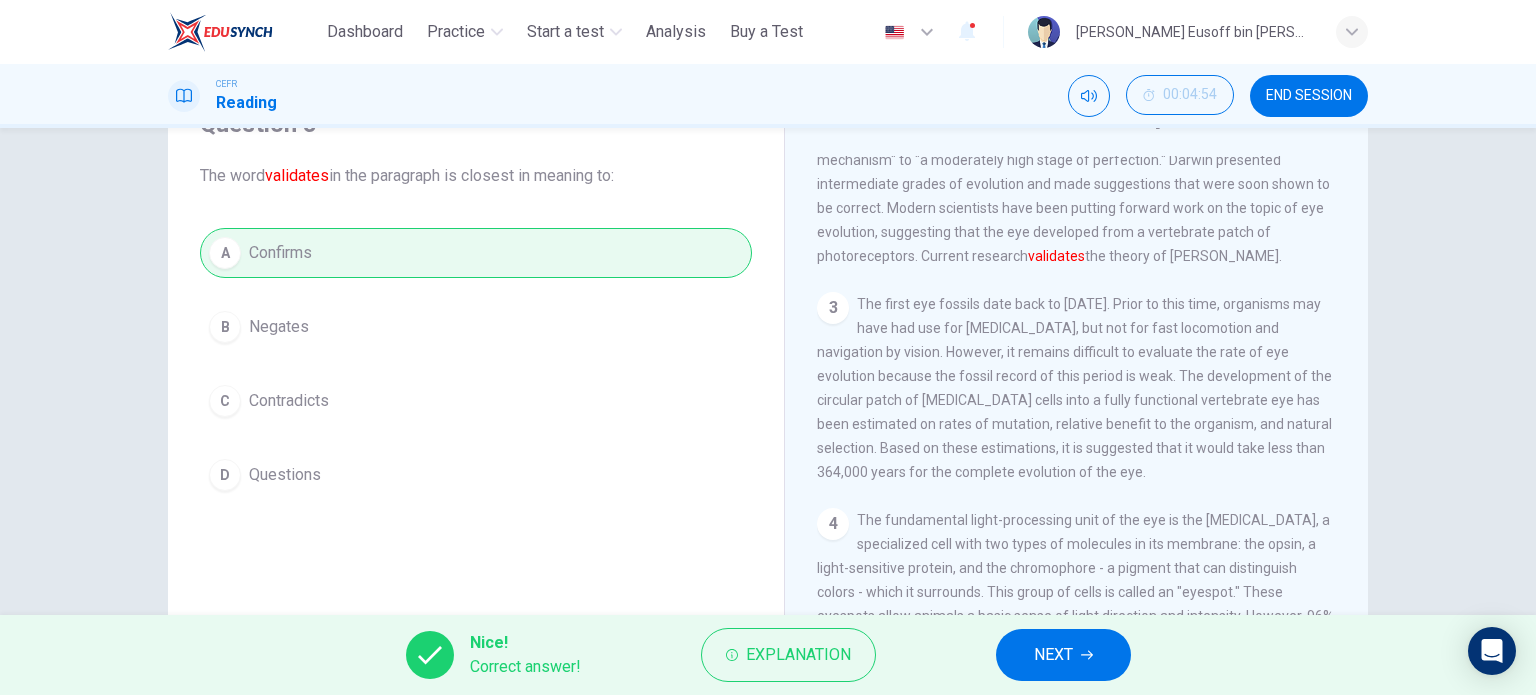 click on "NEXT" at bounding box center (1063, 655) 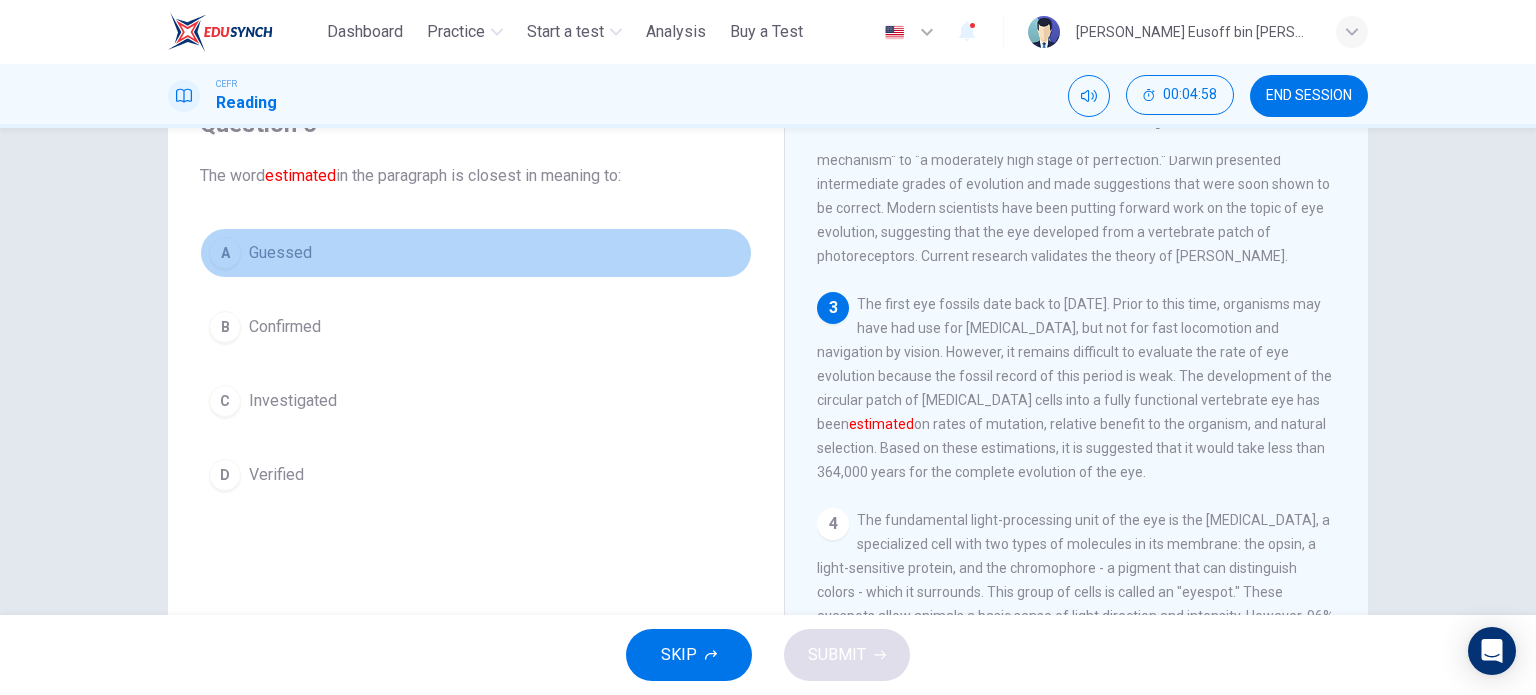 click on "A Guessed" at bounding box center [476, 253] 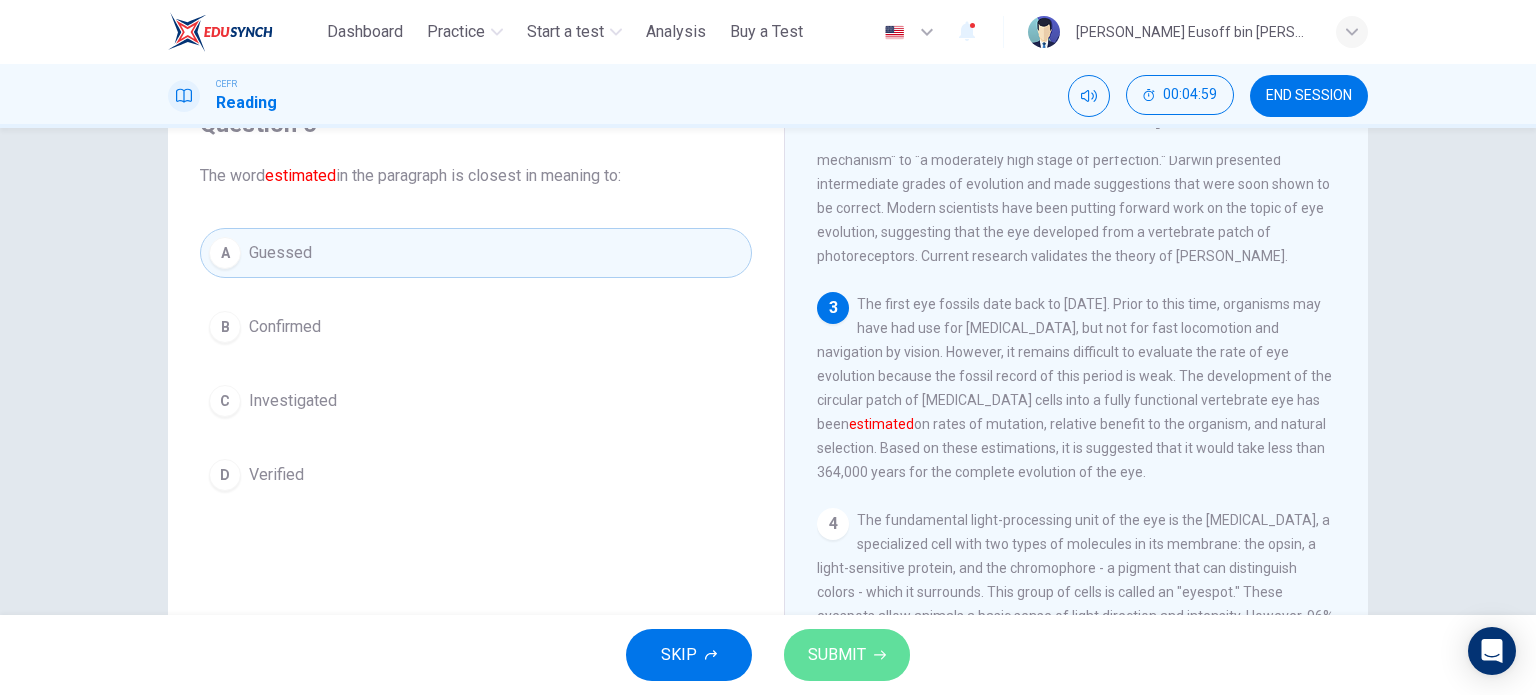 click on "SUBMIT" at bounding box center [837, 655] 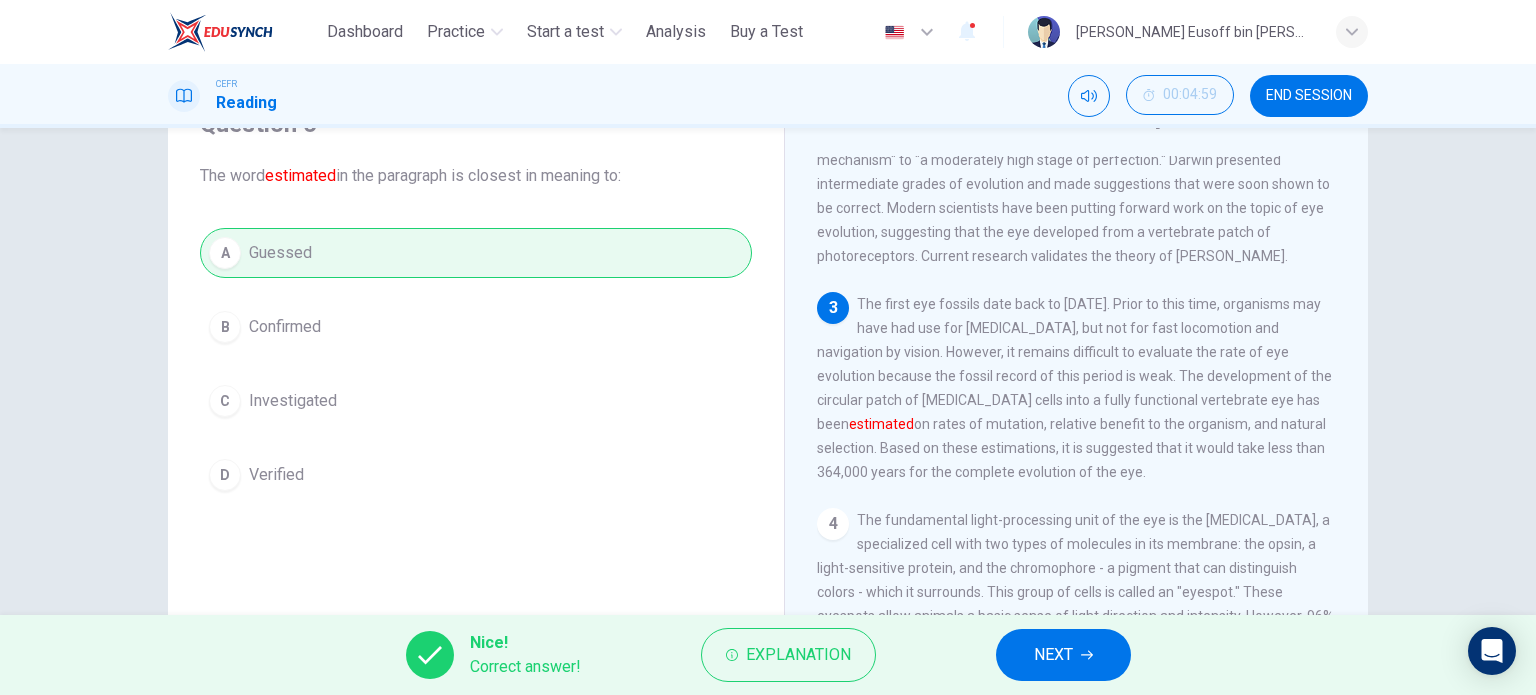 click on "NEXT" at bounding box center [1063, 655] 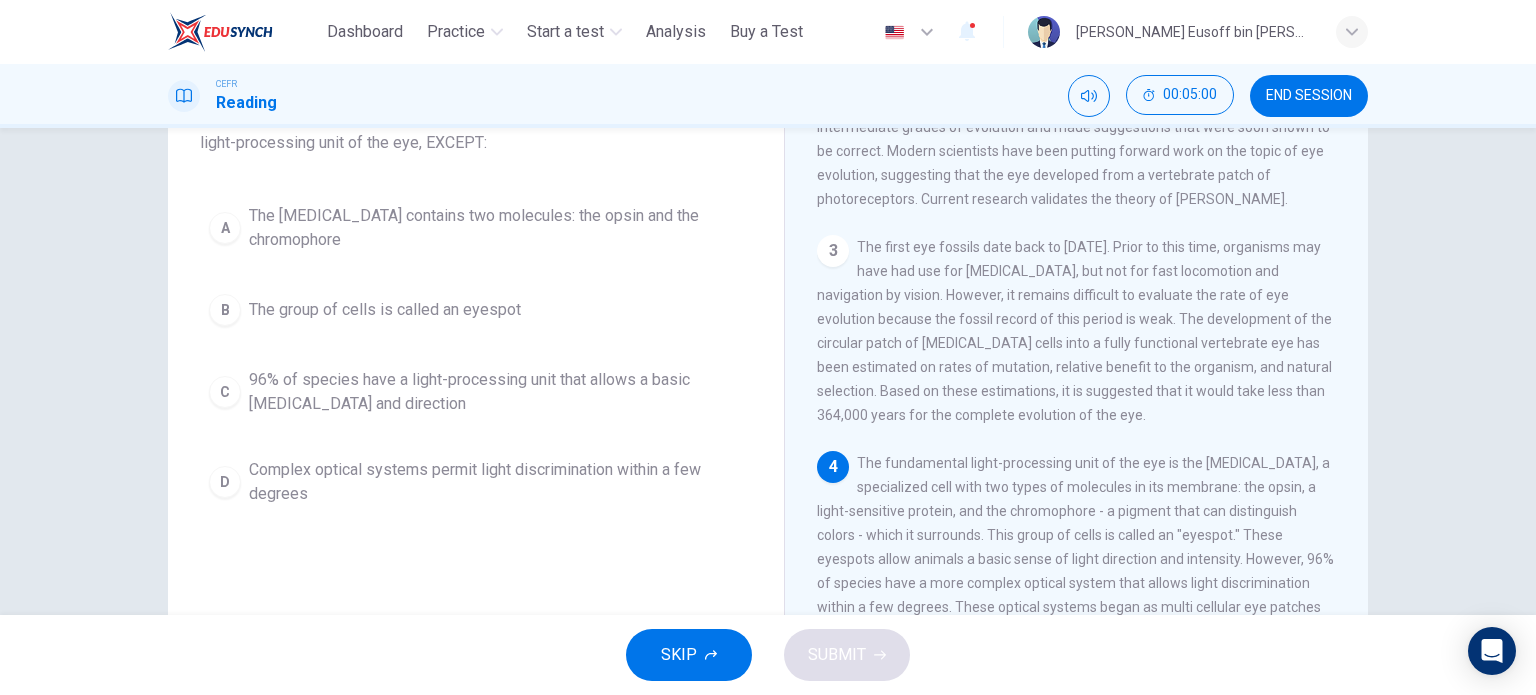 scroll, scrollTop: 100, scrollLeft: 0, axis: vertical 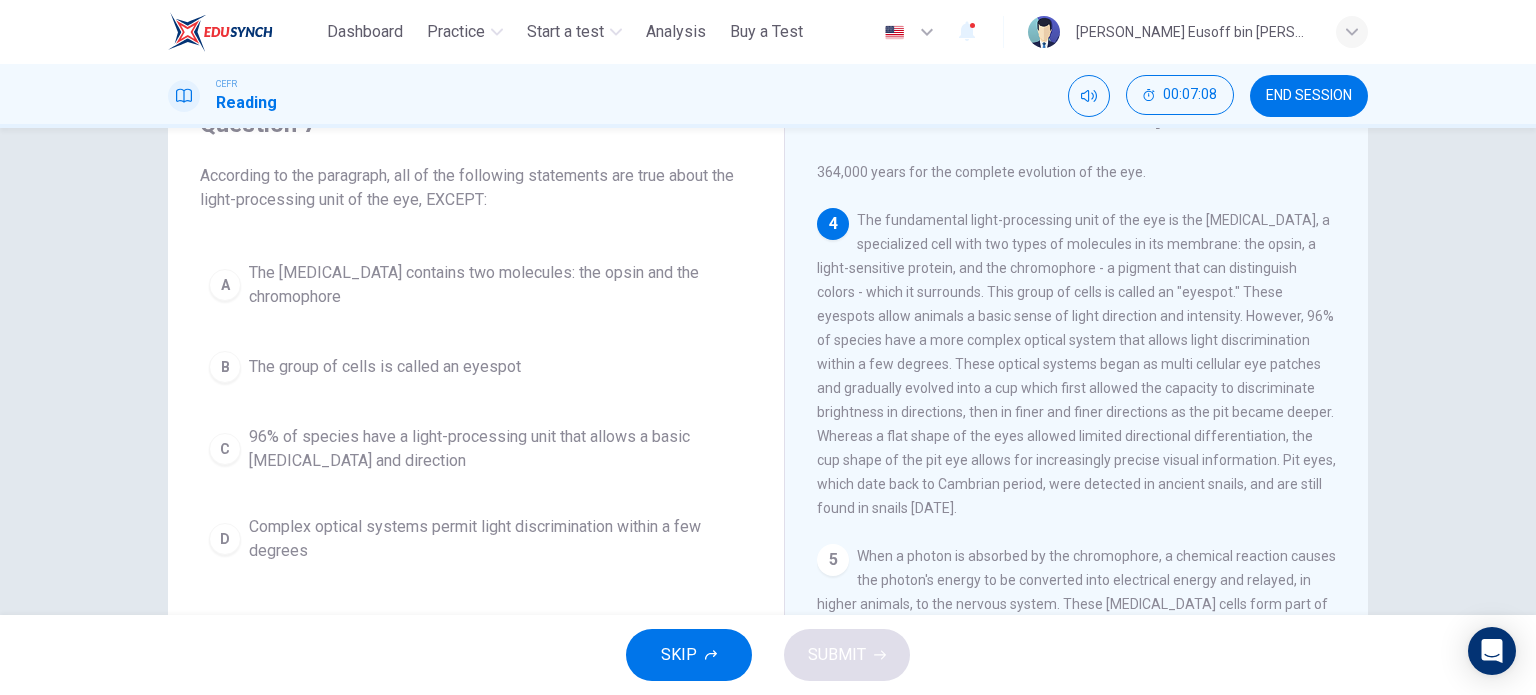 click on "96% of species have a light-processing unit that allows a basic light sensitivity and direction" at bounding box center (496, 449) 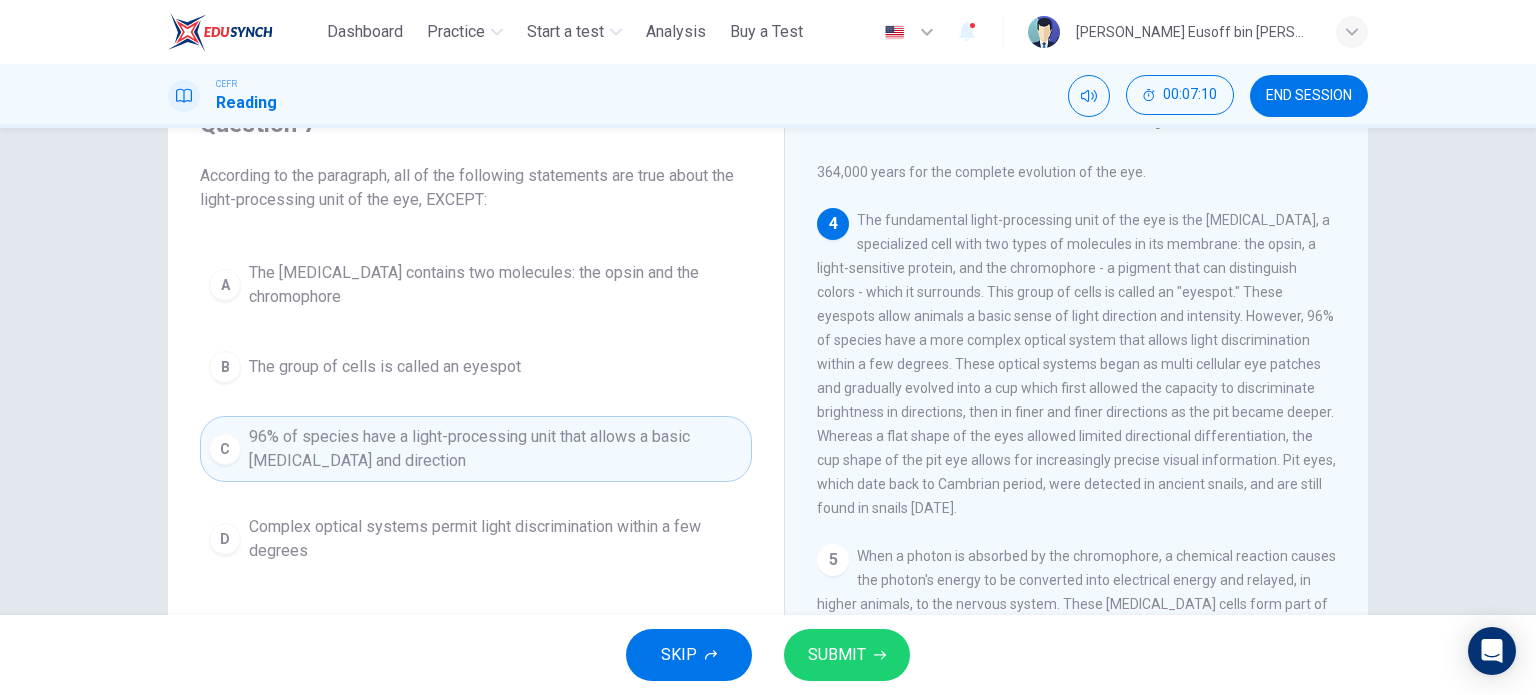 click on "SUBMIT" at bounding box center [837, 655] 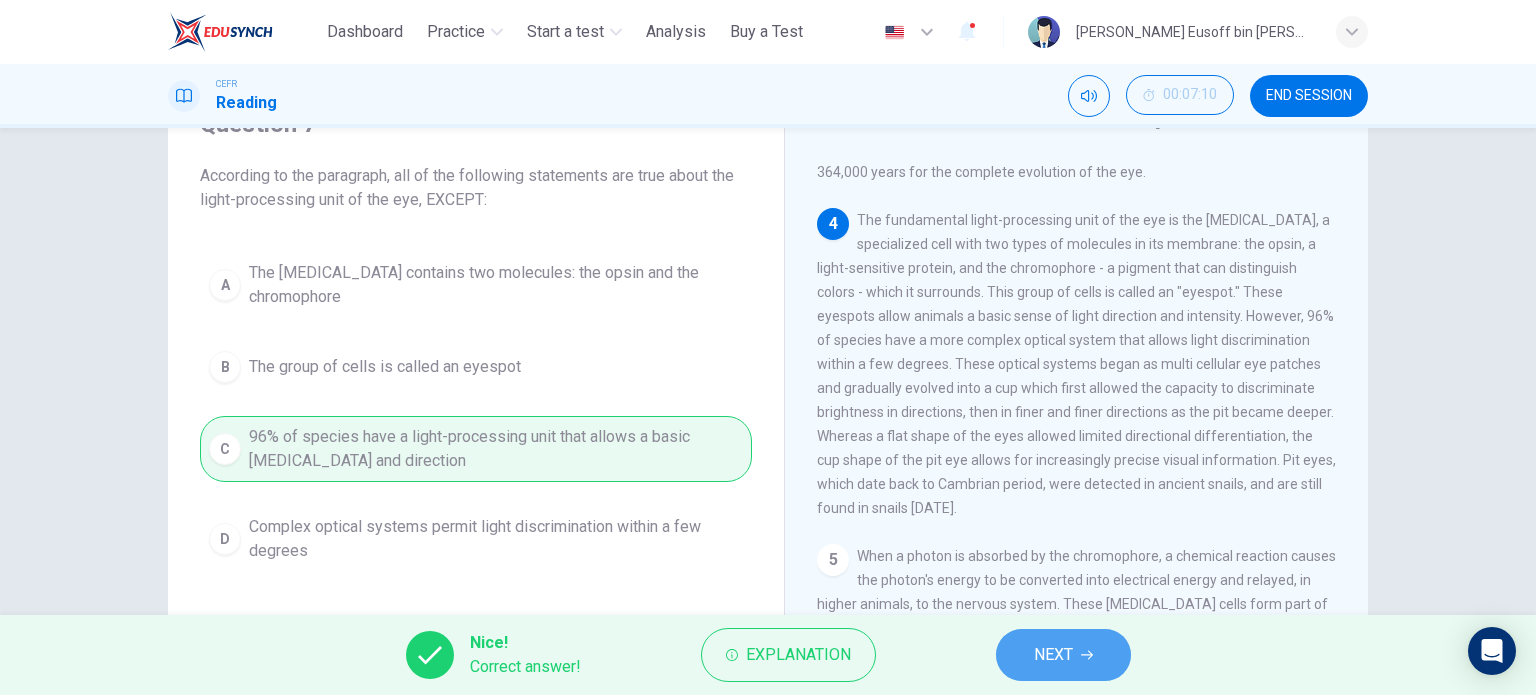 click on "NEXT" at bounding box center [1063, 655] 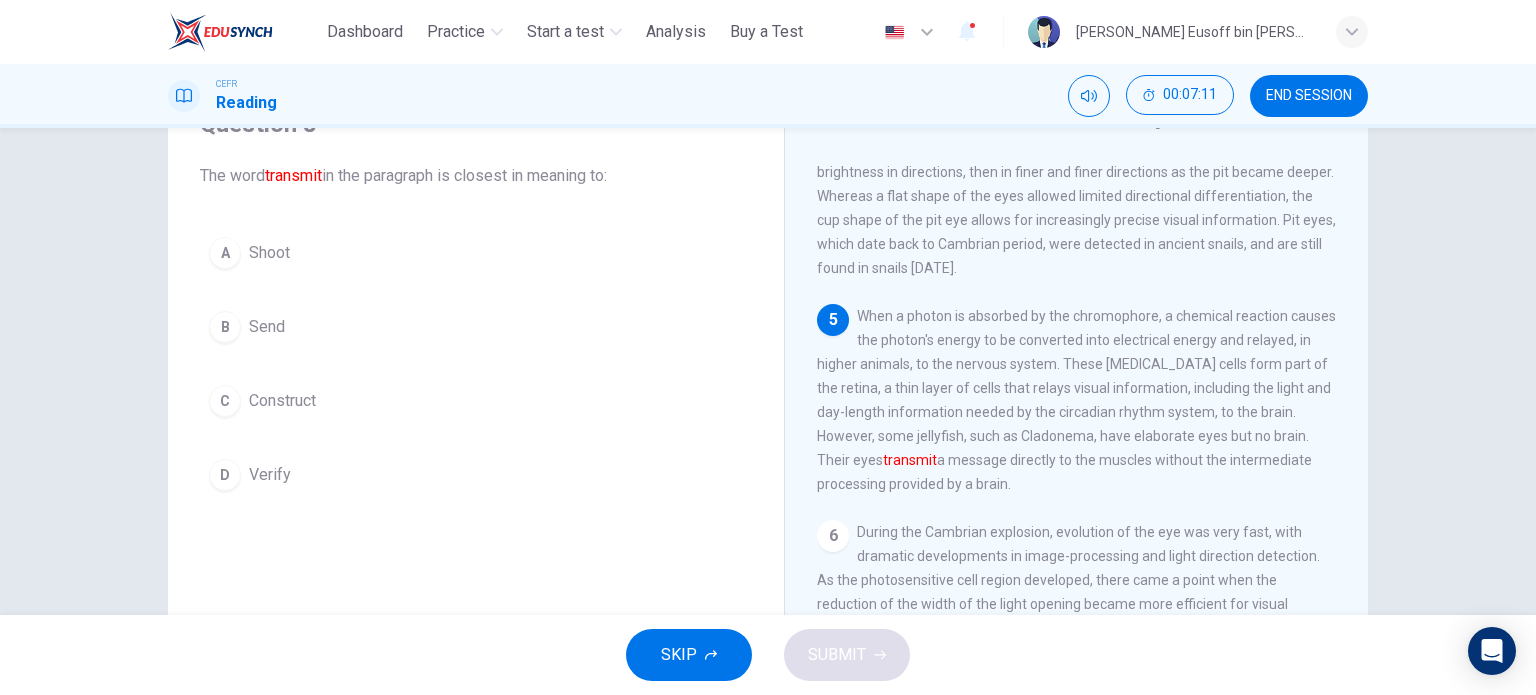 scroll, scrollTop: 800, scrollLeft: 0, axis: vertical 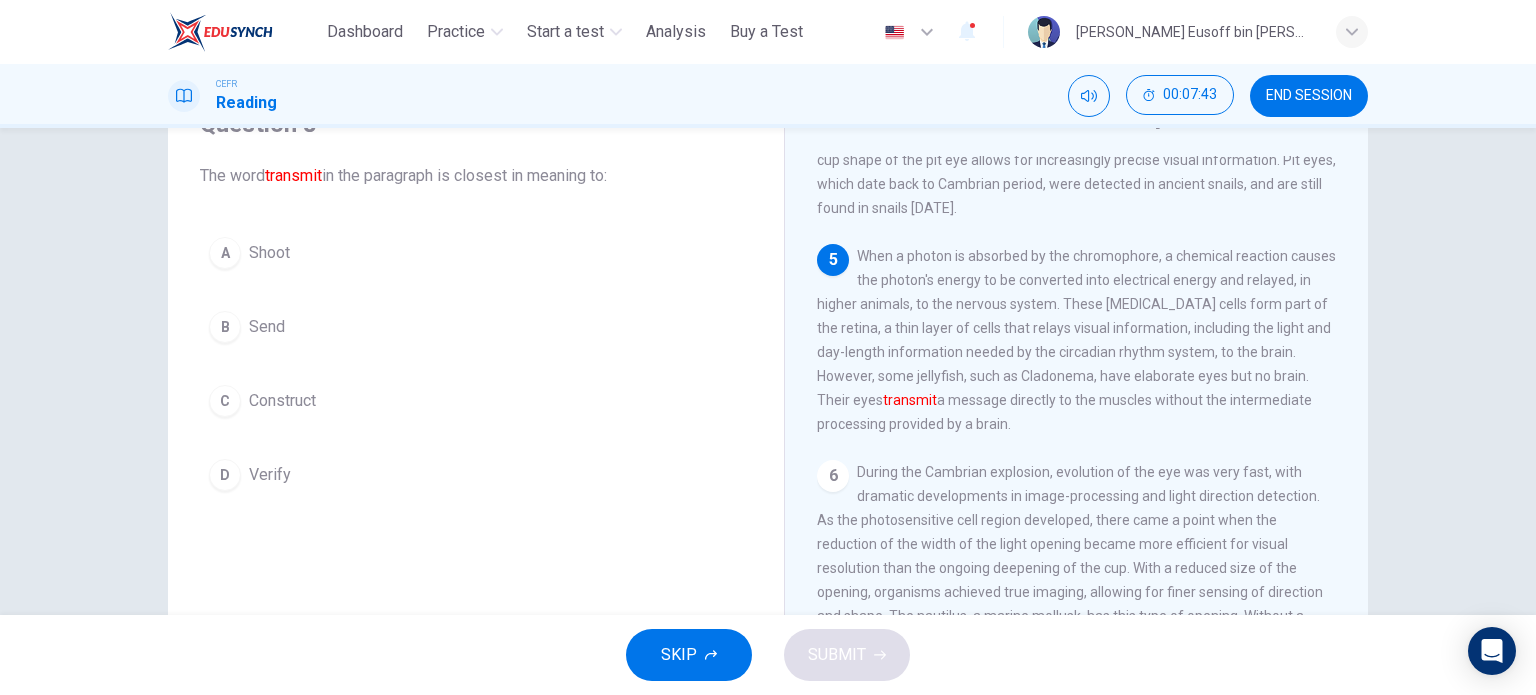click on "Send" at bounding box center [267, 327] 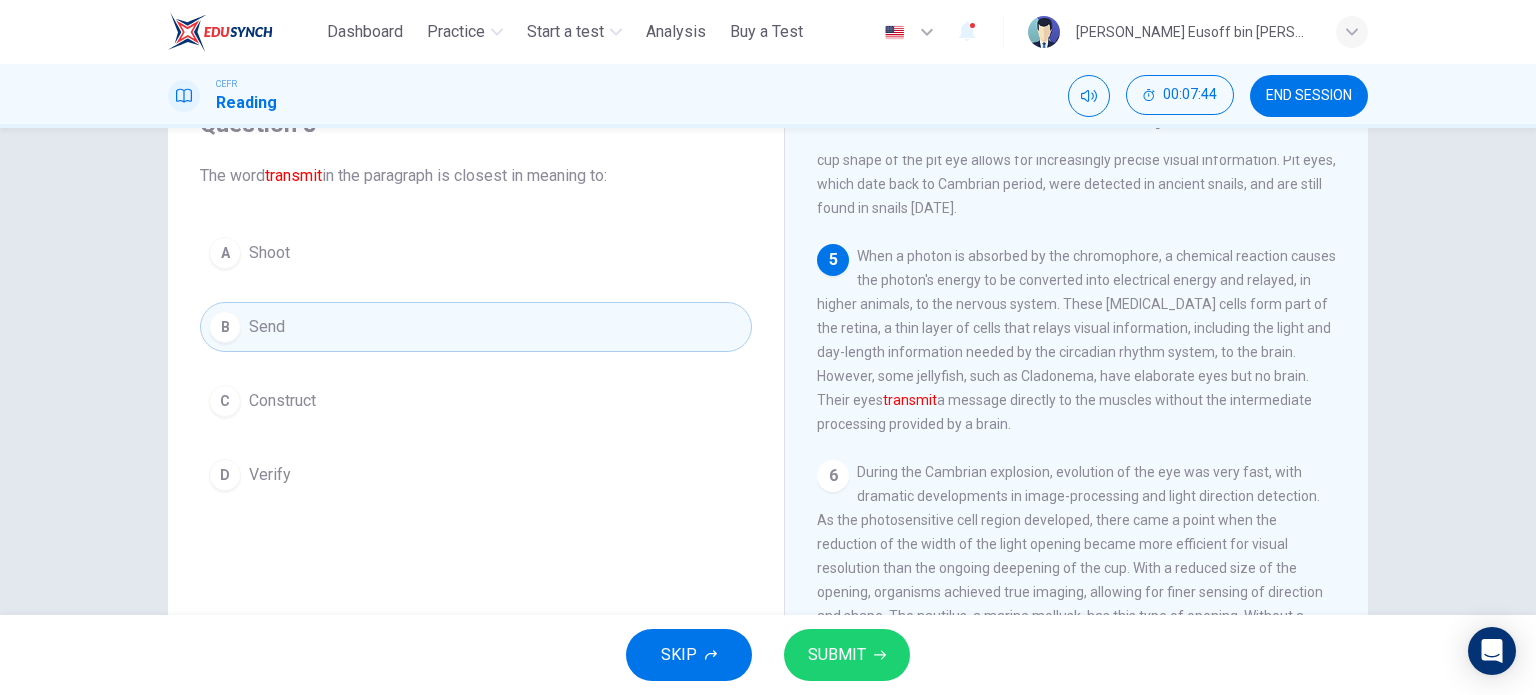 click on "SUBMIT" at bounding box center [847, 655] 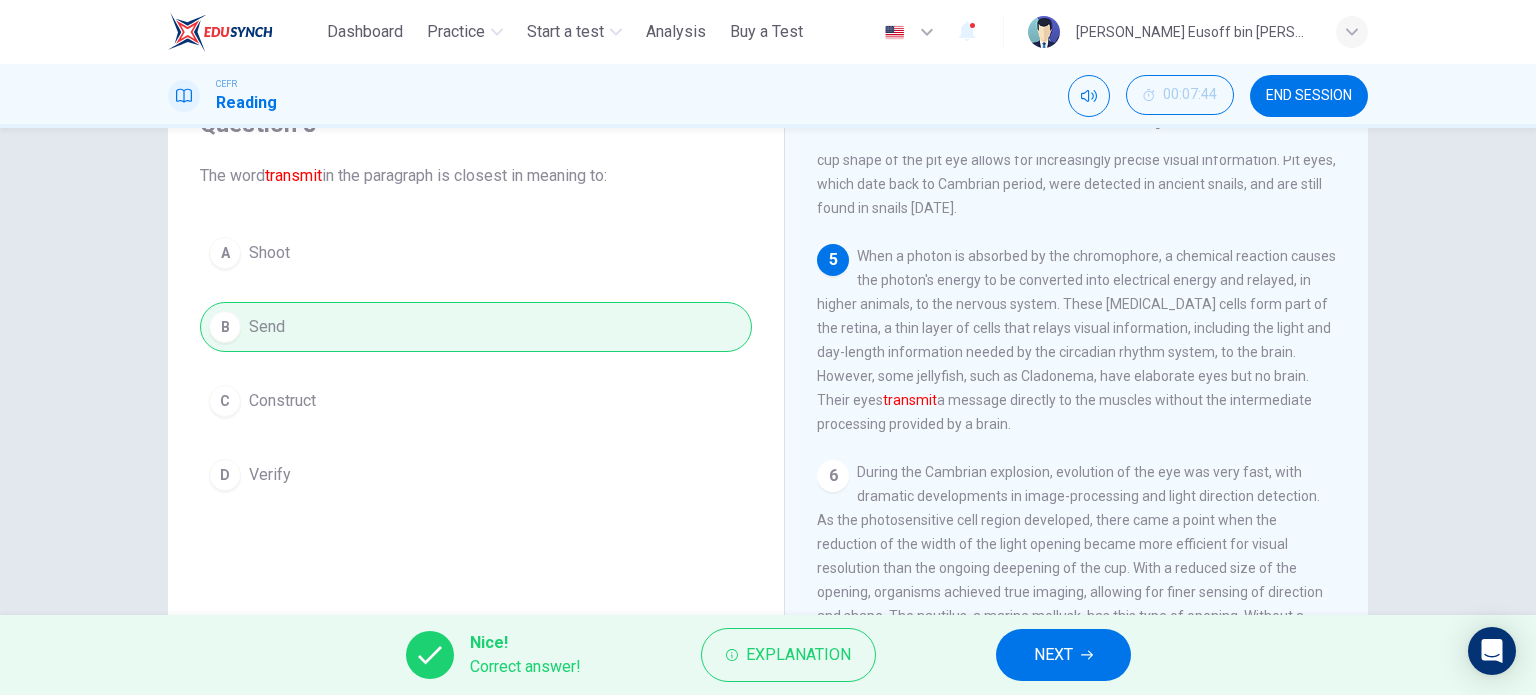 click on "NEXT" at bounding box center [1063, 655] 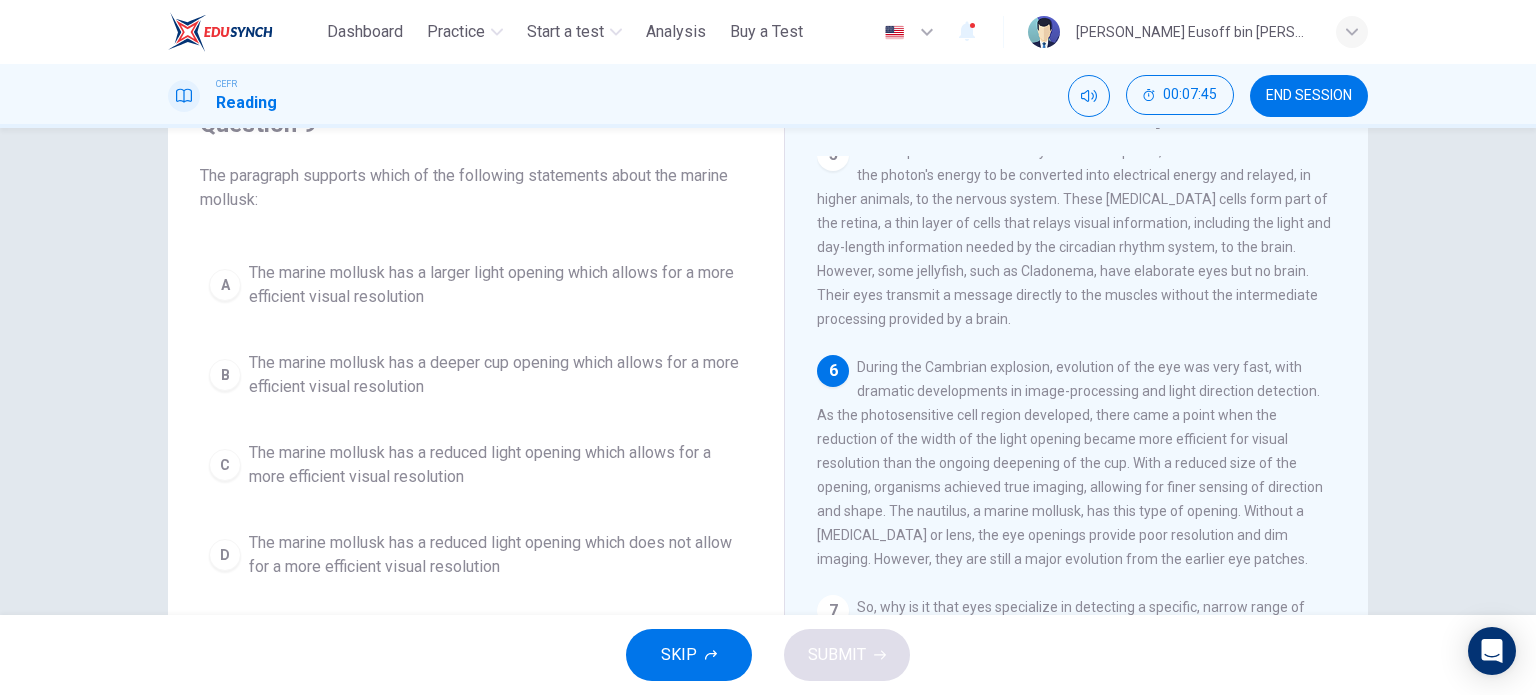 scroll, scrollTop: 949, scrollLeft: 0, axis: vertical 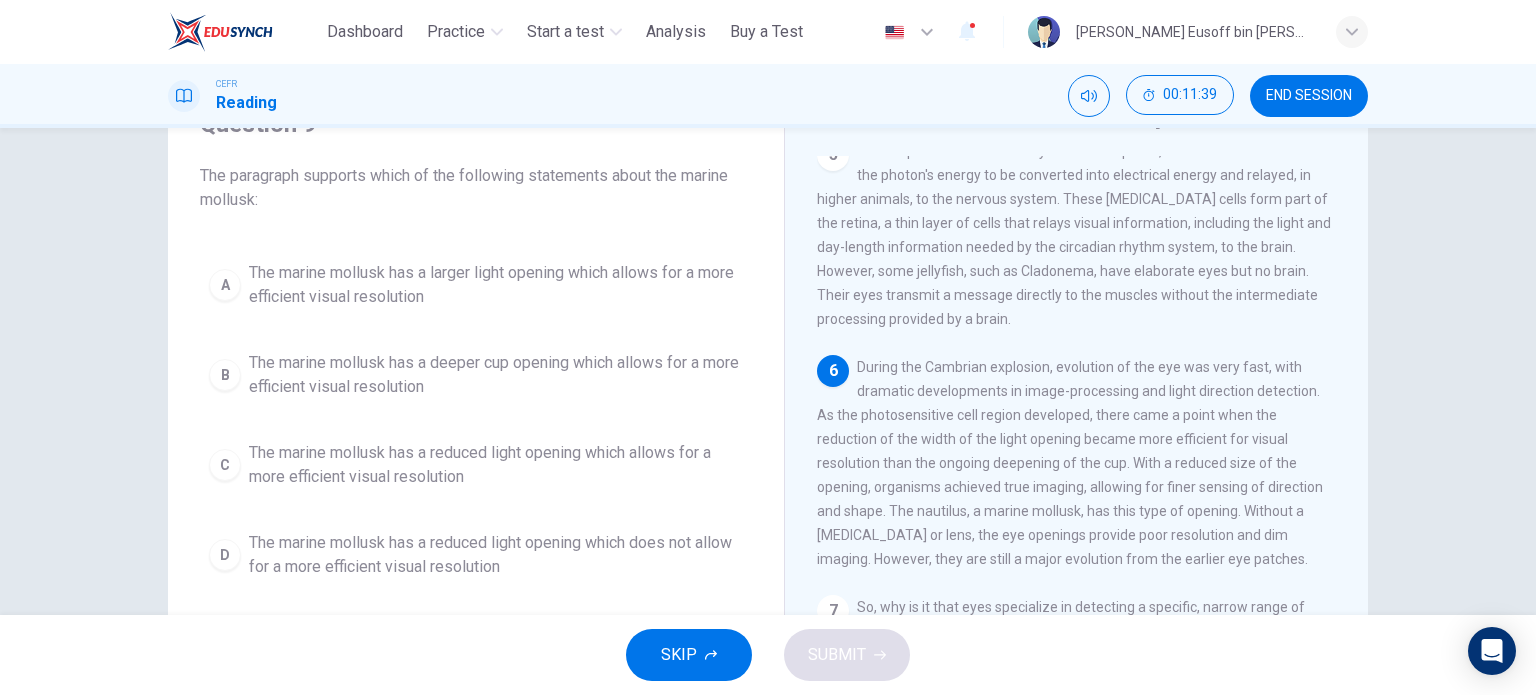 click on "The marine mollusk has a larger light opening which allows for a more efficient visual resolution" at bounding box center (496, 285) 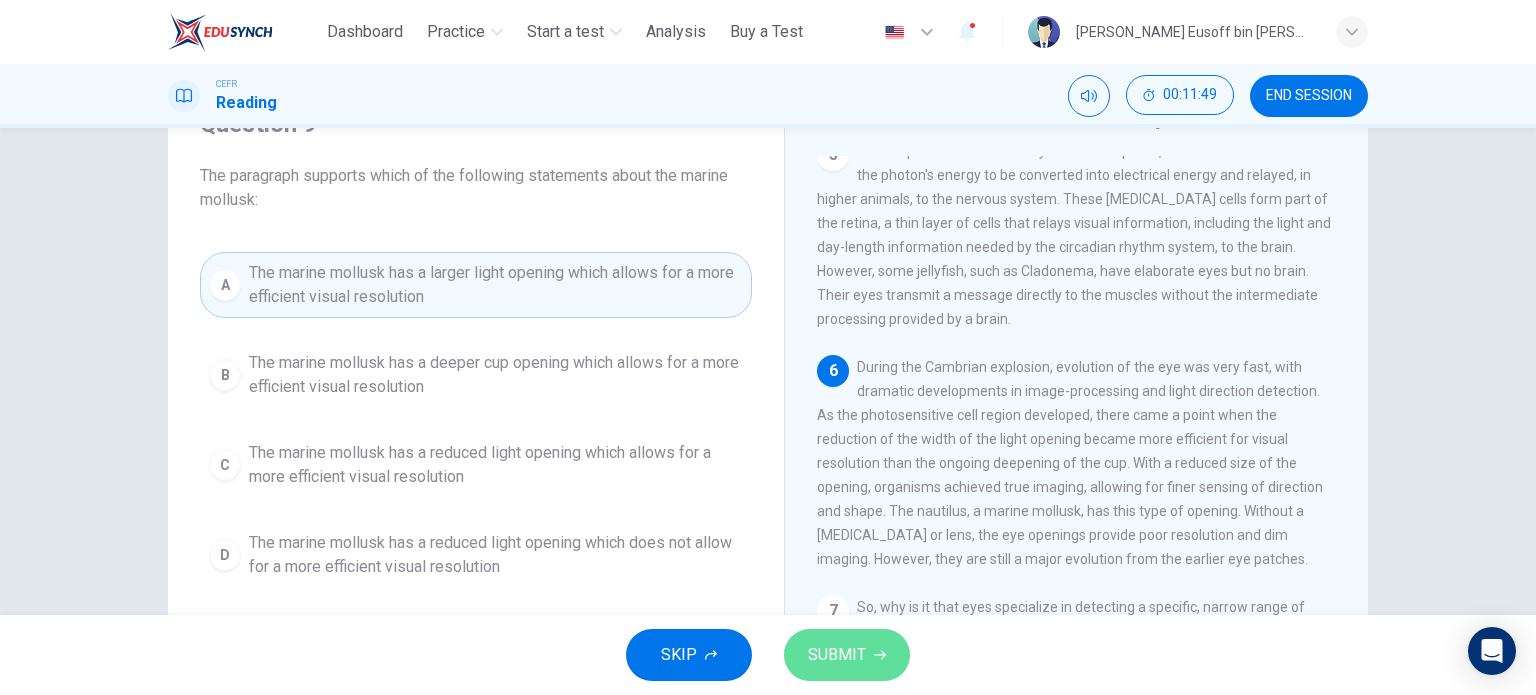 click on "SUBMIT" at bounding box center (837, 655) 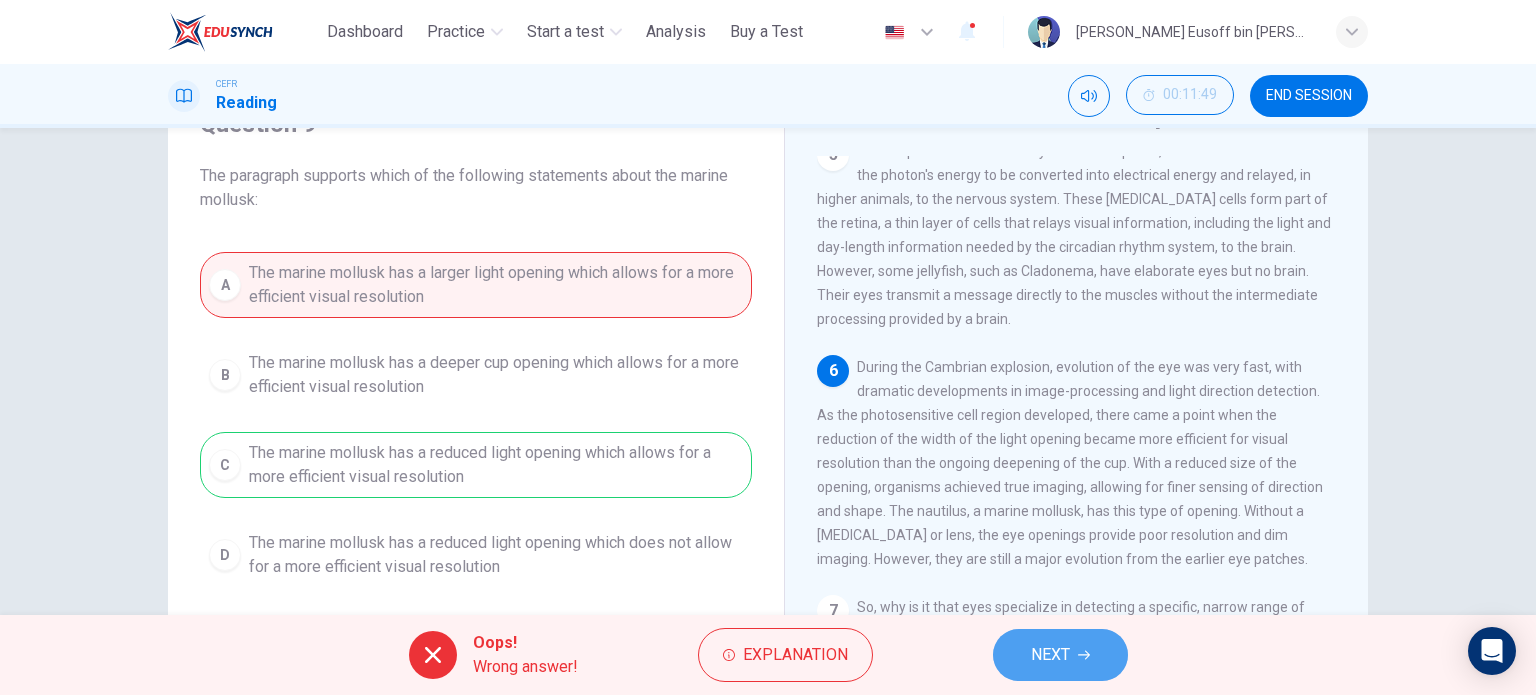 click on "NEXT" at bounding box center (1050, 655) 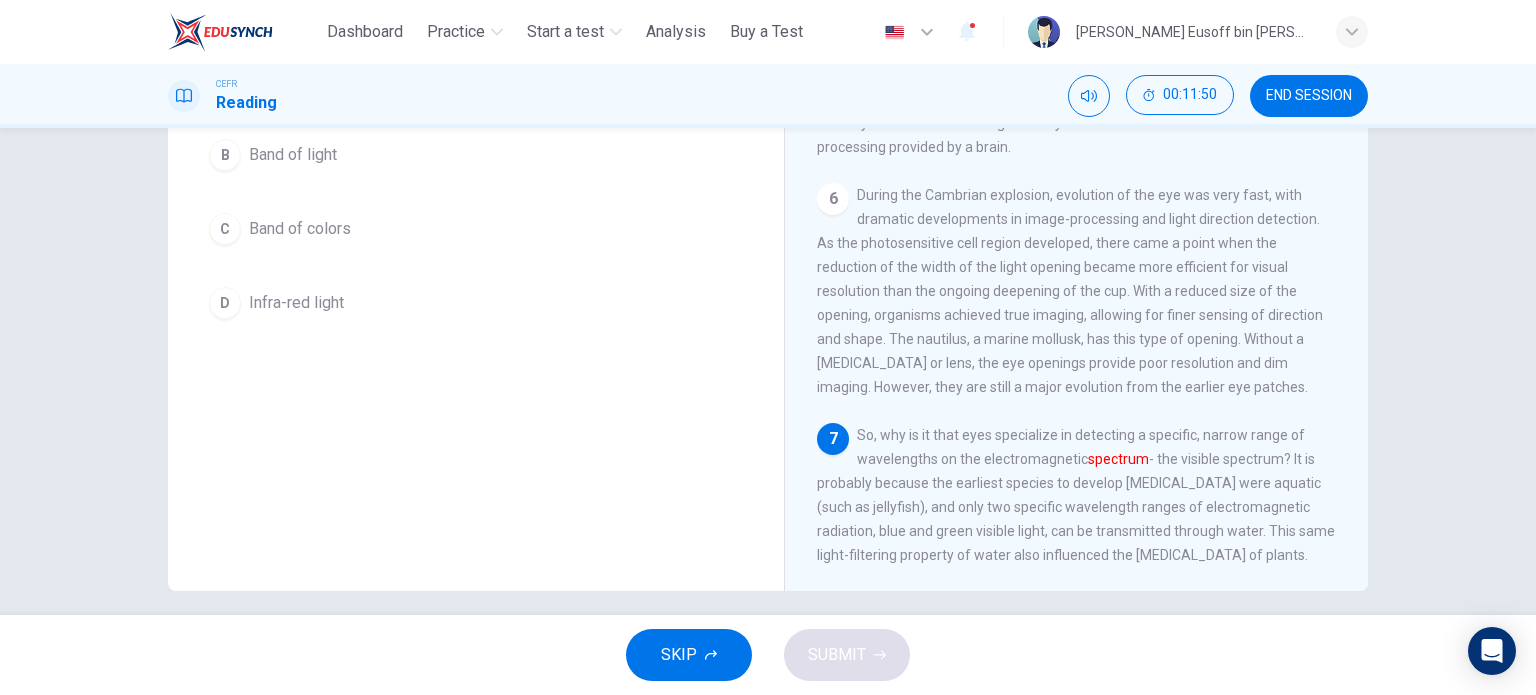 scroll, scrollTop: 288, scrollLeft: 0, axis: vertical 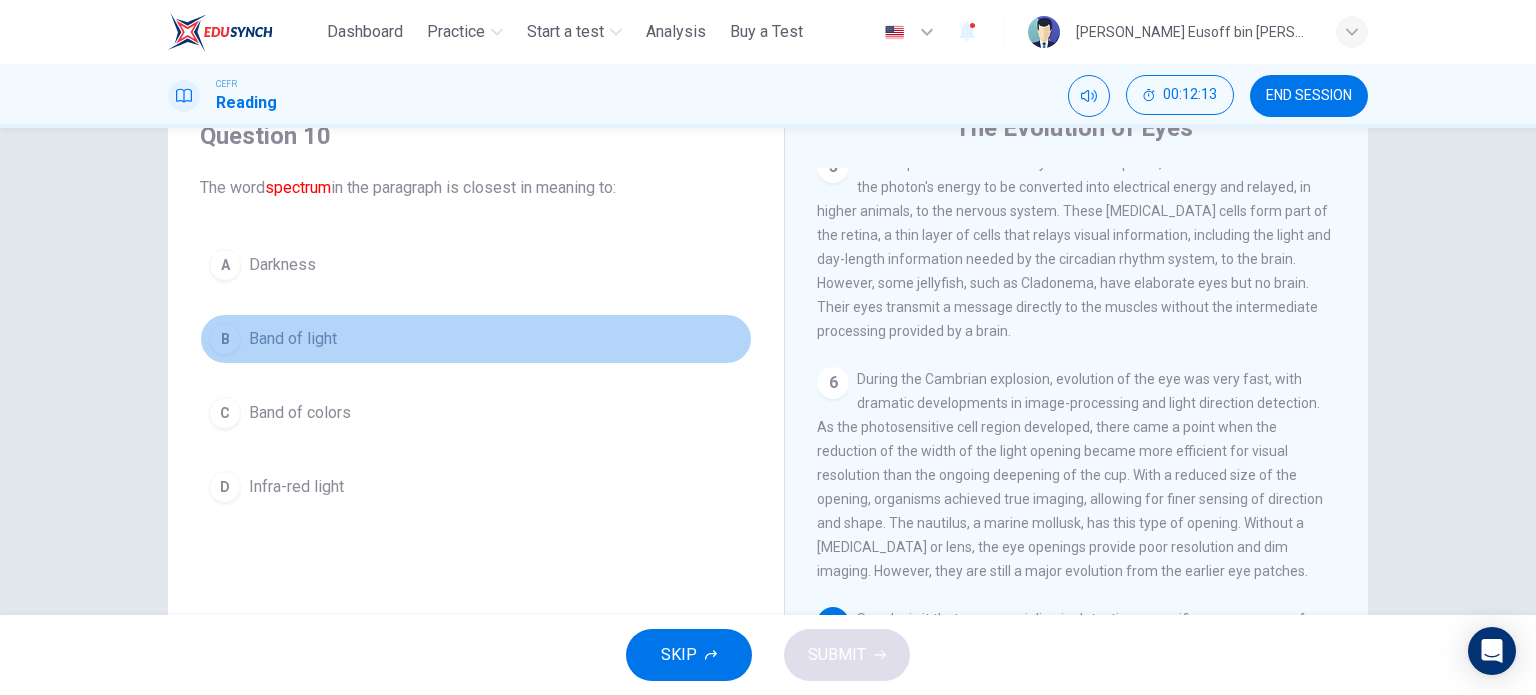 click on "B Band of light" at bounding box center (476, 339) 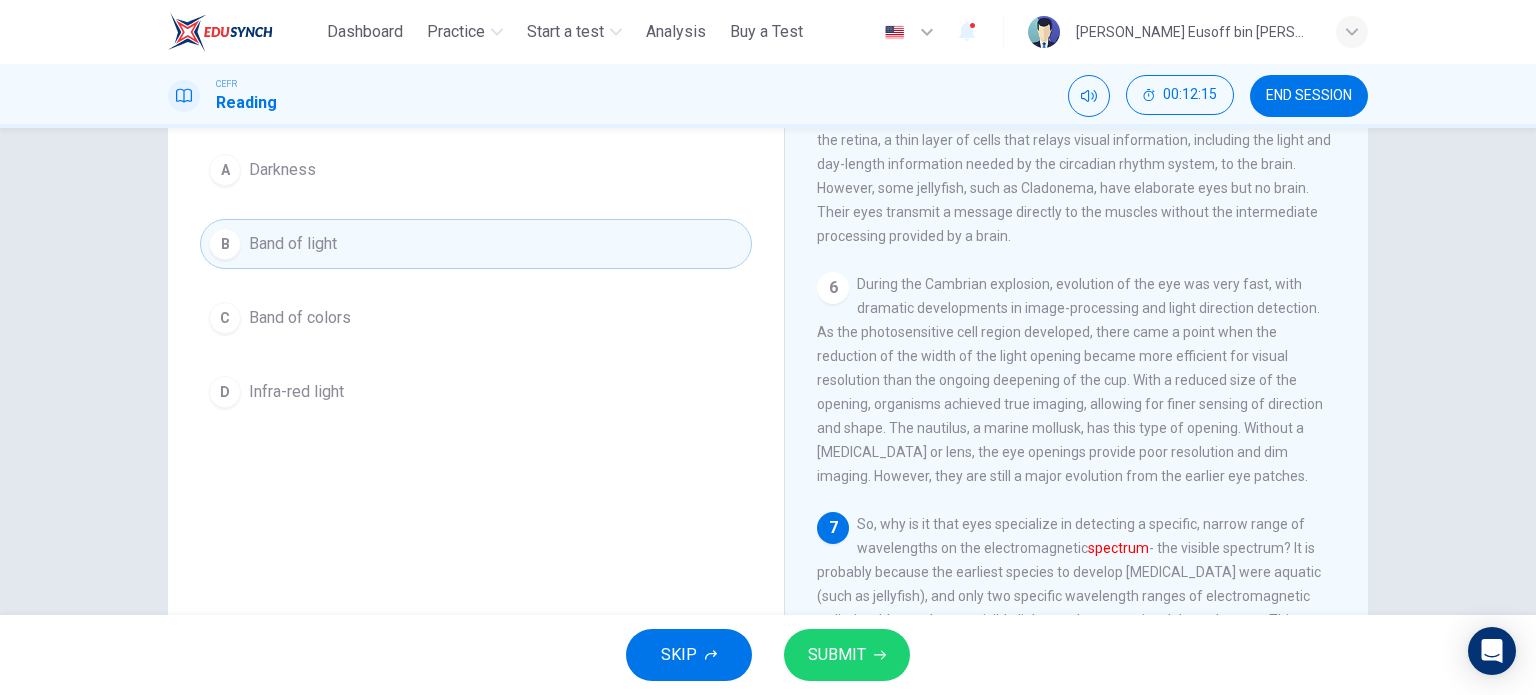 scroll, scrollTop: 188, scrollLeft: 0, axis: vertical 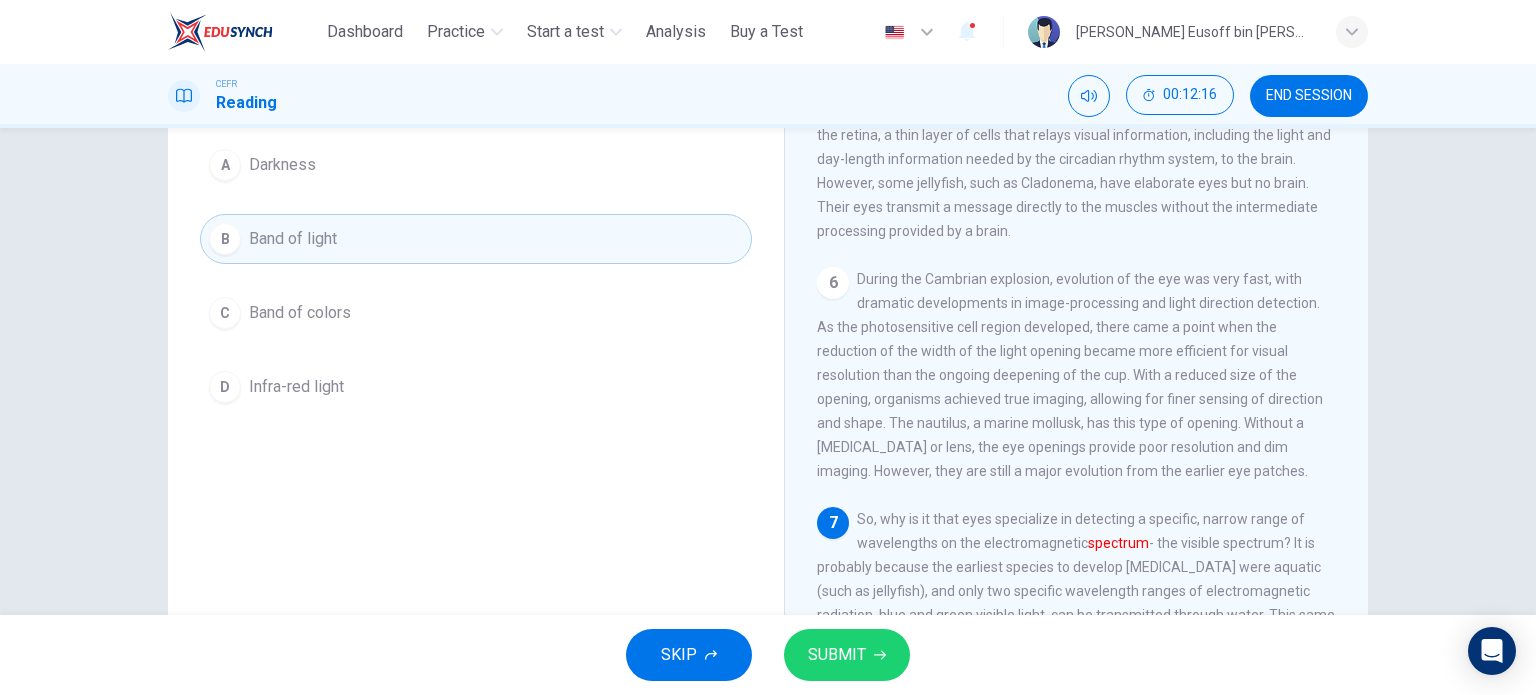 click on "SUBMIT" at bounding box center (847, 655) 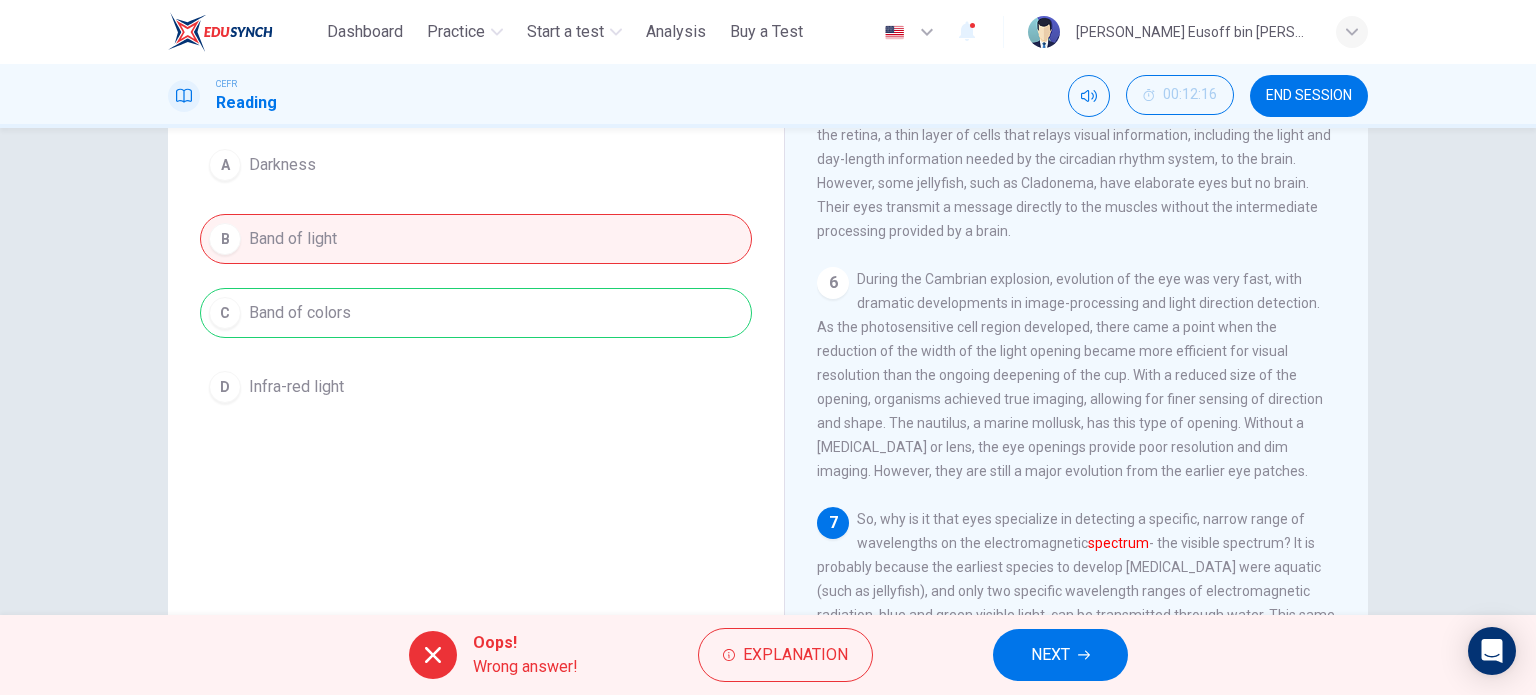 click on "NEXT" at bounding box center (1050, 655) 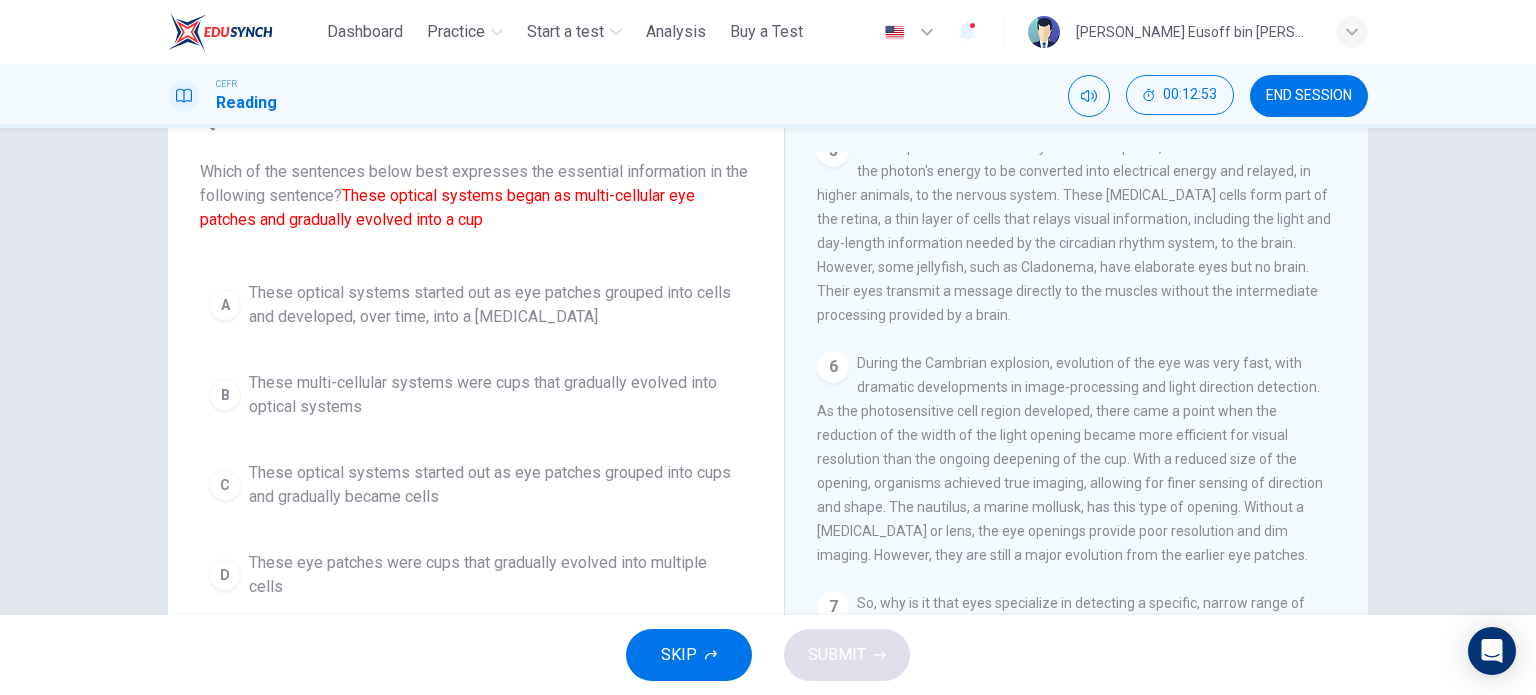 scroll, scrollTop: 100, scrollLeft: 0, axis: vertical 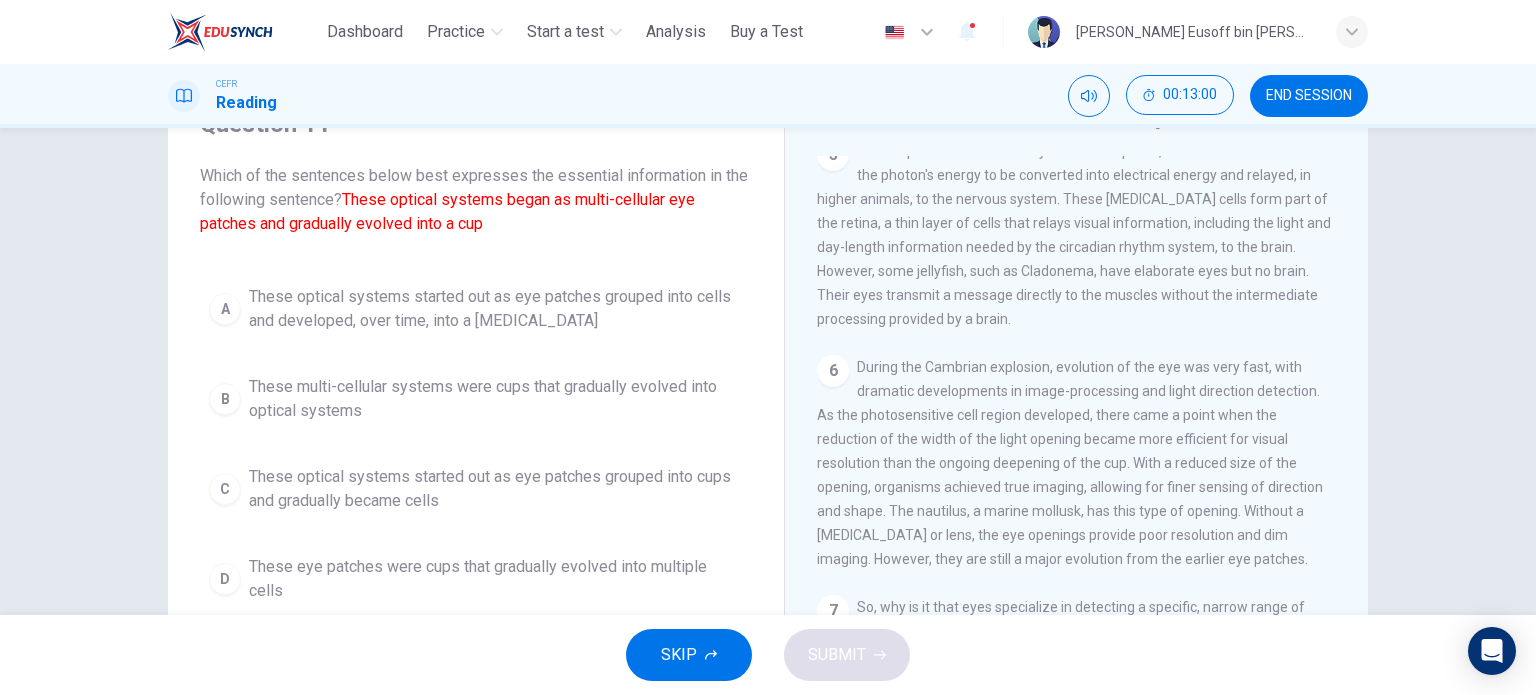 click on "A These optical systems started out as eye patches grouped into cells and developed, over time, into a depression" at bounding box center [476, 309] 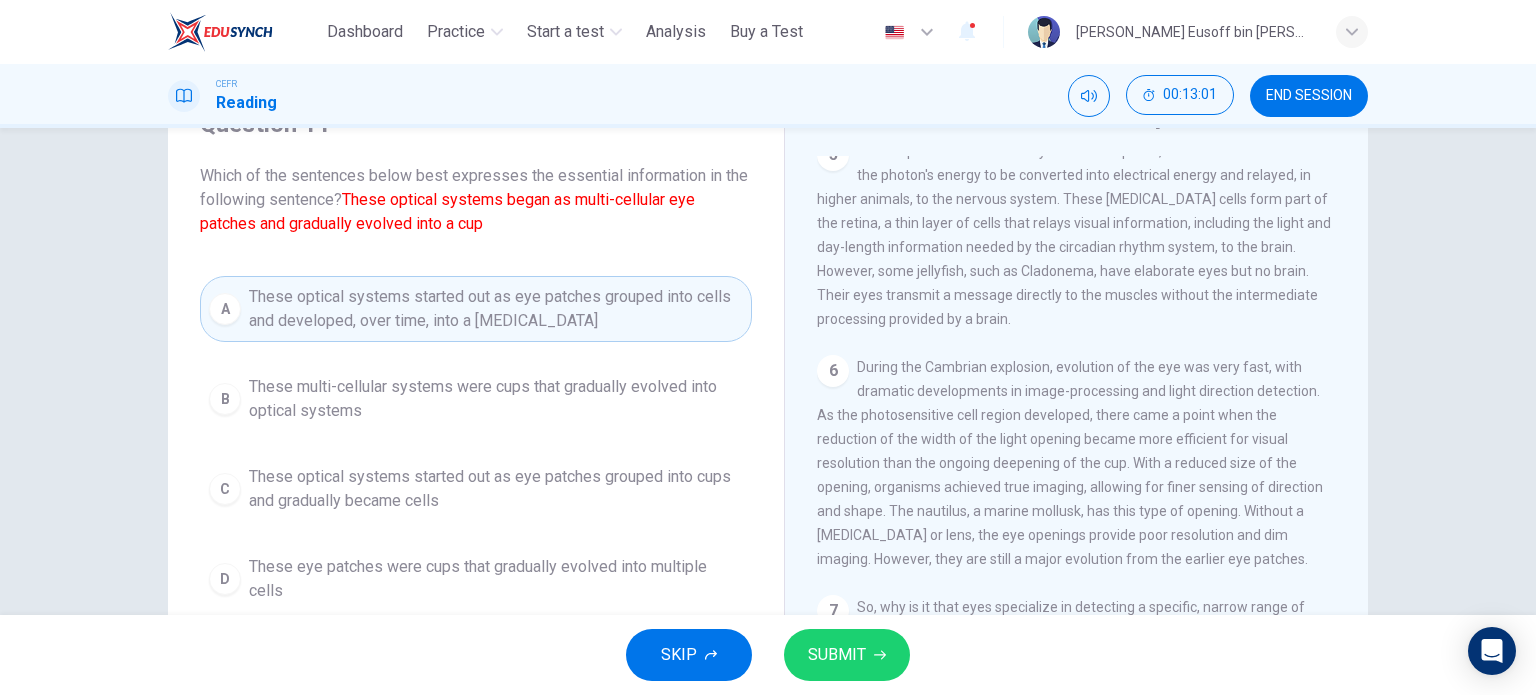 click on "SUBMIT" at bounding box center (847, 655) 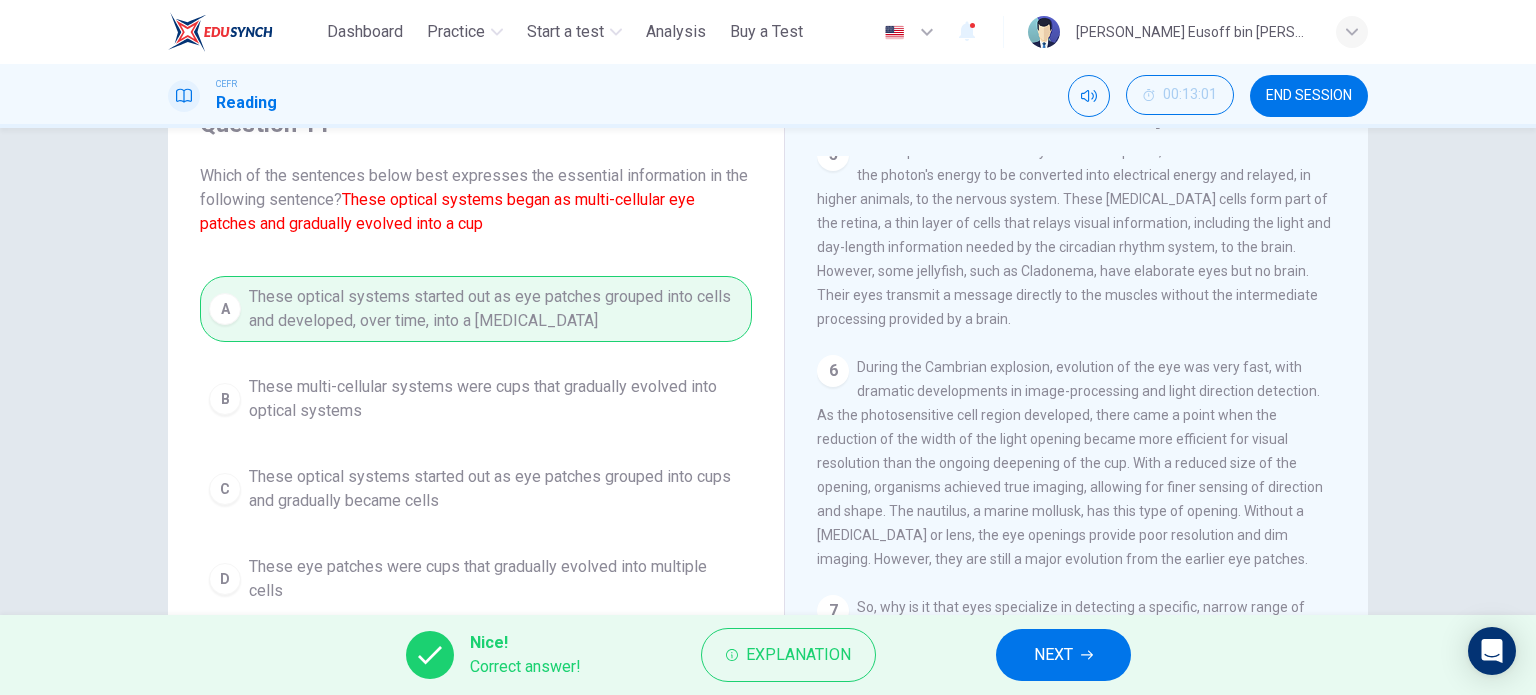 click on "NEXT" at bounding box center (1053, 655) 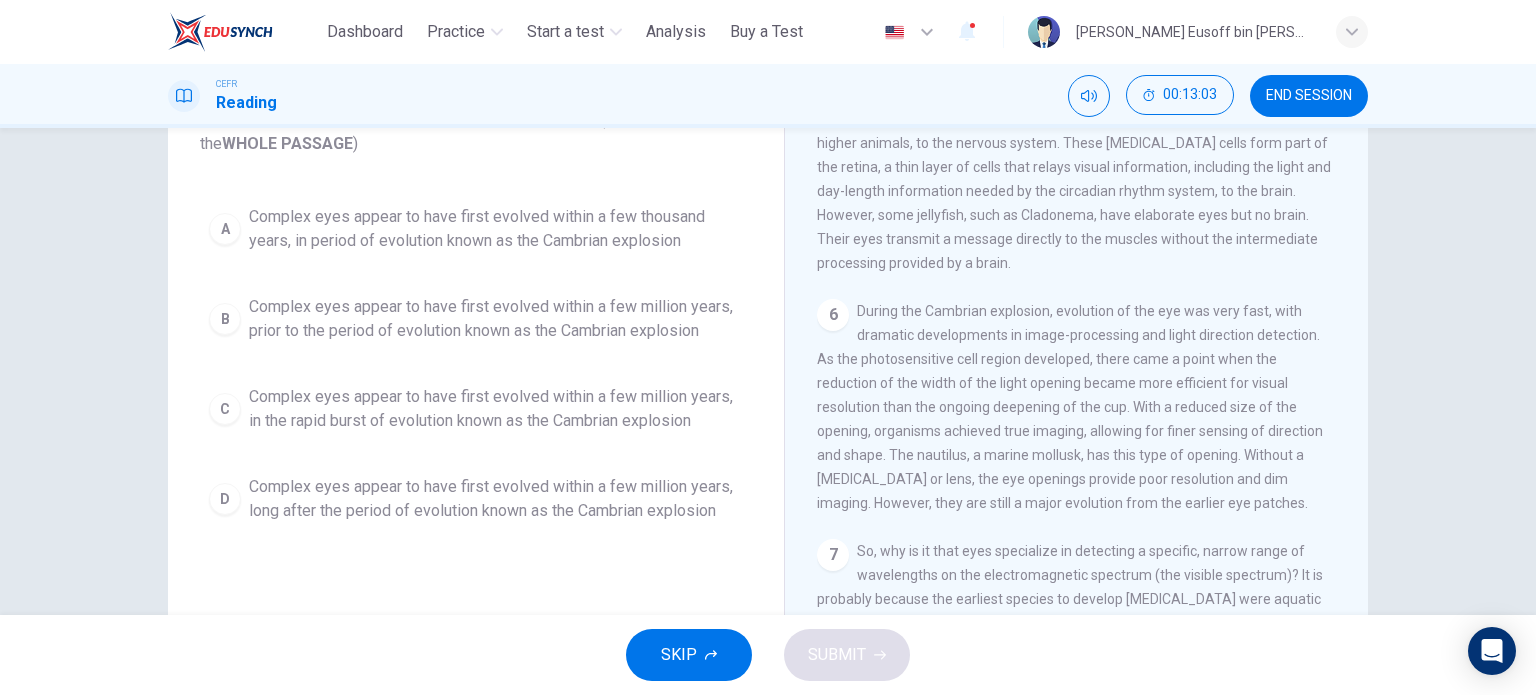 scroll, scrollTop: 288, scrollLeft: 0, axis: vertical 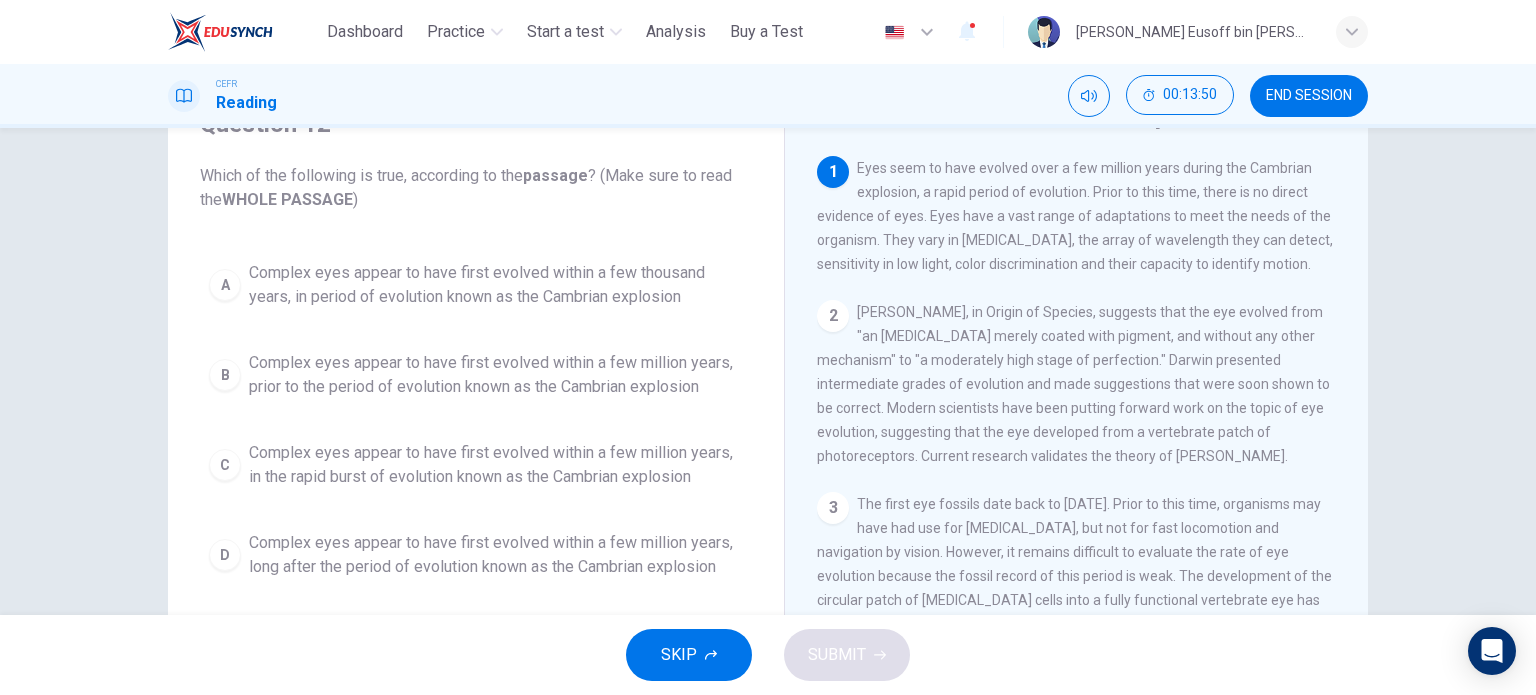 click on "Complex eyes appear to have first evolved within a few million years, in the rapid burst of evolution known as the Cambrian explosion" at bounding box center [496, 465] 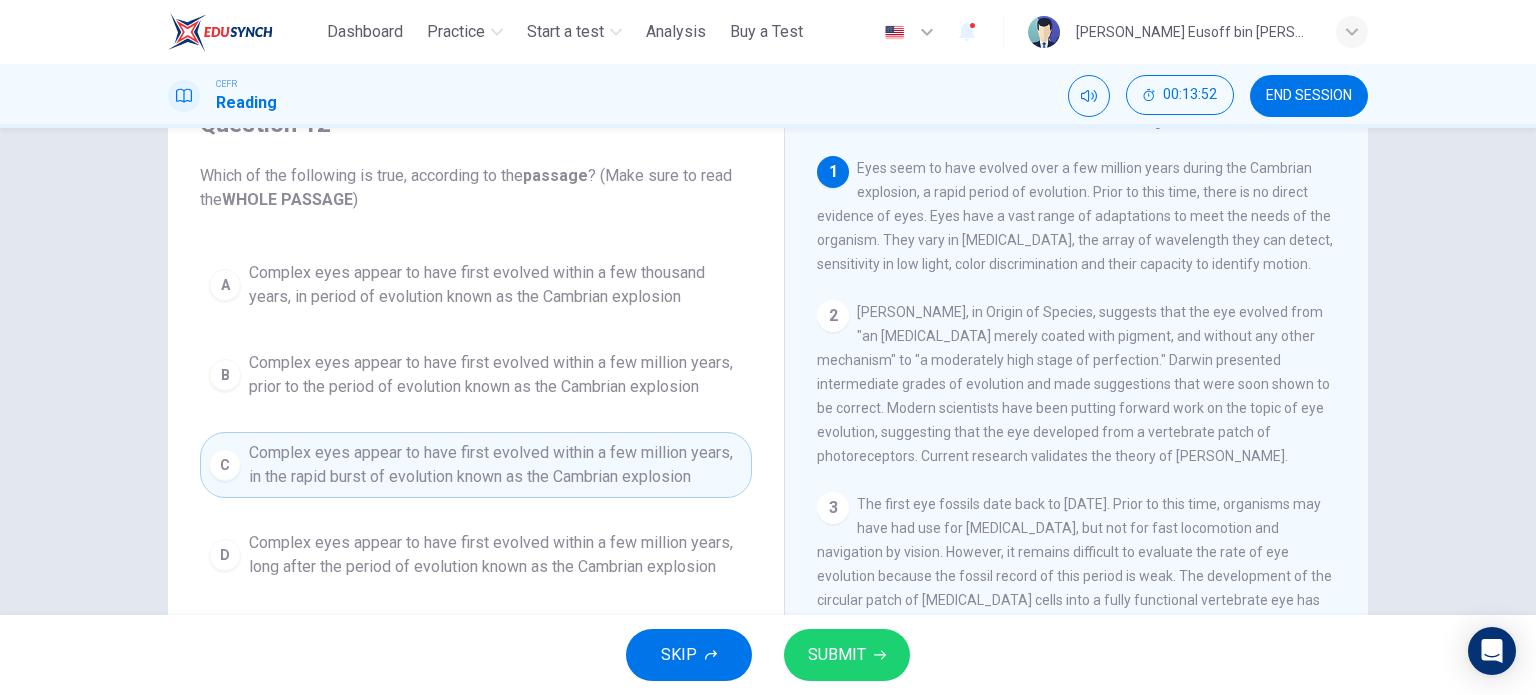 click on "SUBMIT" at bounding box center (837, 655) 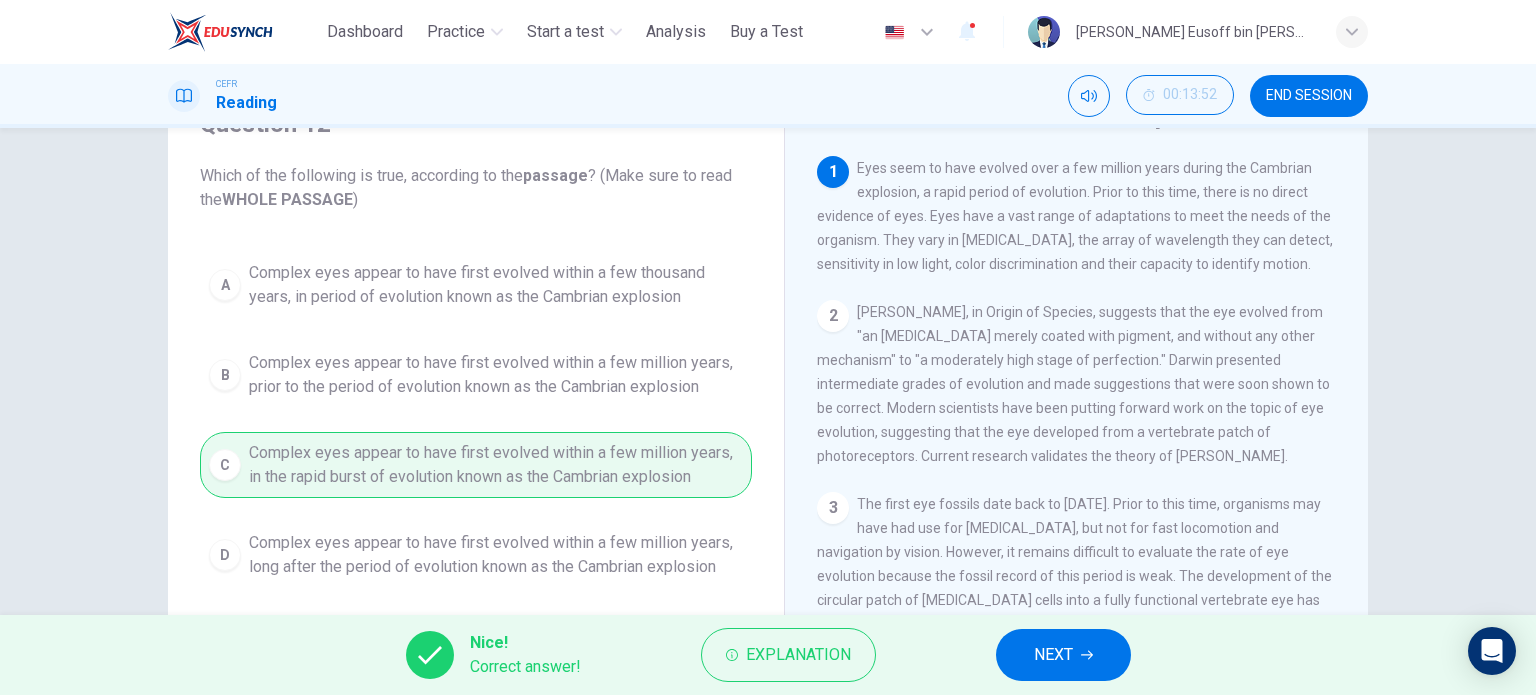 click on "NEXT" at bounding box center (1053, 655) 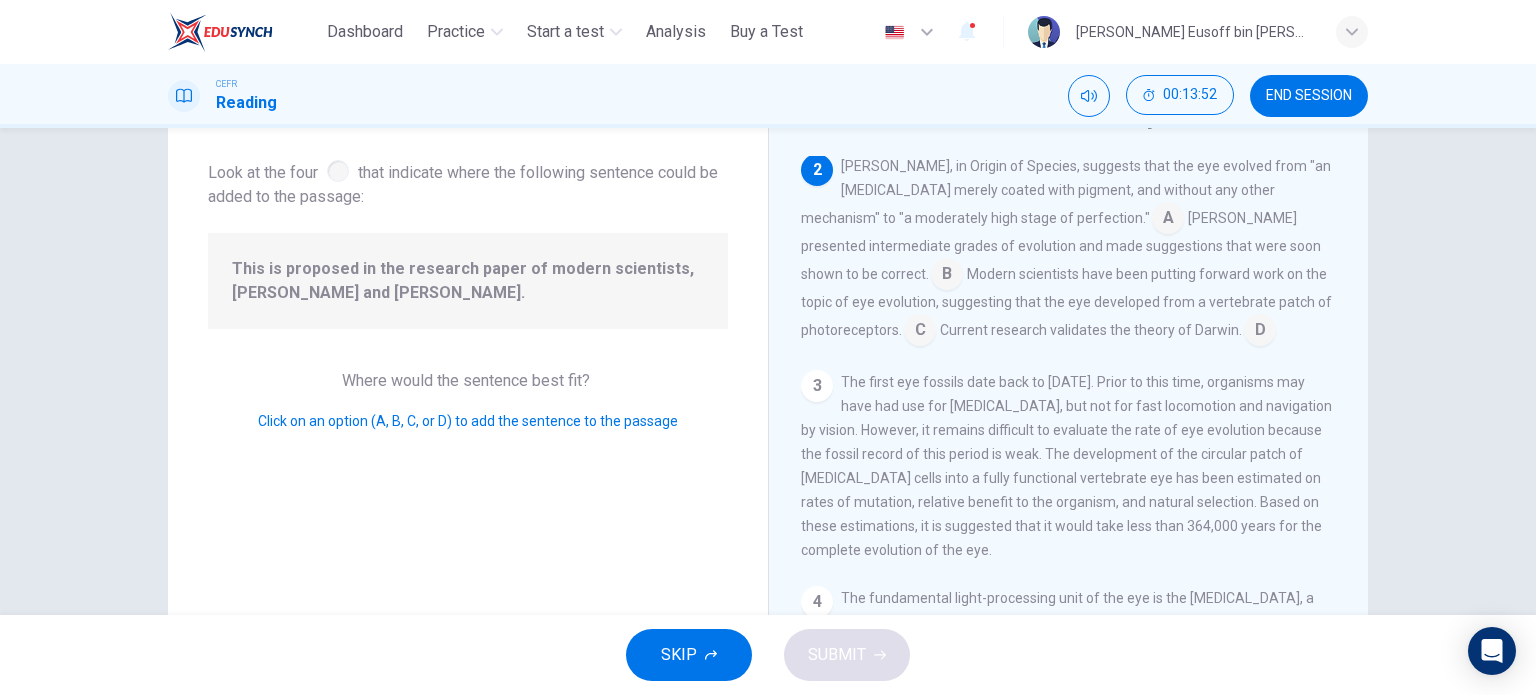 scroll, scrollTop: 148, scrollLeft: 0, axis: vertical 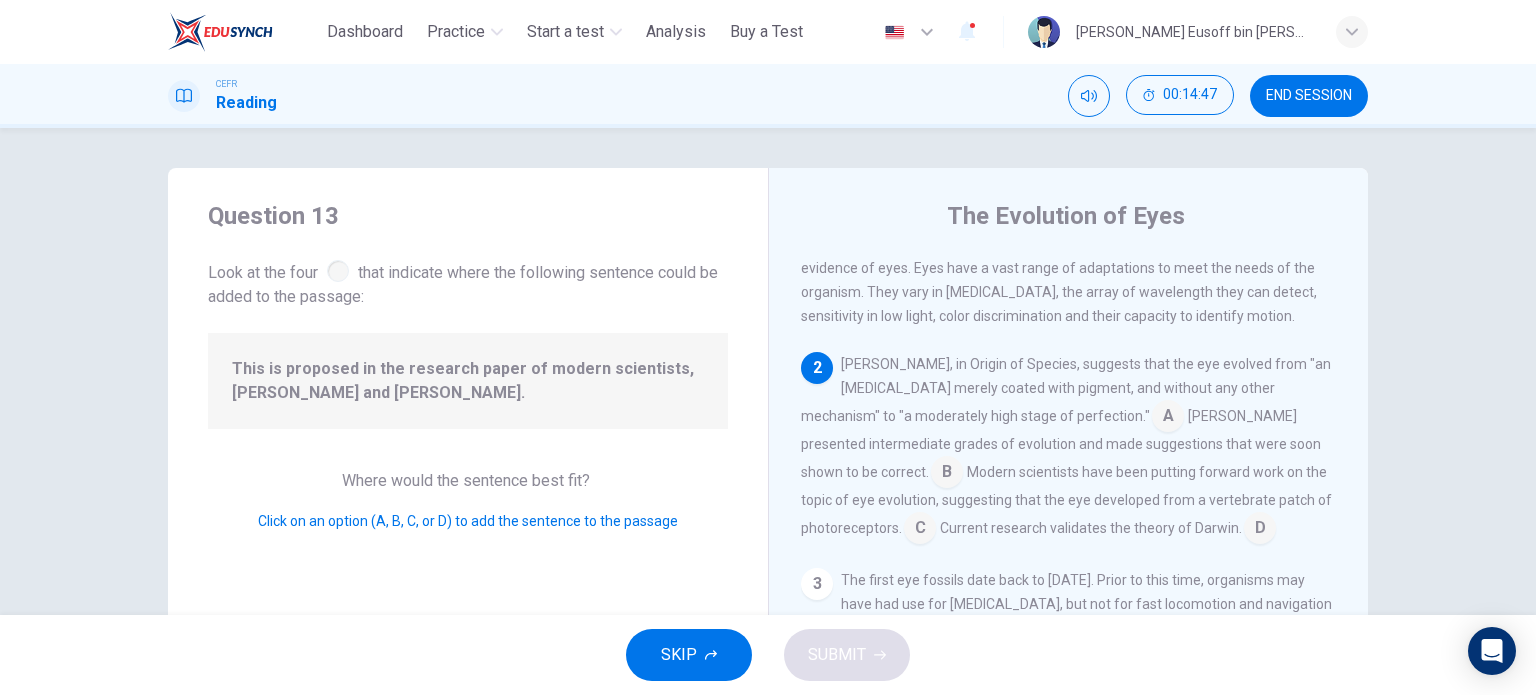 click at bounding box center (920, 530) 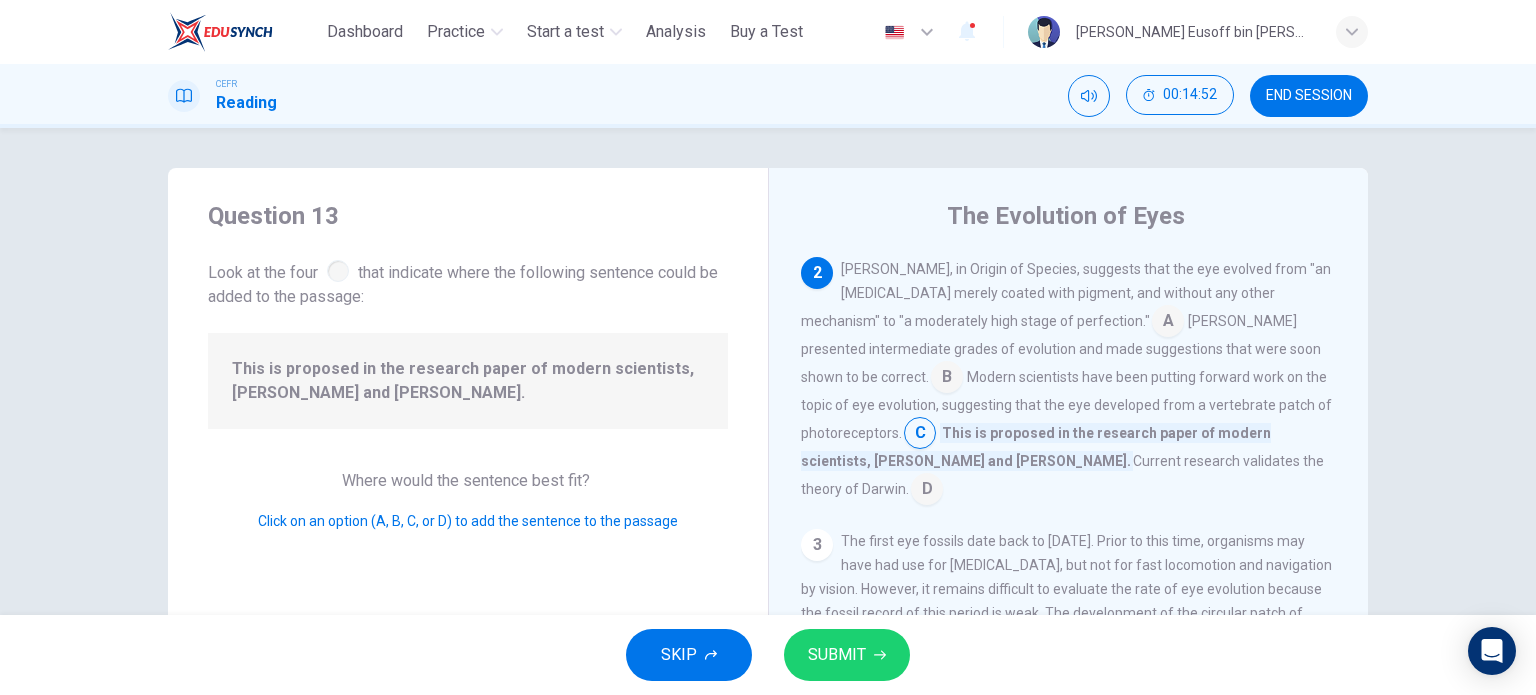 scroll, scrollTop: 148, scrollLeft: 0, axis: vertical 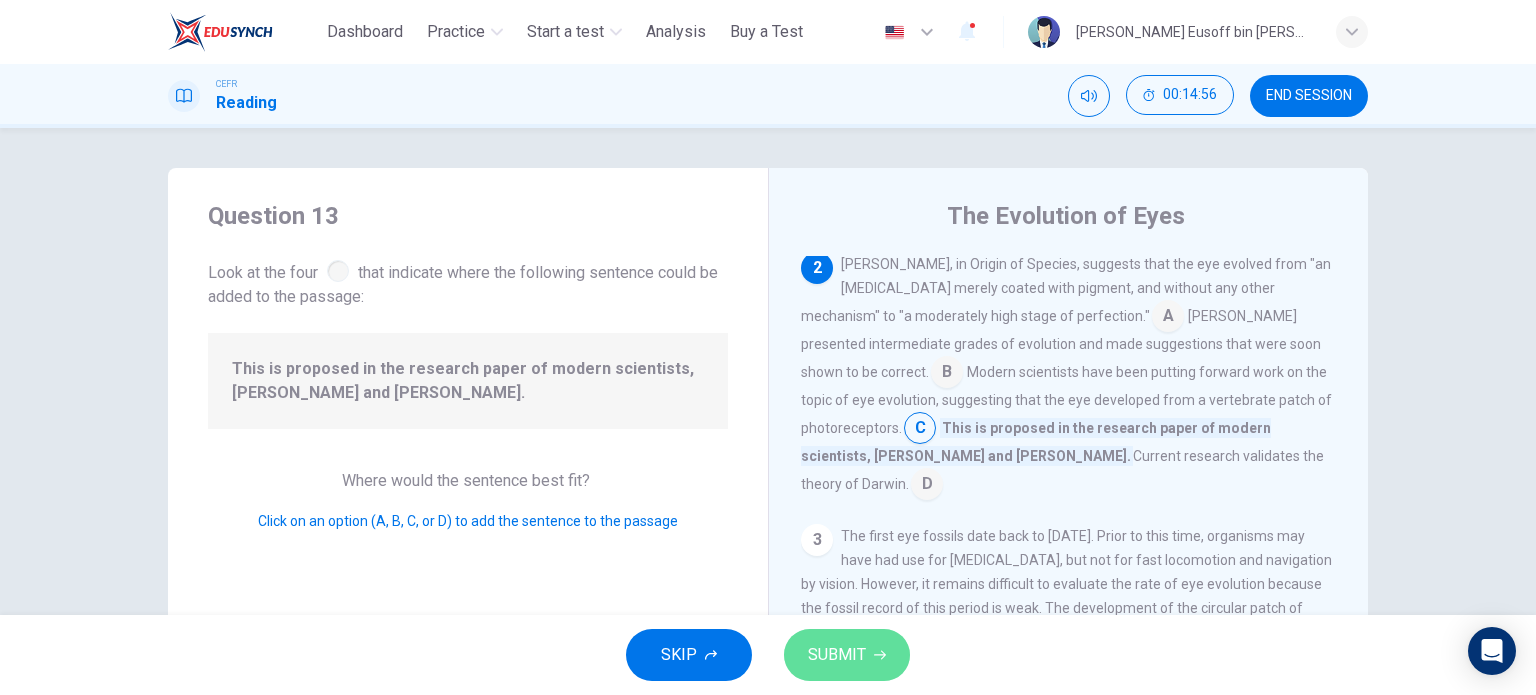 click on "SUBMIT" at bounding box center [847, 655] 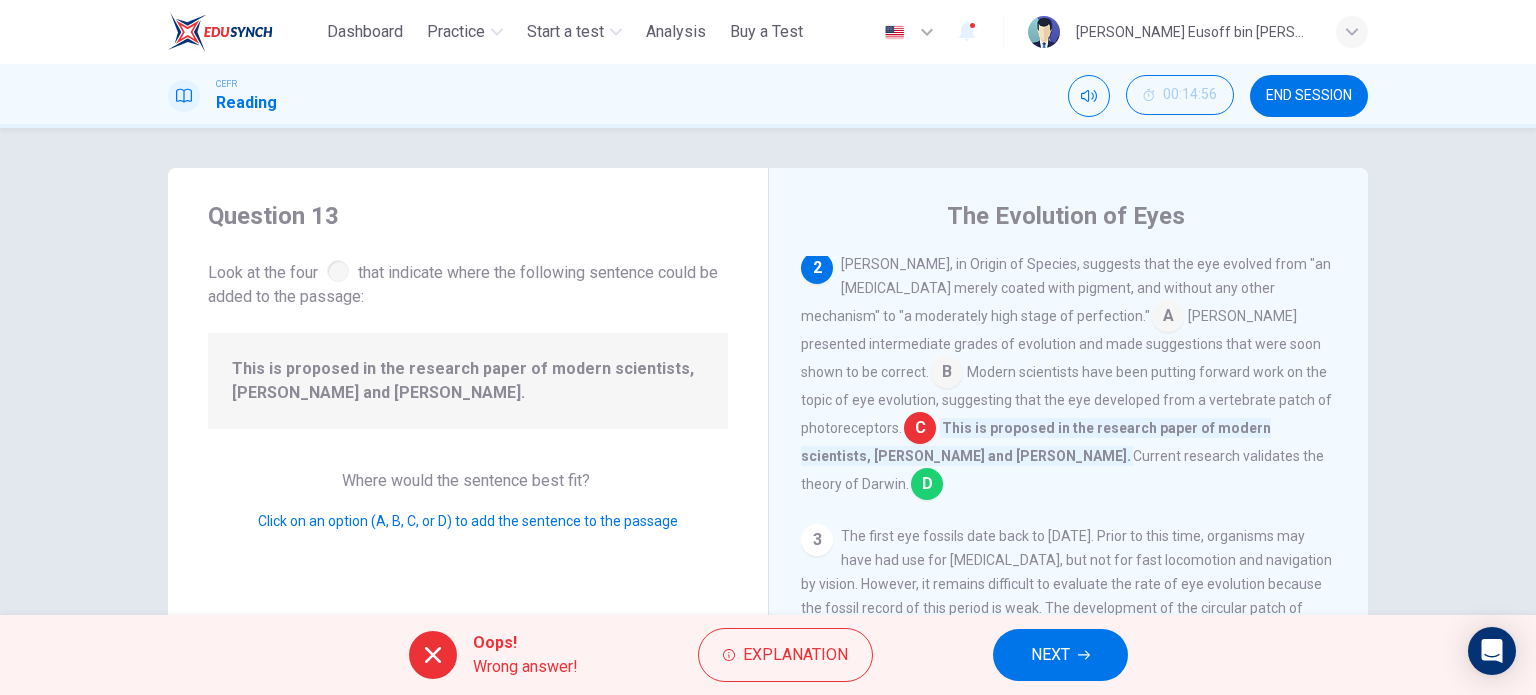 click on "NEXT" at bounding box center (1060, 655) 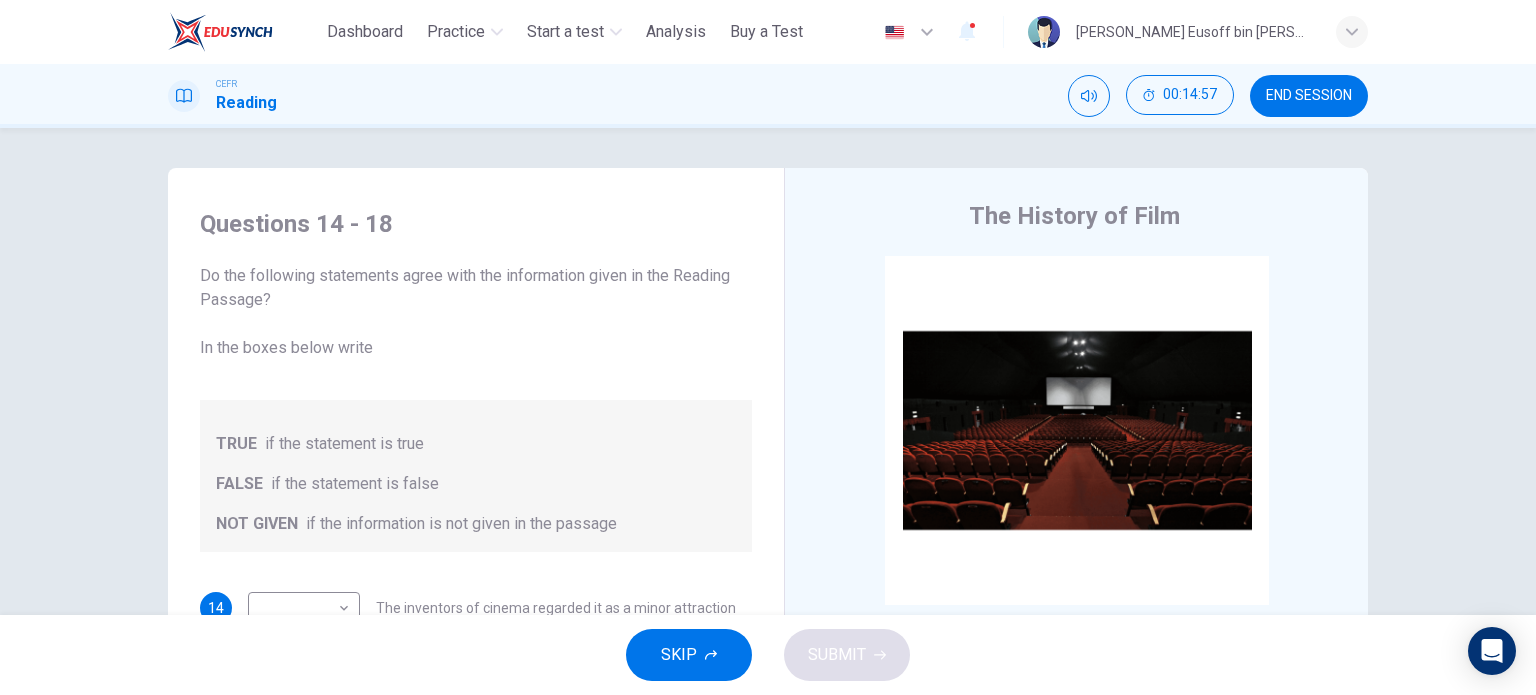 click on "END SESSION" at bounding box center [1309, 96] 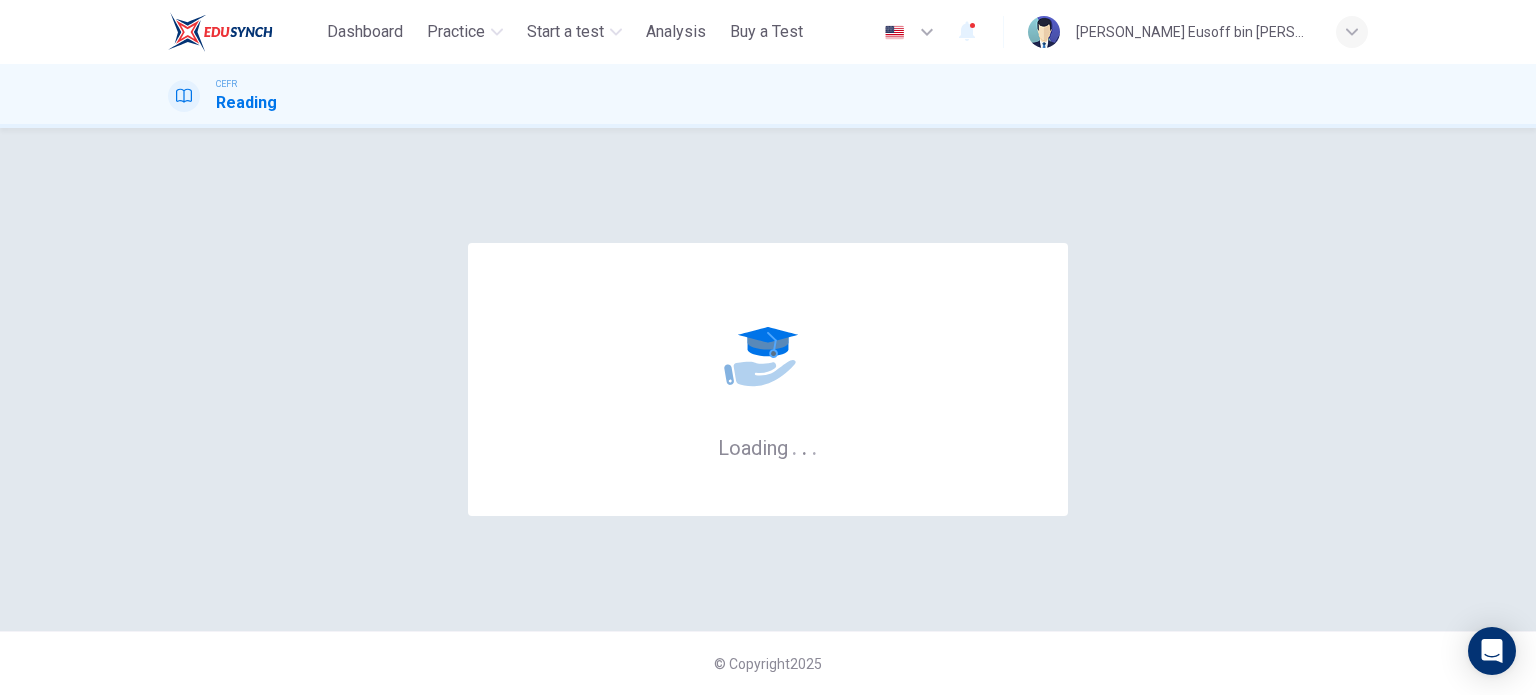 scroll, scrollTop: 0, scrollLeft: 0, axis: both 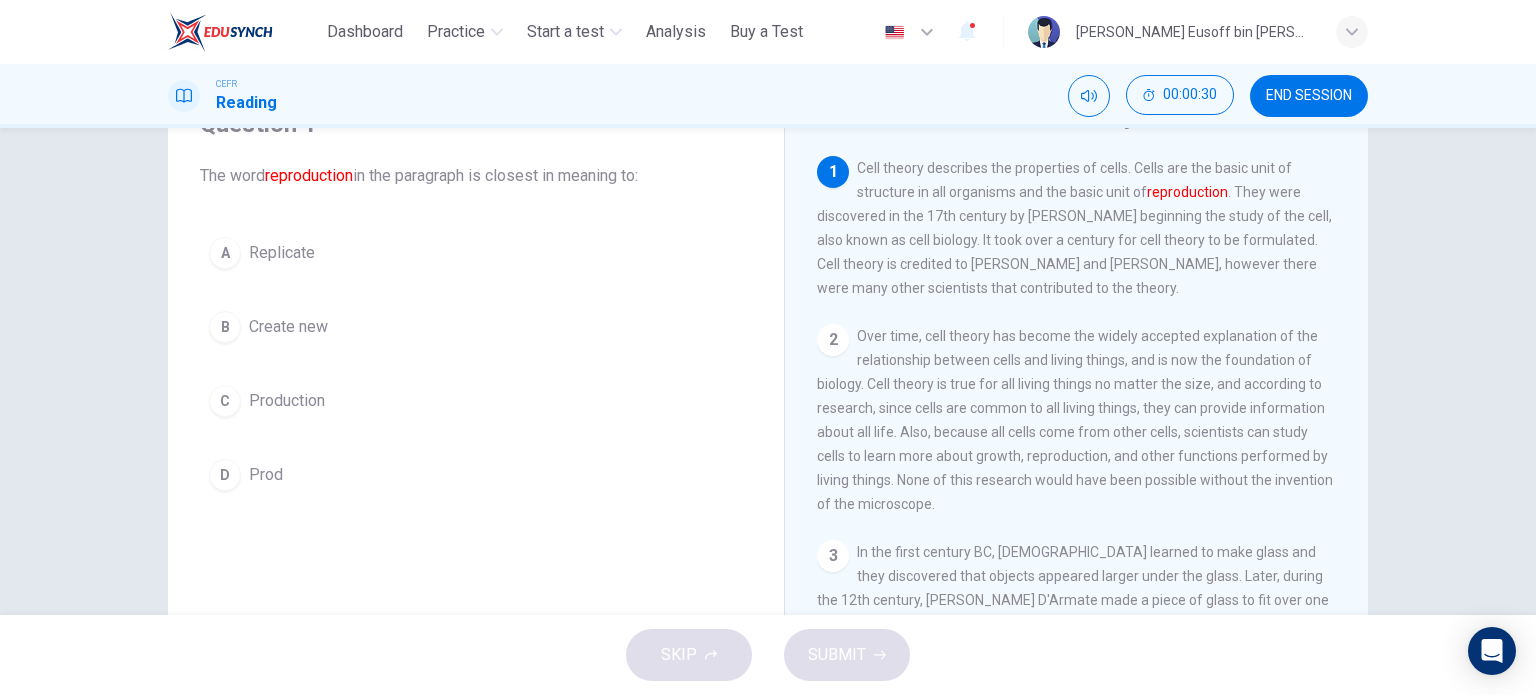 click on "Create new" at bounding box center (288, 327) 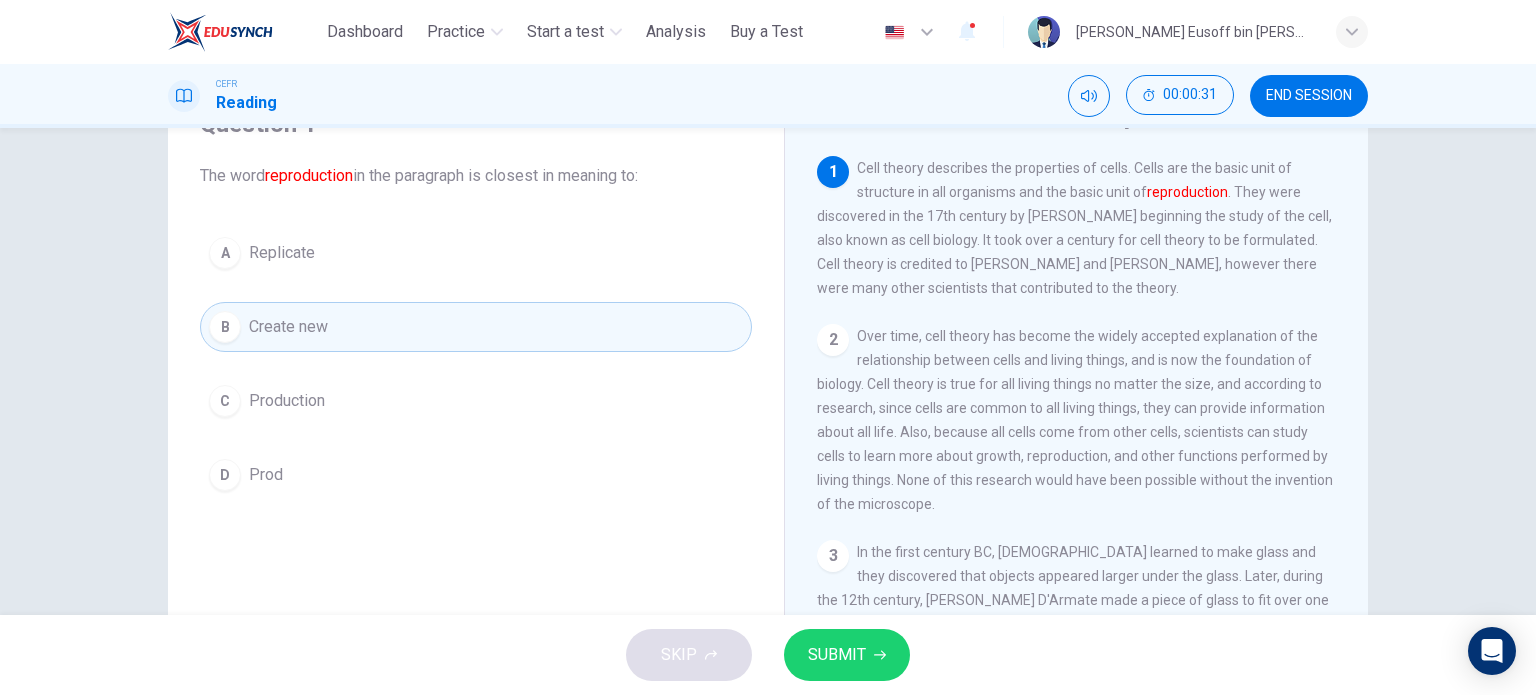 click 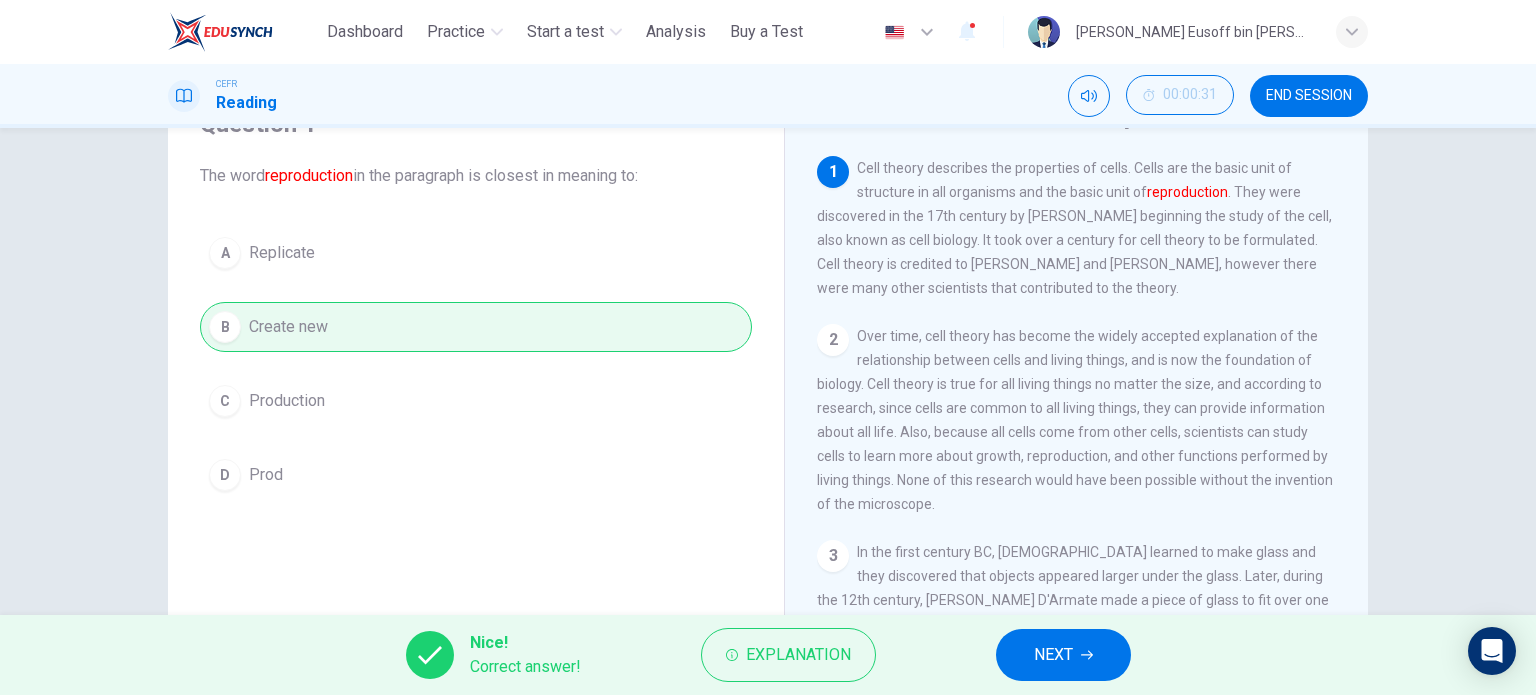 click on "NEXT" at bounding box center (1053, 655) 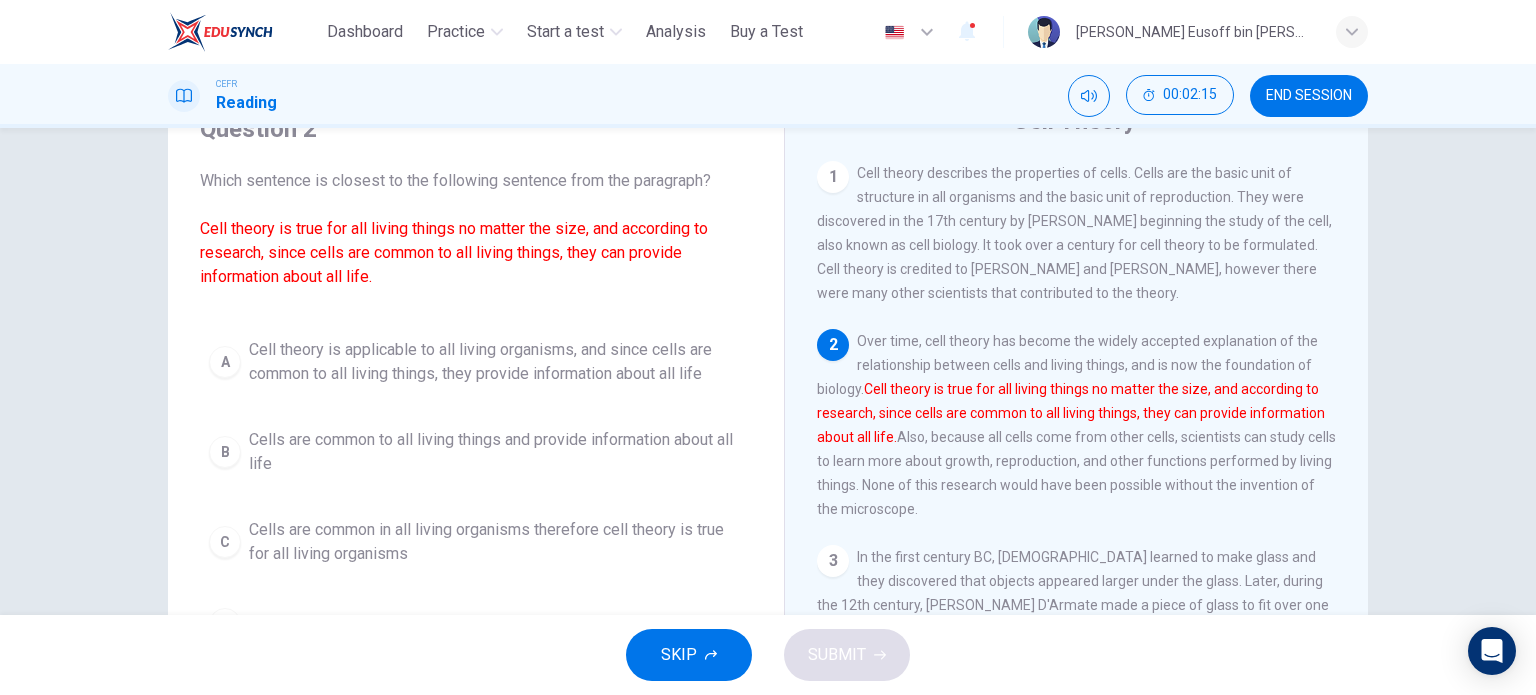 scroll, scrollTop: 88, scrollLeft: 0, axis: vertical 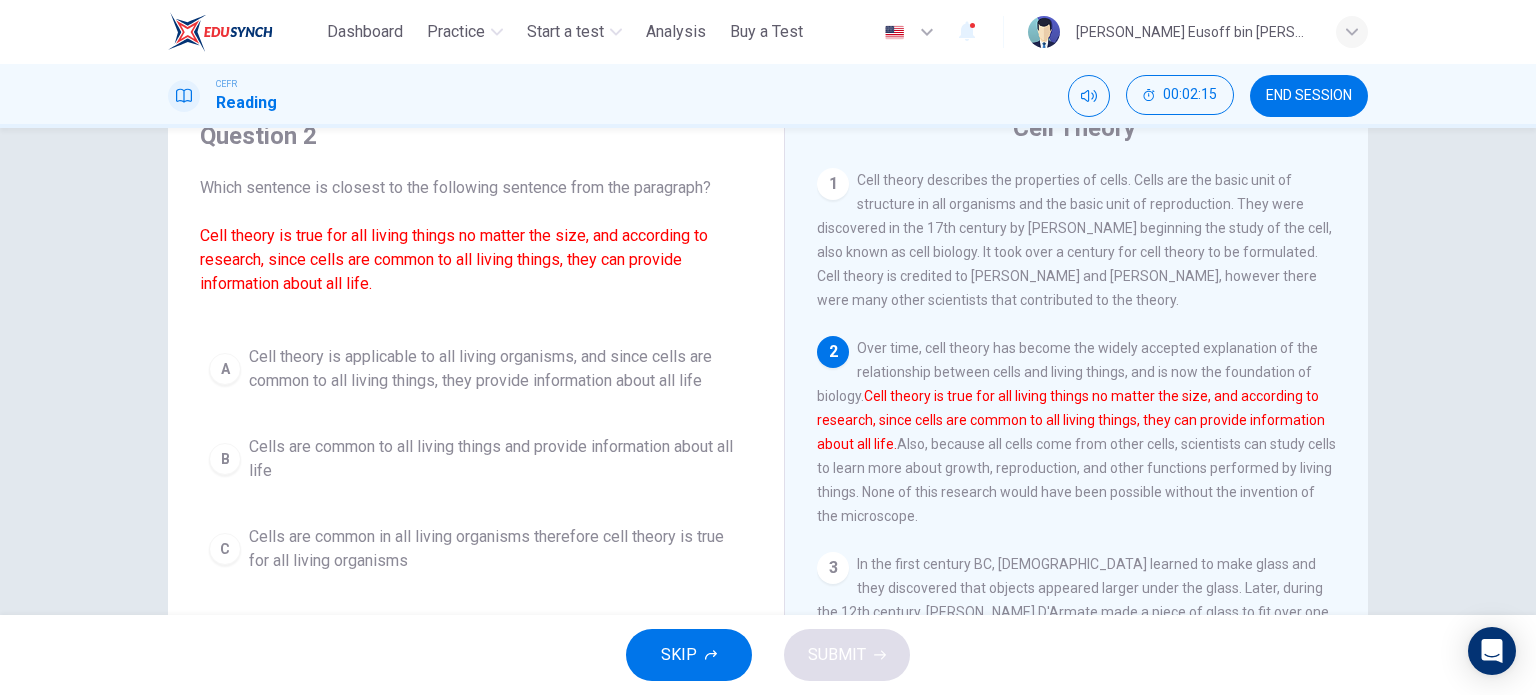 click on "Cell theory is applicable to all living organisms, and since cells are common to all living things, they provide information about all life" at bounding box center (496, 369) 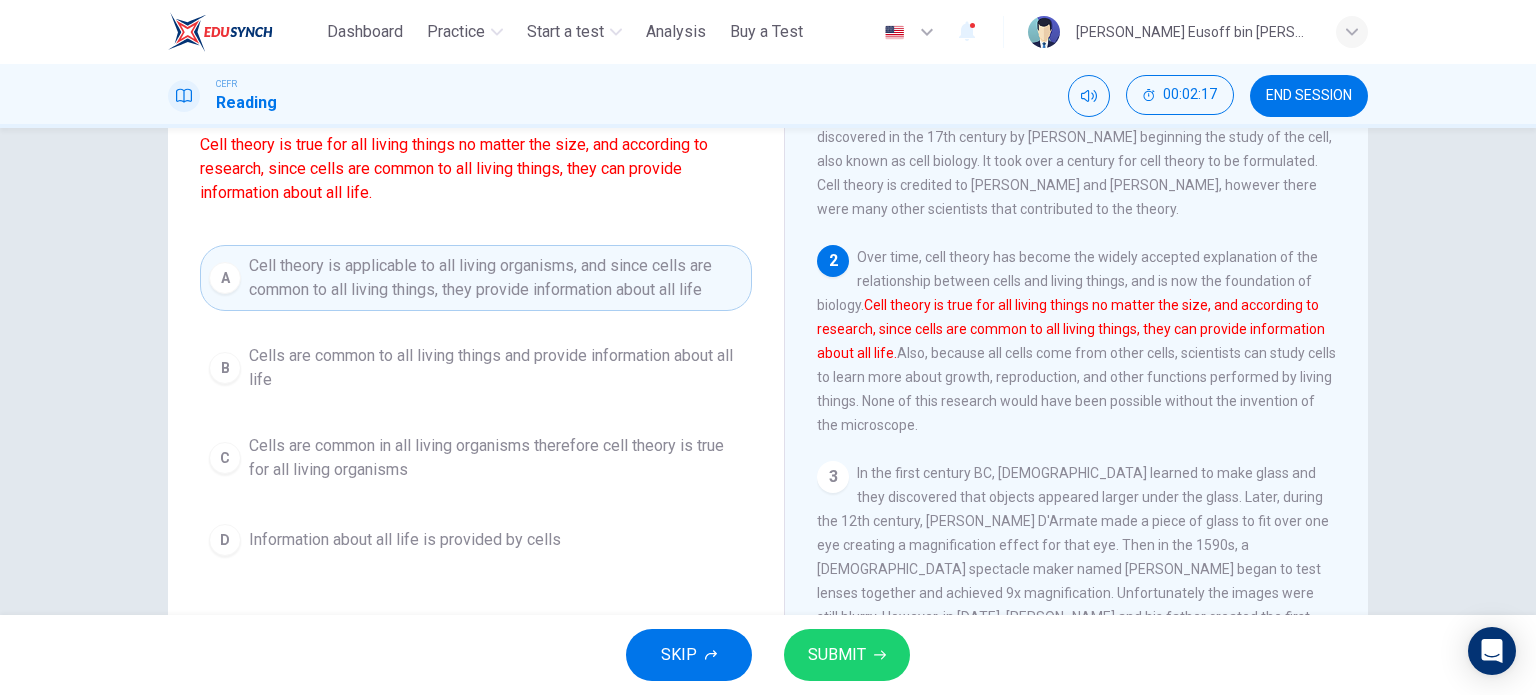 scroll, scrollTop: 188, scrollLeft: 0, axis: vertical 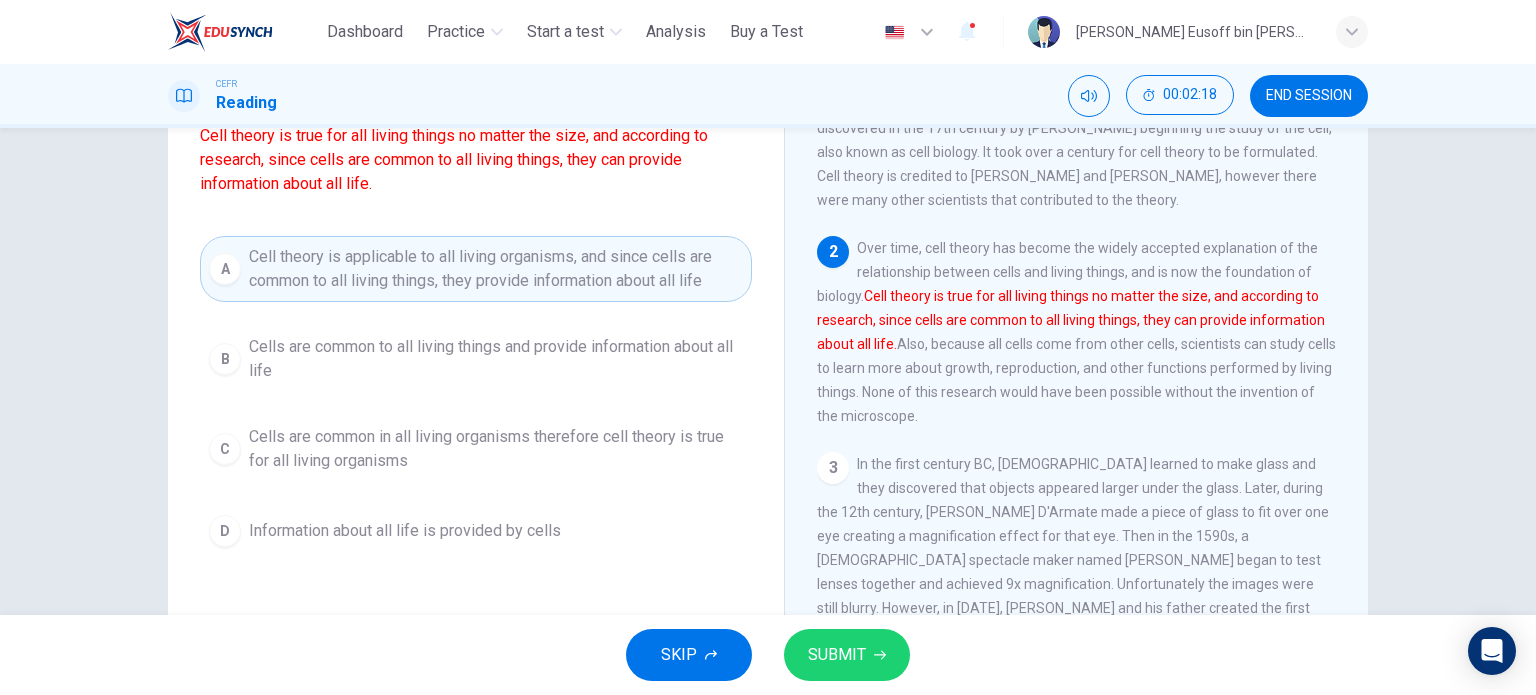 click on "SUBMIT" at bounding box center (837, 655) 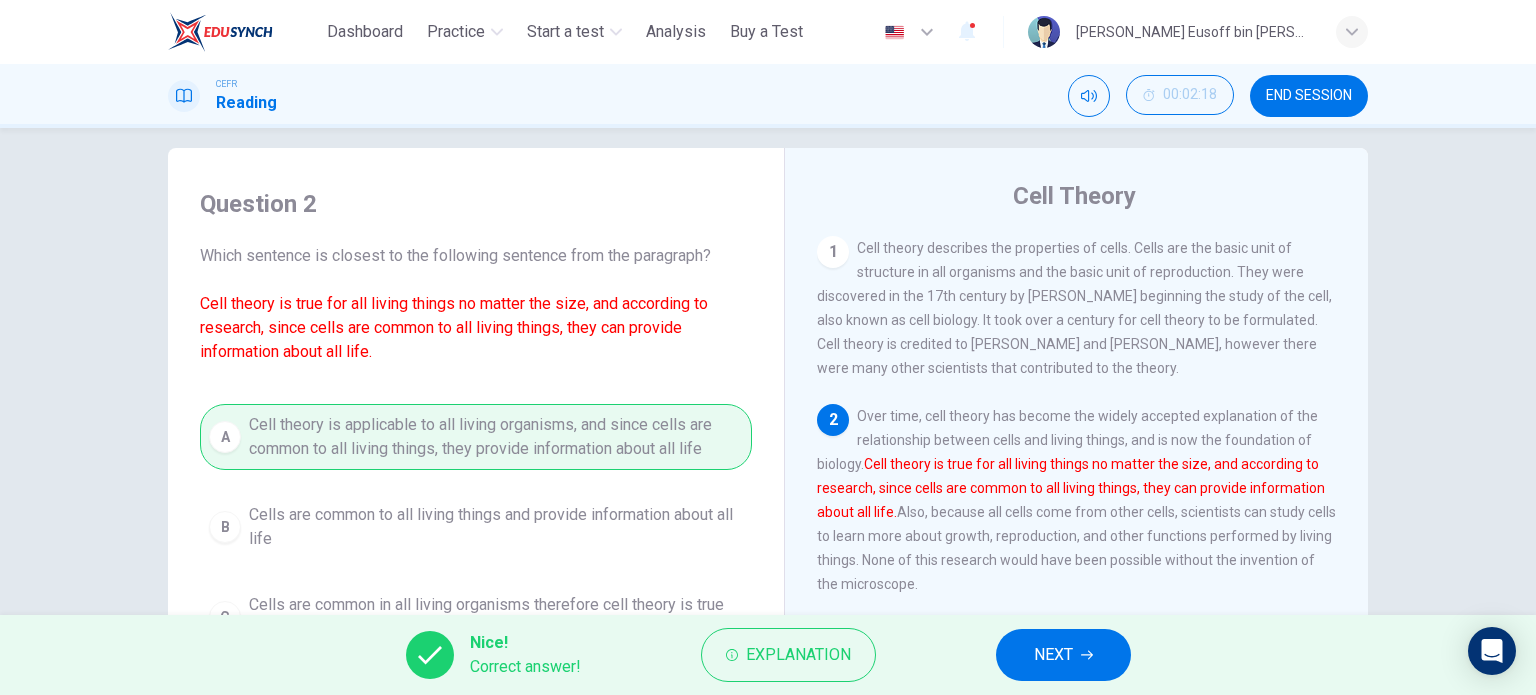 scroll, scrollTop: 0, scrollLeft: 0, axis: both 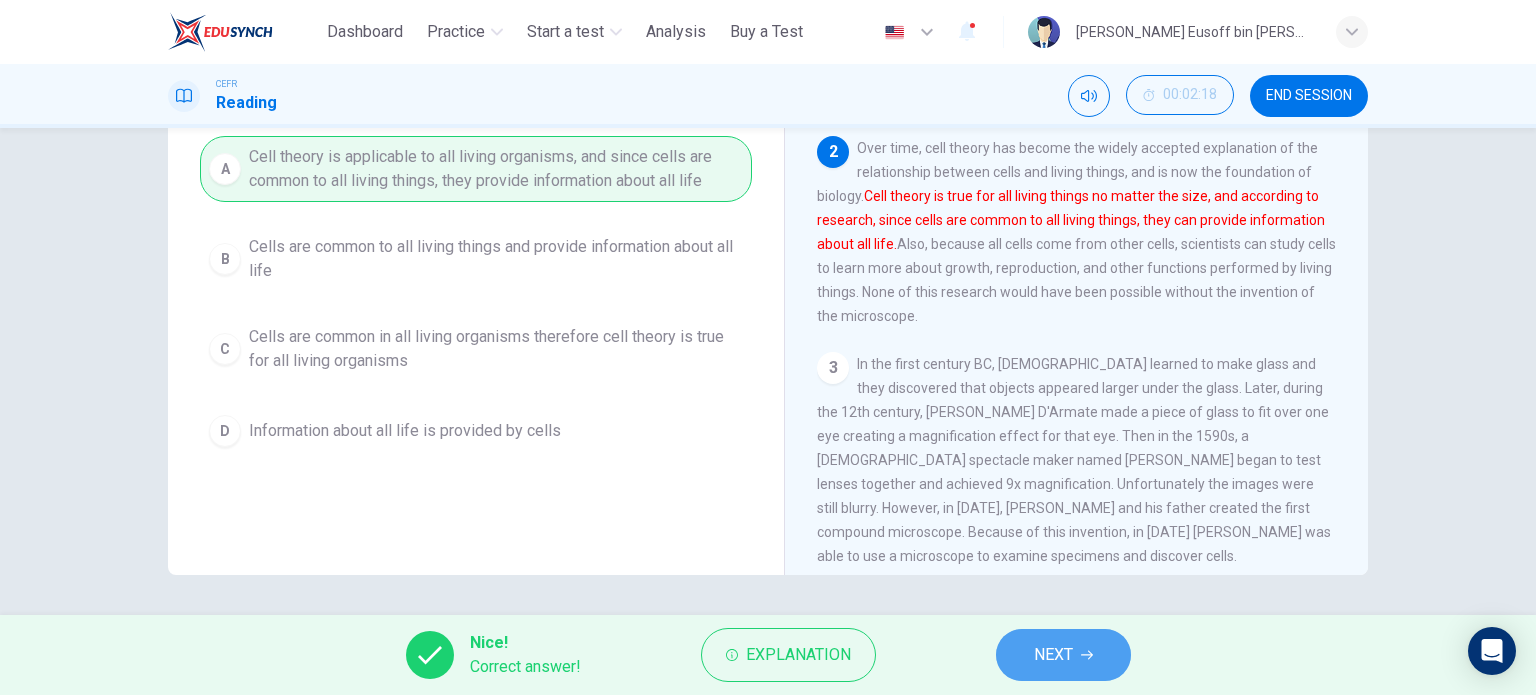click on "NEXT" at bounding box center (1063, 655) 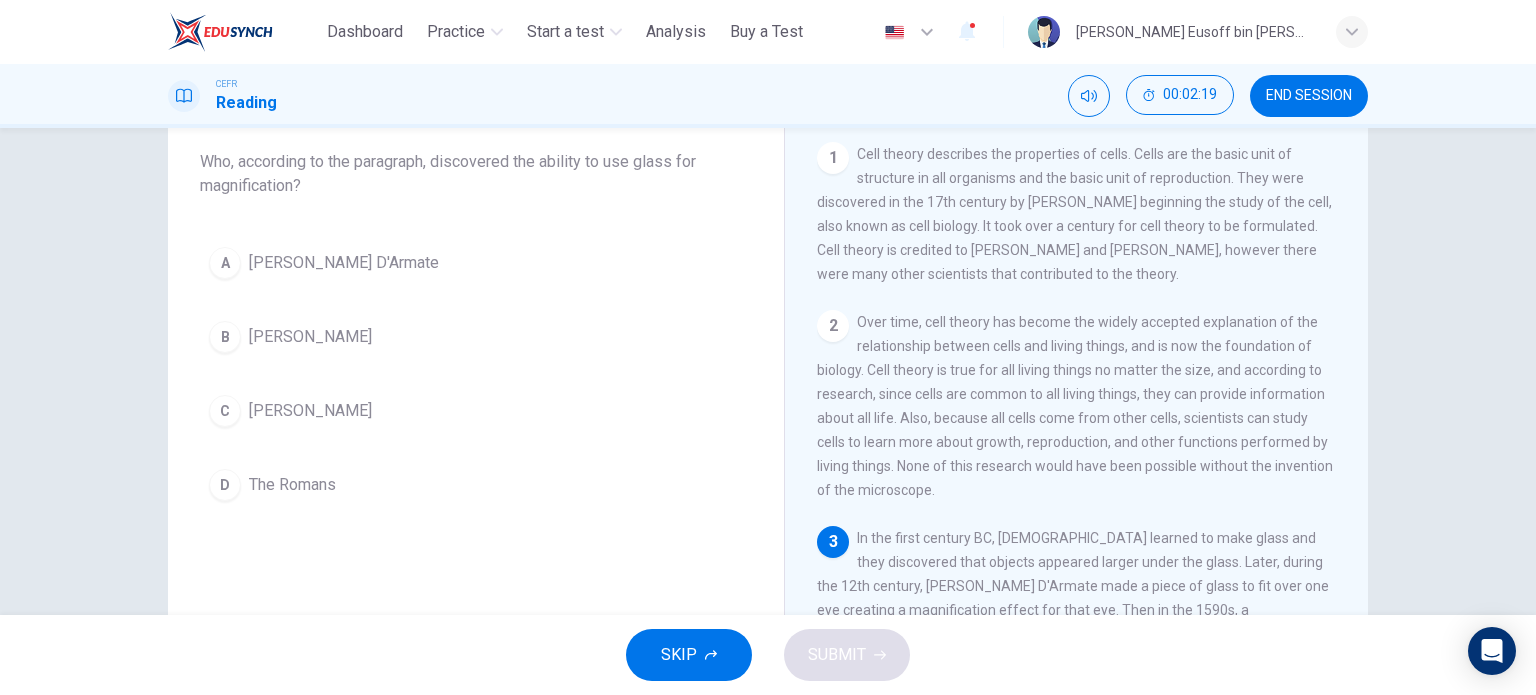 scroll, scrollTop: 116, scrollLeft: 0, axis: vertical 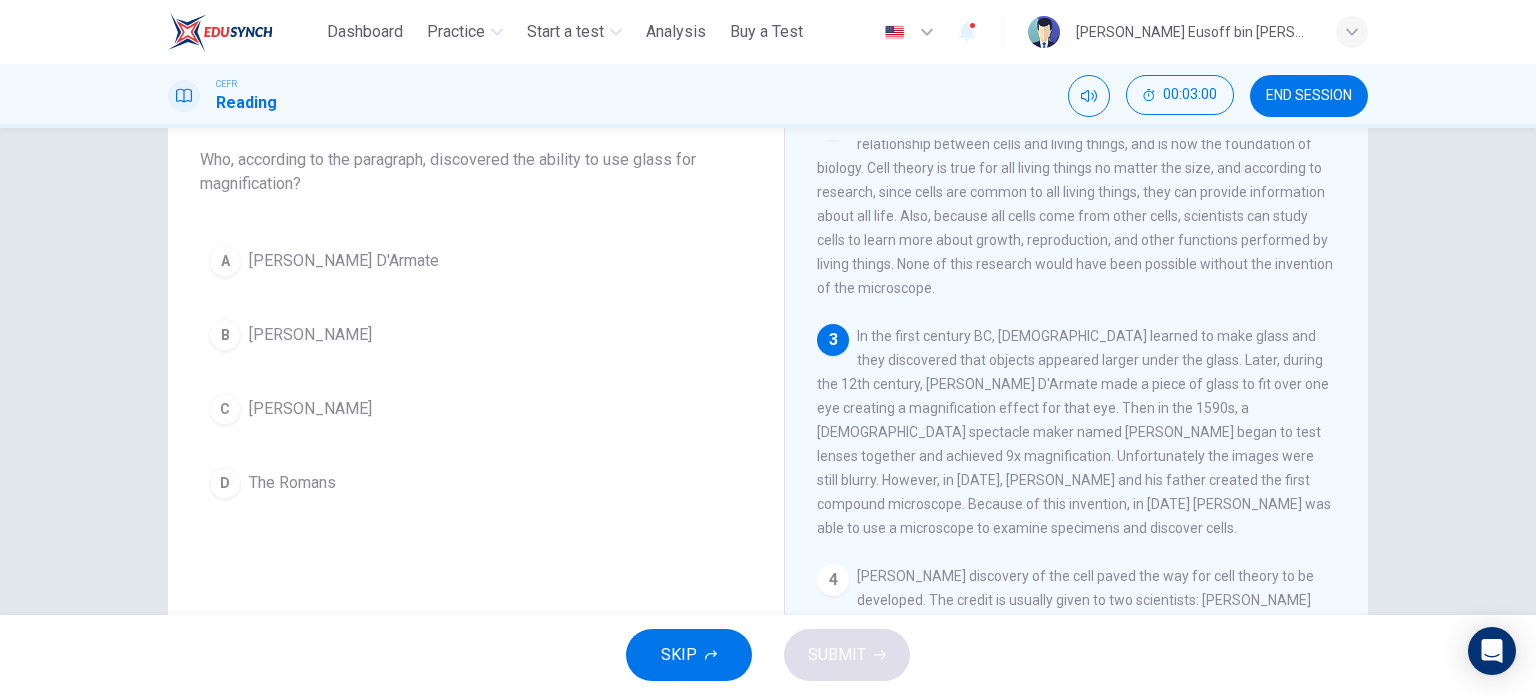 click on "Salvino D'Armate" at bounding box center [344, 261] 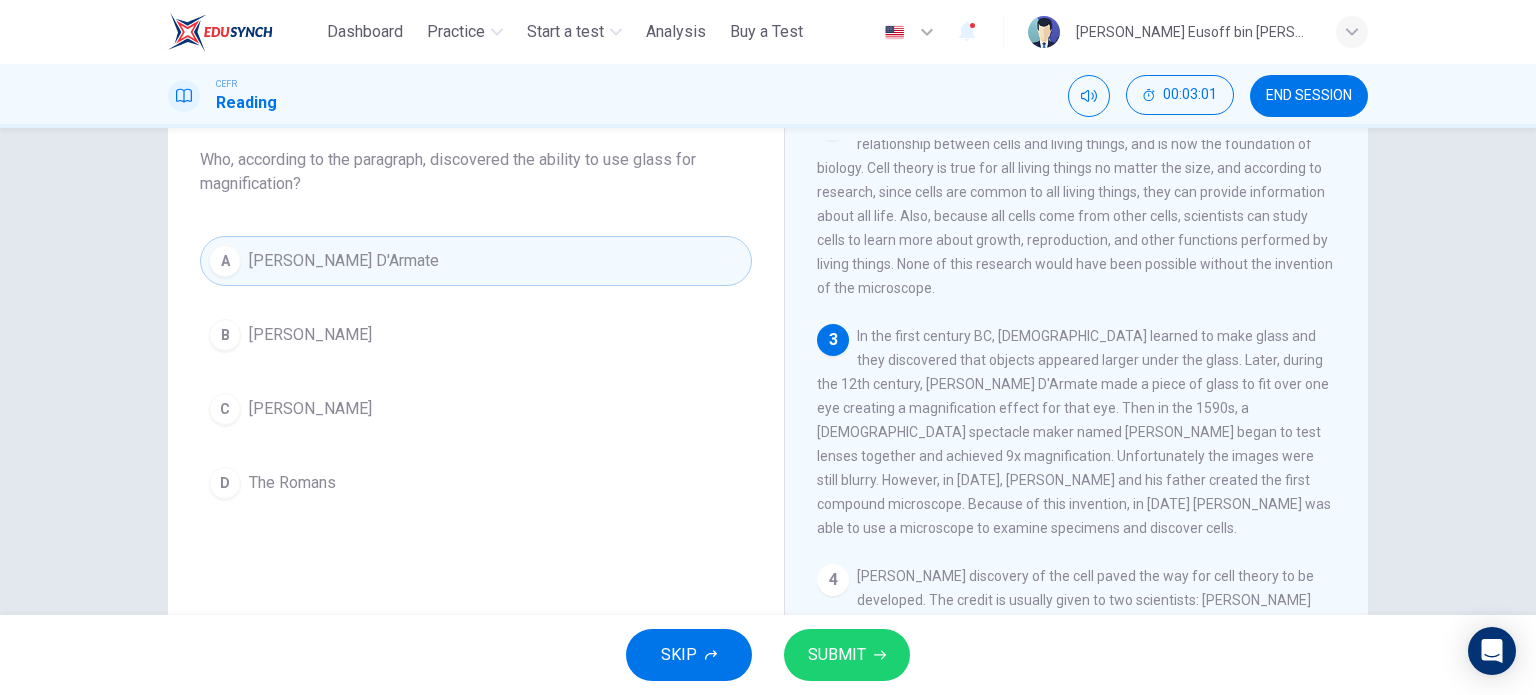 click on "SUBMIT" at bounding box center [847, 655] 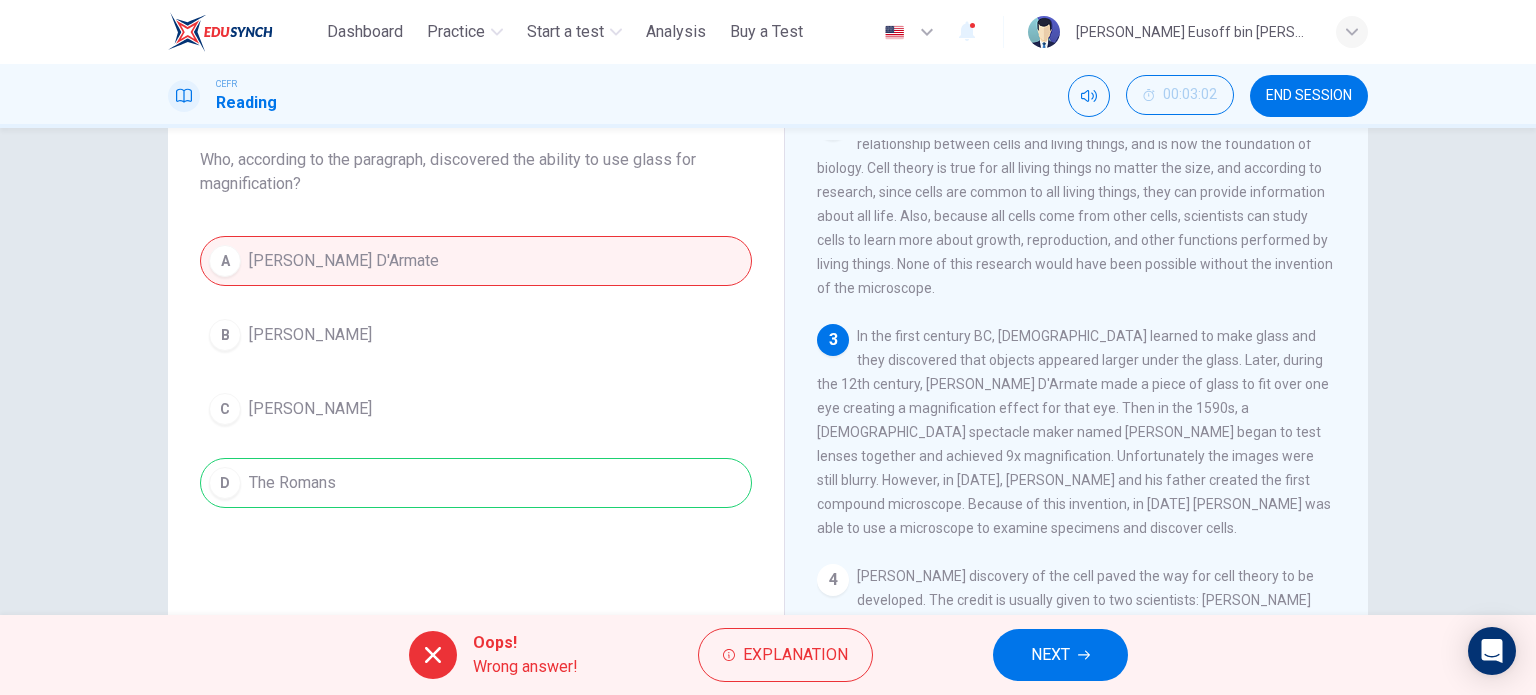 click on "NEXT" at bounding box center [1060, 655] 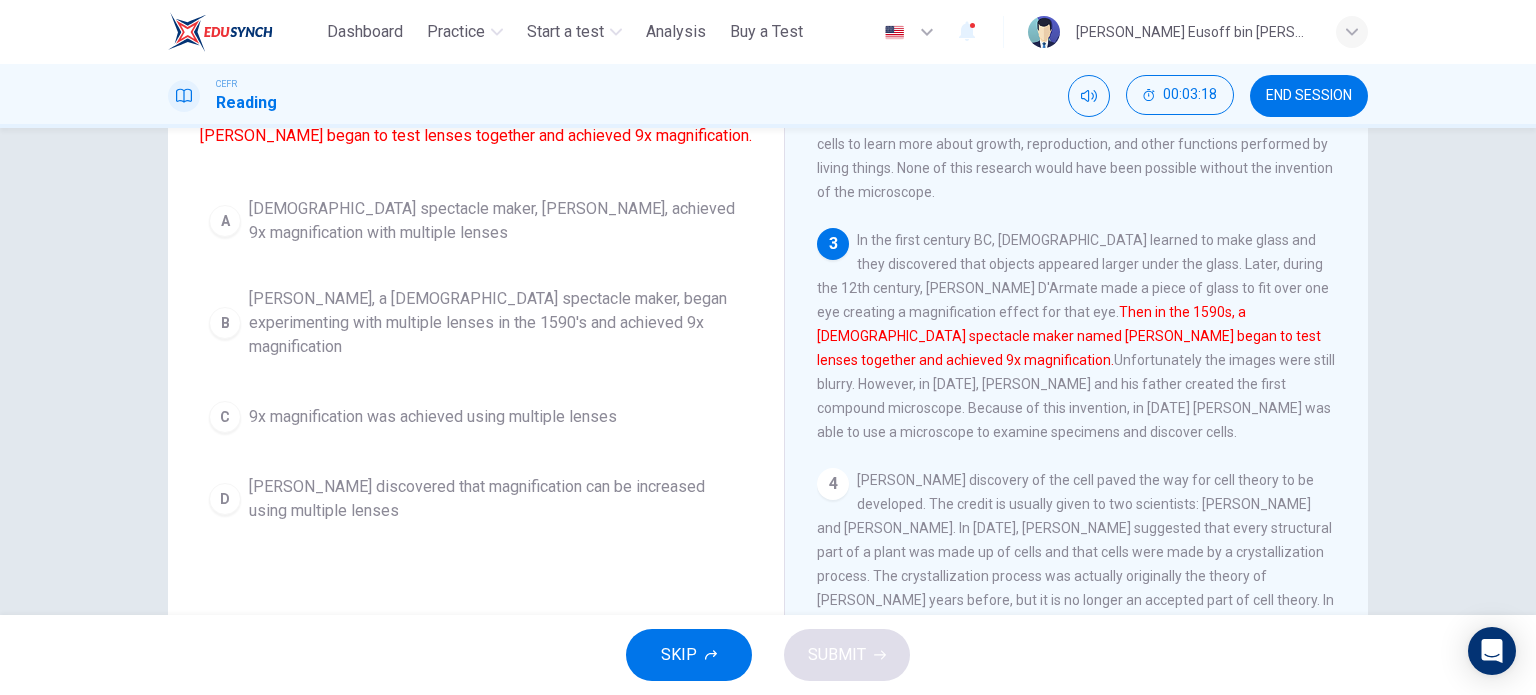scroll, scrollTop: 216, scrollLeft: 0, axis: vertical 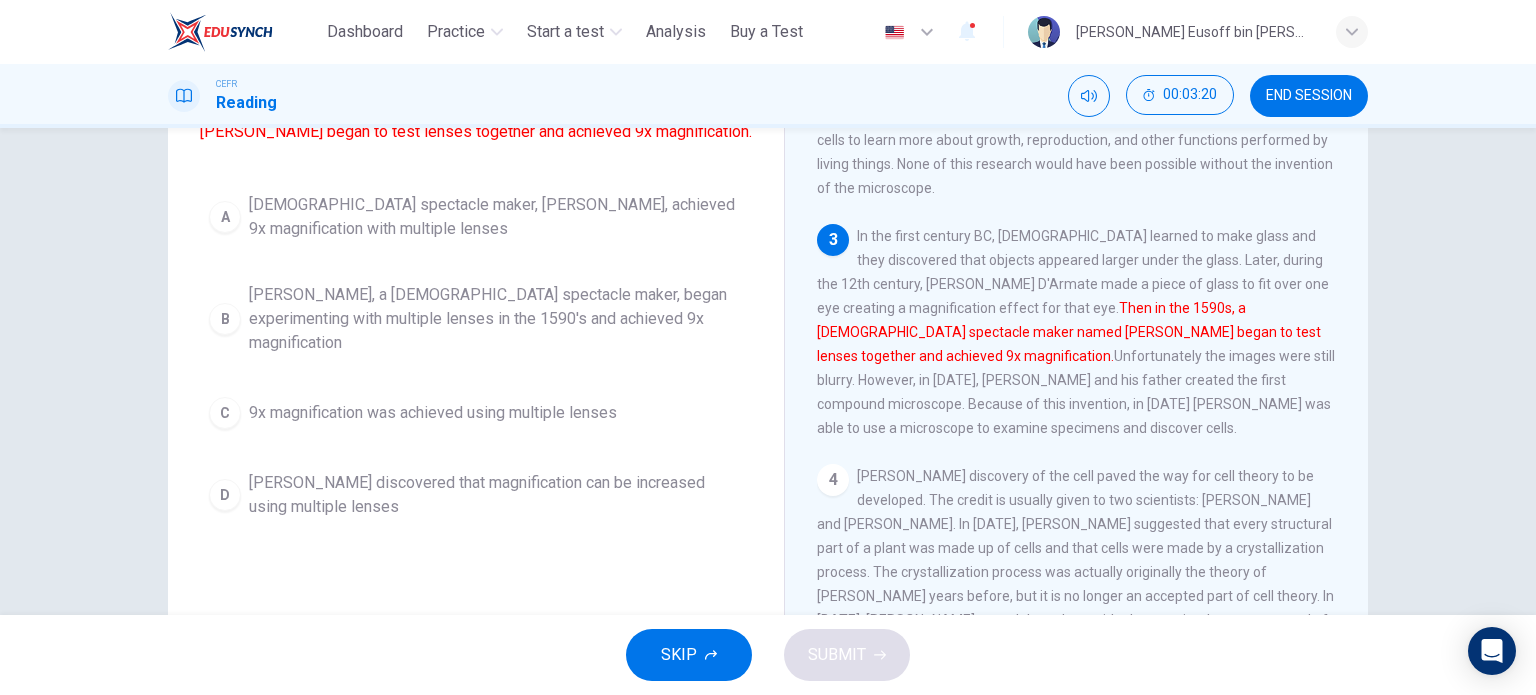 click on "Dutch spectacle maker, Zacharias Jansen, achieved 9x magnification with multiple lenses" at bounding box center [496, 217] 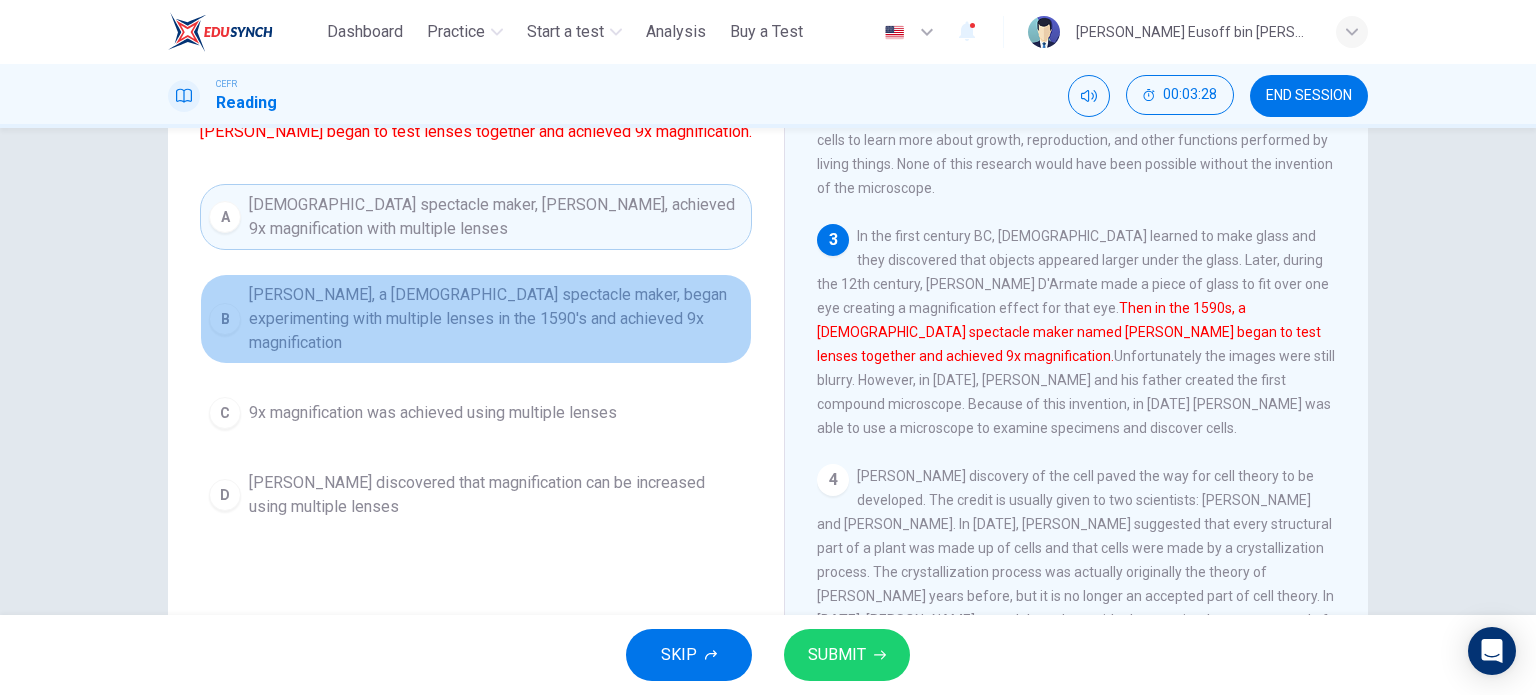 click on "Zacharias Jansen, a Dutch spectacle maker, began experimenting with multiple lenses in the 1590's and achieved 9x magnification" at bounding box center (496, 319) 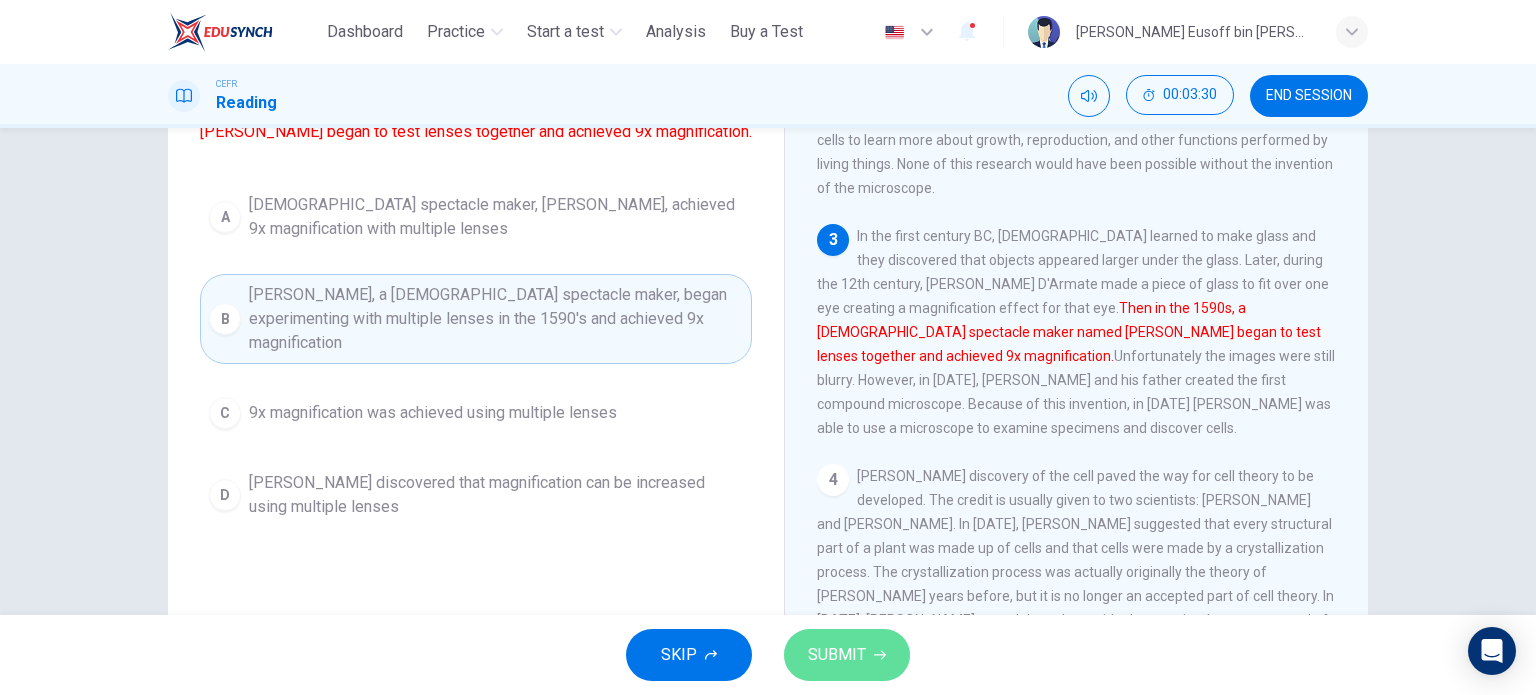 click on "SUBMIT" at bounding box center (837, 655) 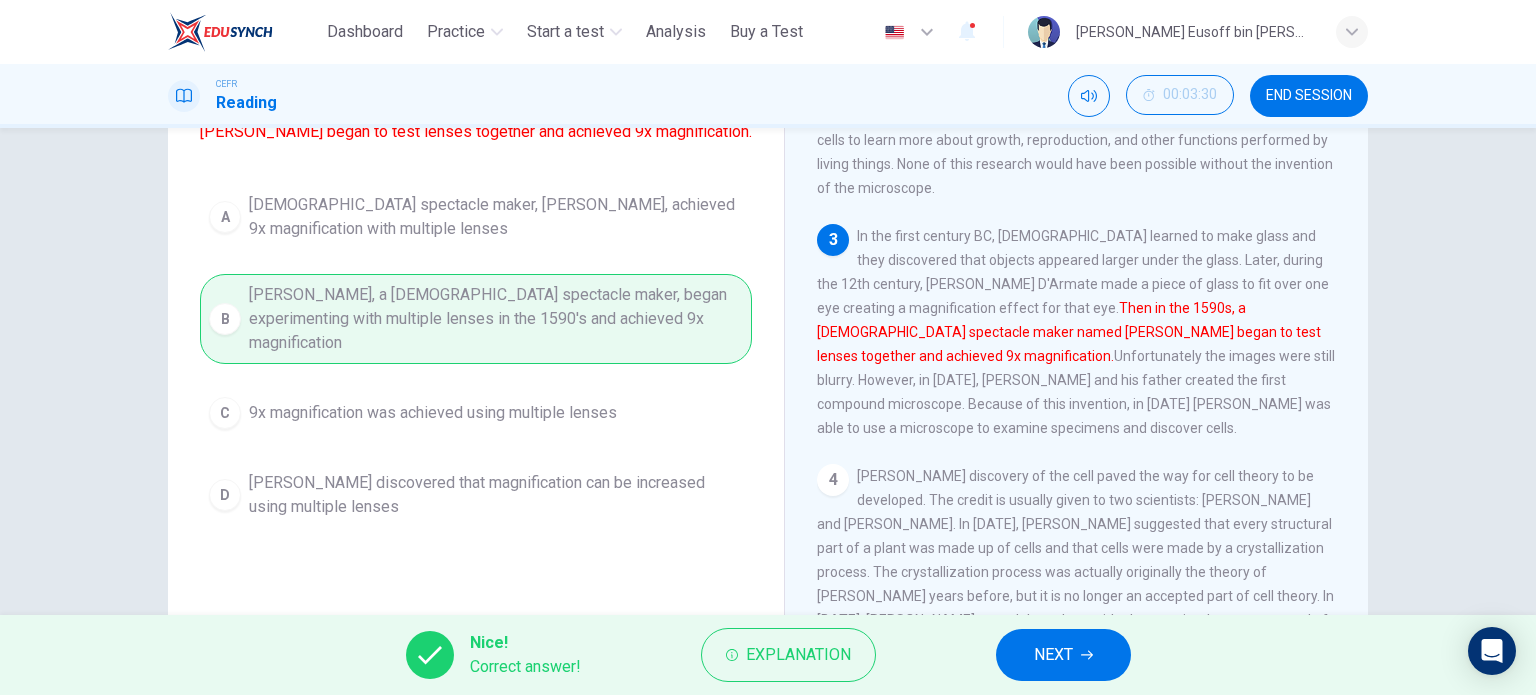 click on "NEXT" at bounding box center (1063, 655) 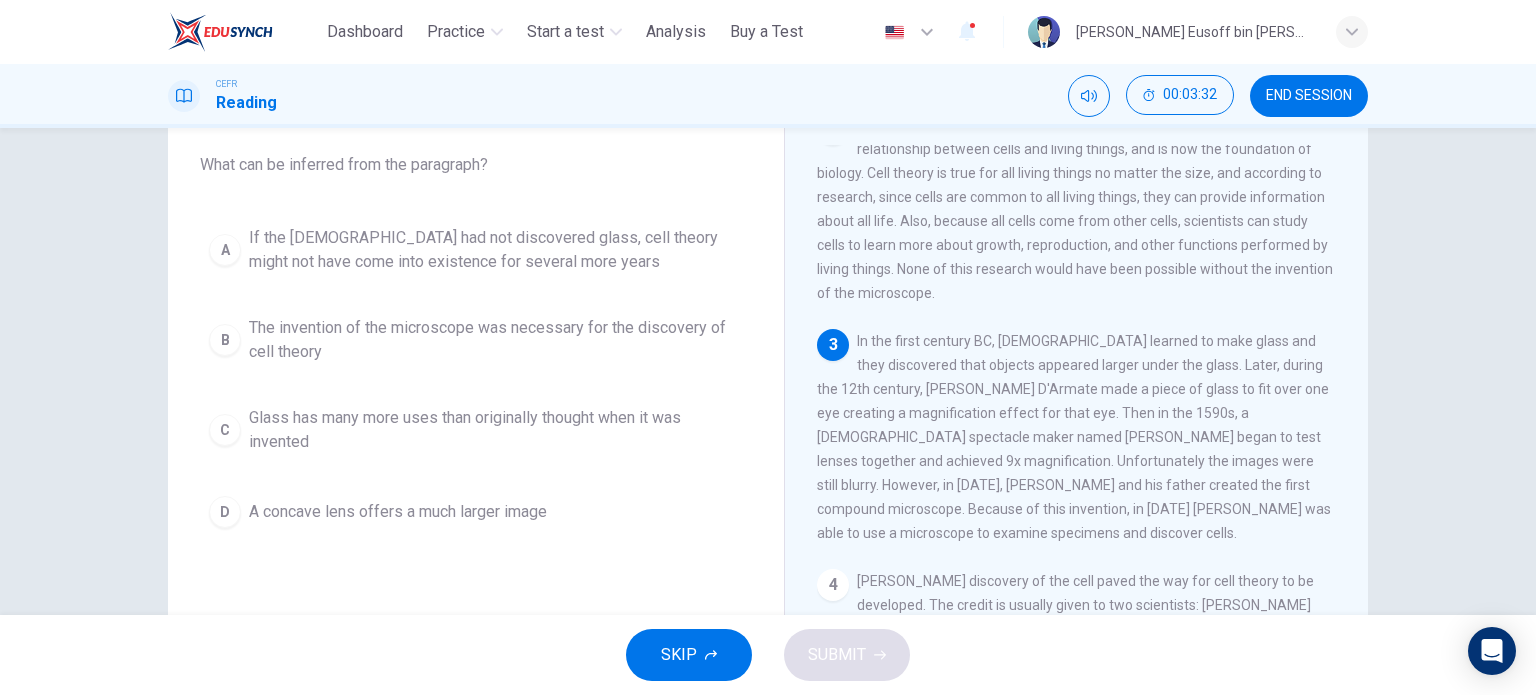 scroll, scrollTop: 116, scrollLeft: 0, axis: vertical 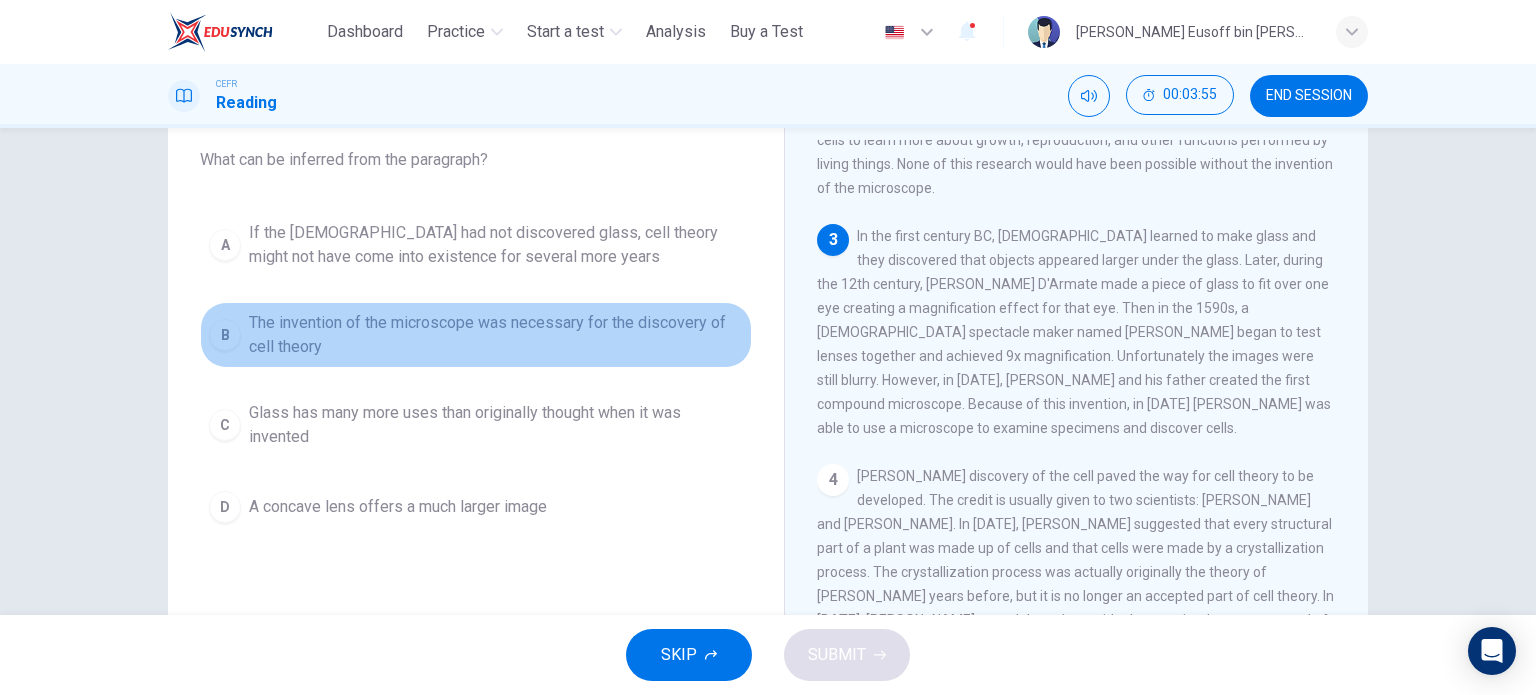 click on "The invention of the microscope was necessary for the discovery of cell theory" at bounding box center [496, 335] 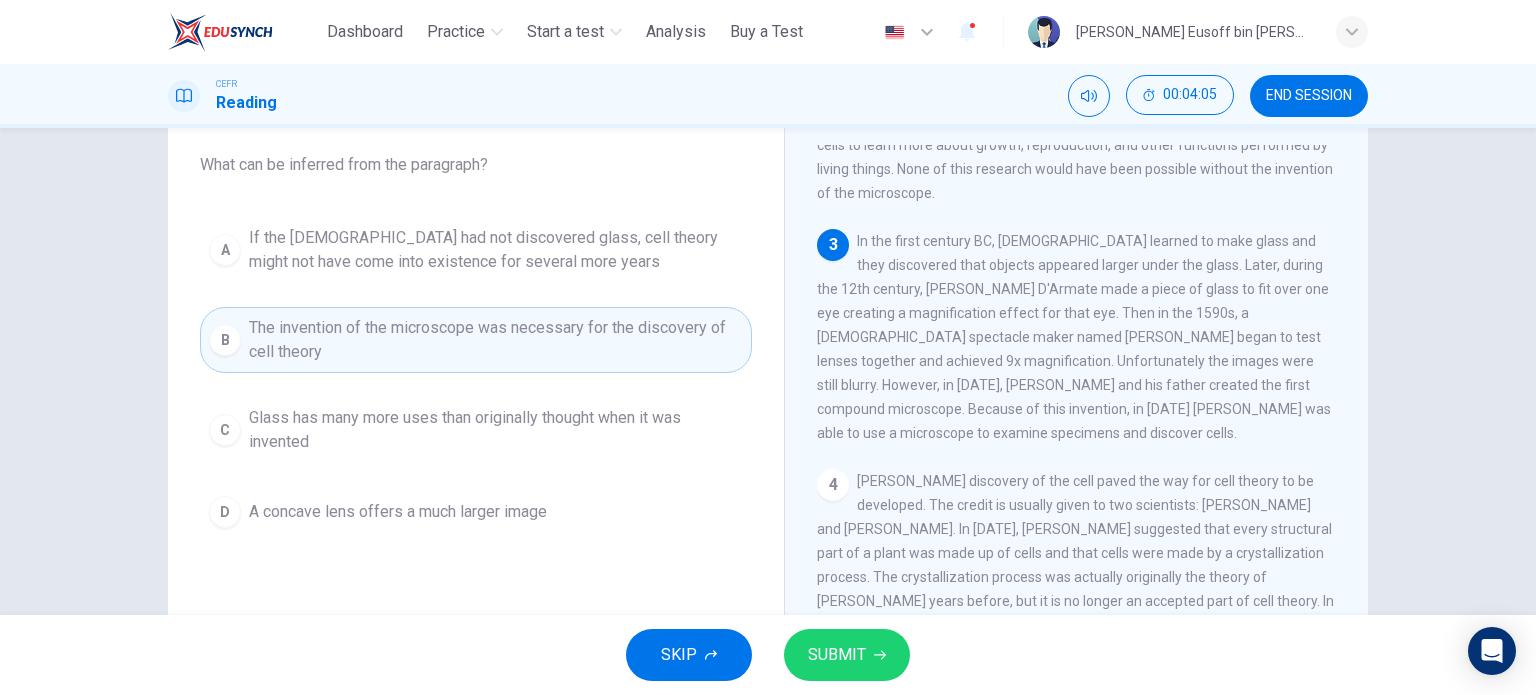 scroll, scrollTop: 116, scrollLeft: 0, axis: vertical 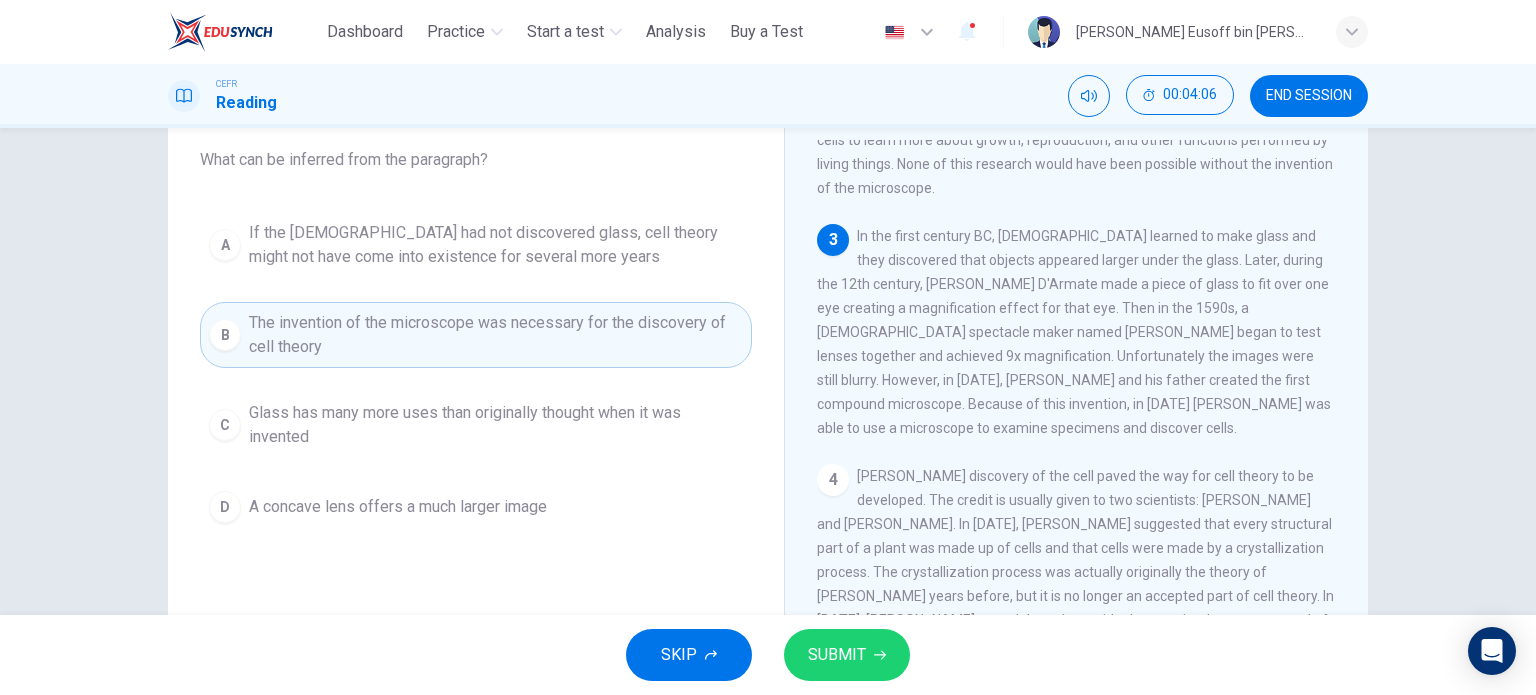click on "If the Romans had not discovered glass, cell theory might not have come into existence for several more years" at bounding box center [496, 245] 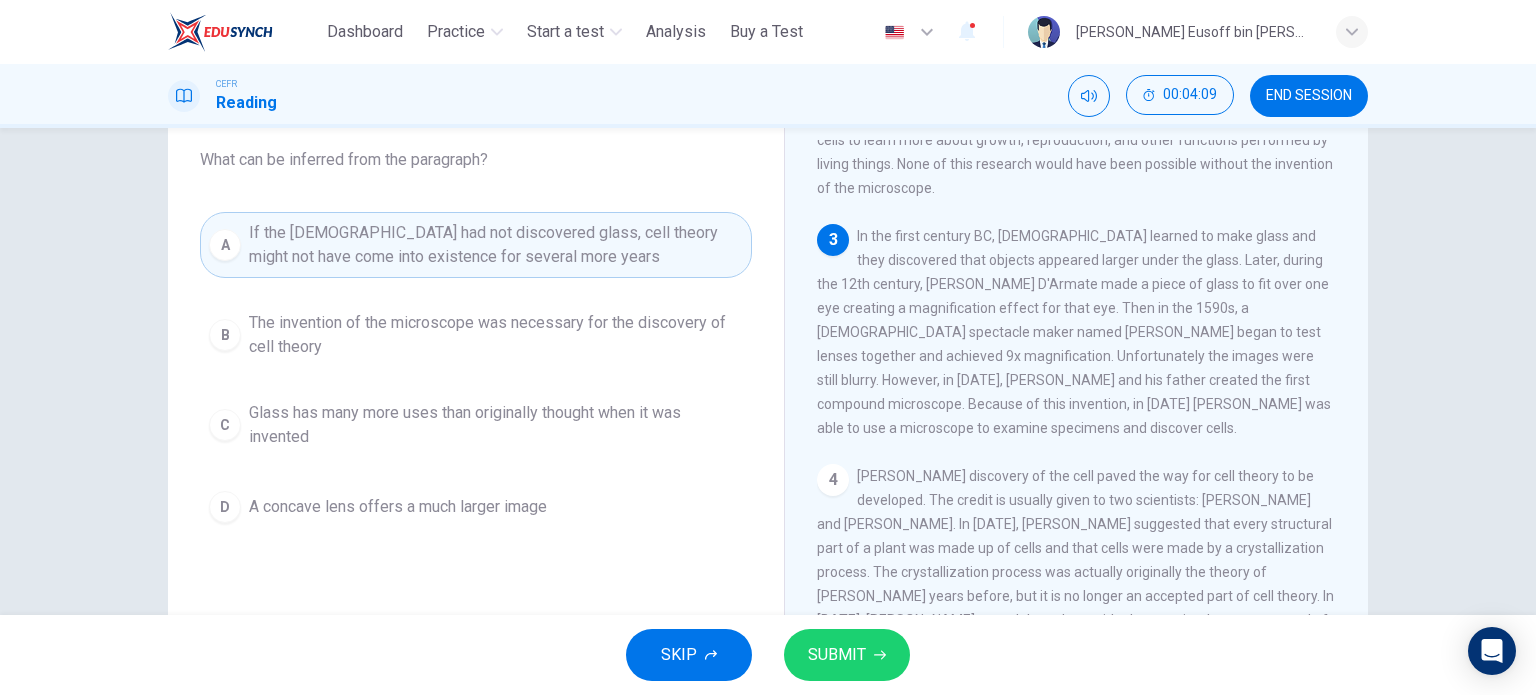 click on "SUBMIT" at bounding box center (837, 655) 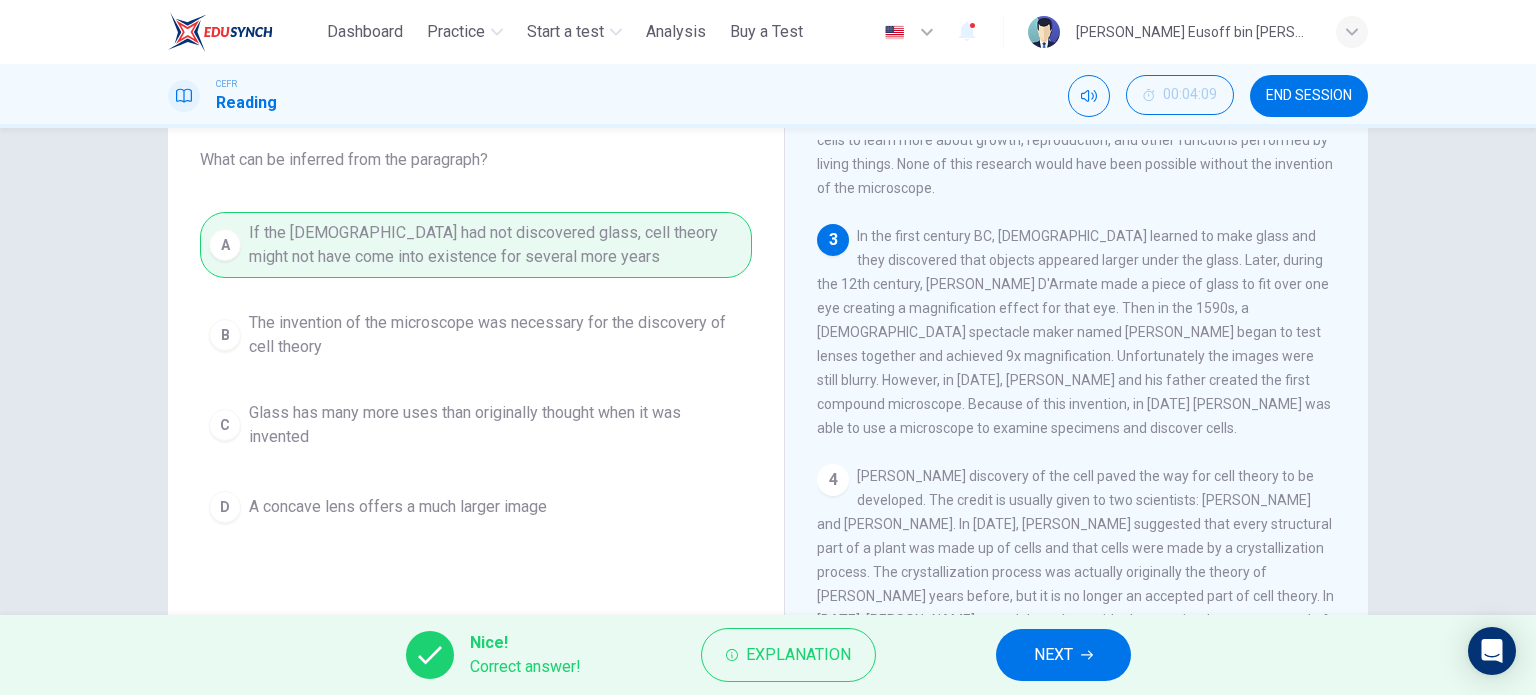 click on "NEXT" at bounding box center (1053, 655) 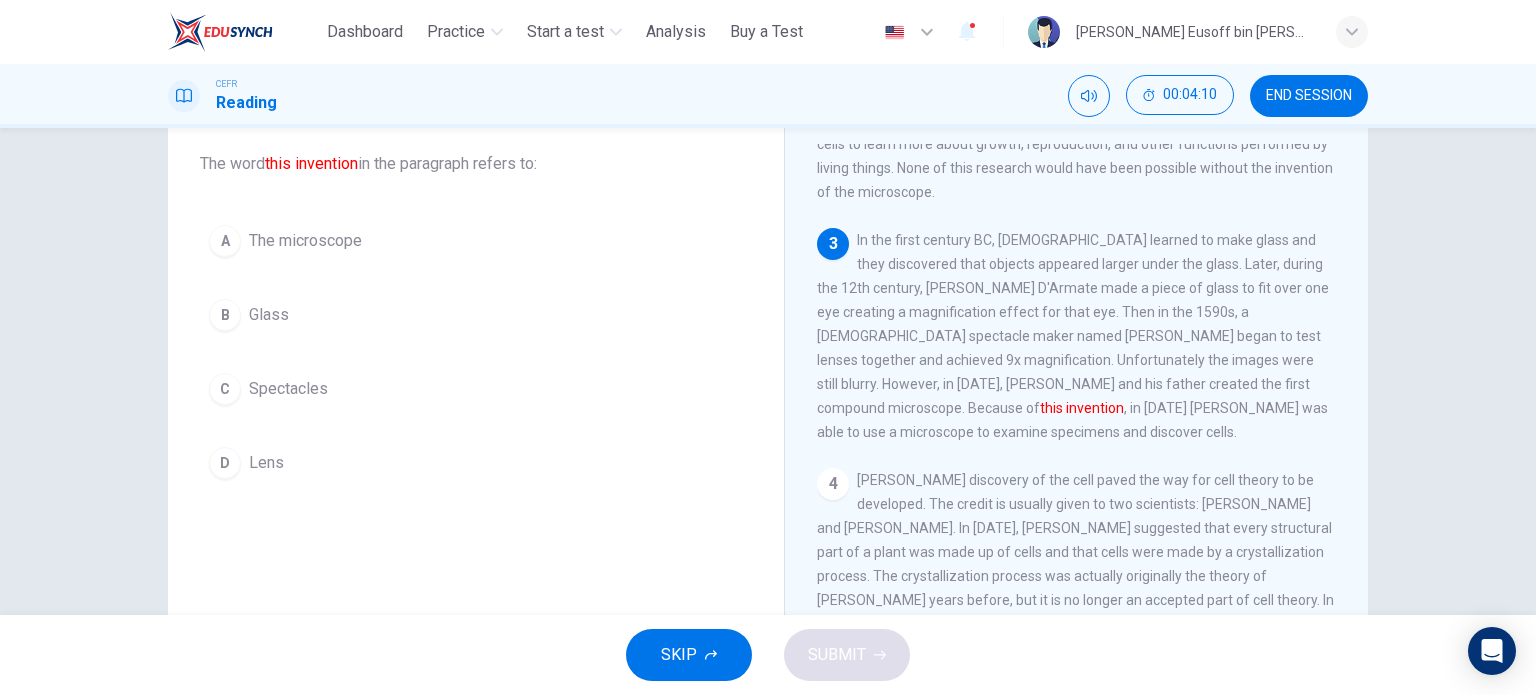scroll, scrollTop: 116, scrollLeft: 0, axis: vertical 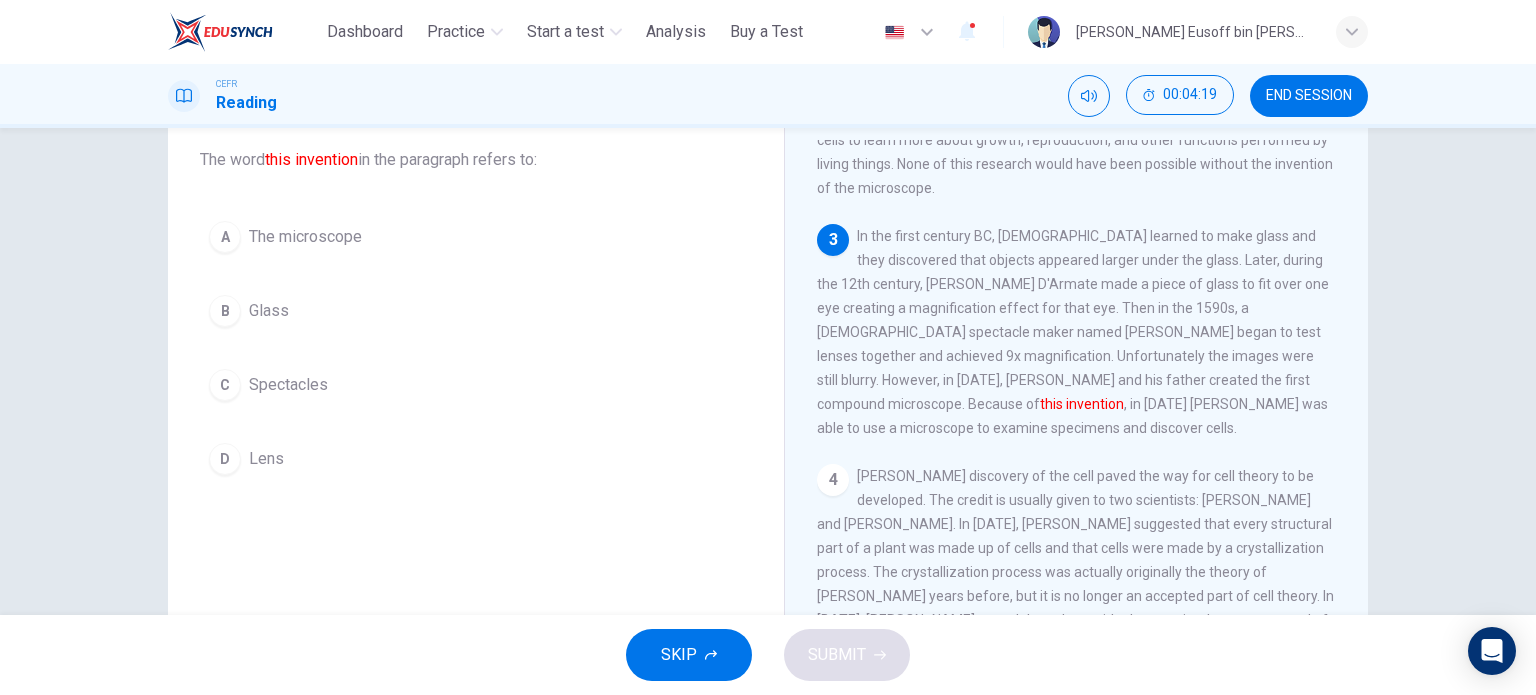 click on "A The microscope" at bounding box center [476, 237] 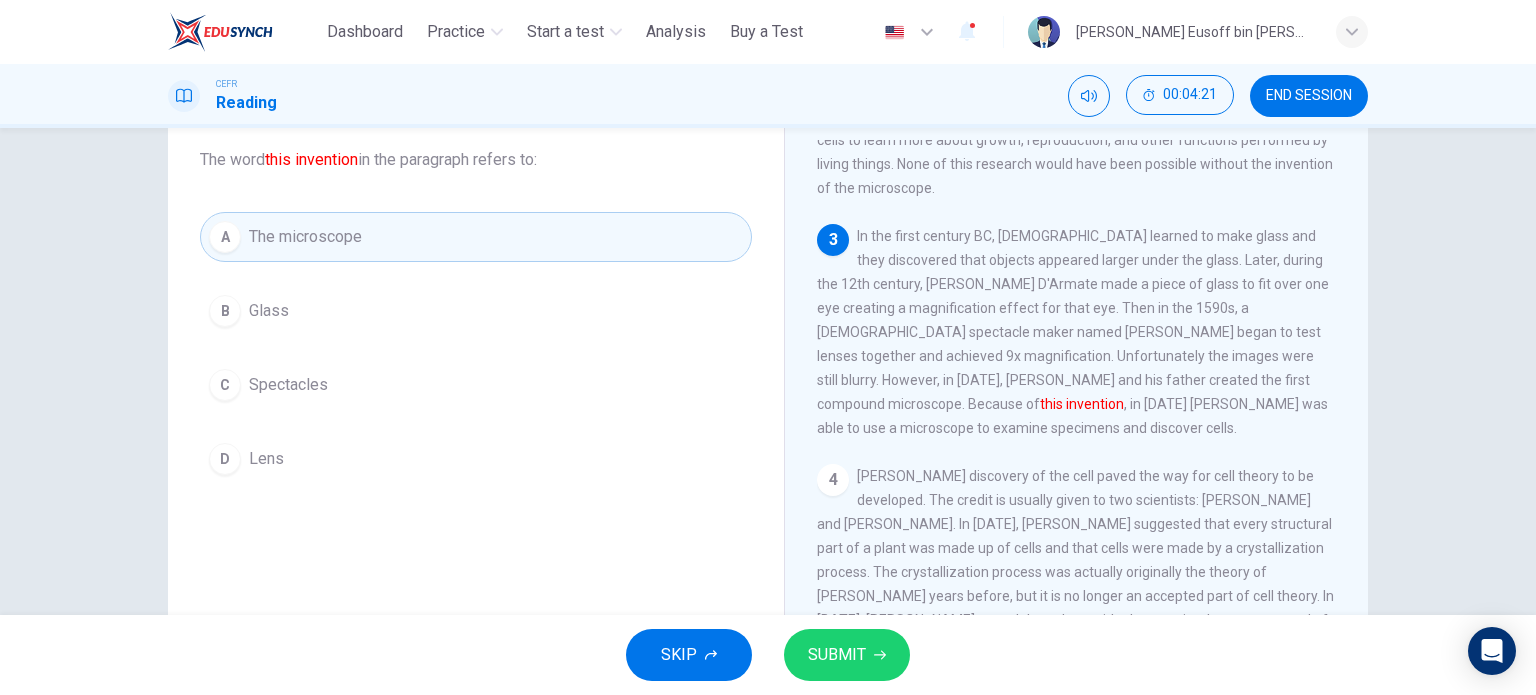 click on "SUBMIT" at bounding box center (847, 655) 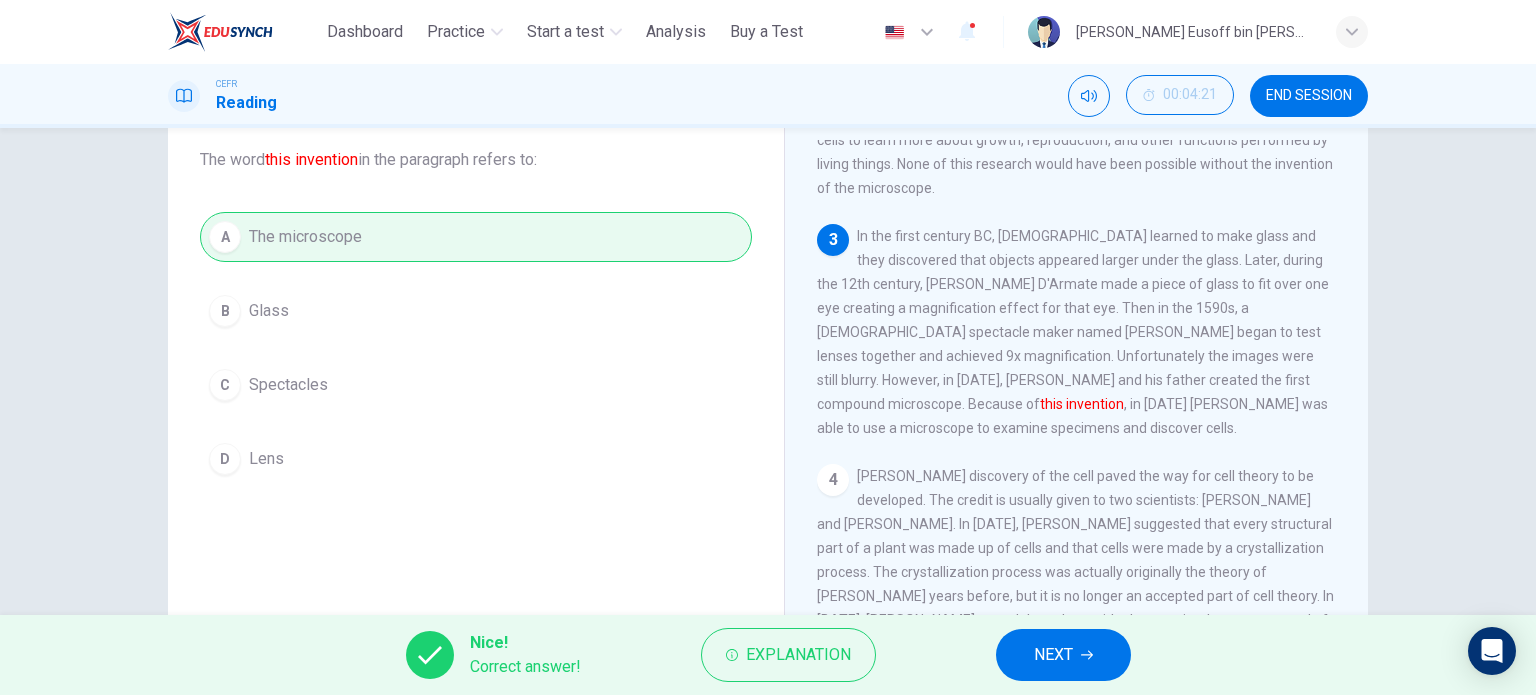 click on "NEXT" at bounding box center (1053, 655) 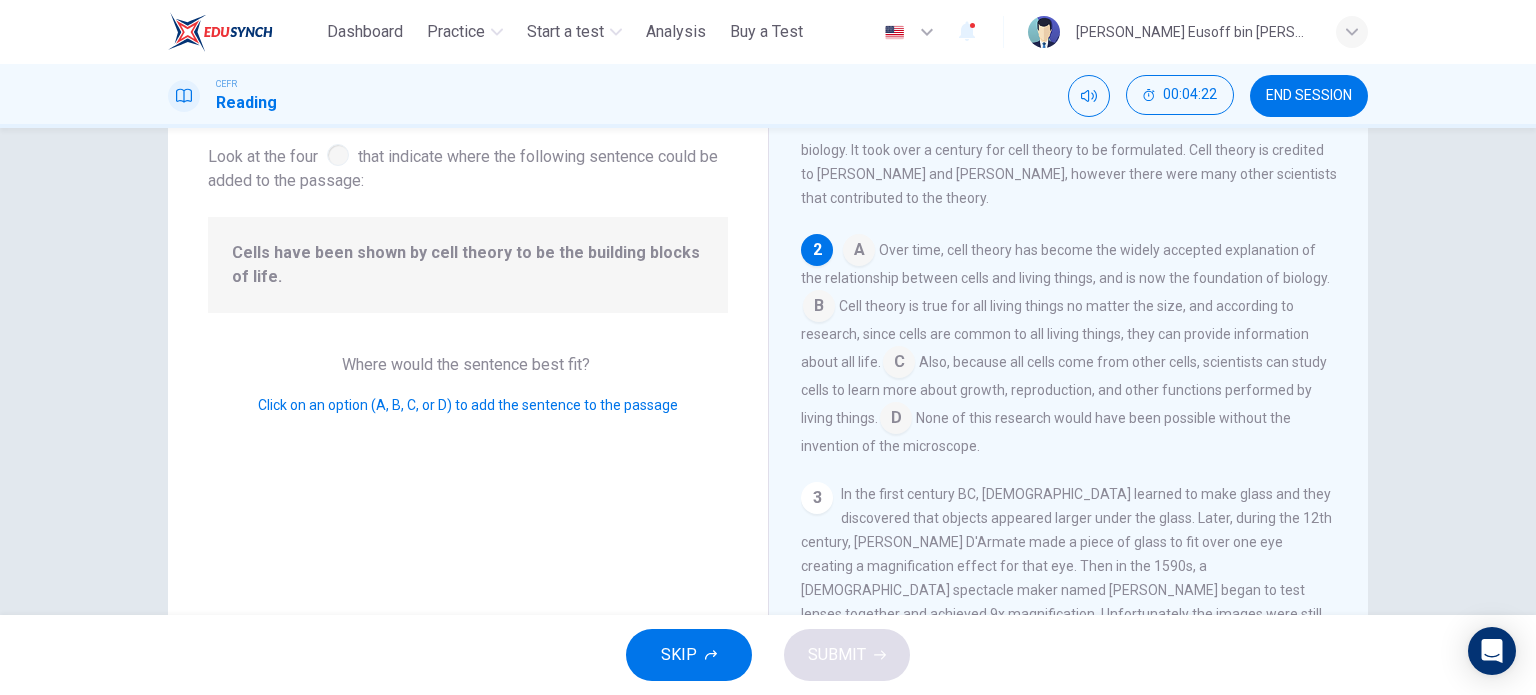 scroll, scrollTop: 72, scrollLeft: 0, axis: vertical 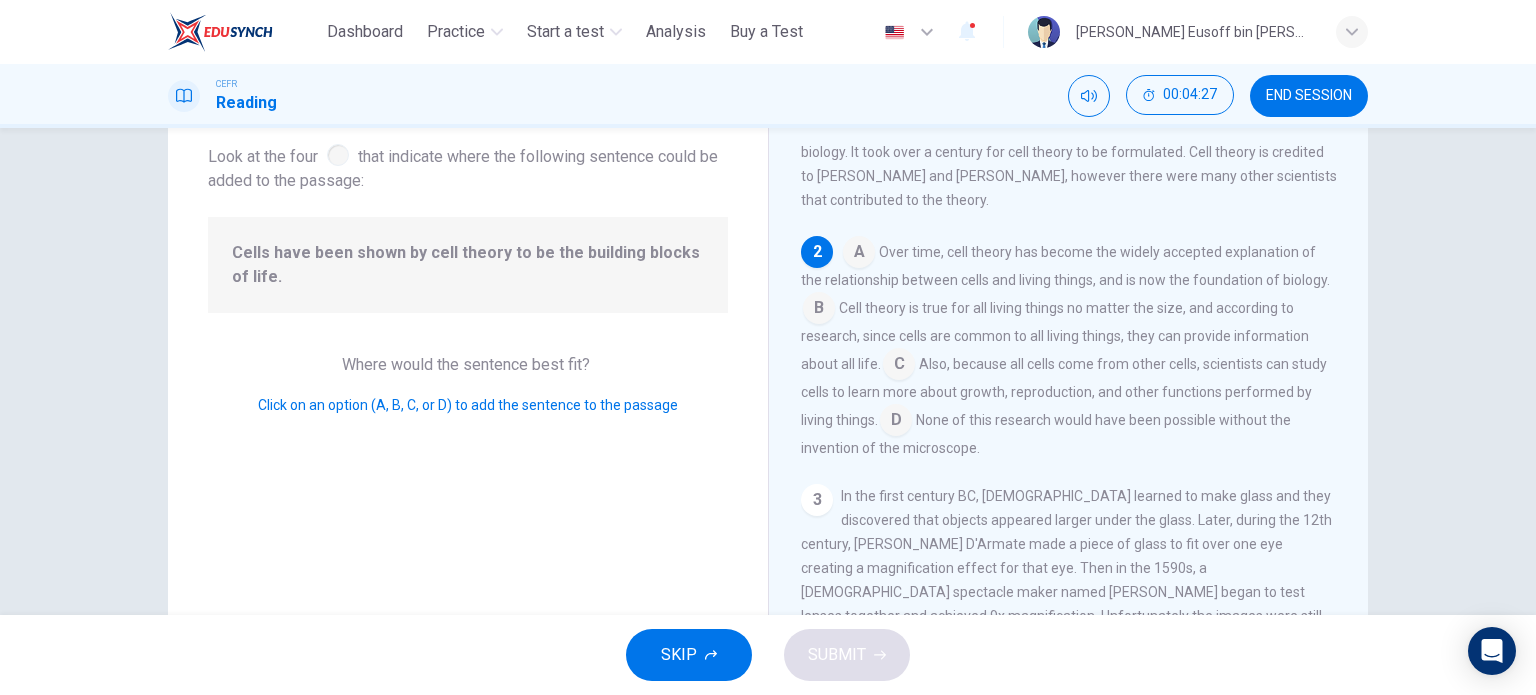 click at bounding box center (859, 254) 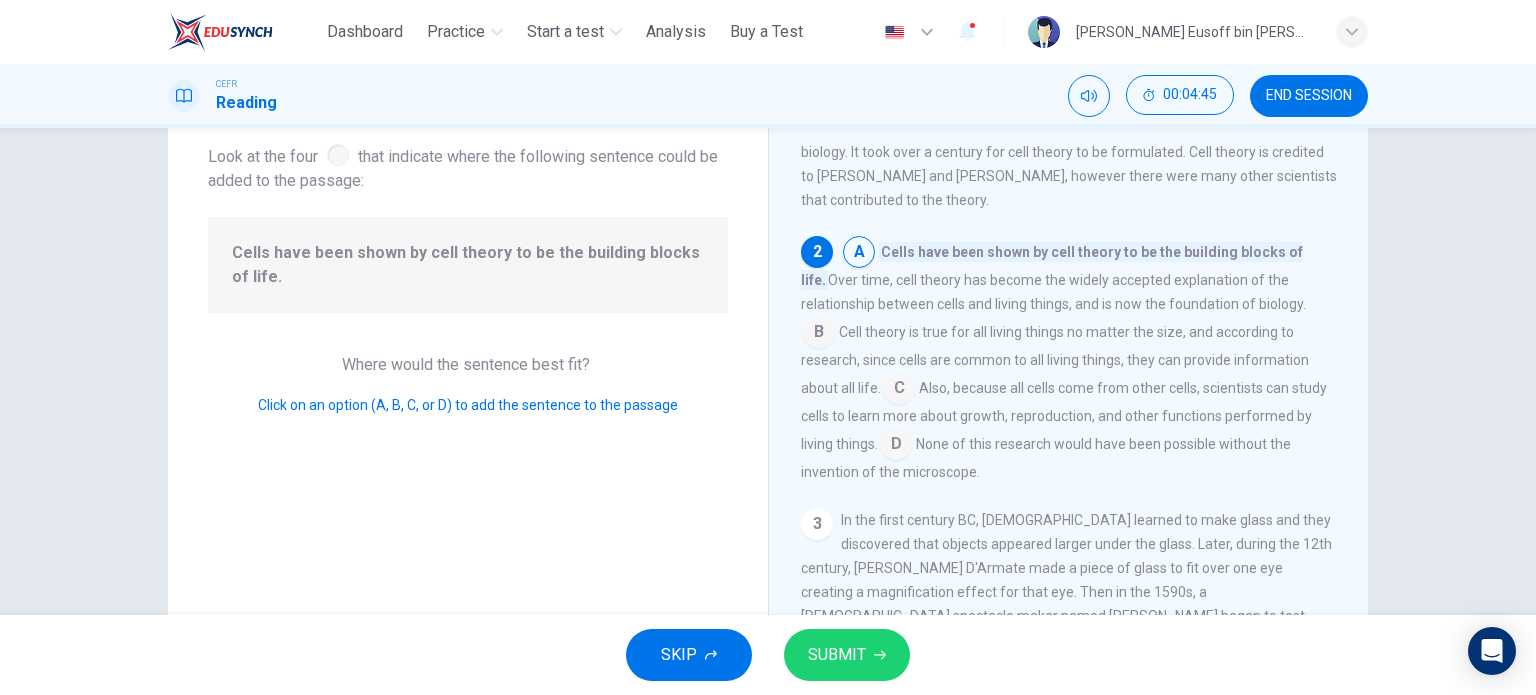 click on "SUBMIT" at bounding box center [847, 655] 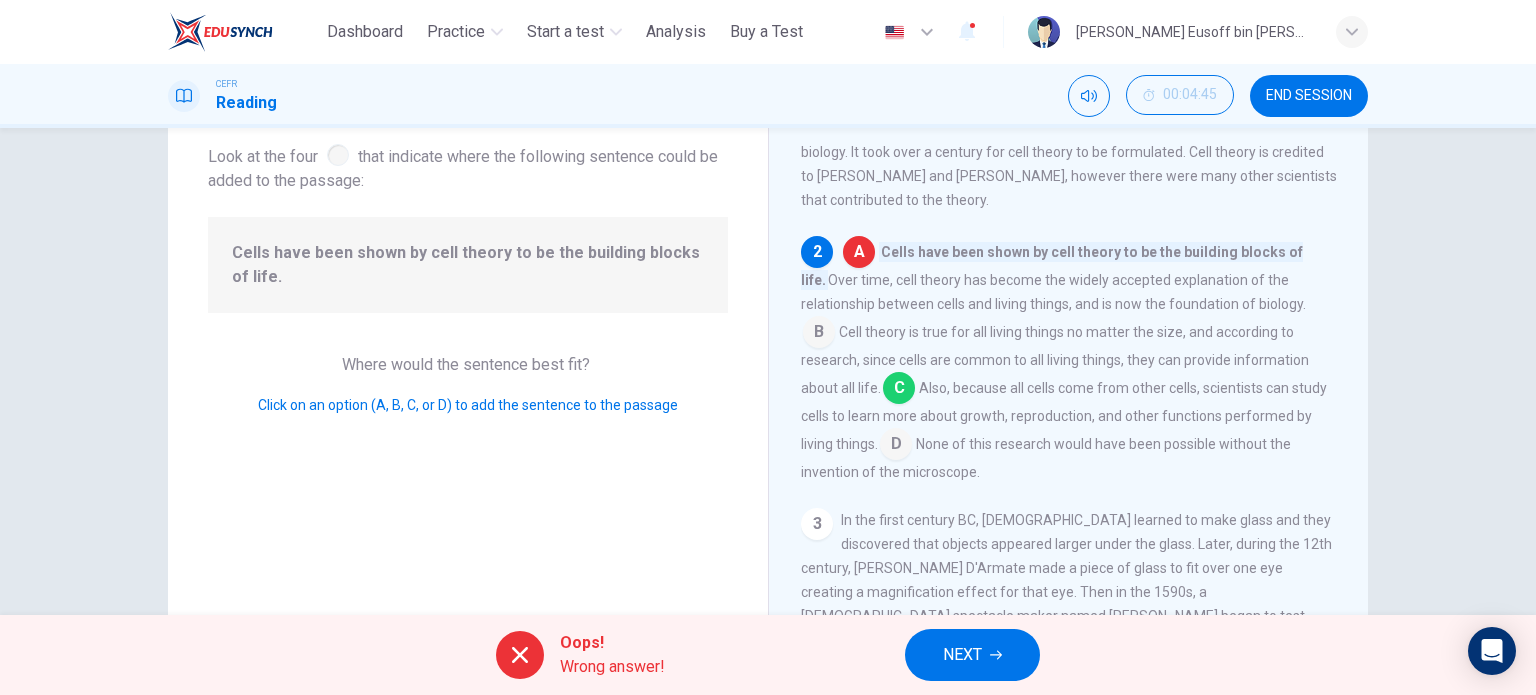 click on "NEXT" at bounding box center (972, 655) 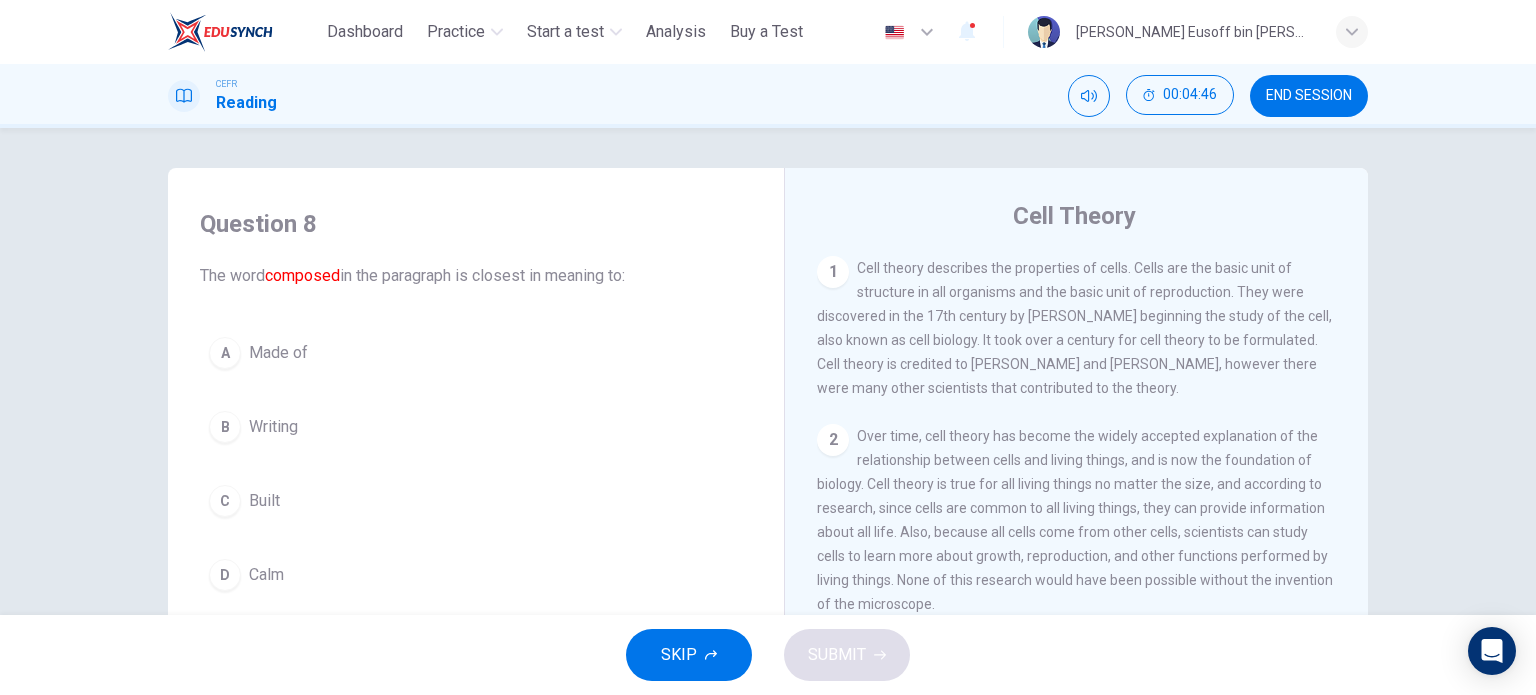 scroll, scrollTop: 100, scrollLeft: 0, axis: vertical 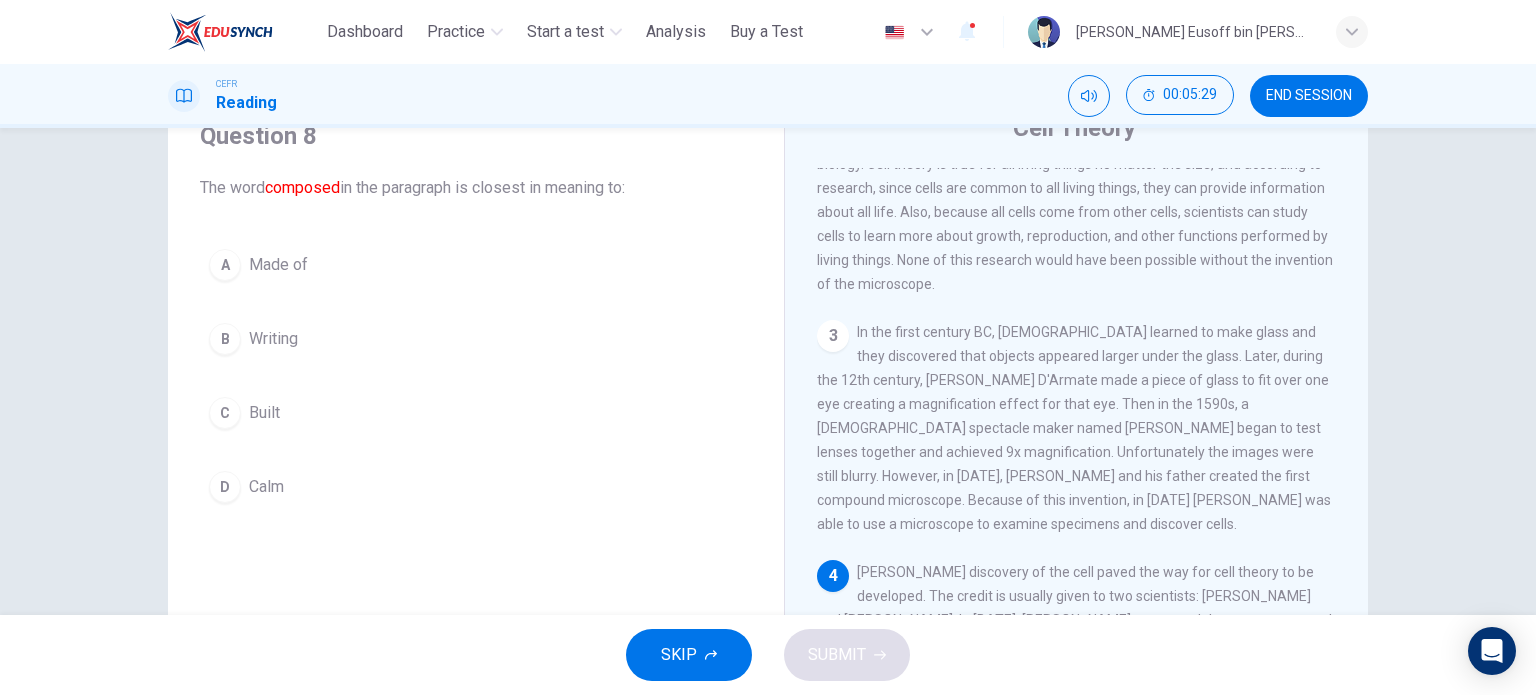 click on "A Made of" at bounding box center [476, 265] 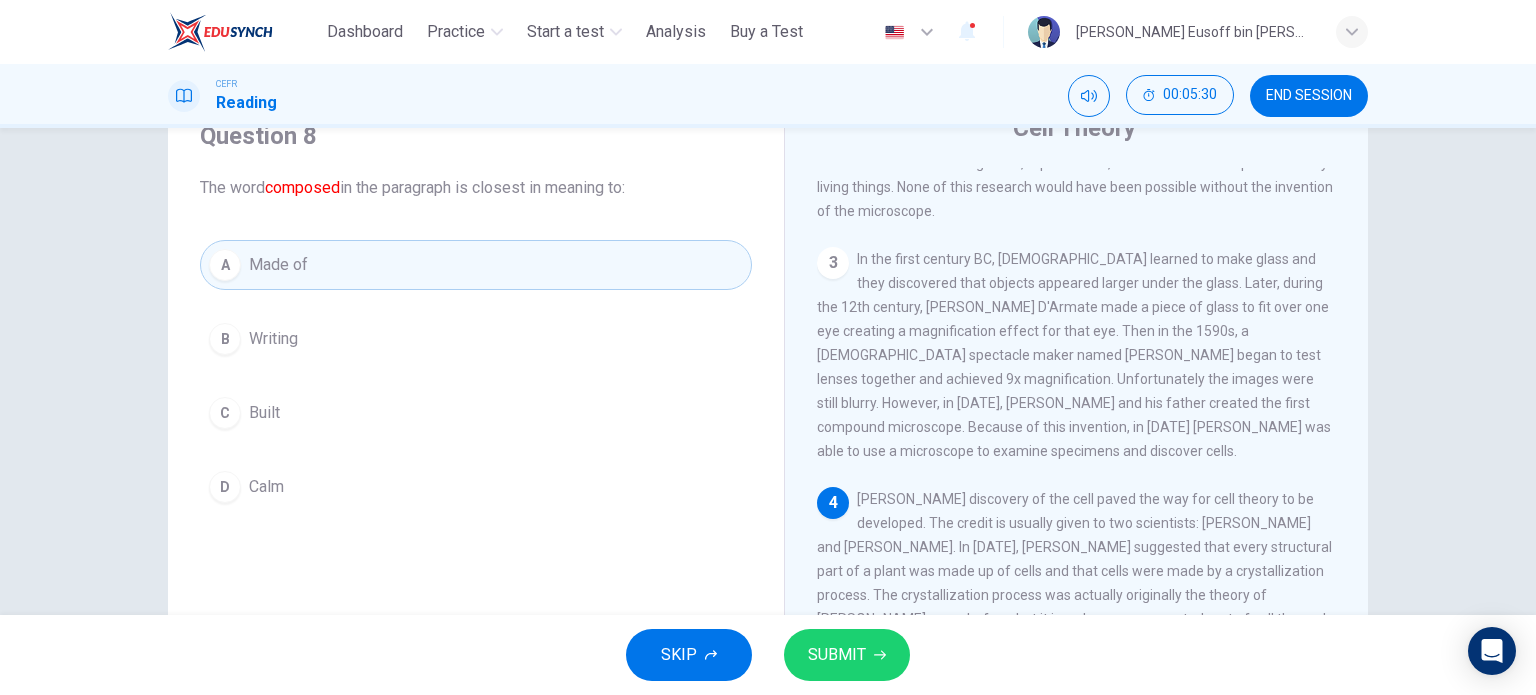 scroll, scrollTop: 332, scrollLeft: 0, axis: vertical 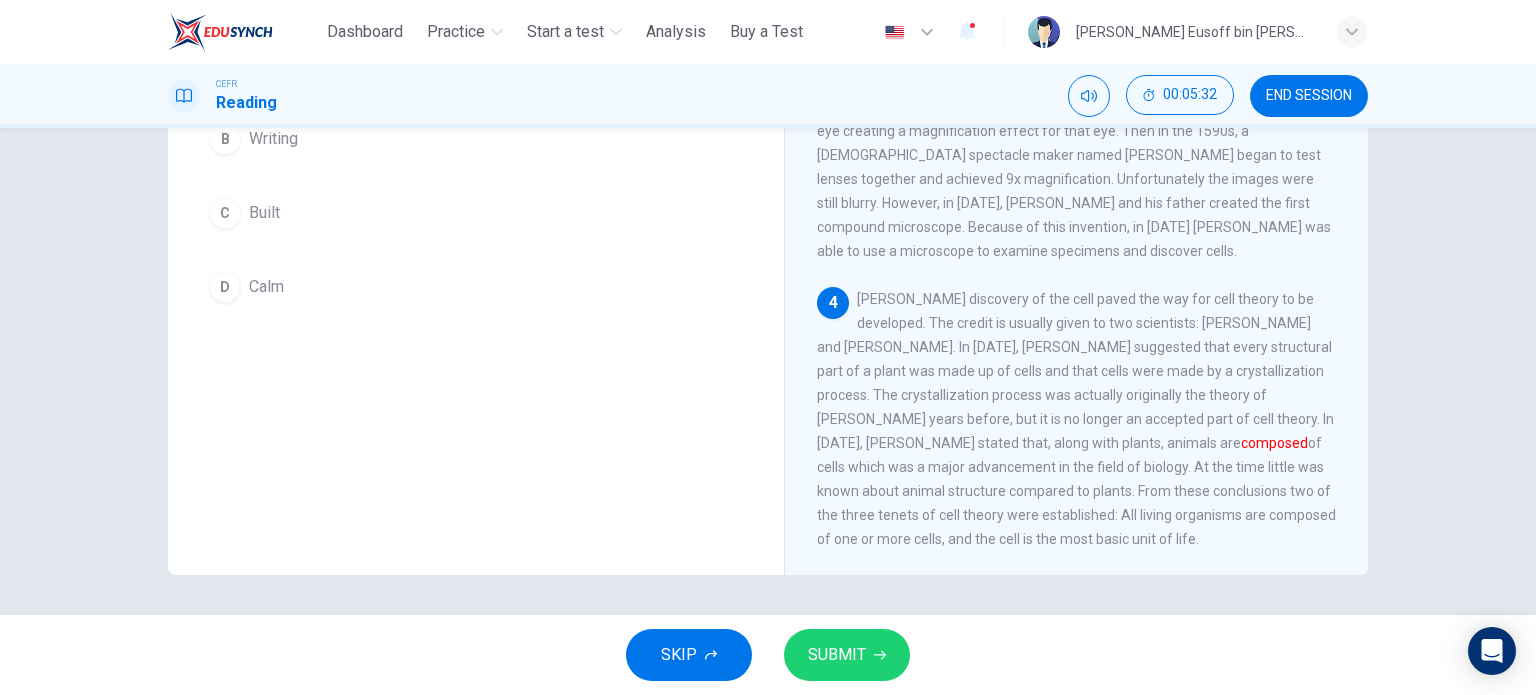 click on "SUBMIT" at bounding box center [847, 655] 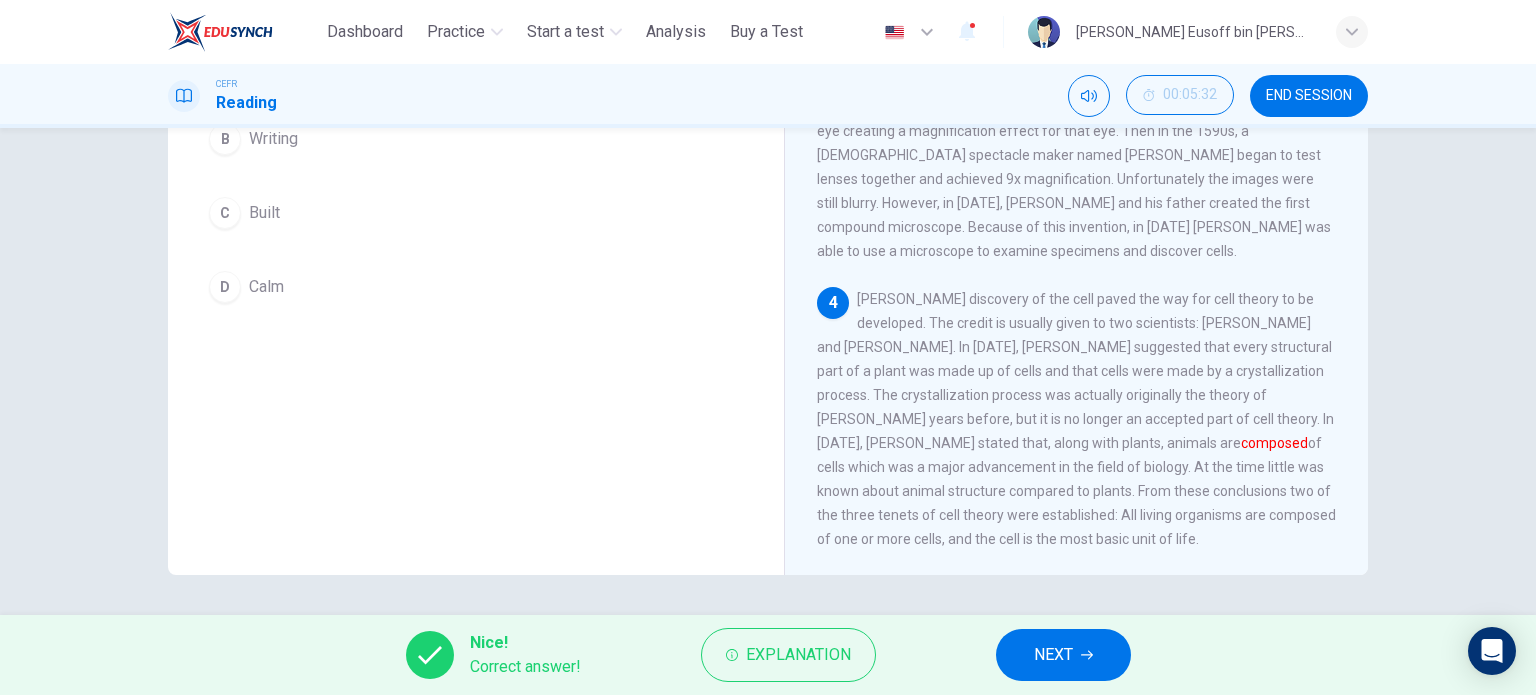 click on "NEXT" at bounding box center (1063, 655) 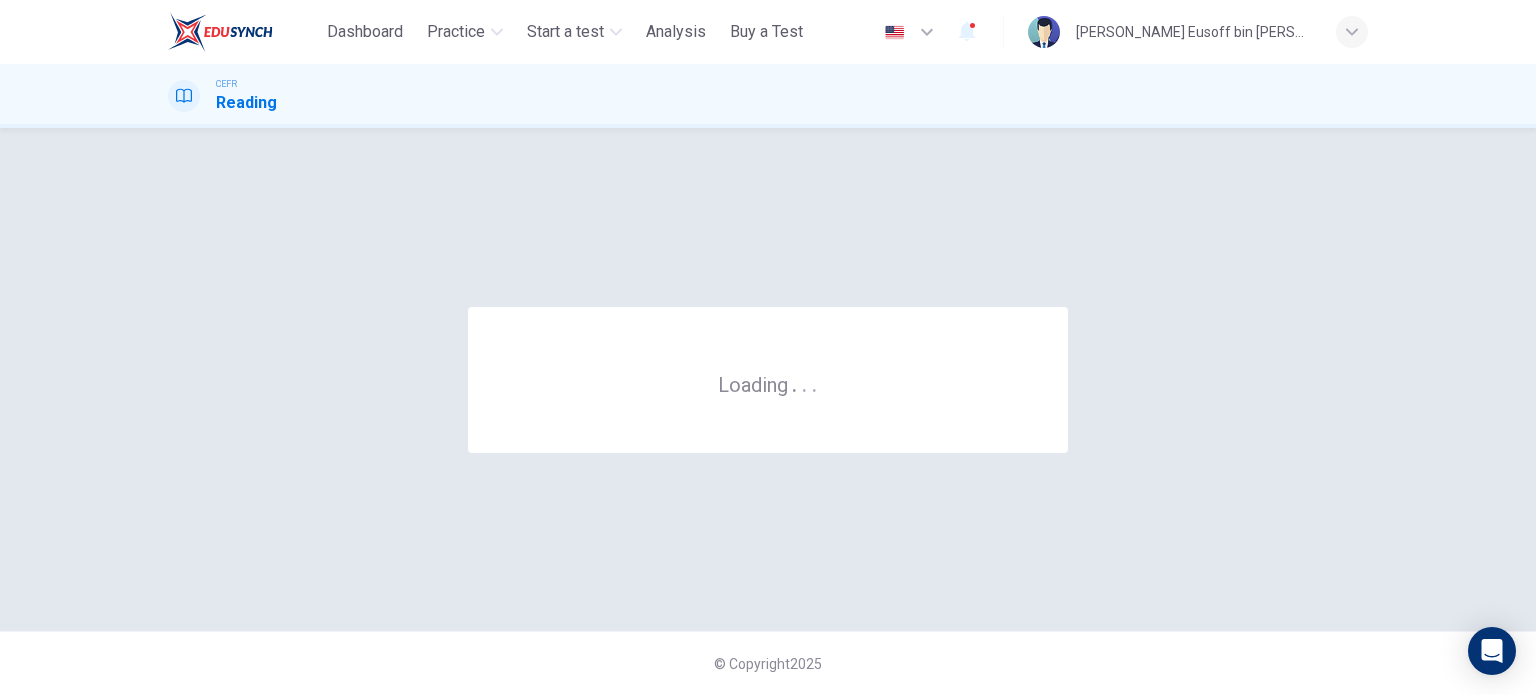 scroll, scrollTop: 0, scrollLeft: 0, axis: both 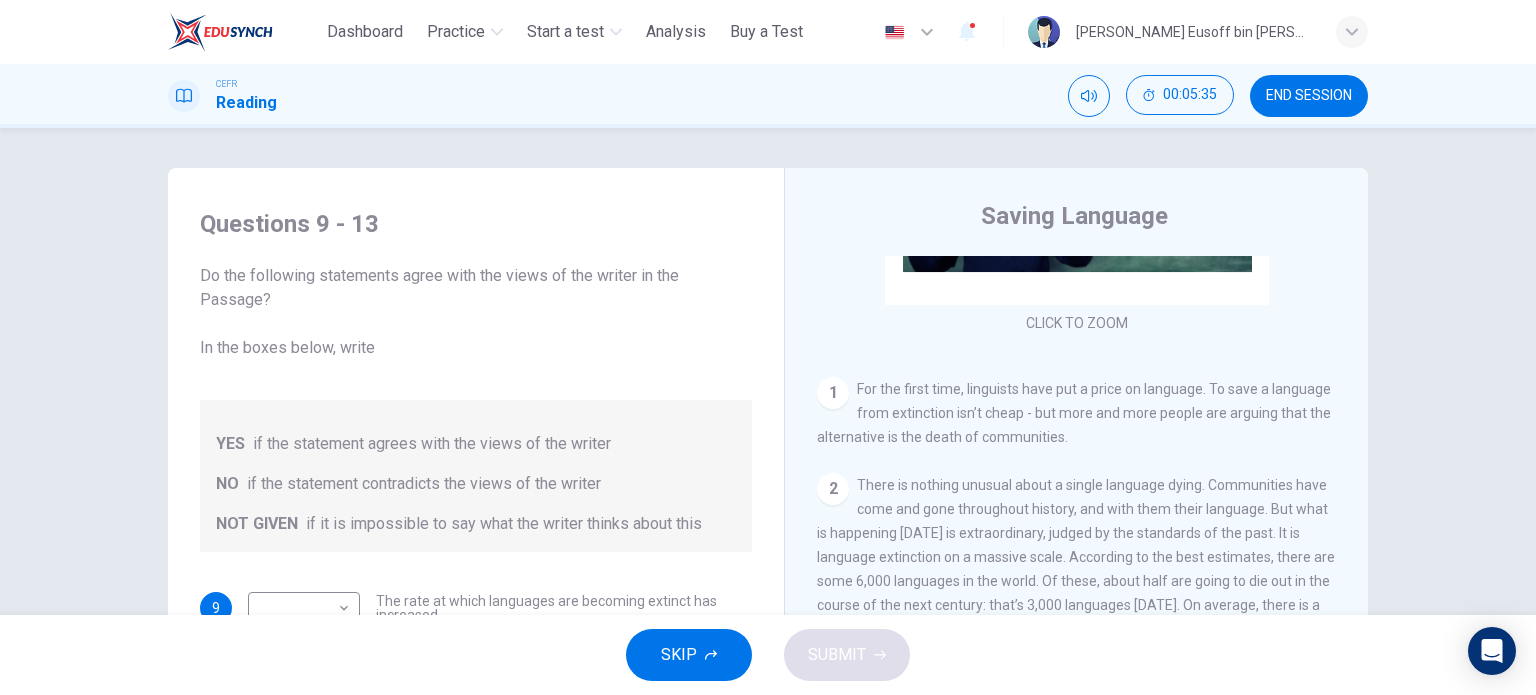click on "END SESSION" at bounding box center (1309, 96) 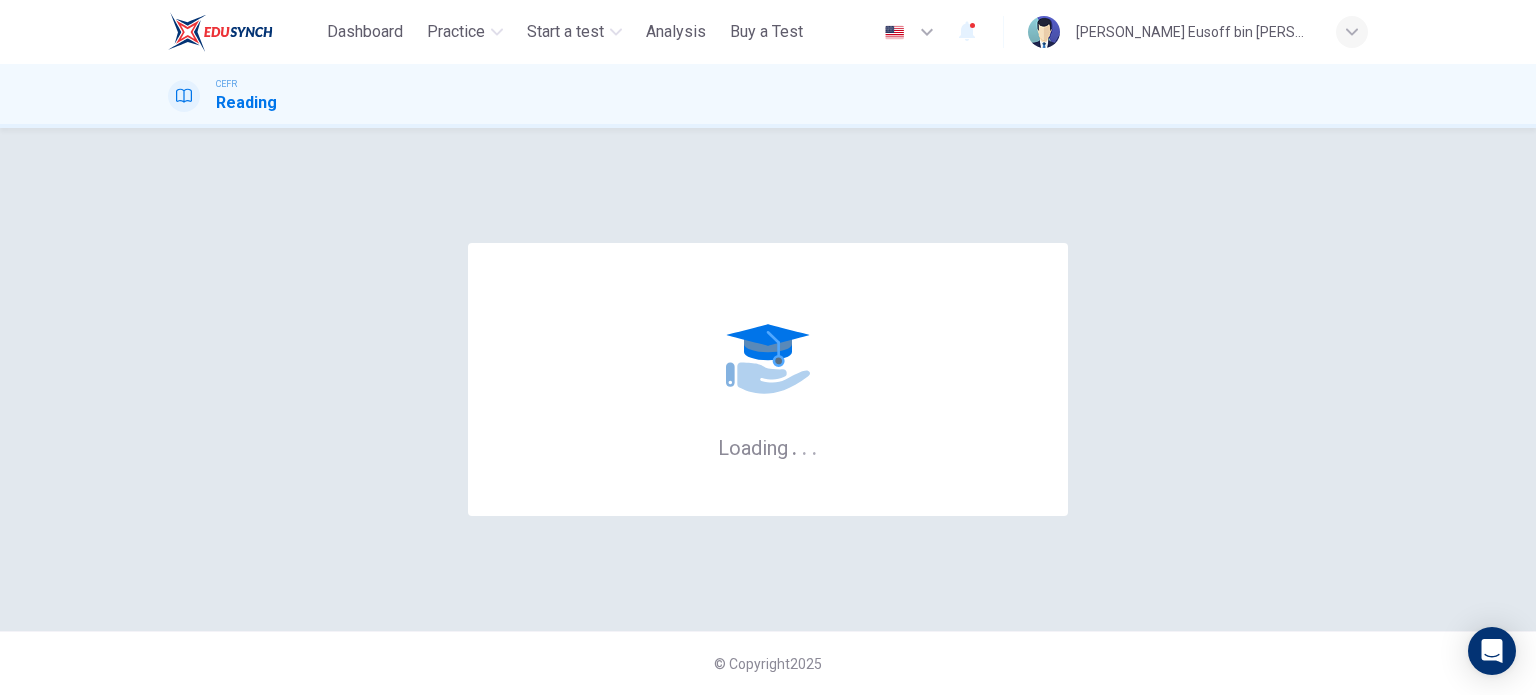 scroll, scrollTop: 0, scrollLeft: 0, axis: both 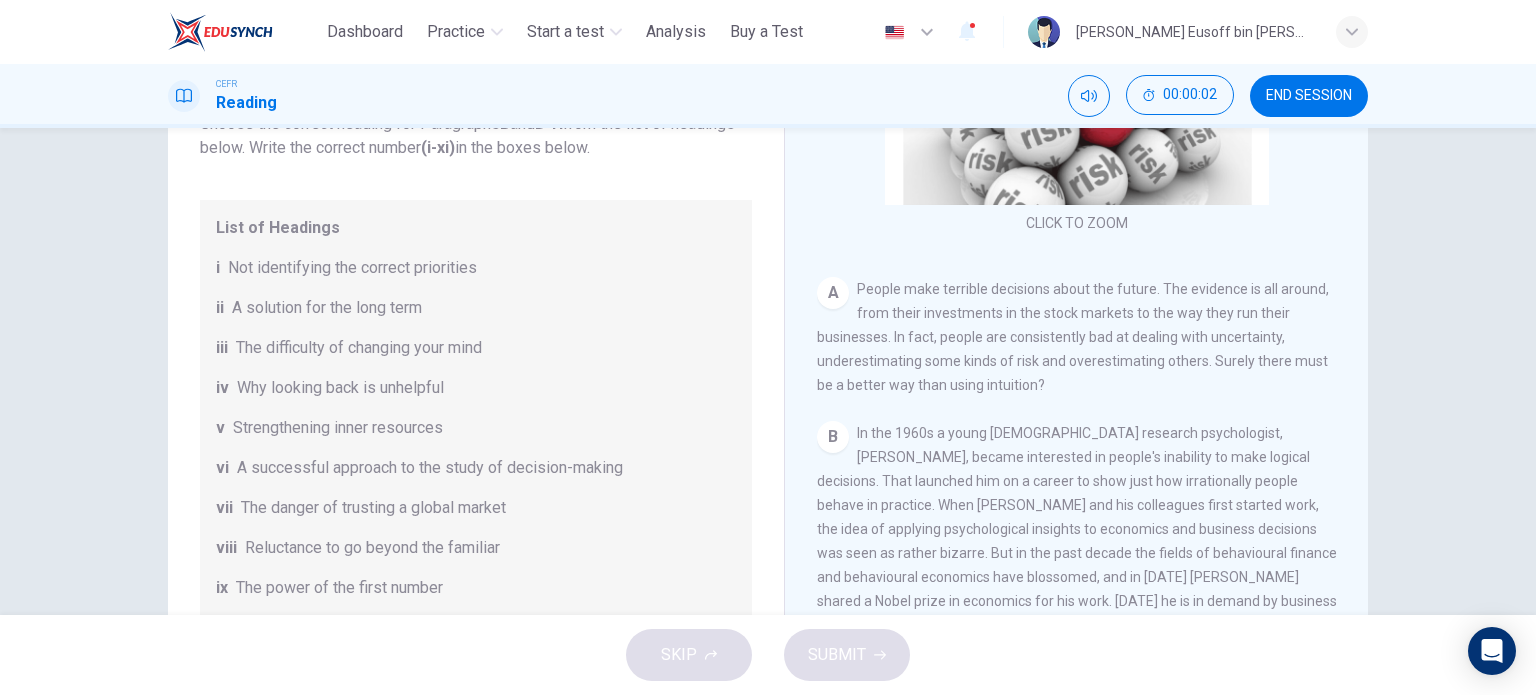 click on "END SESSION" at bounding box center [1309, 96] 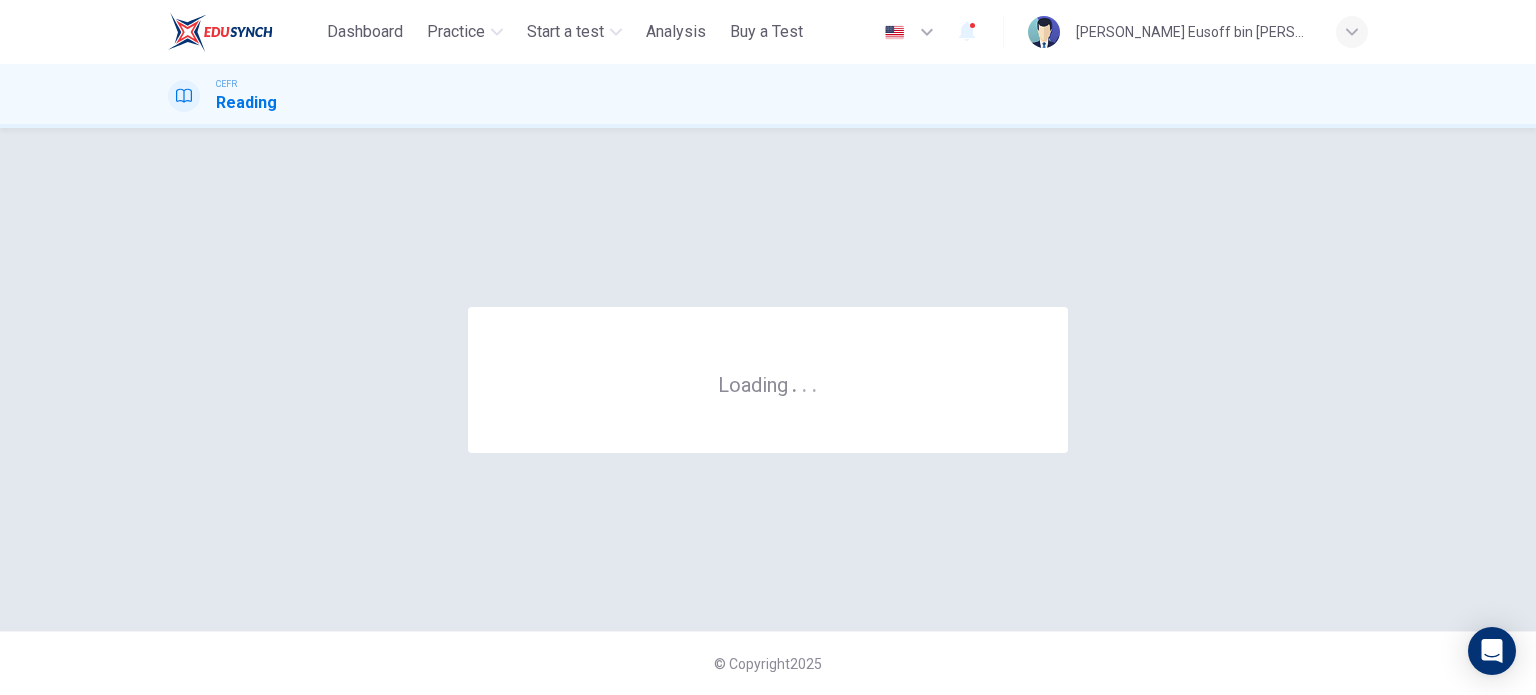 scroll, scrollTop: 0, scrollLeft: 0, axis: both 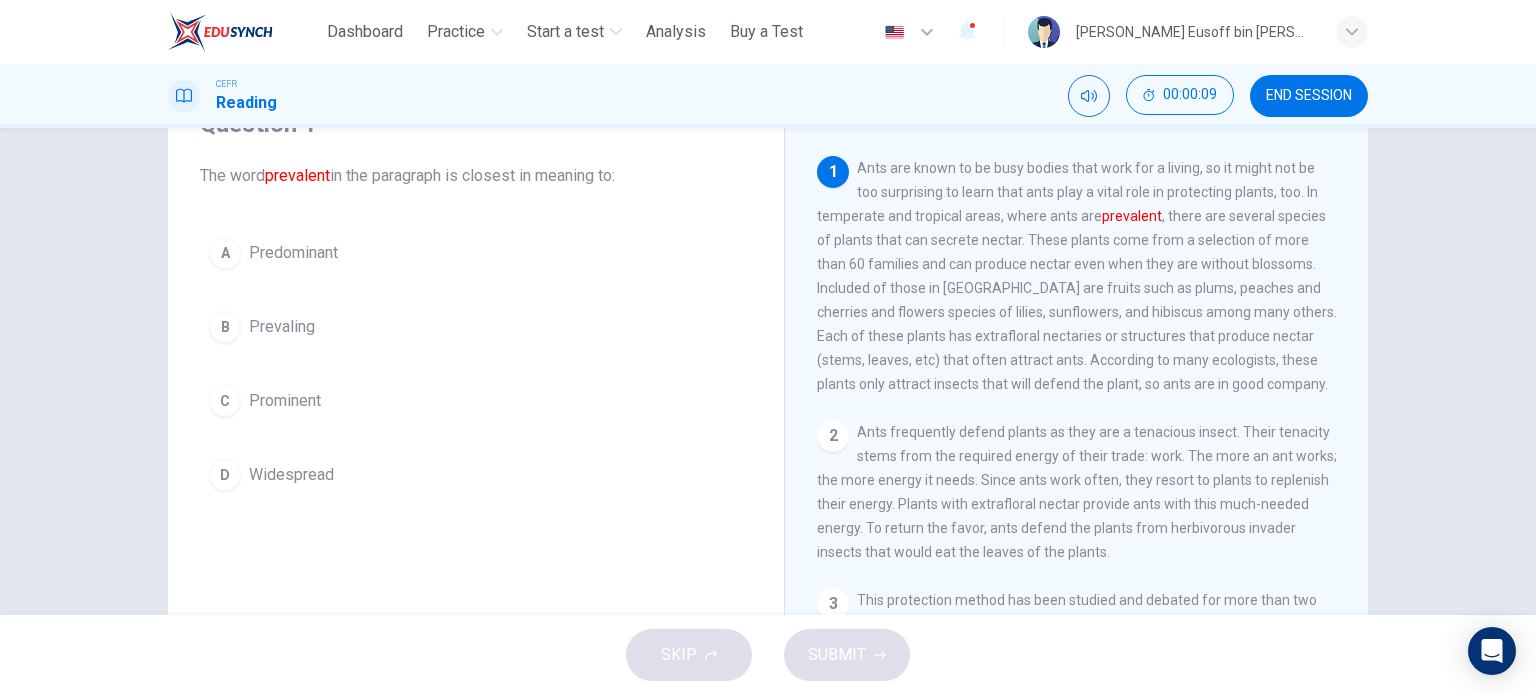 click on "D  Widespread" at bounding box center (476, 475) 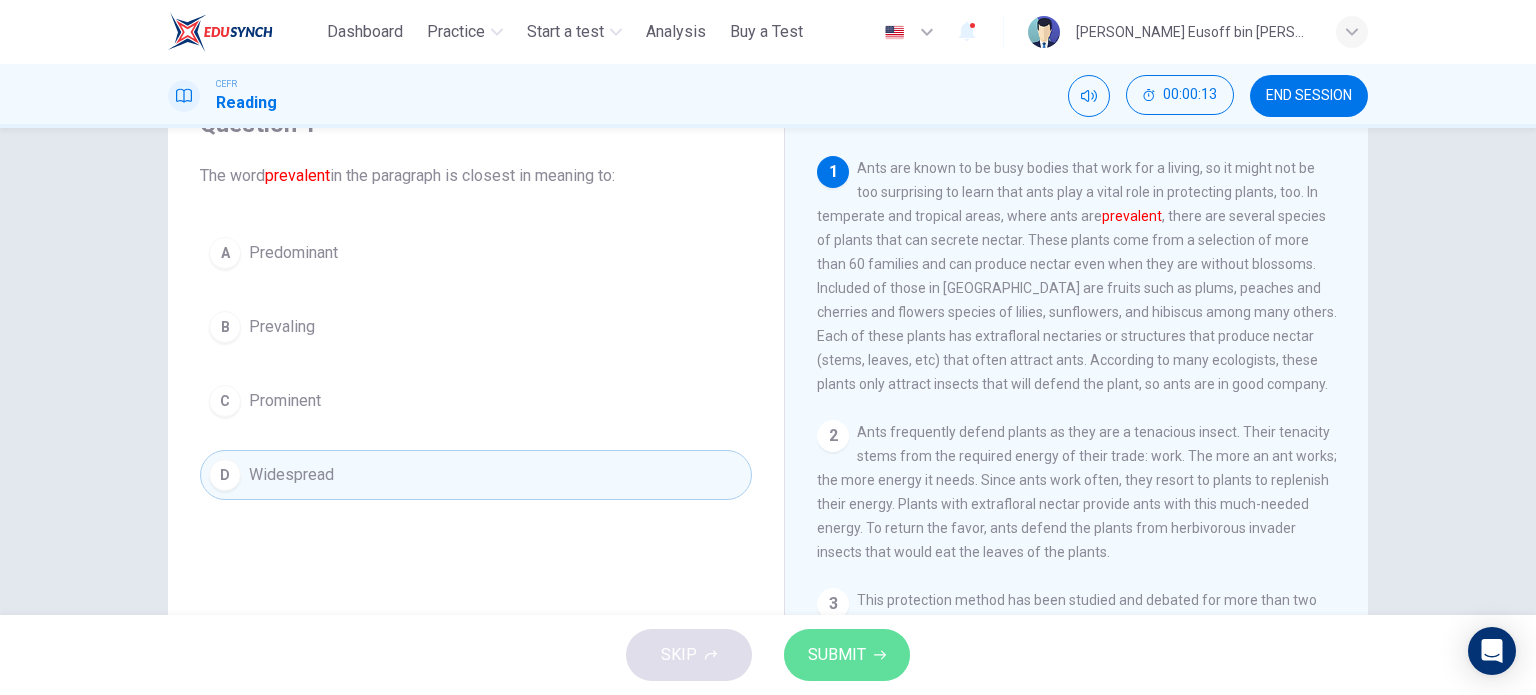 click on "SUBMIT" at bounding box center [847, 655] 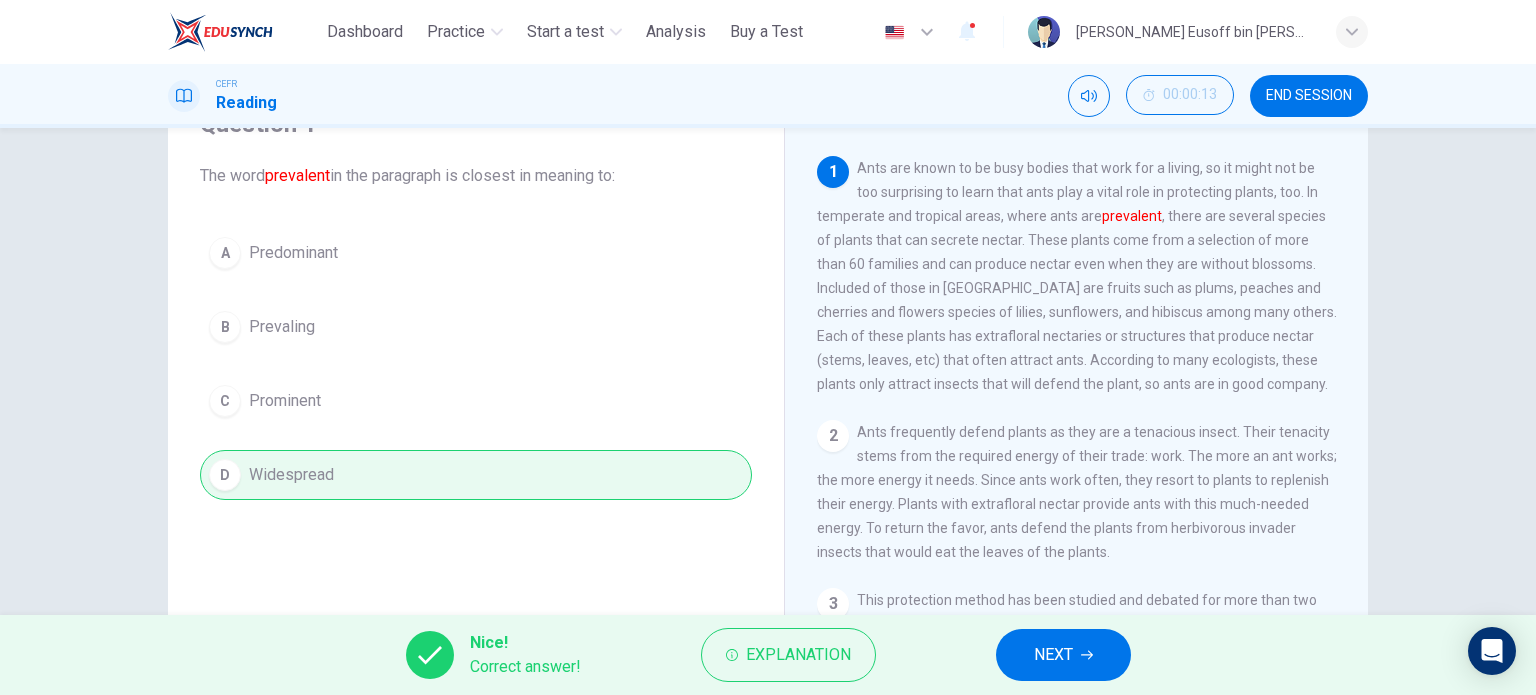 click on "NEXT" at bounding box center [1053, 655] 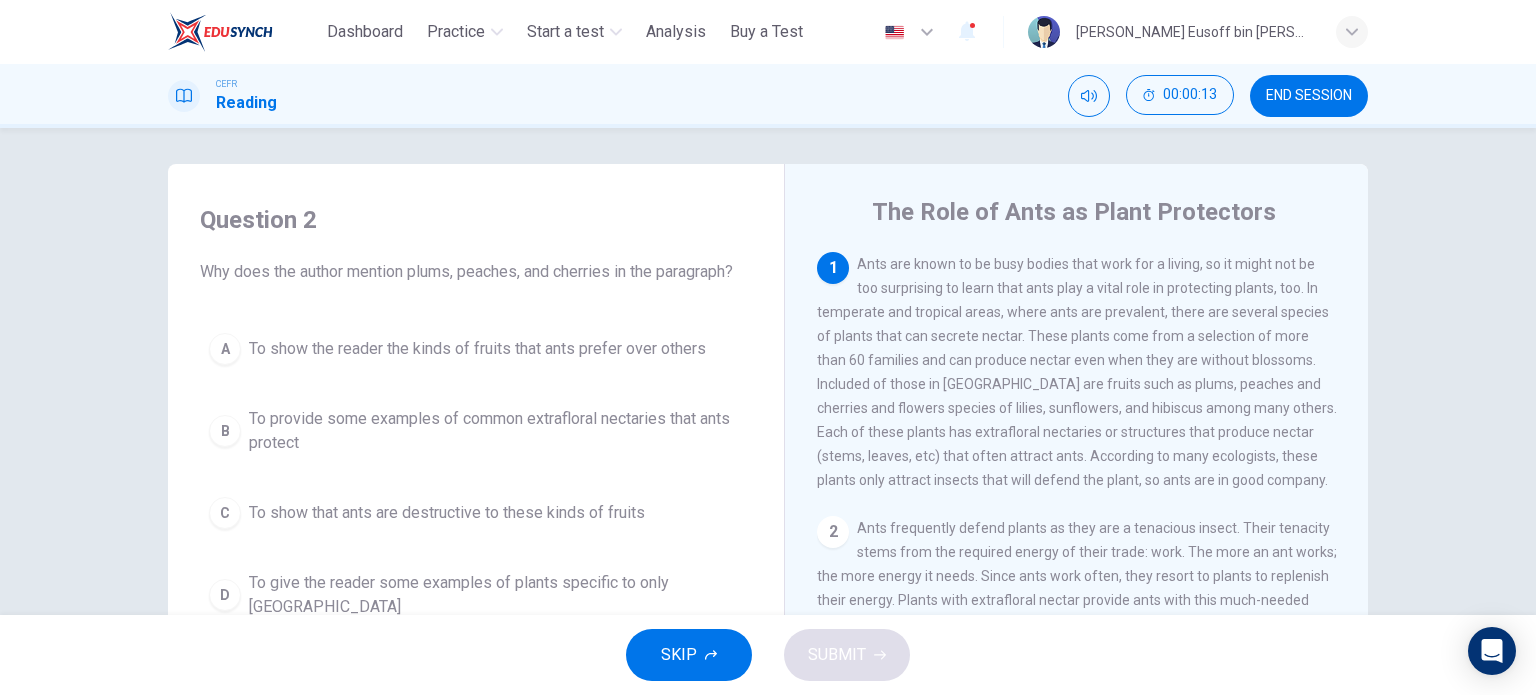 scroll, scrollTop: 0, scrollLeft: 0, axis: both 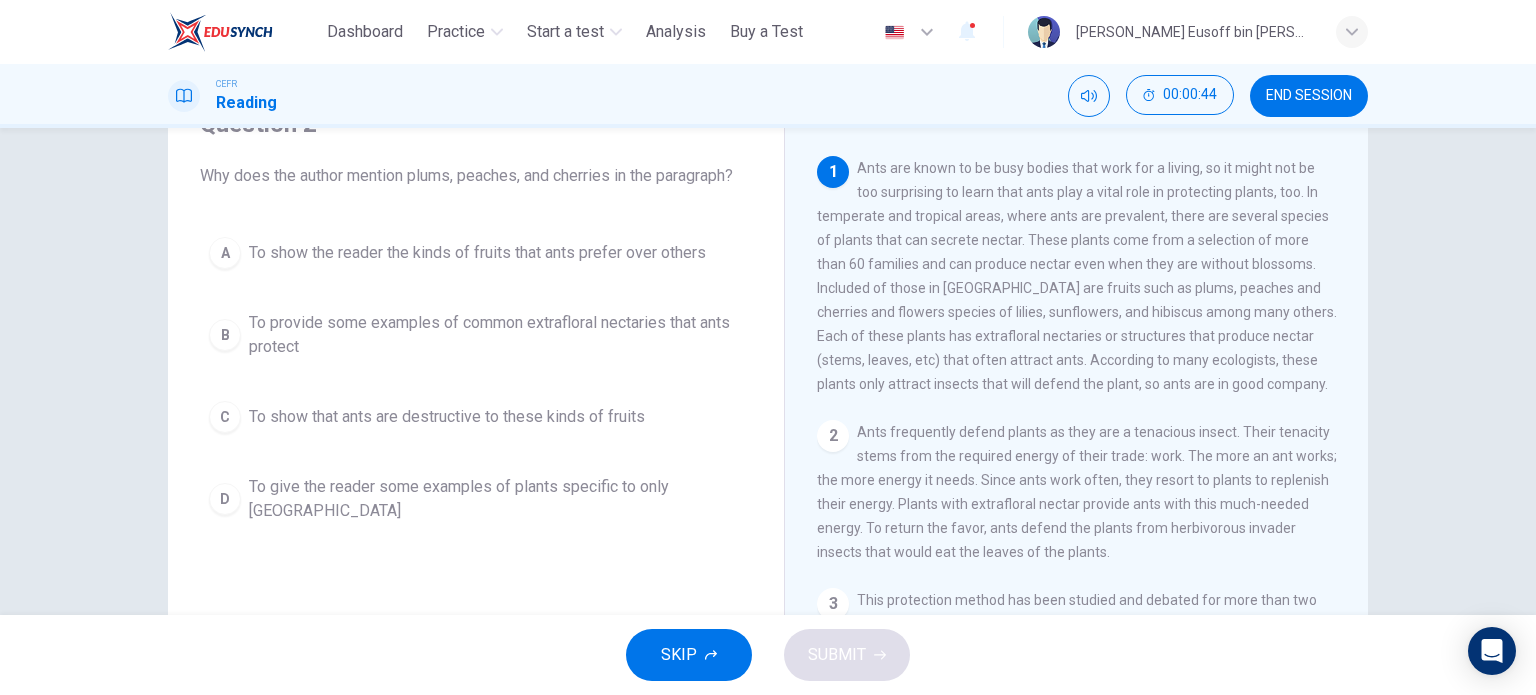 click on "To provide some examples of common extrafloral nectaries that ants protect" at bounding box center [496, 335] 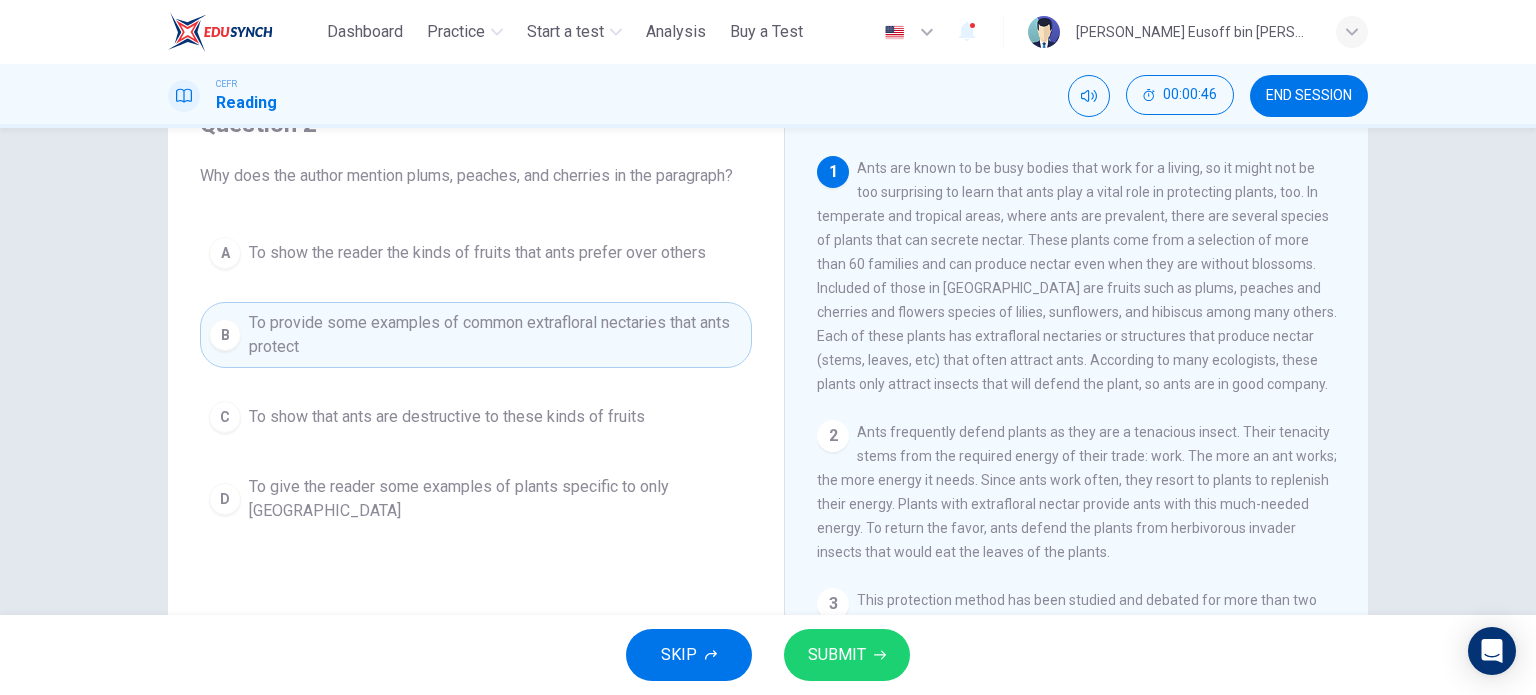 click on "SUBMIT" at bounding box center (837, 655) 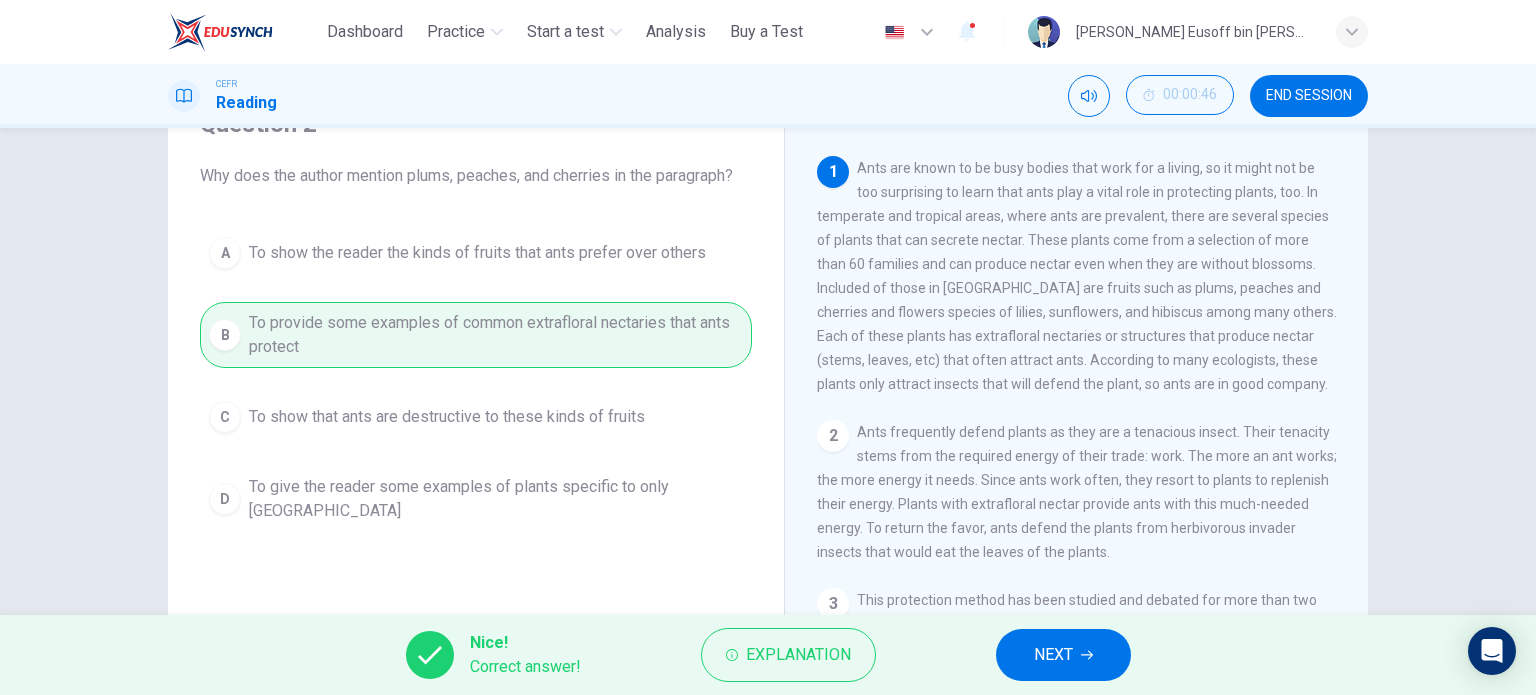 click on "NEXT" at bounding box center [1063, 655] 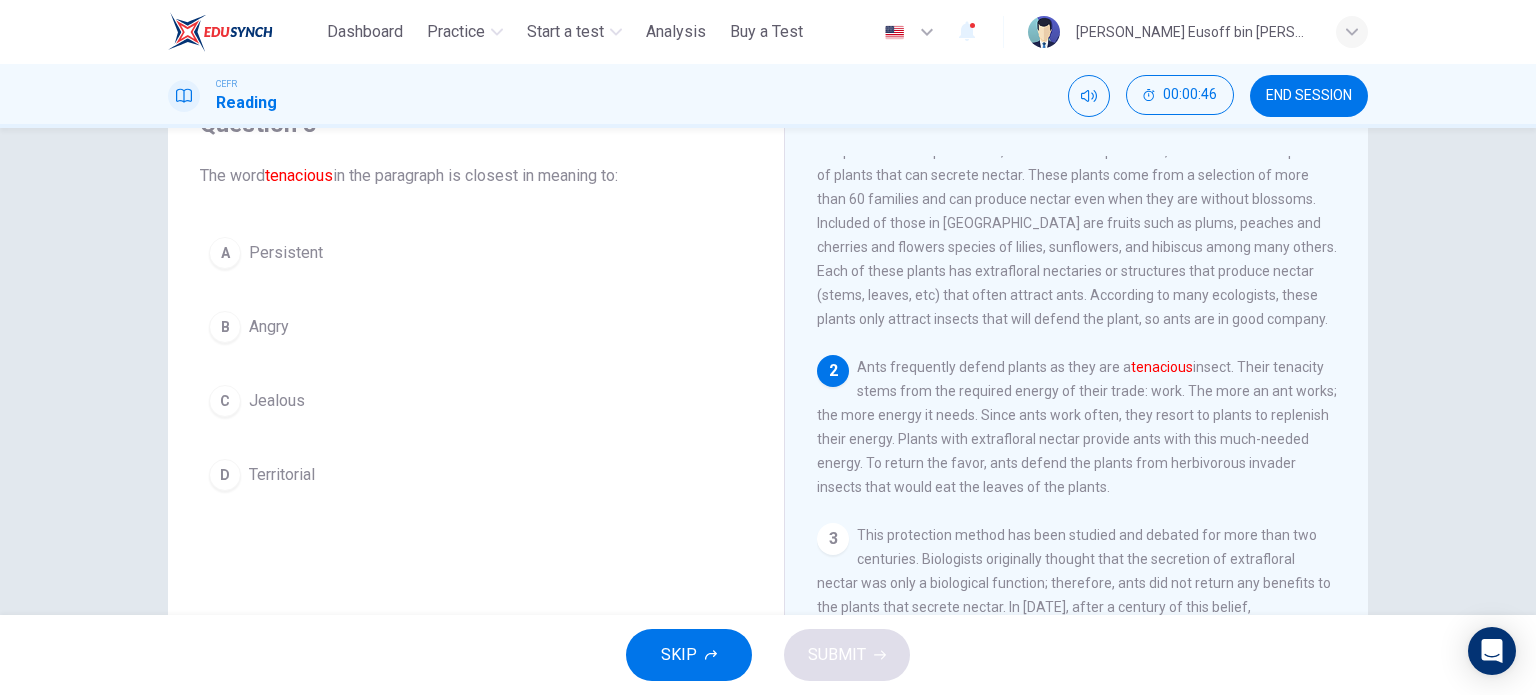 scroll, scrollTop: 200, scrollLeft: 0, axis: vertical 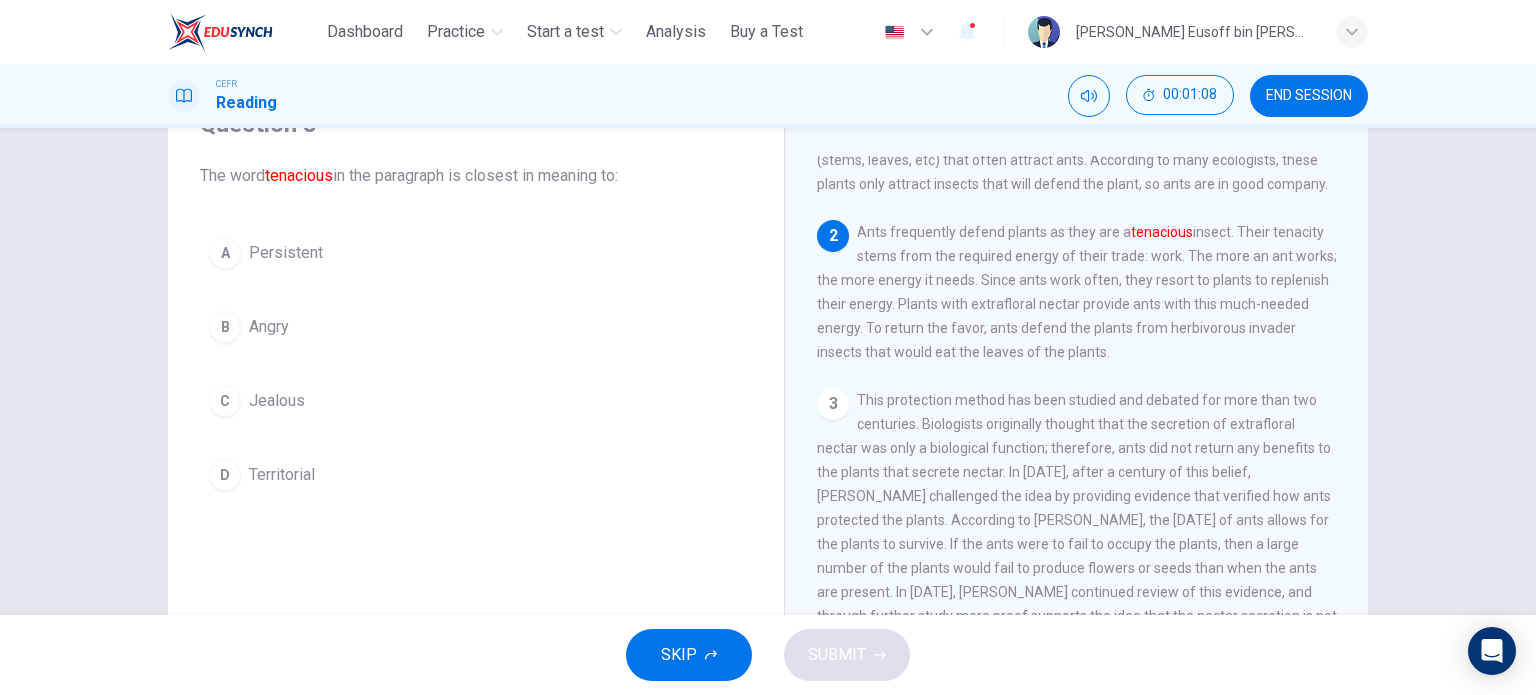 click on "A  Persistent" at bounding box center [476, 253] 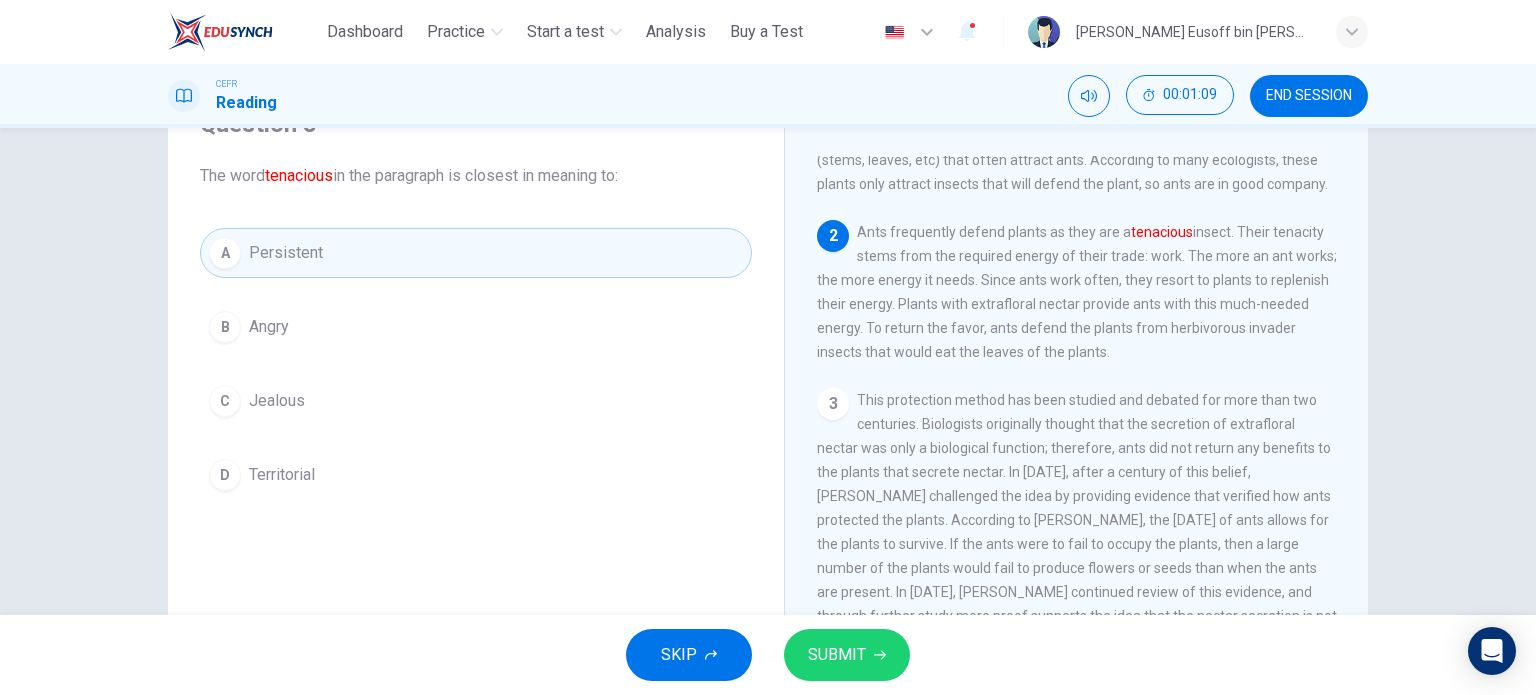 click on "SUBMIT" at bounding box center [847, 655] 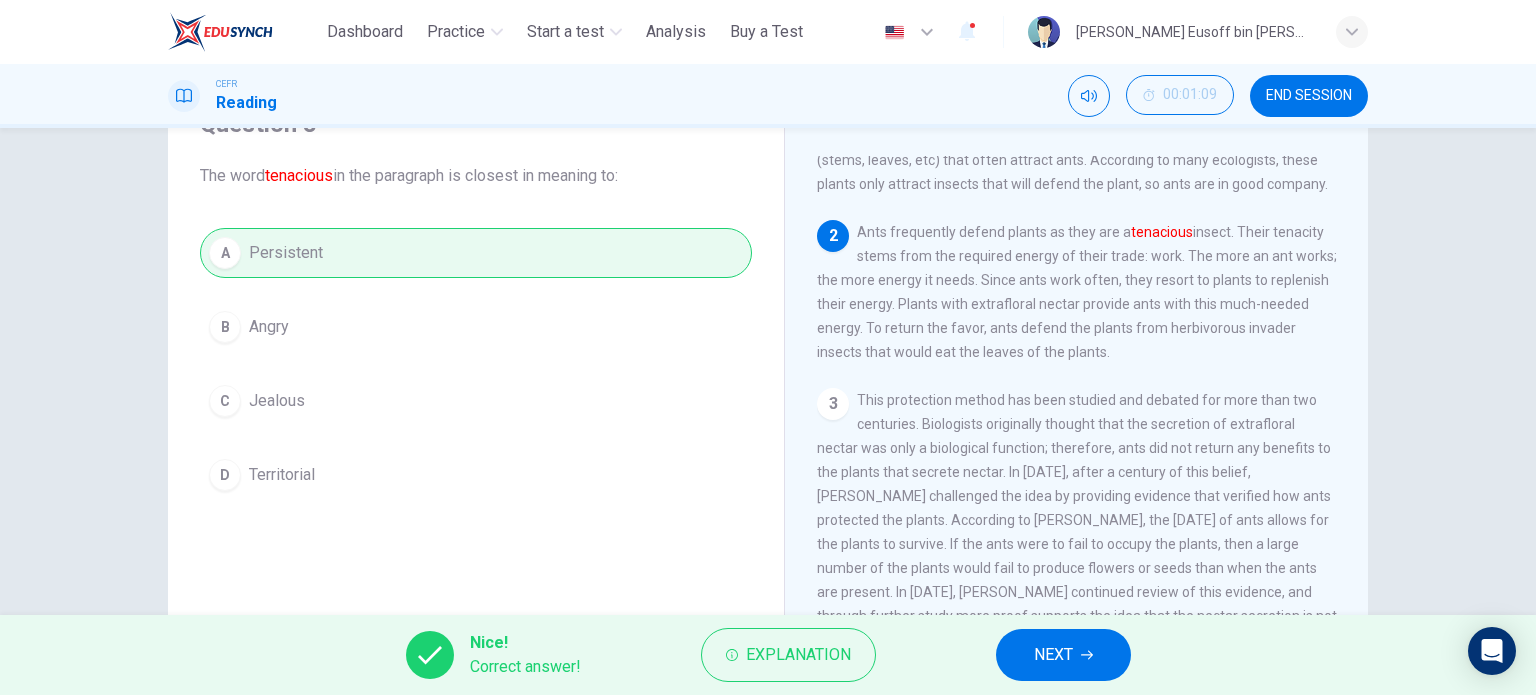 click on "NEXT" at bounding box center (1063, 655) 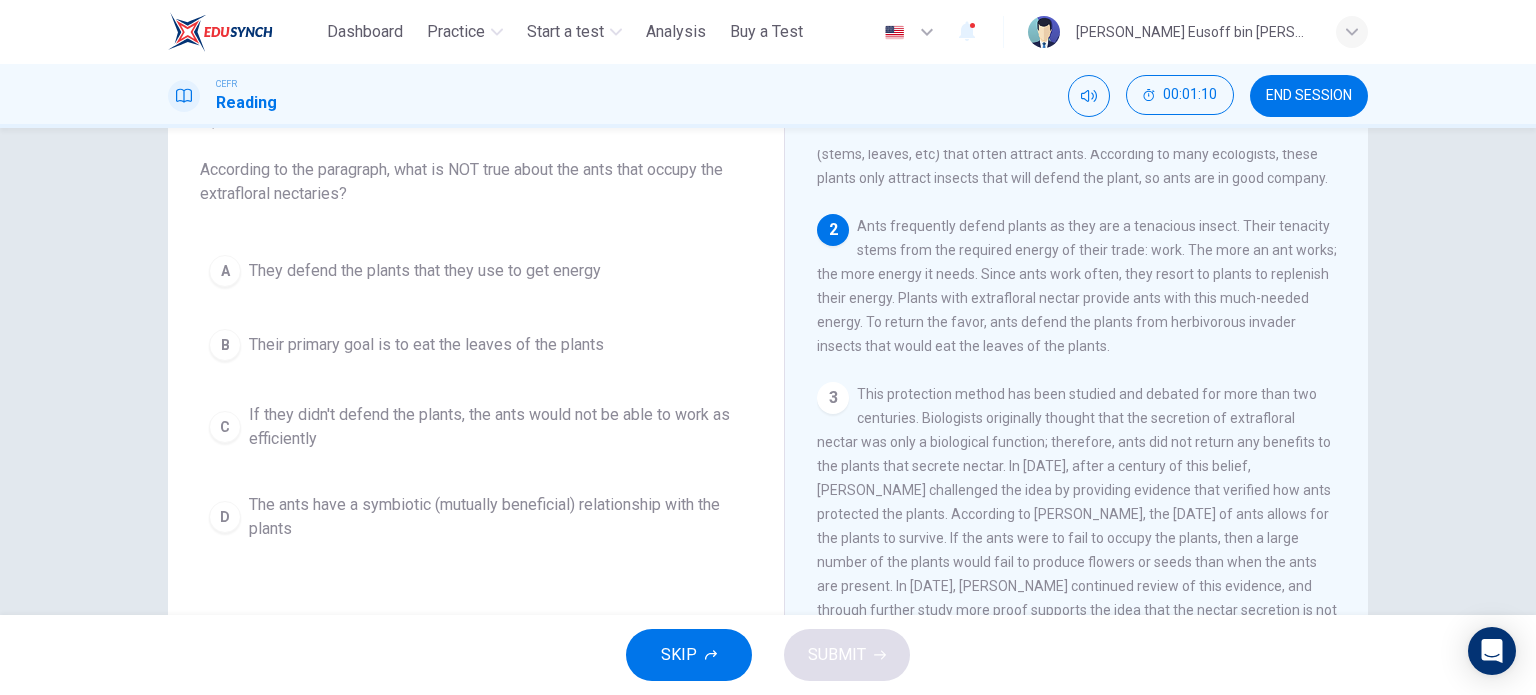 scroll, scrollTop: 100, scrollLeft: 0, axis: vertical 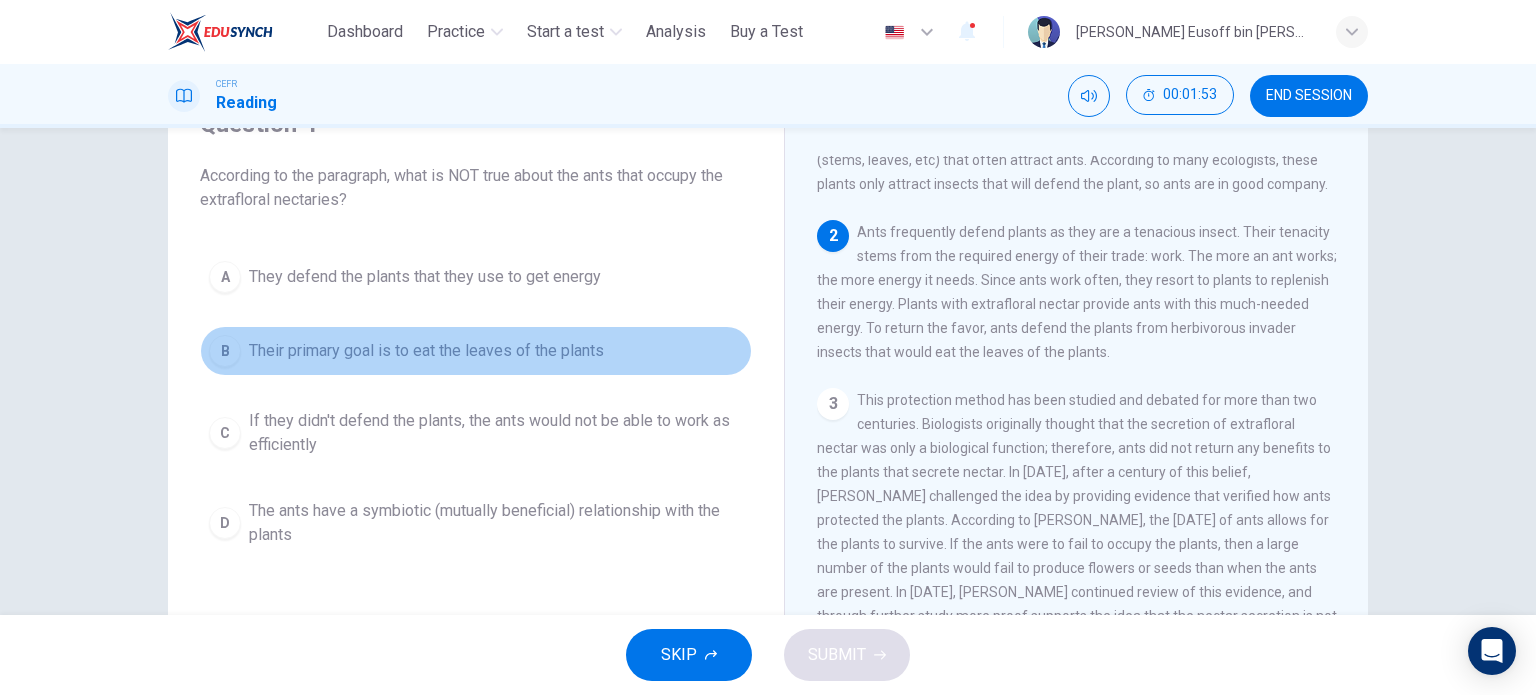 click on "Their primary goal is to eat the leaves of the plants" at bounding box center [426, 351] 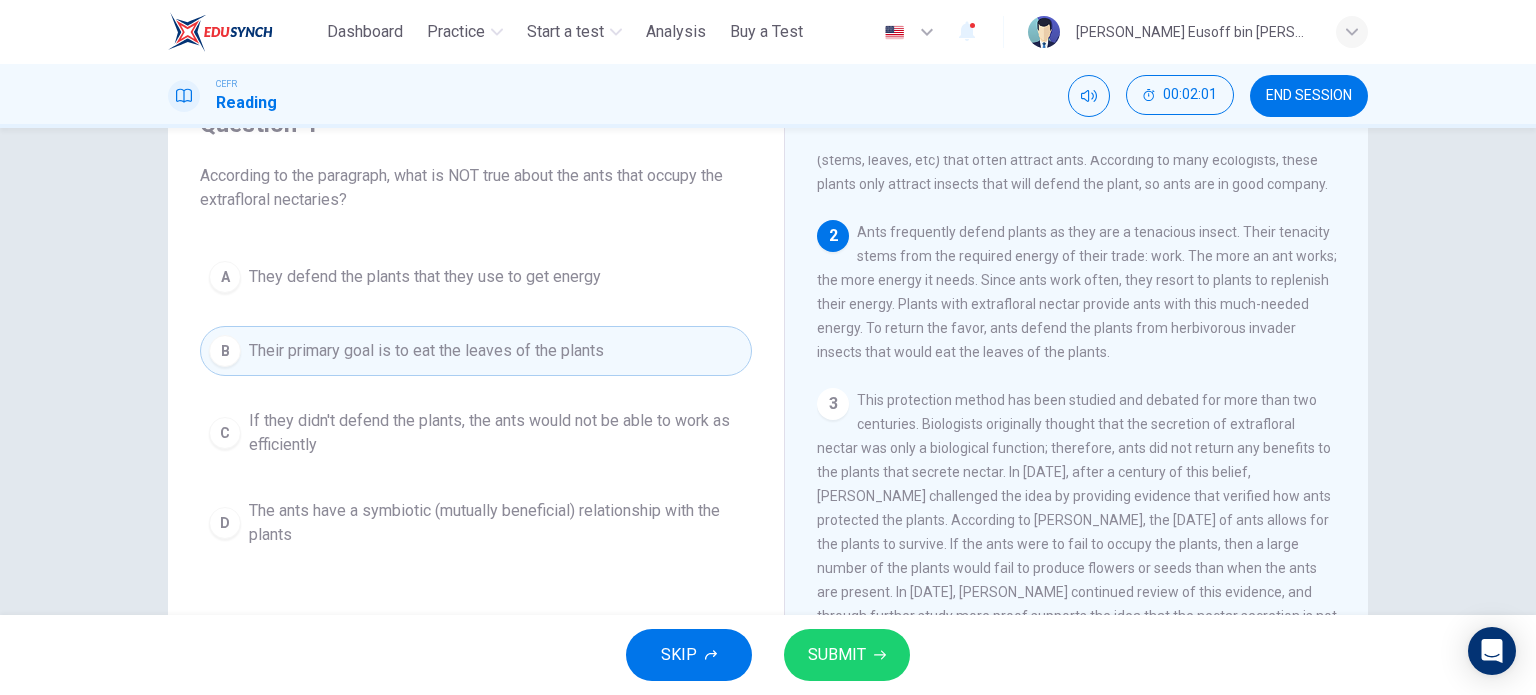click 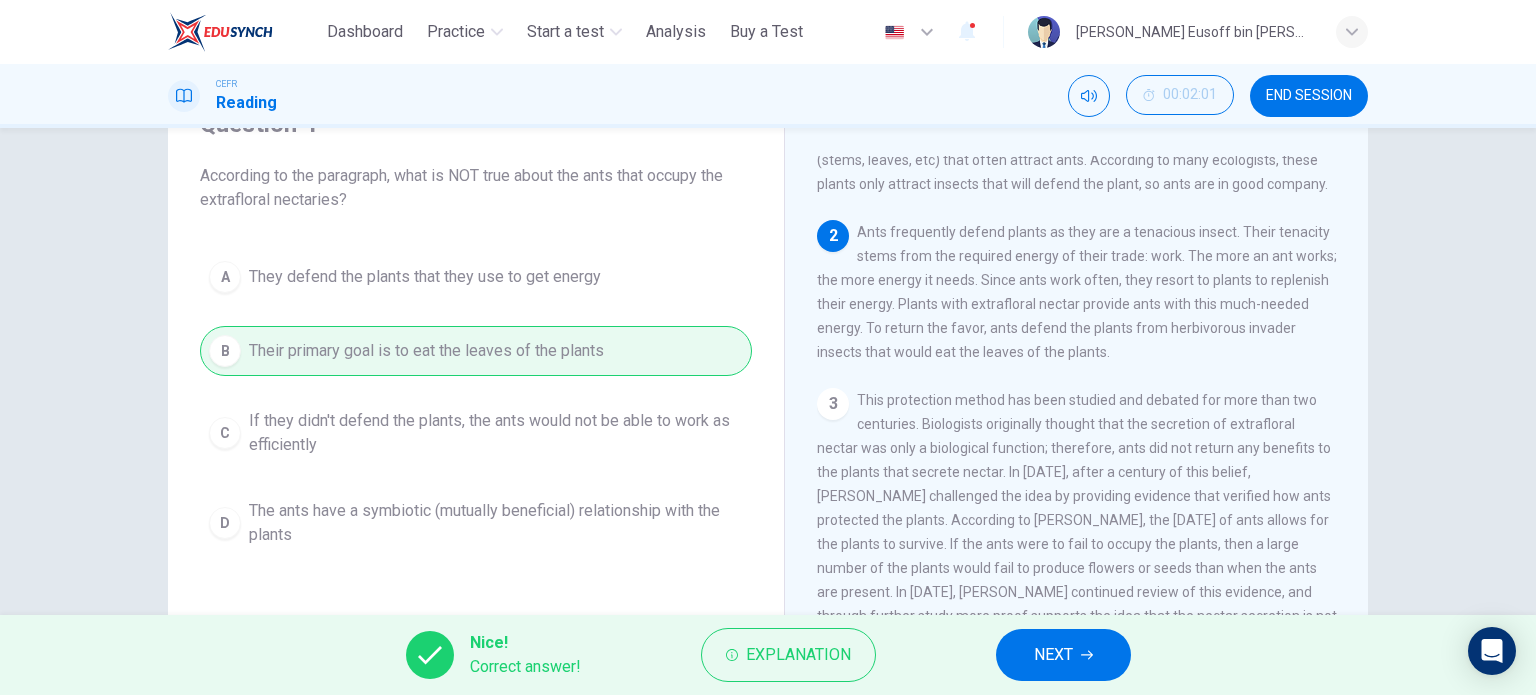 click on "NEXT" at bounding box center (1063, 655) 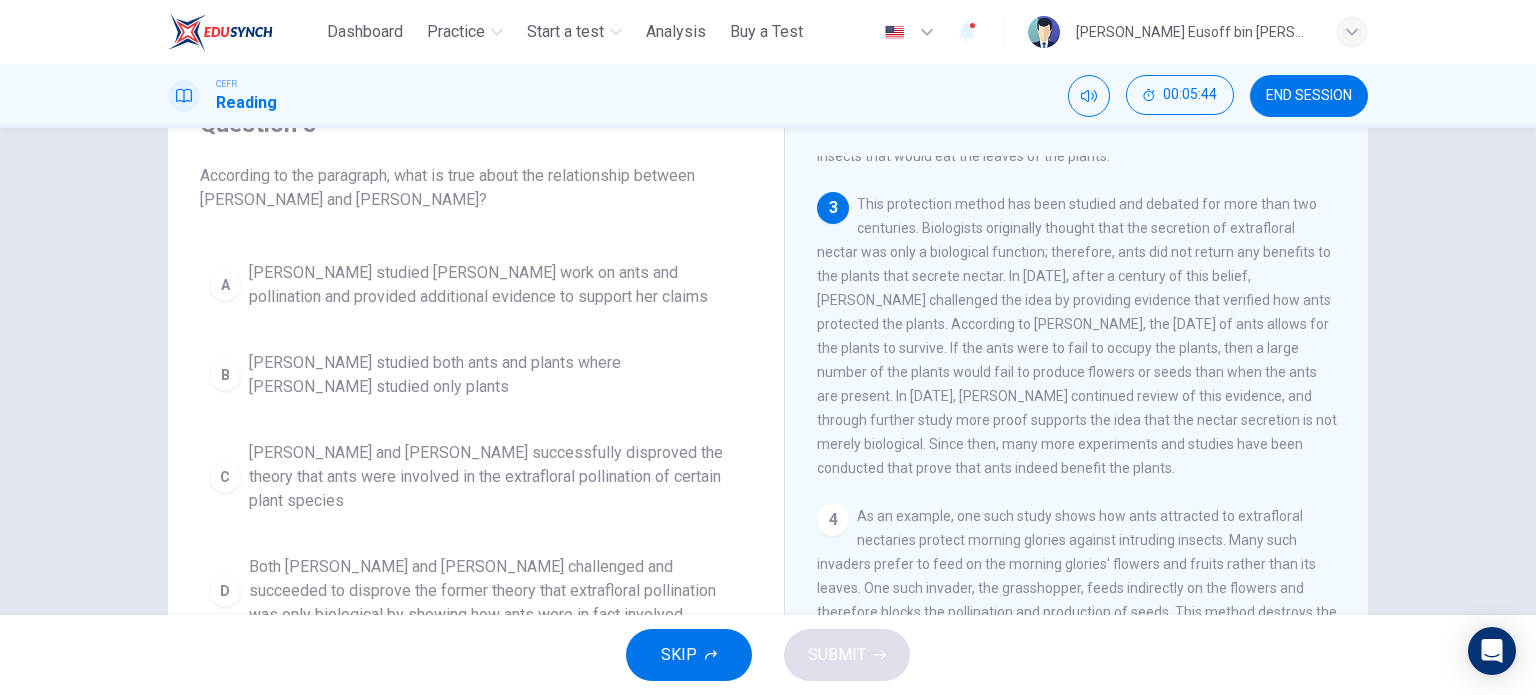 scroll, scrollTop: 400, scrollLeft: 0, axis: vertical 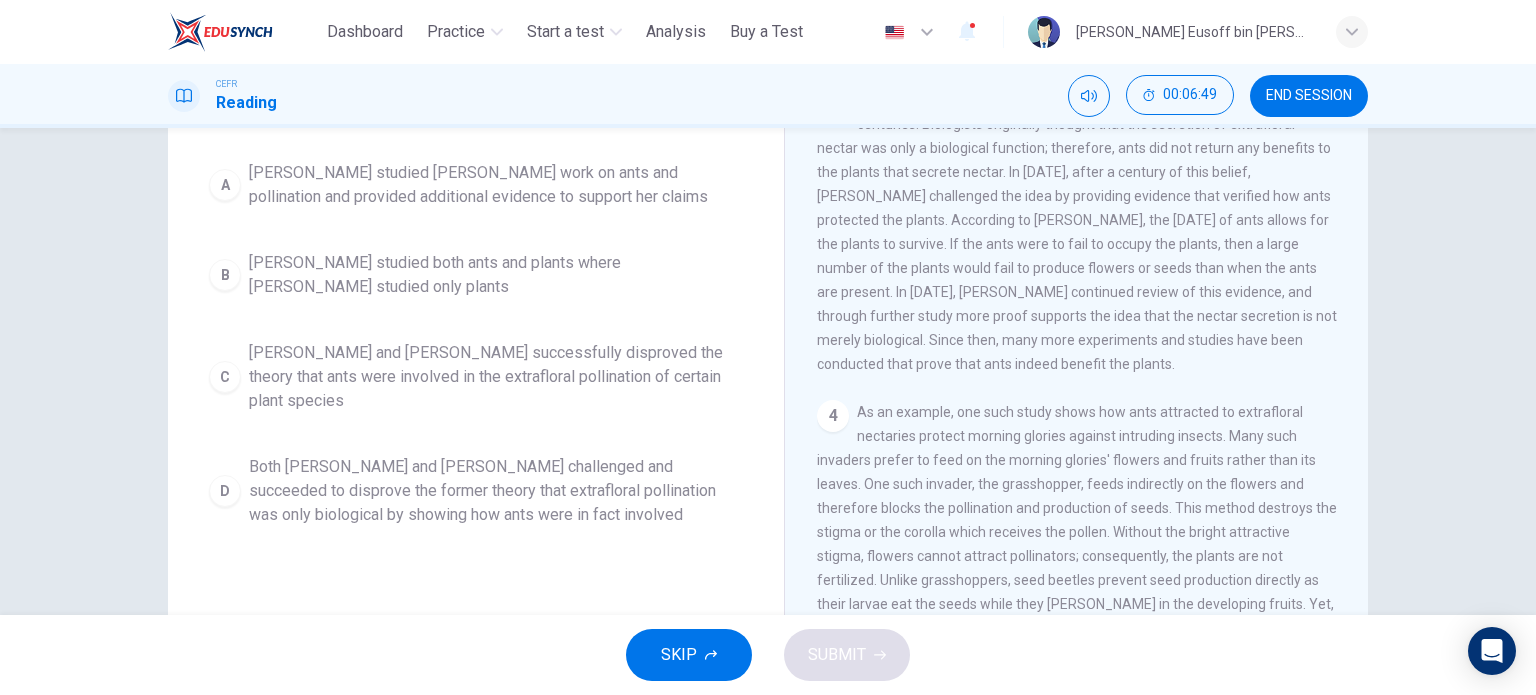 click on "Both Wheeler and Bentley challenged and succeeded to disprove the former theory that extrafloral pollination was only biological by showing how ants were in fact involved" at bounding box center (496, 491) 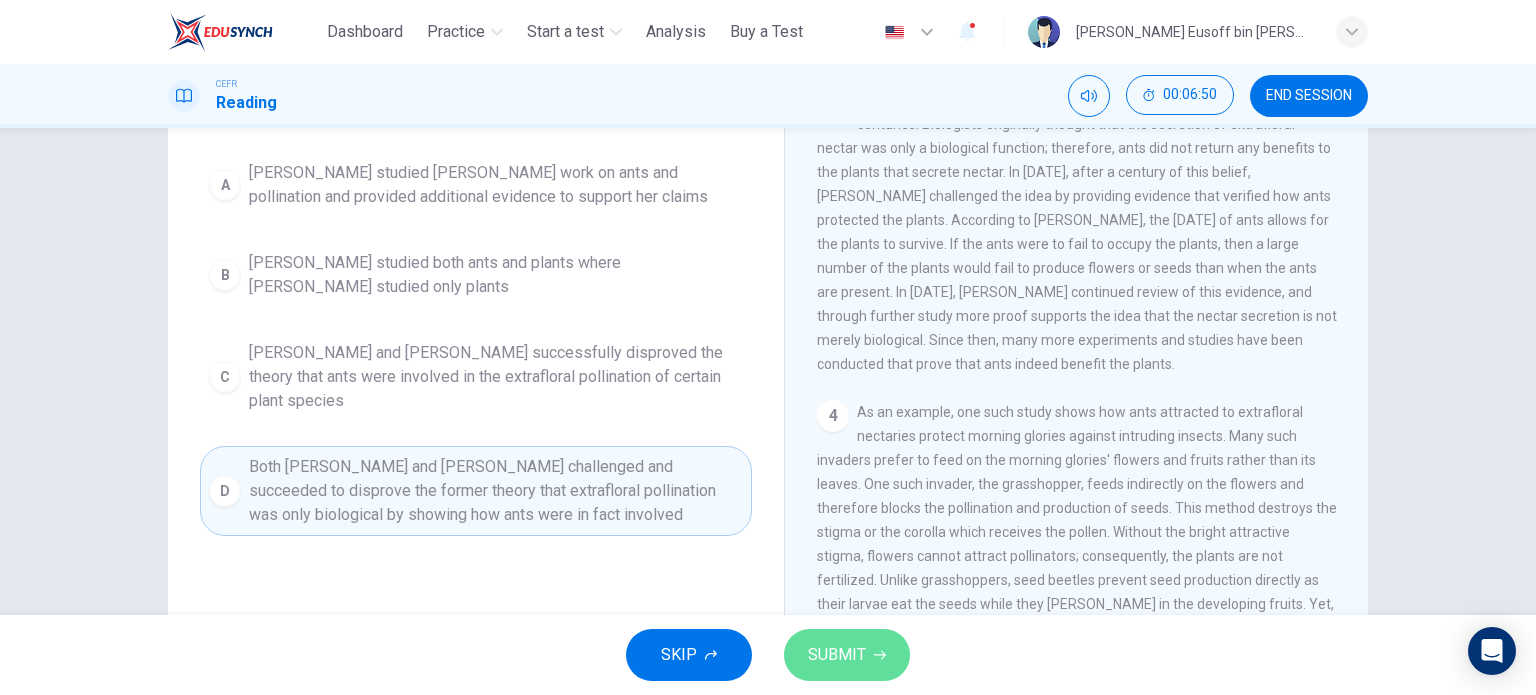click on "SUBMIT" at bounding box center (837, 655) 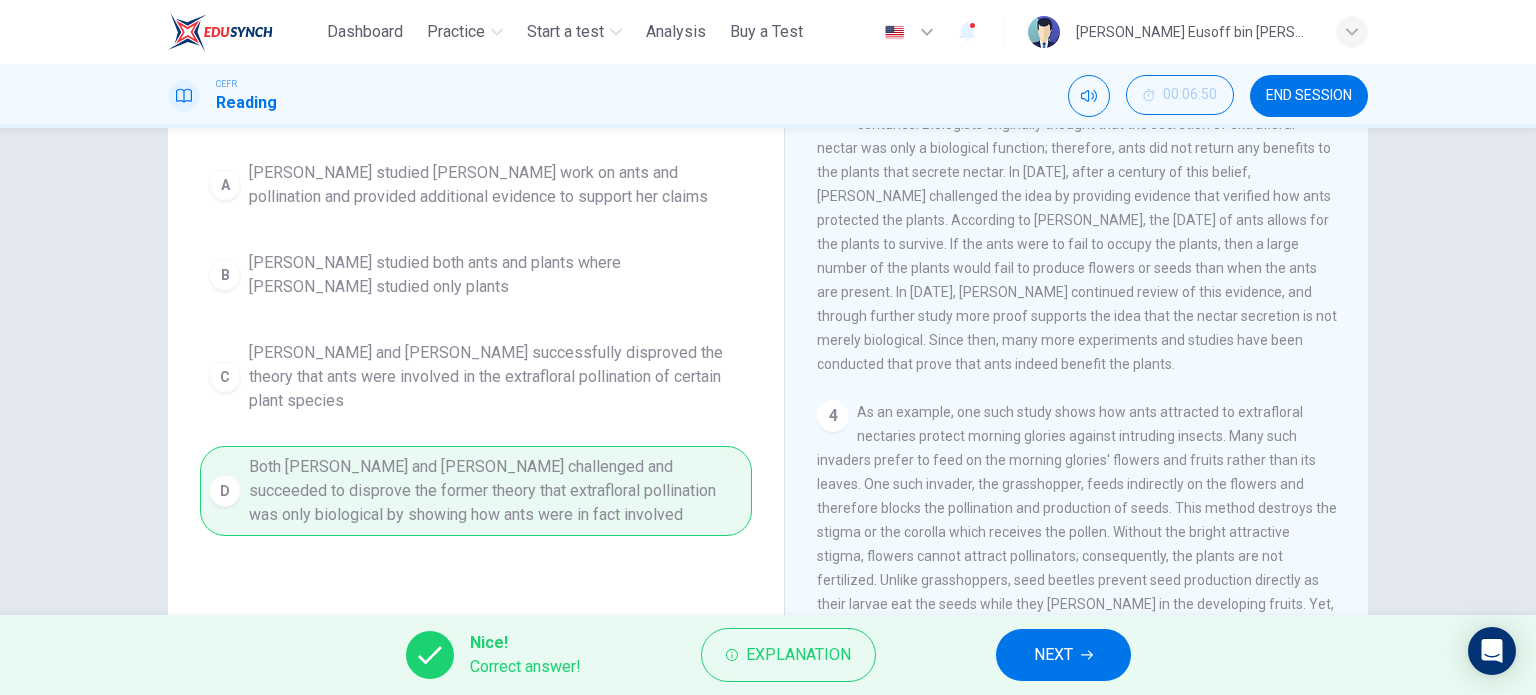 click 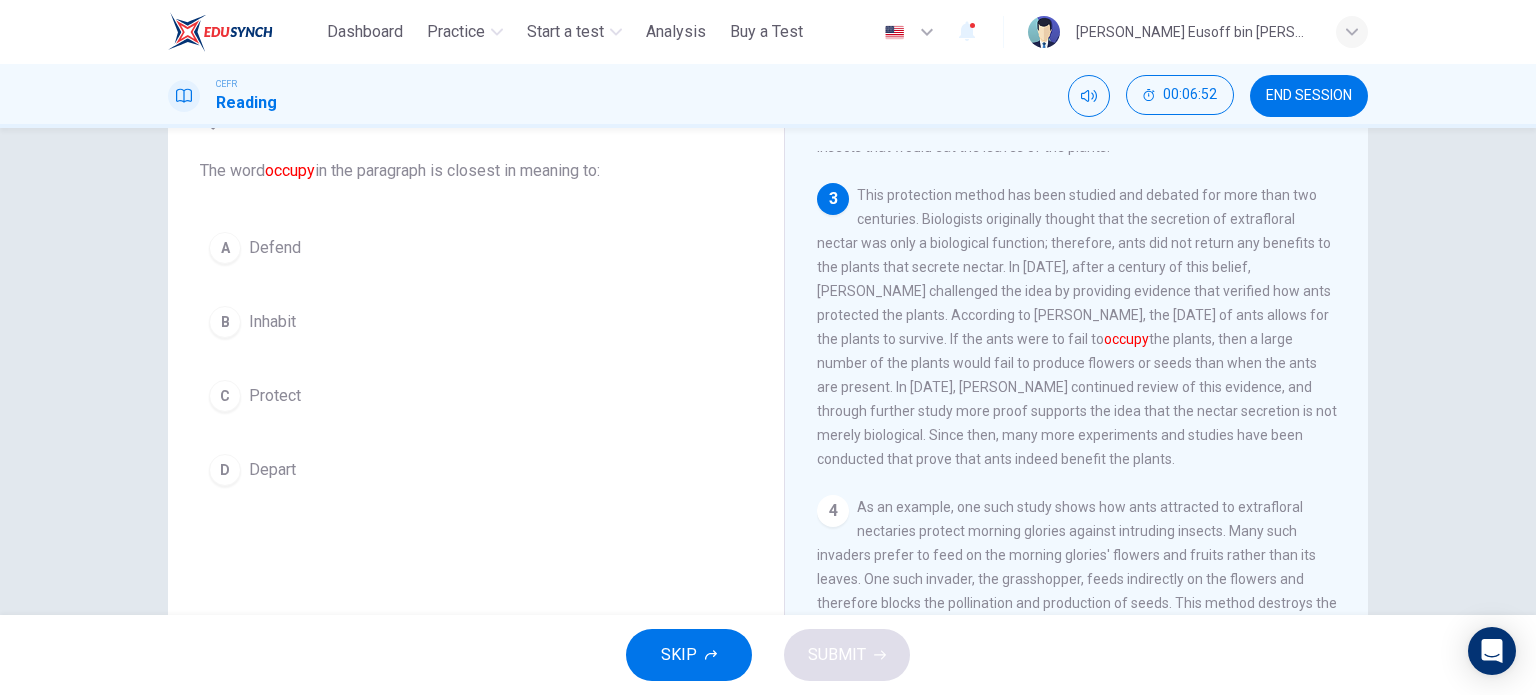 scroll, scrollTop: 100, scrollLeft: 0, axis: vertical 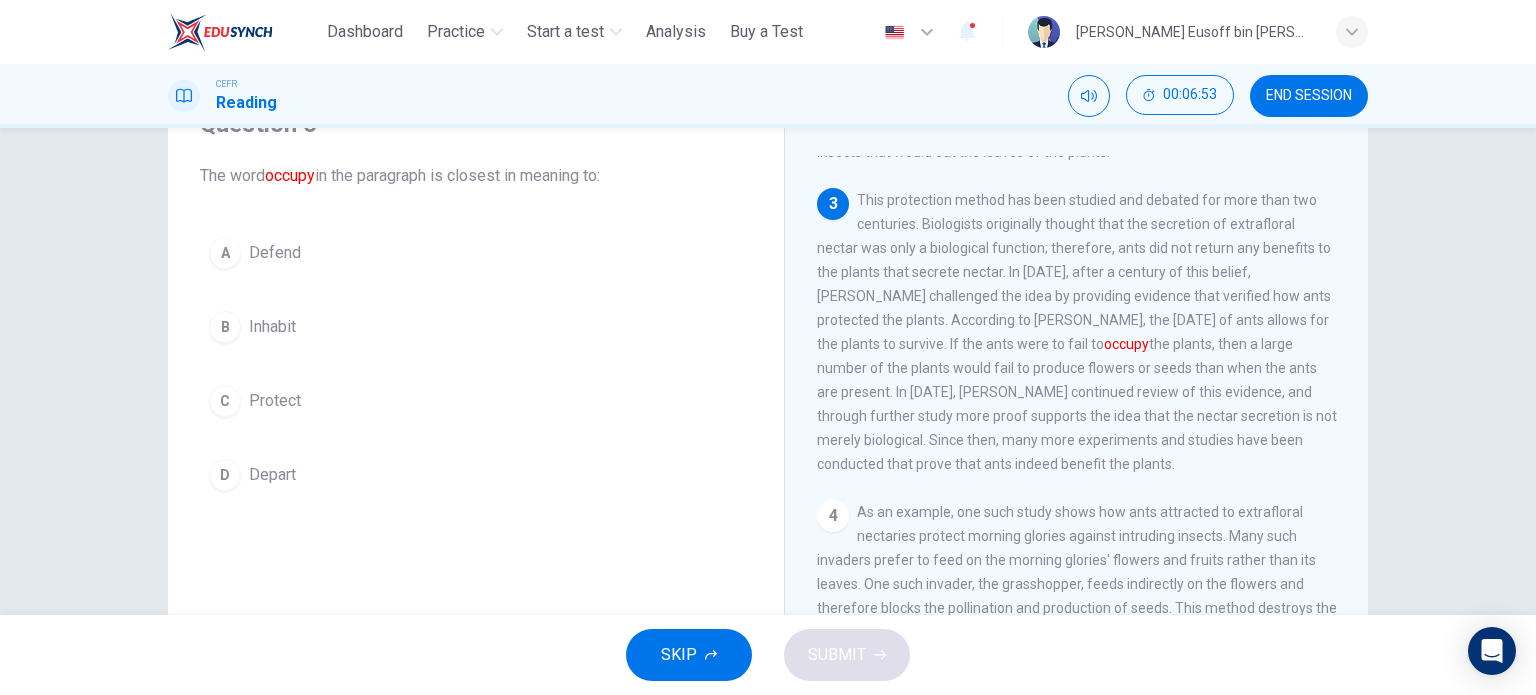 click on "B Inhabit" at bounding box center (476, 327) 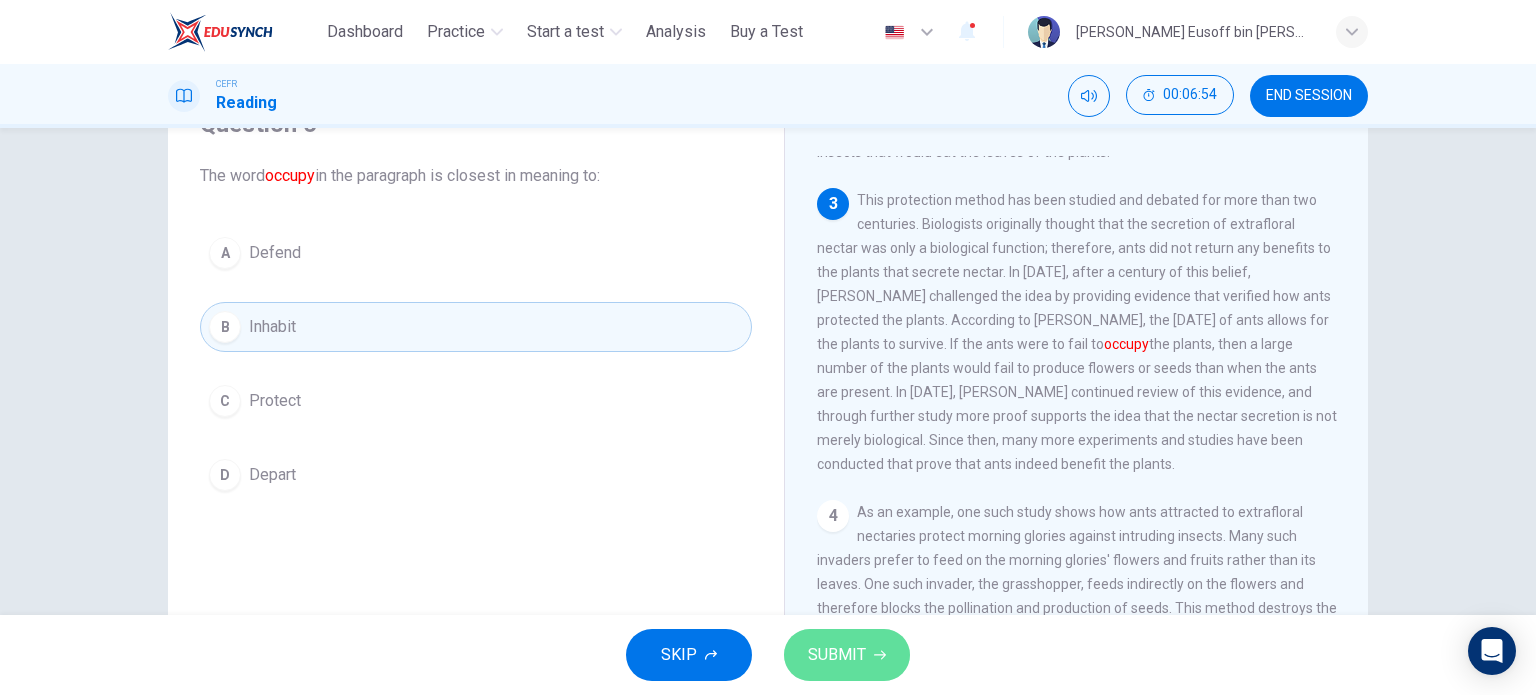 click on "SUBMIT" at bounding box center [837, 655] 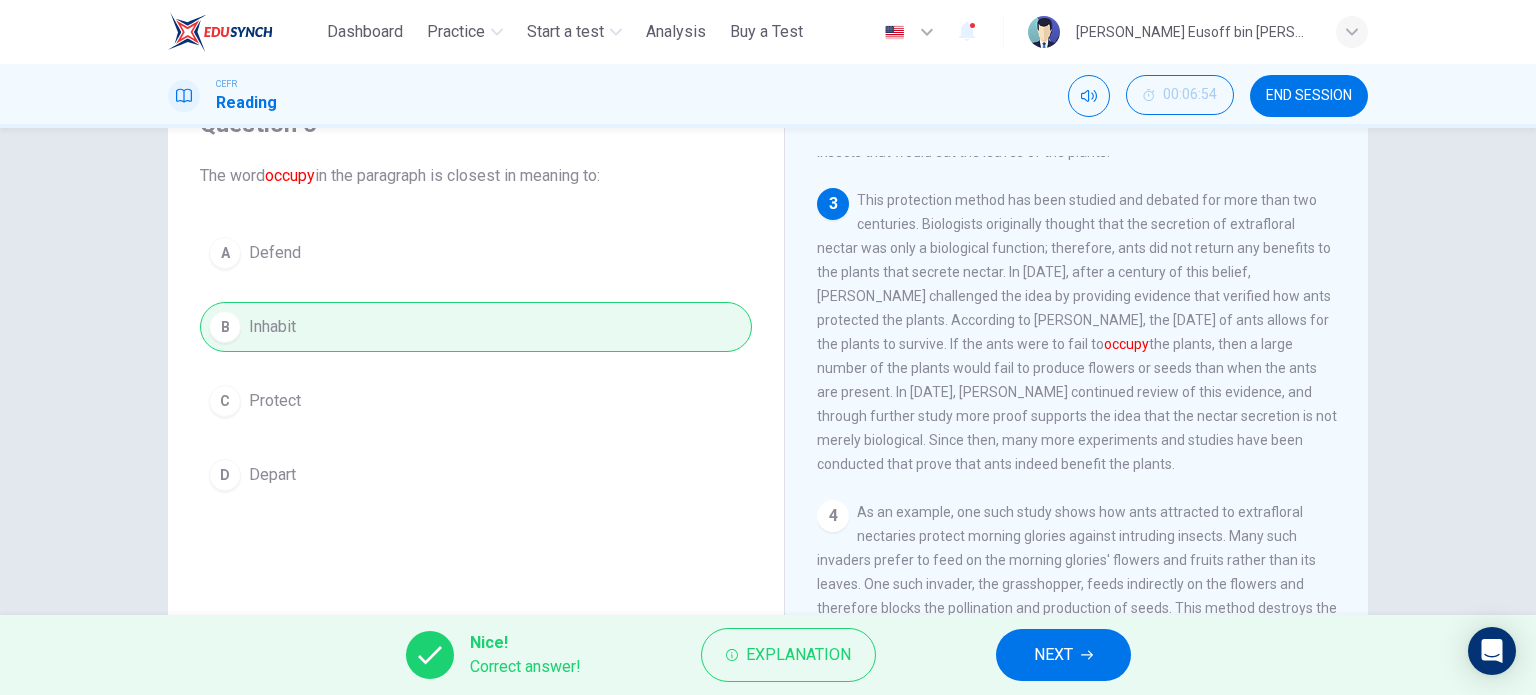 click on "NEXT" at bounding box center [1053, 655] 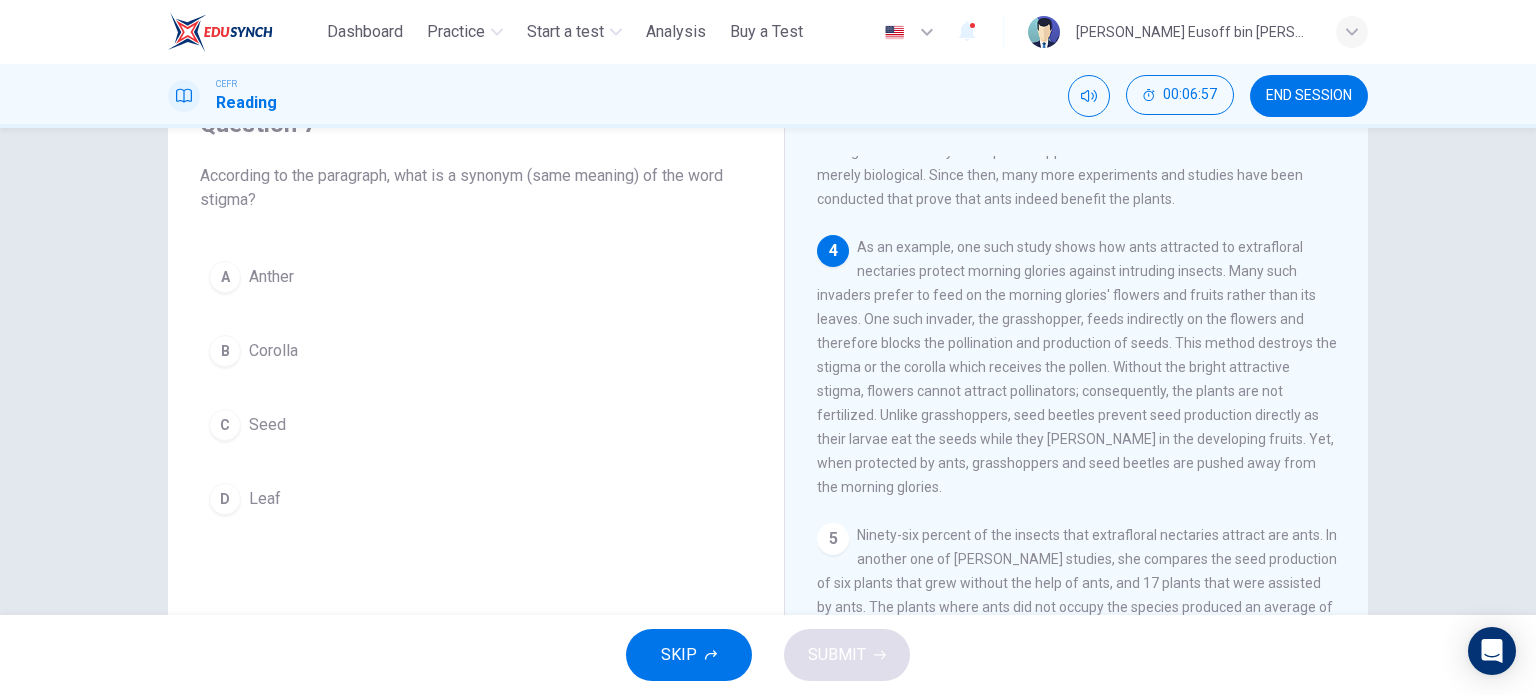 scroll, scrollTop: 700, scrollLeft: 0, axis: vertical 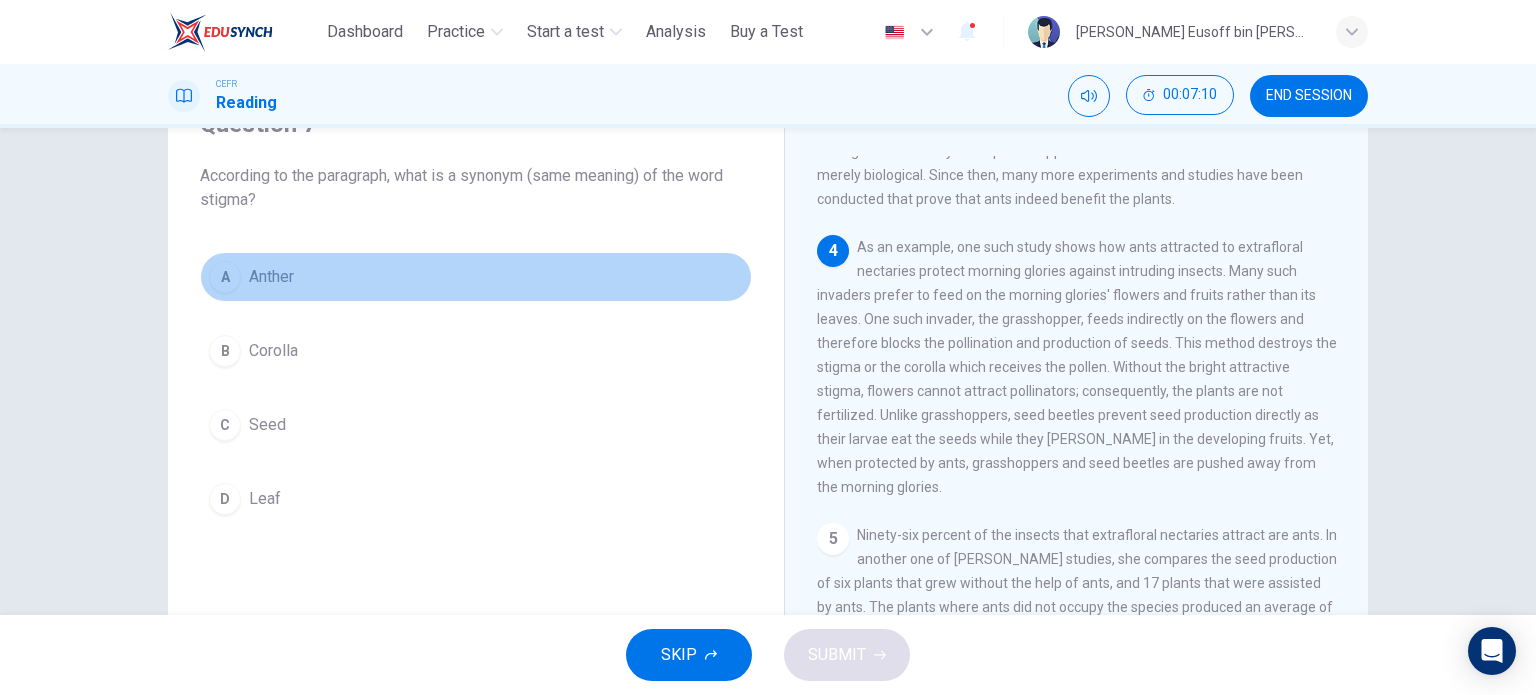 click on "Anther" at bounding box center [271, 277] 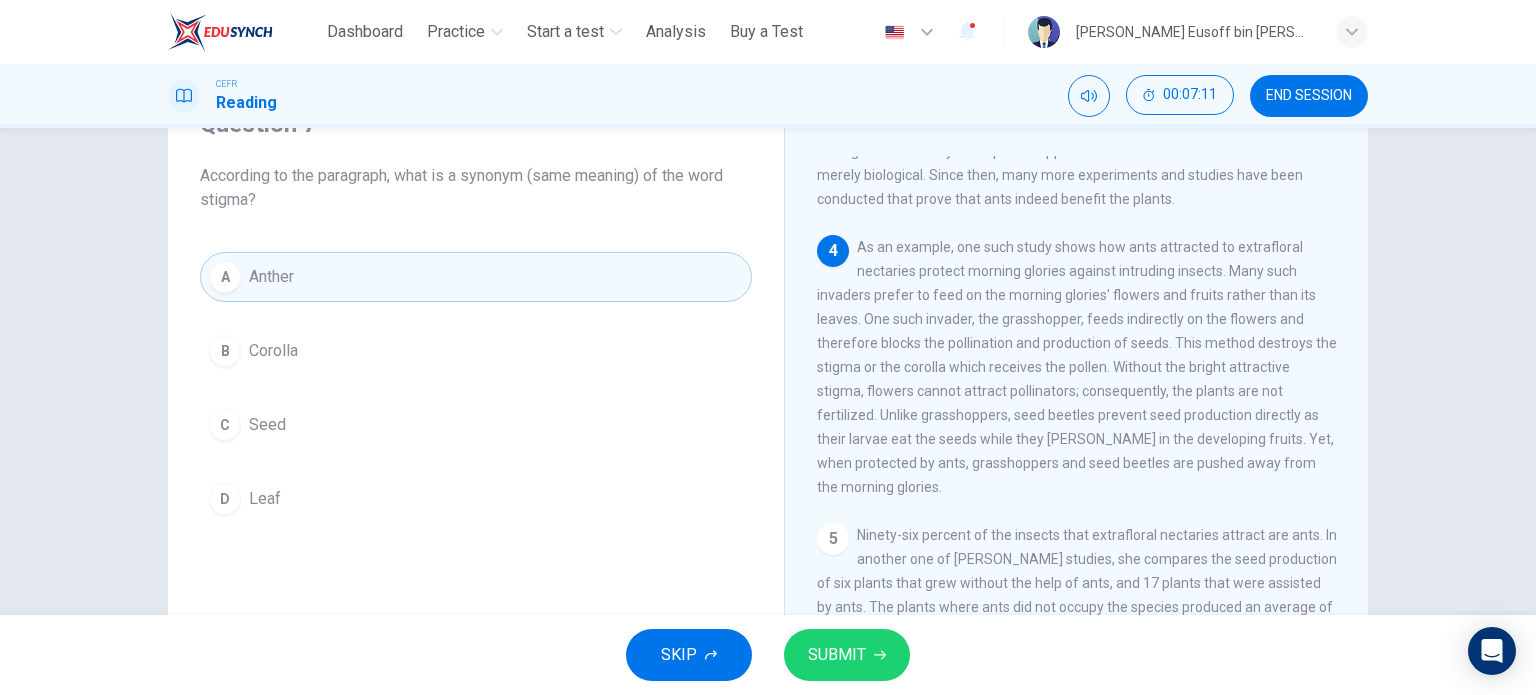 click on "SUBMIT" at bounding box center (847, 655) 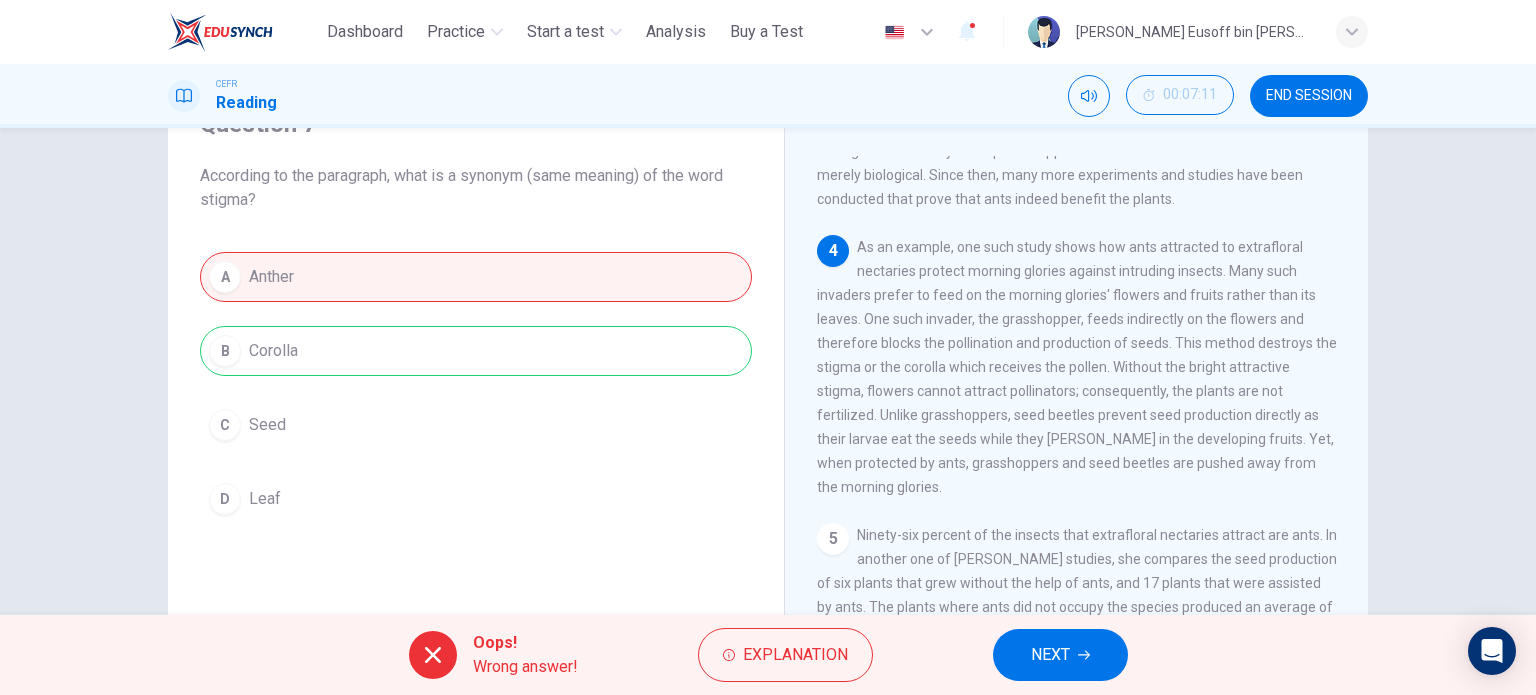 click on "NEXT" at bounding box center [1060, 655] 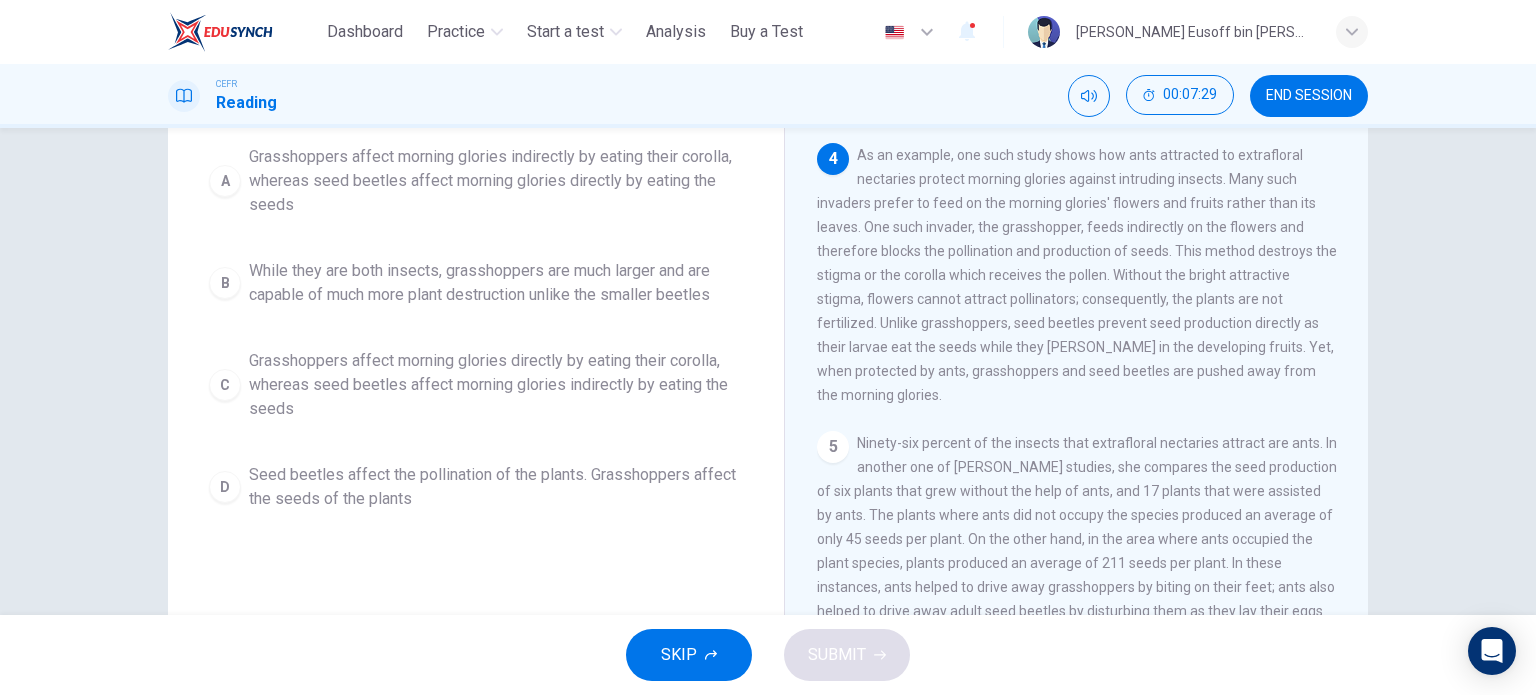 scroll, scrollTop: 200, scrollLeft: 0, axis: vertical 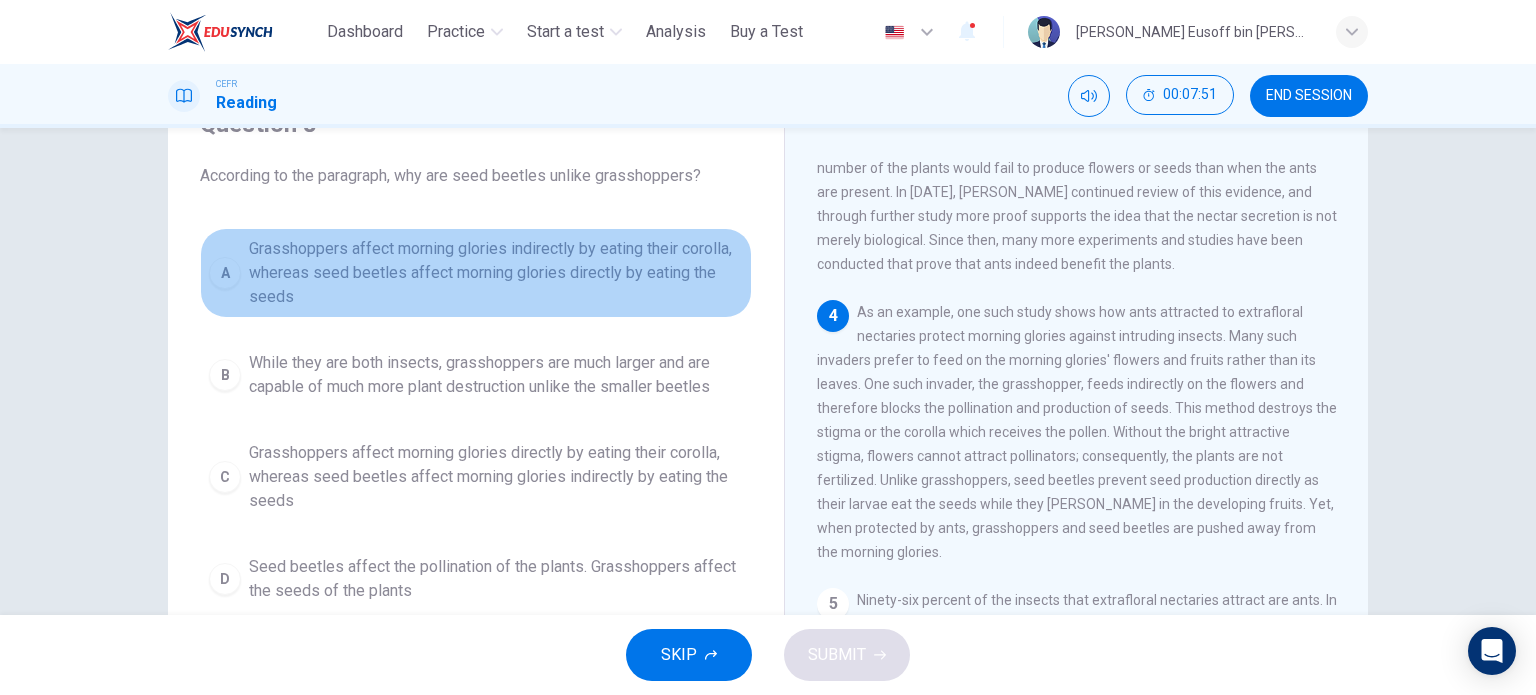 click on "Grasshoppers affect morning glories indirectly by eating their corolla, whereas seed beetles affect morning glories directly by eating the seeds" at bounding box center [496, 273] 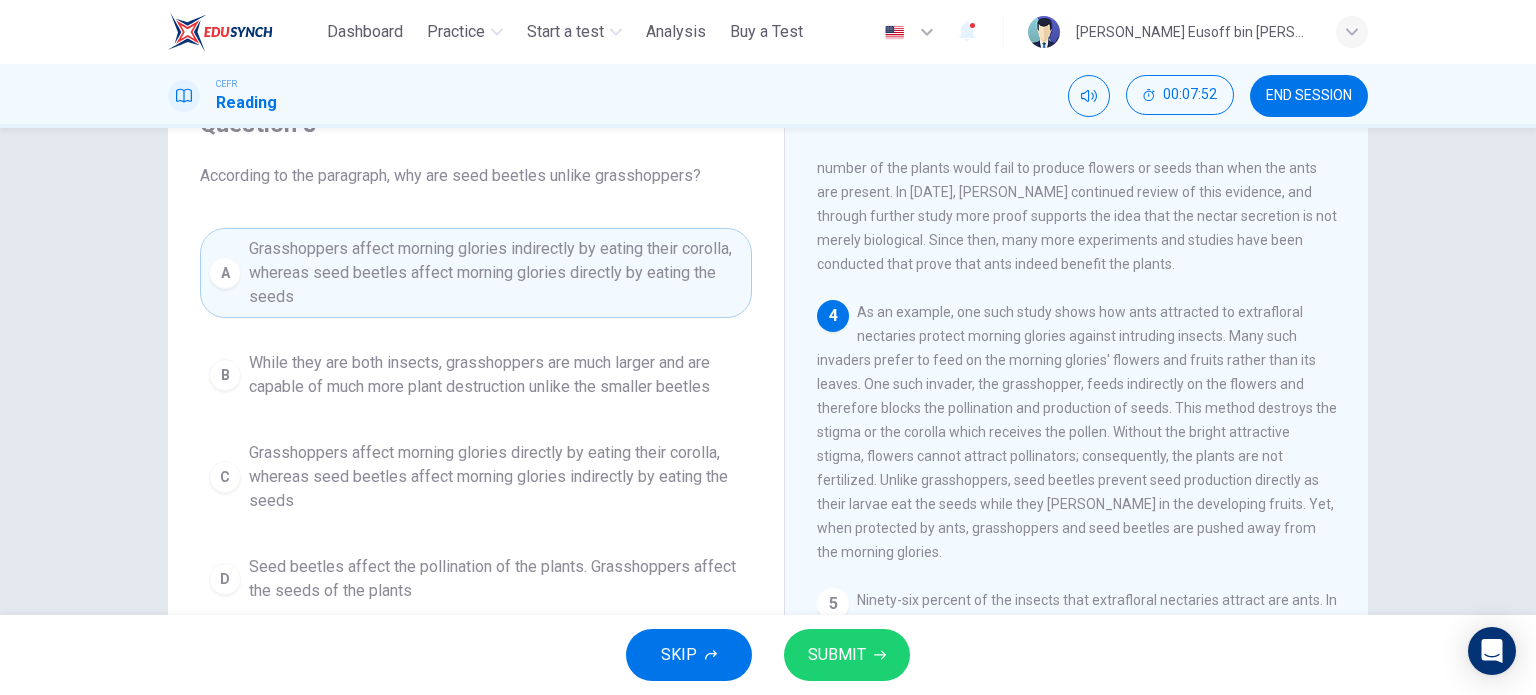 click on "SUBMIT" at bounding box center (847, 655) 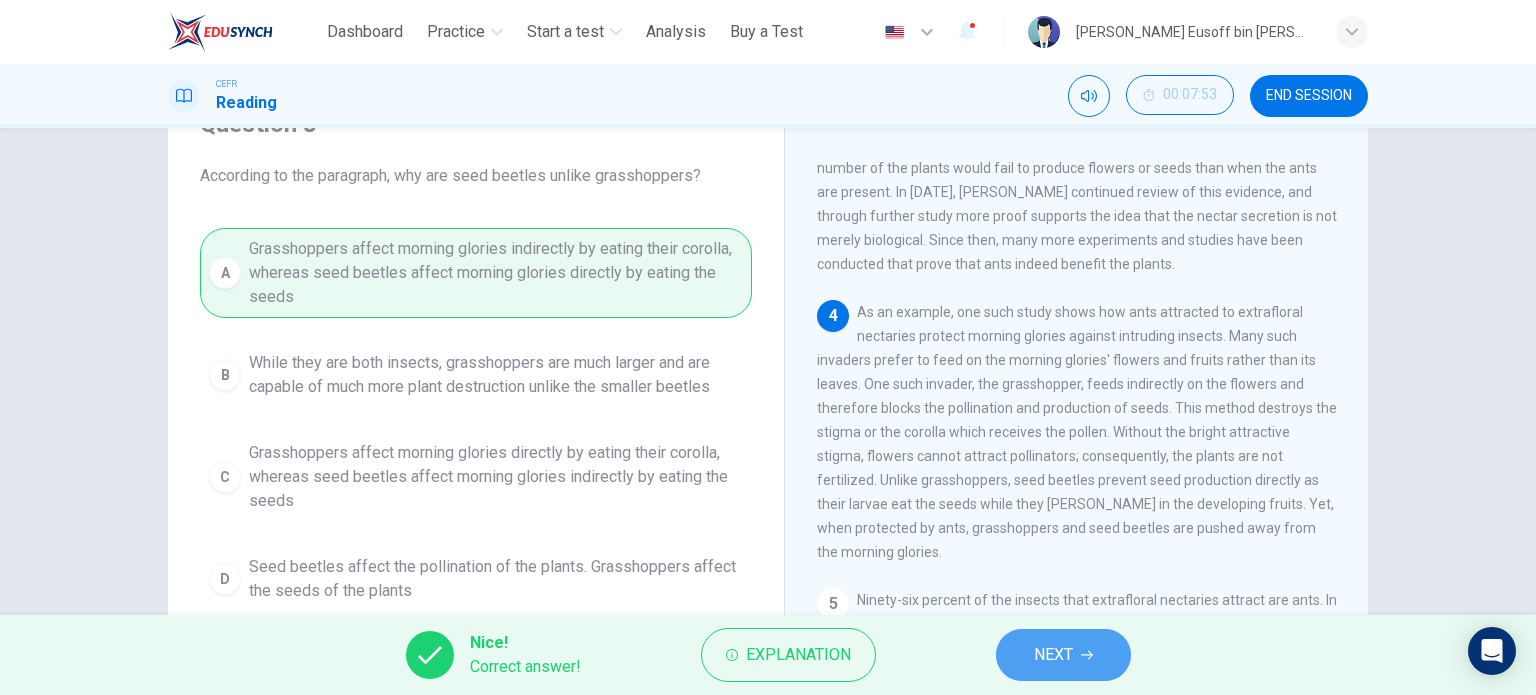 click on "NEXT" at bounding box center (1063, 655) 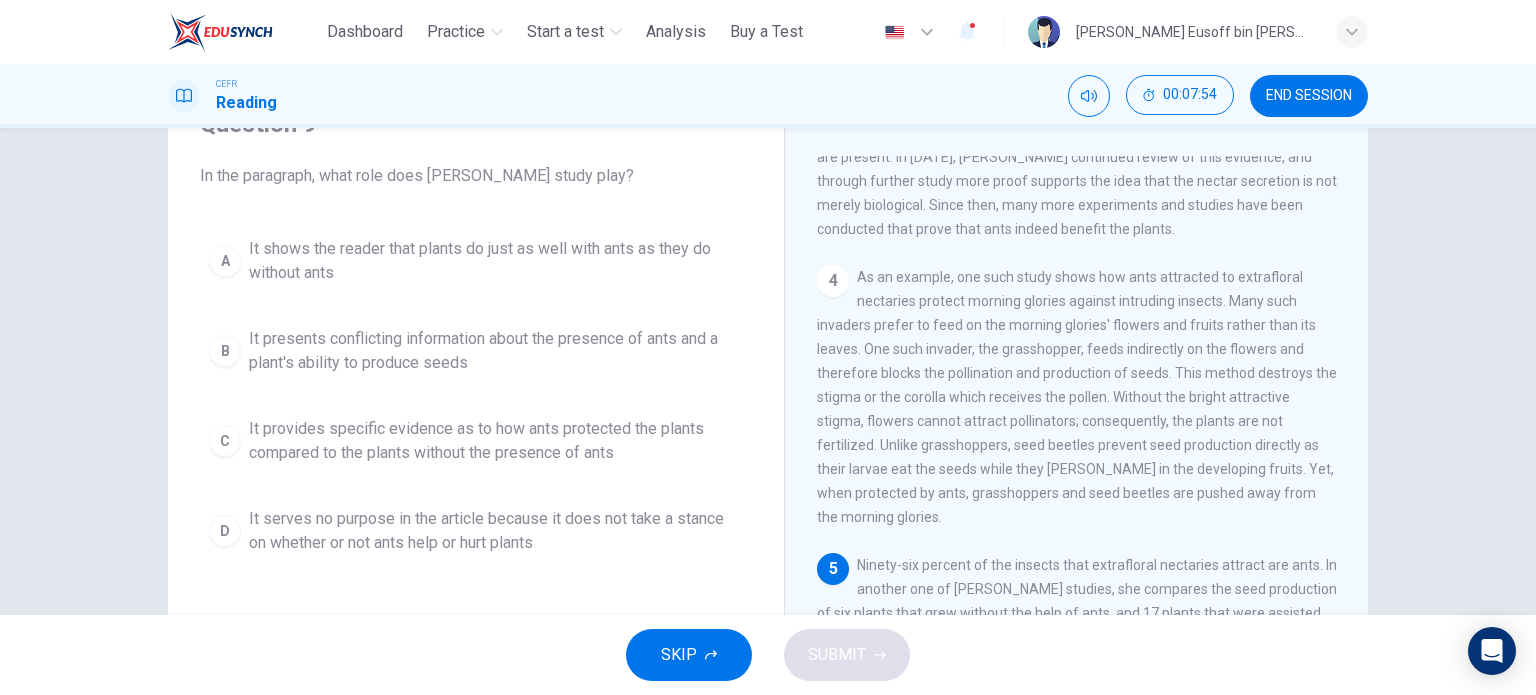 scroll, scrollTop: 703, scrollLeft: 0, axis: vertical 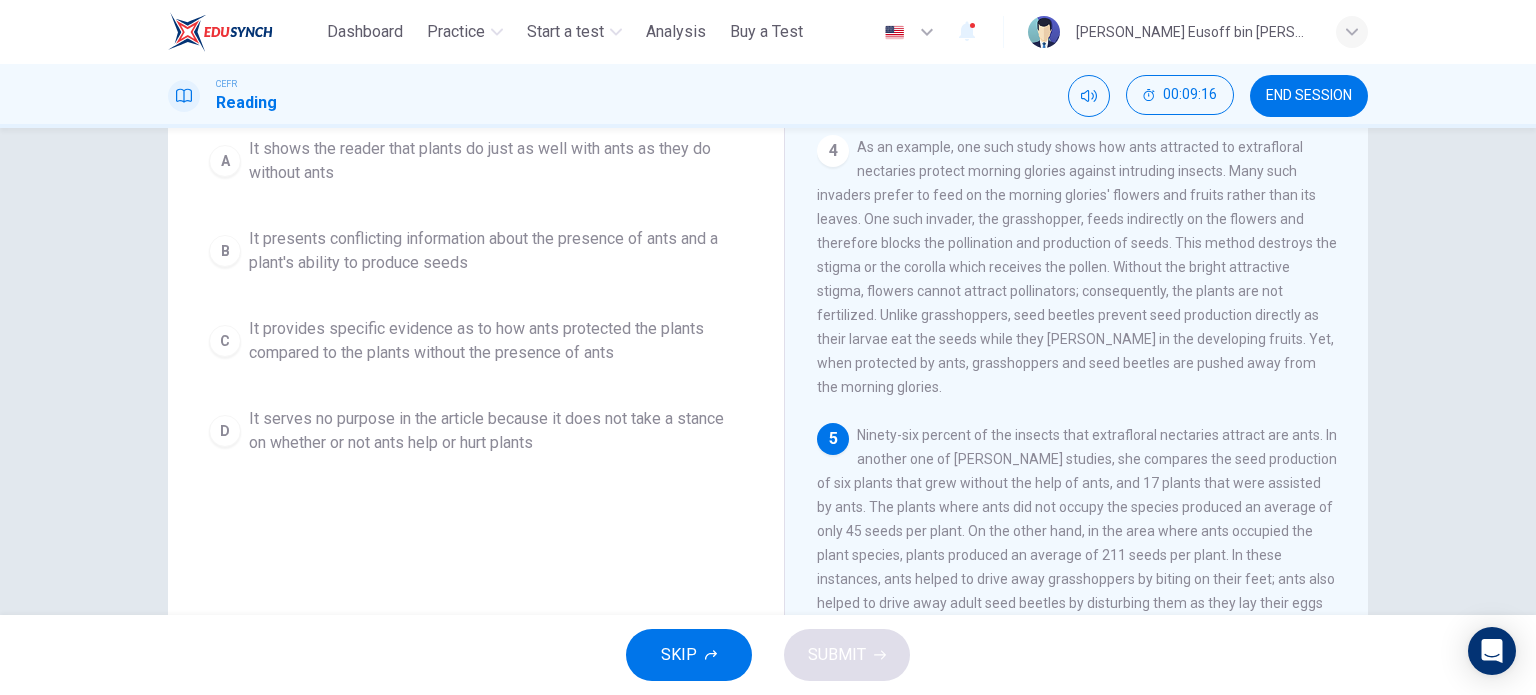 click on "It provides specific evidence as to how ants protected the plants compared to the plants without the presence of ants" at bounding box center [496, 341] 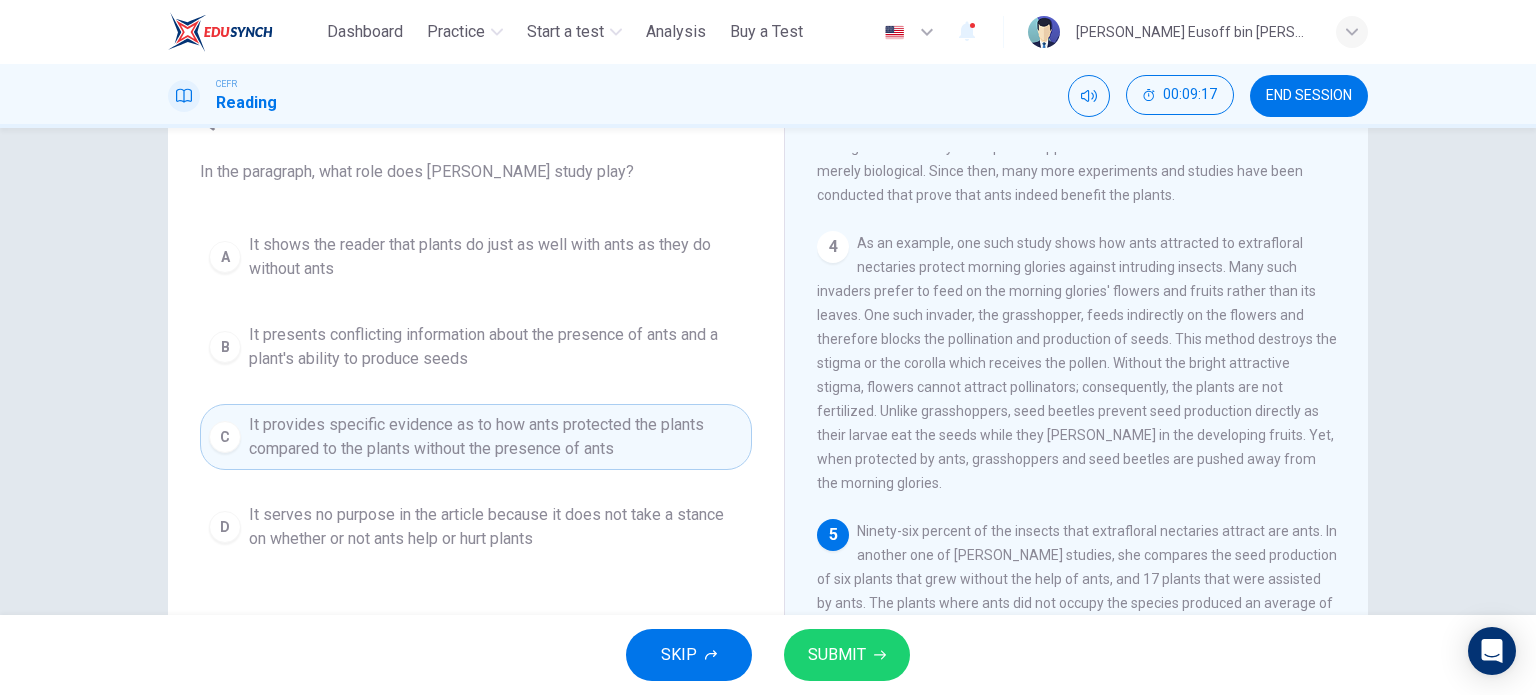 scroll, scrollTop: 100, scrollLeft: 0, axis: vertical 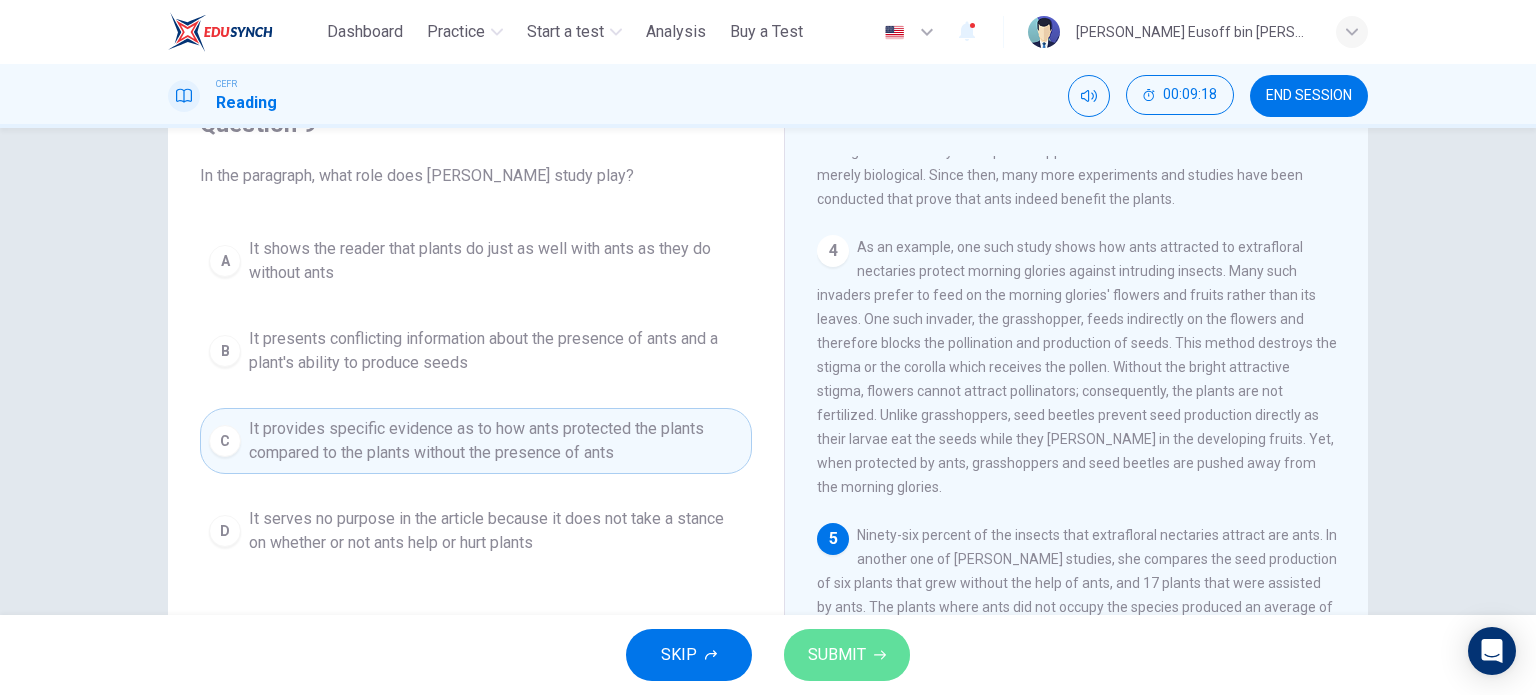 click on "SUBMIT" at bounding box center [837, 655] 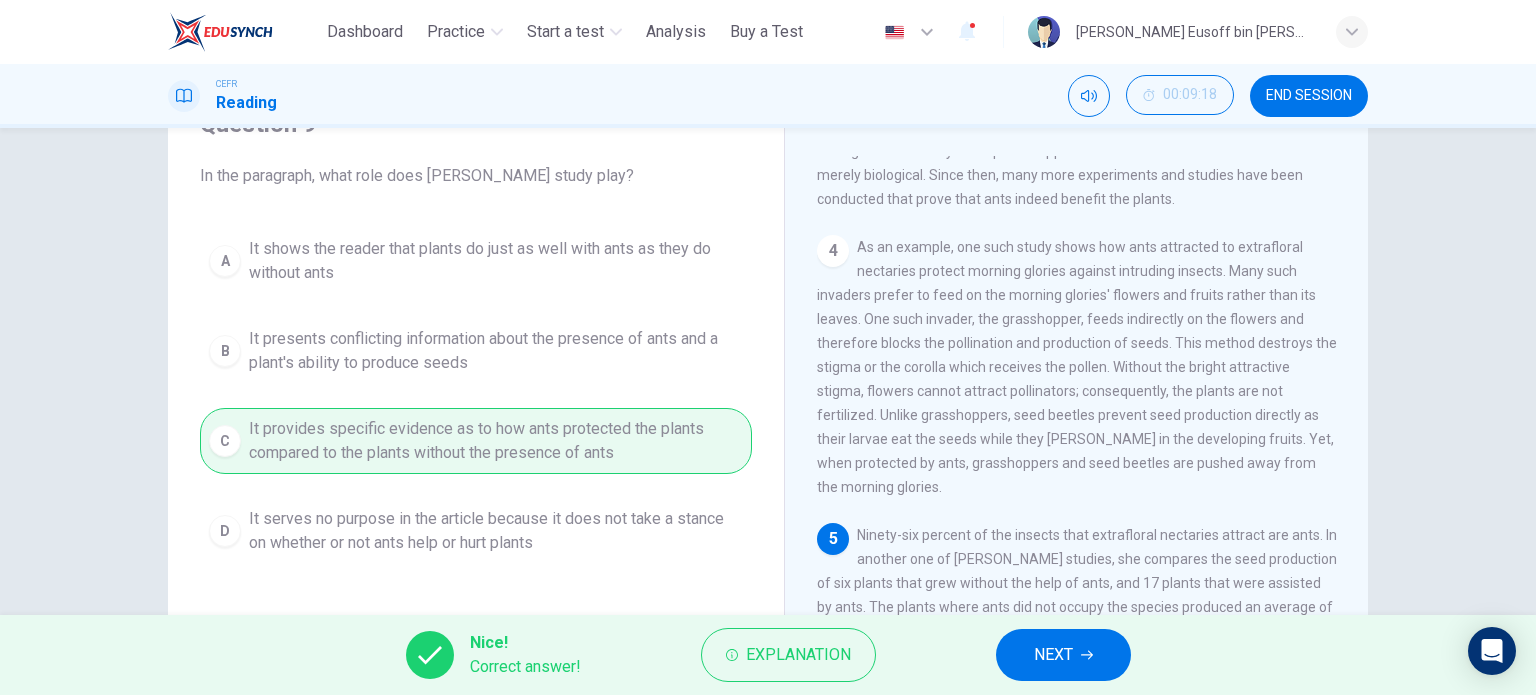 click on "NEXT" at bounding box center (1063, 655) 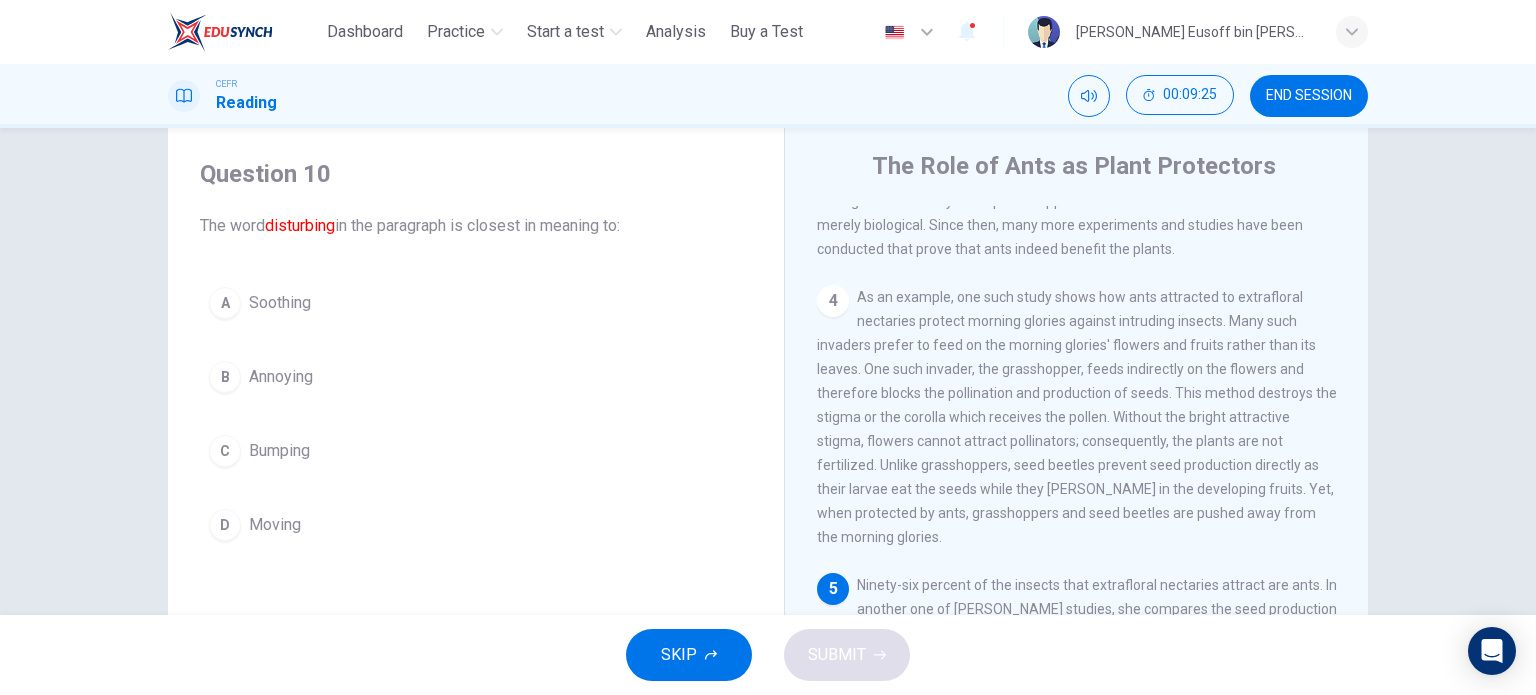 scroll, scrollTop: 0, scrollLeft: 0, axis: both 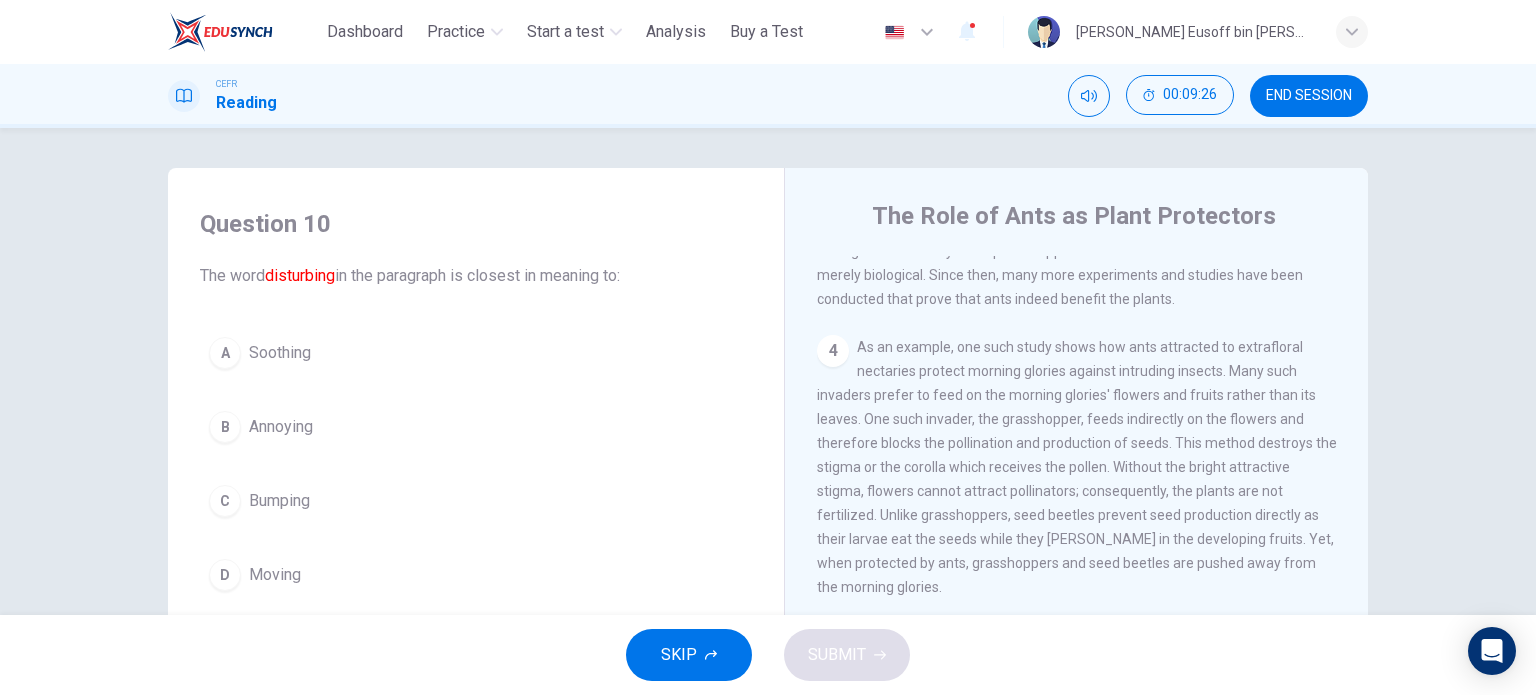 click on "Annoying" at bounding box center [281, 427] 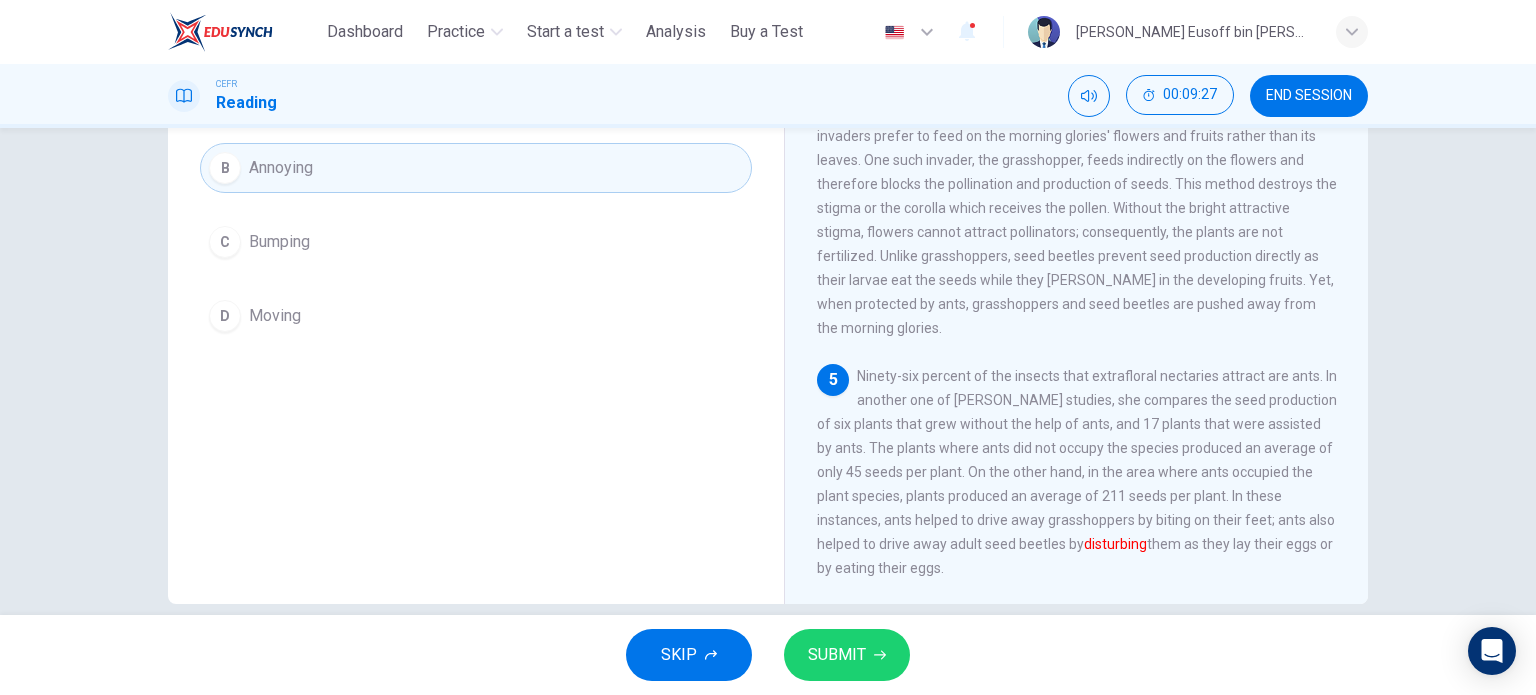 scroll, scrollTop: 288, scrollLeft: 0, axis: vertical 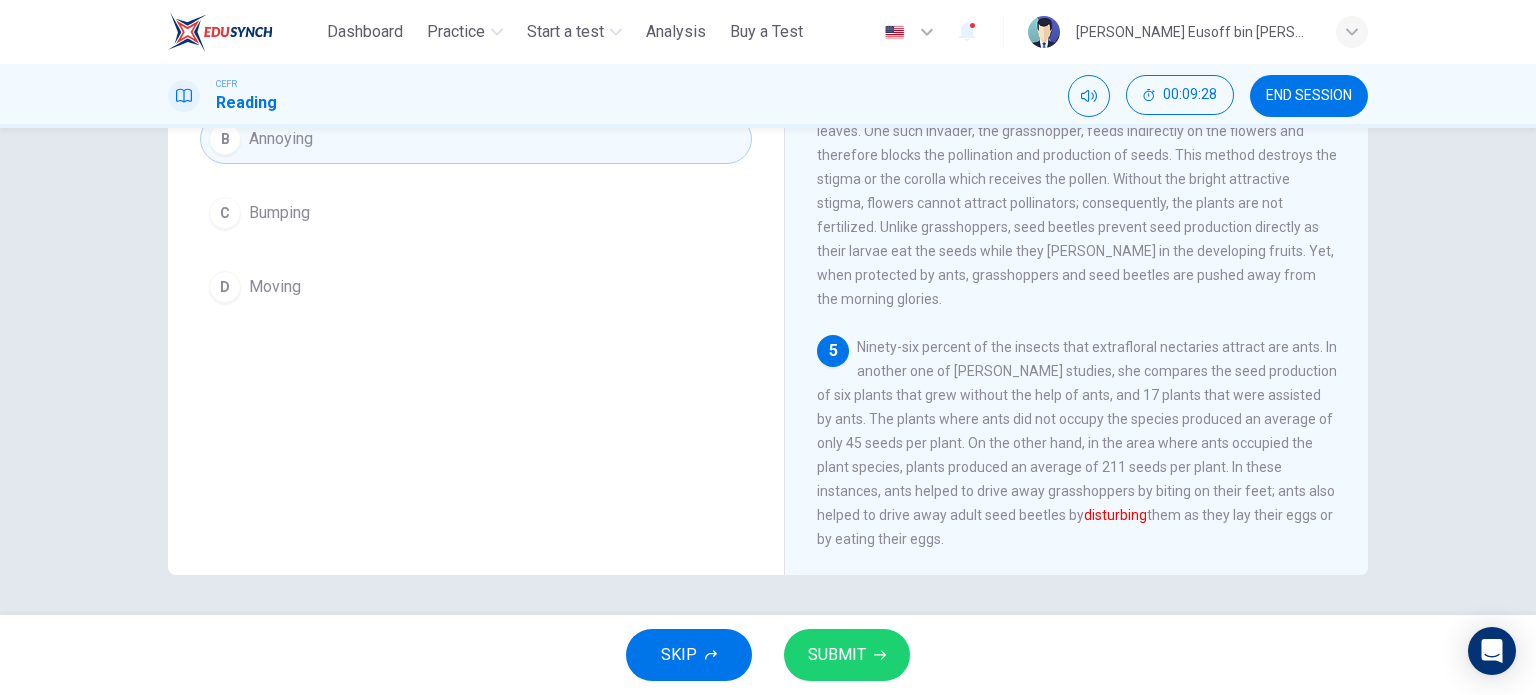 click on "SUBMIT" at bounding box center (837, 655) 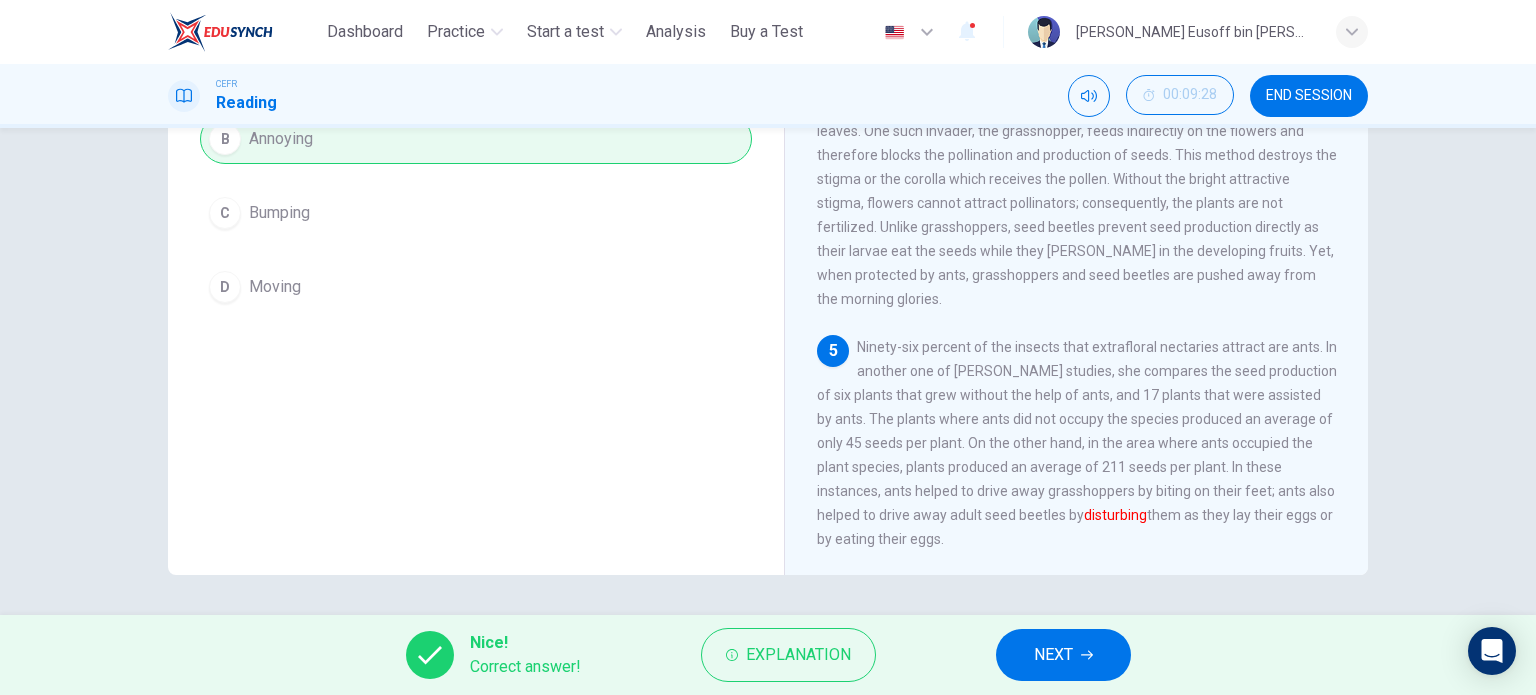 click on "NEXT" at bounding box center (1063, 655) 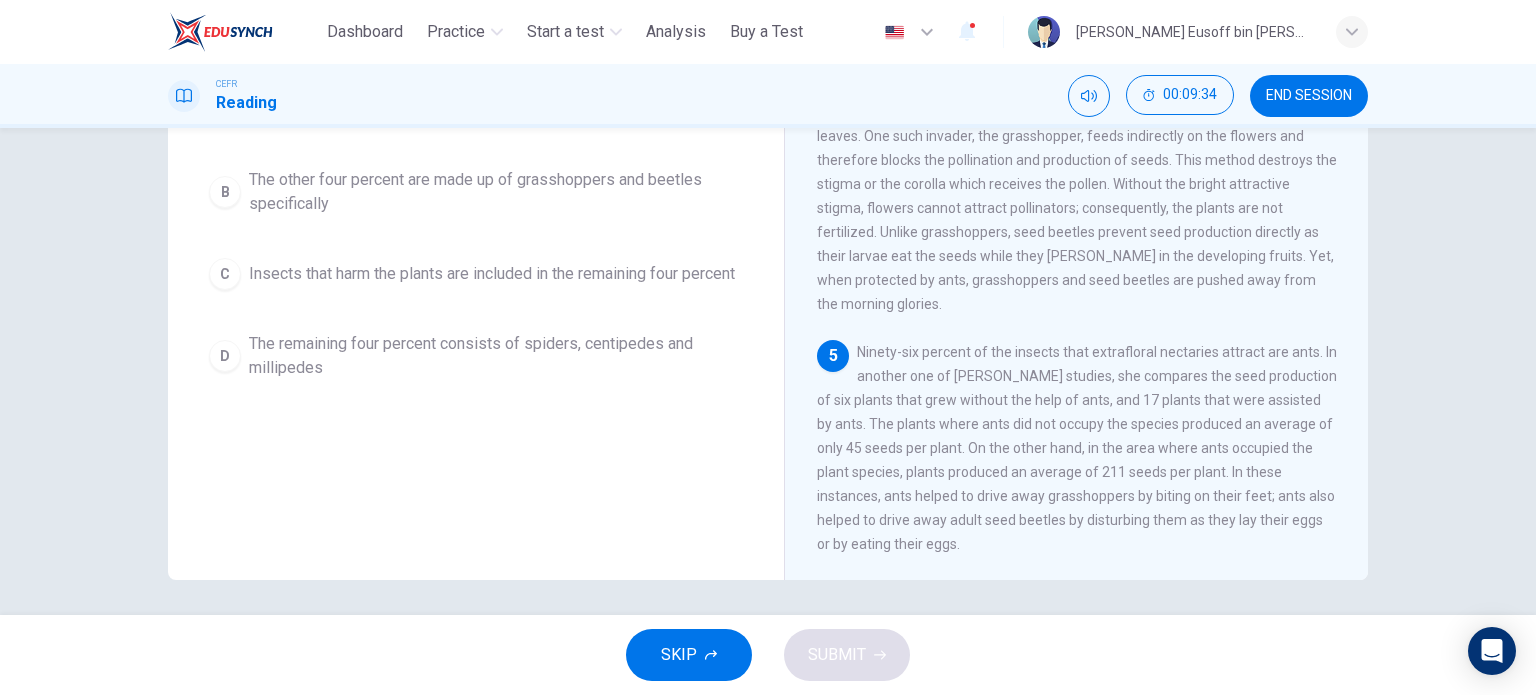 scroll, scrollTop: 288, scrollLeft: 0, axis: vertical 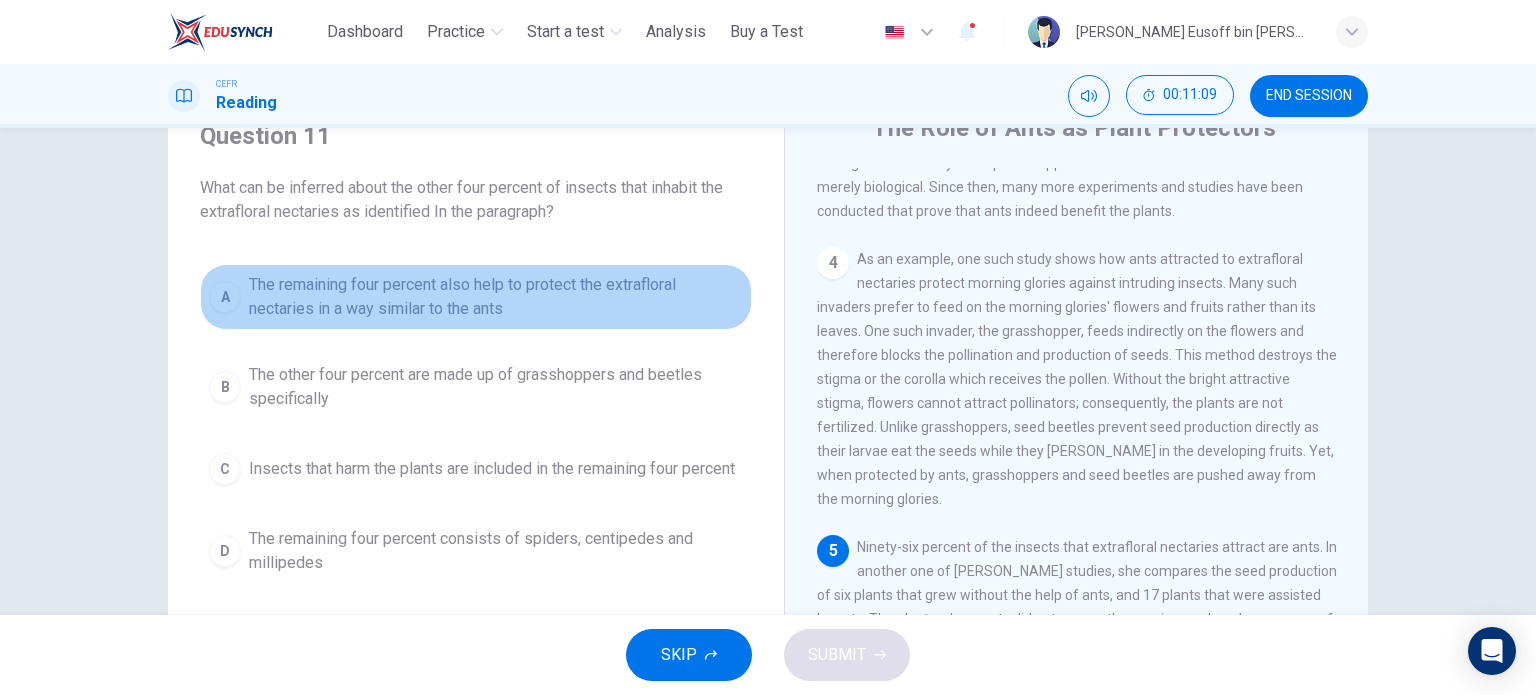 click on "The remaining four percent also help to protect the extrafloral nectaries in a way similar to the ants" at bounding box center [496, 297] 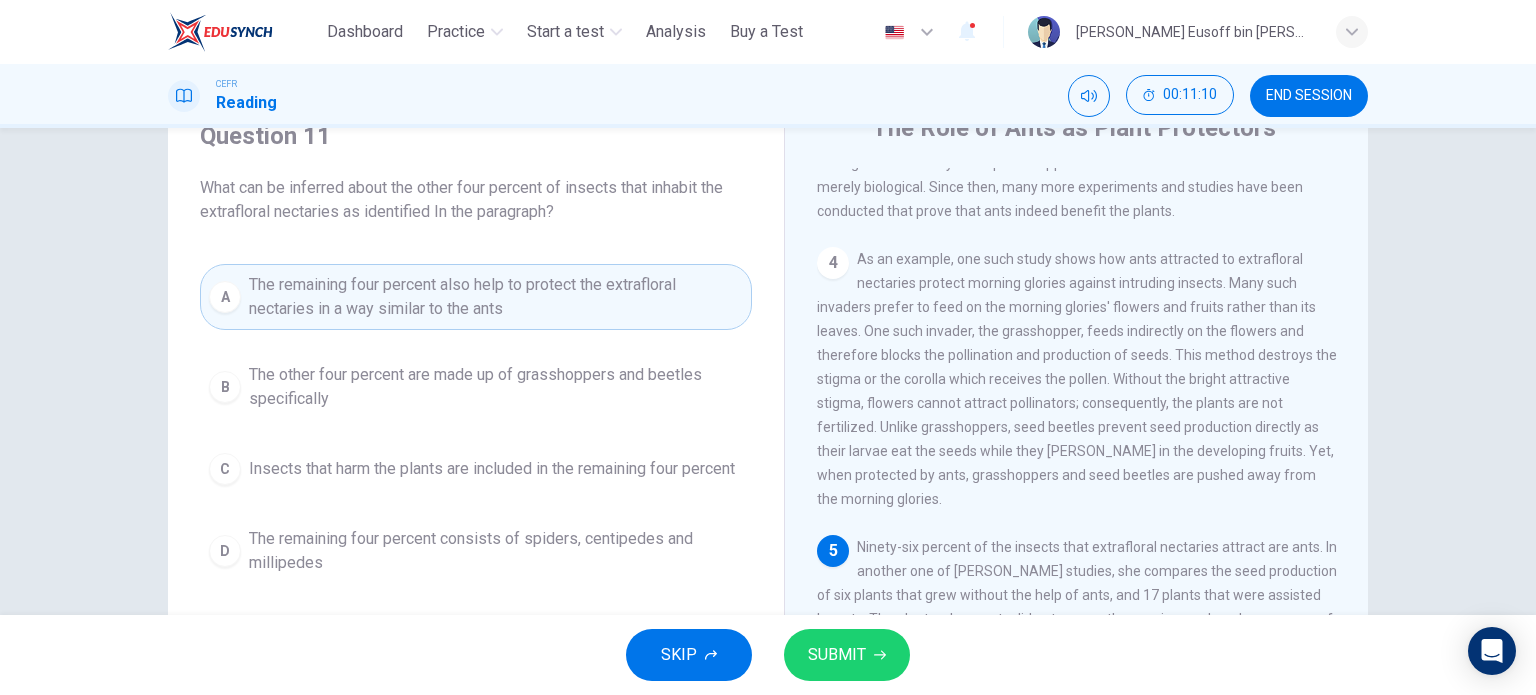 click on "SUBMIT" at bounding box center [847, 655] 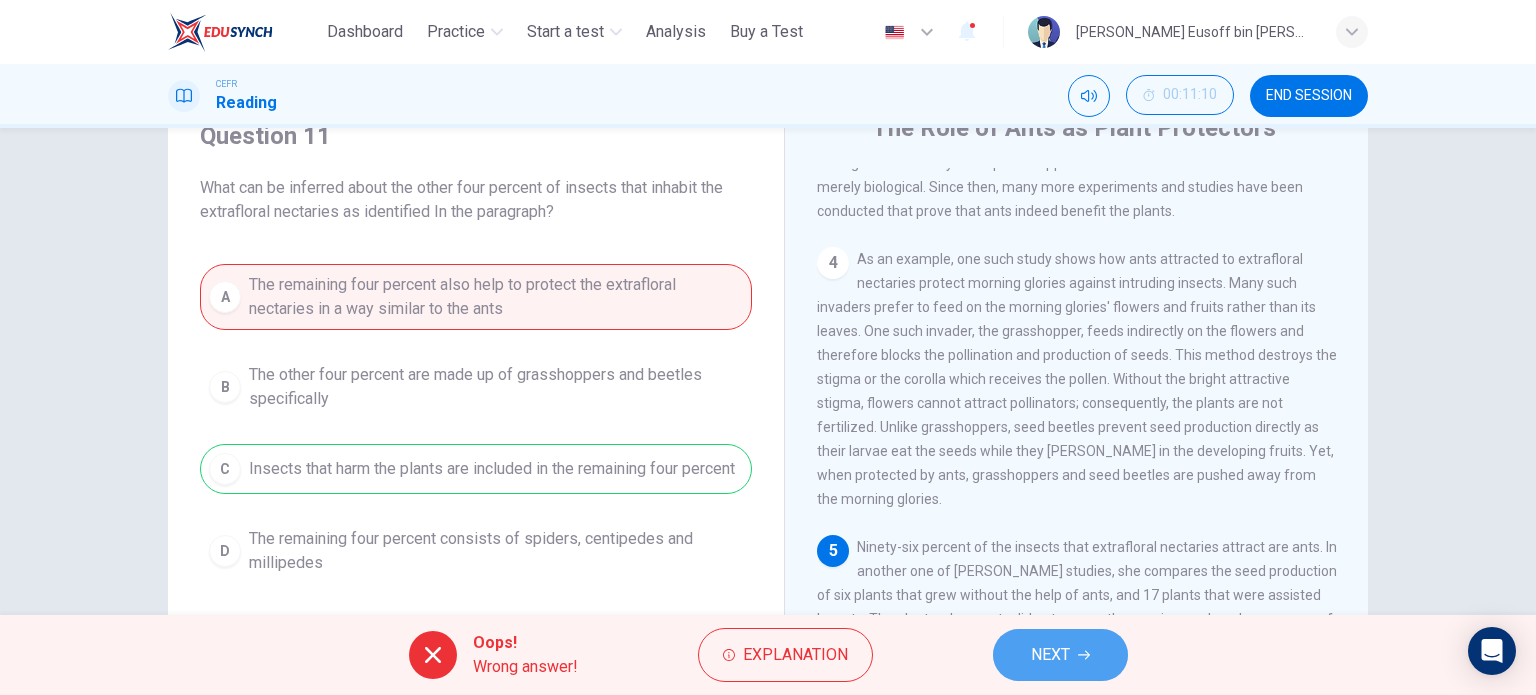 click 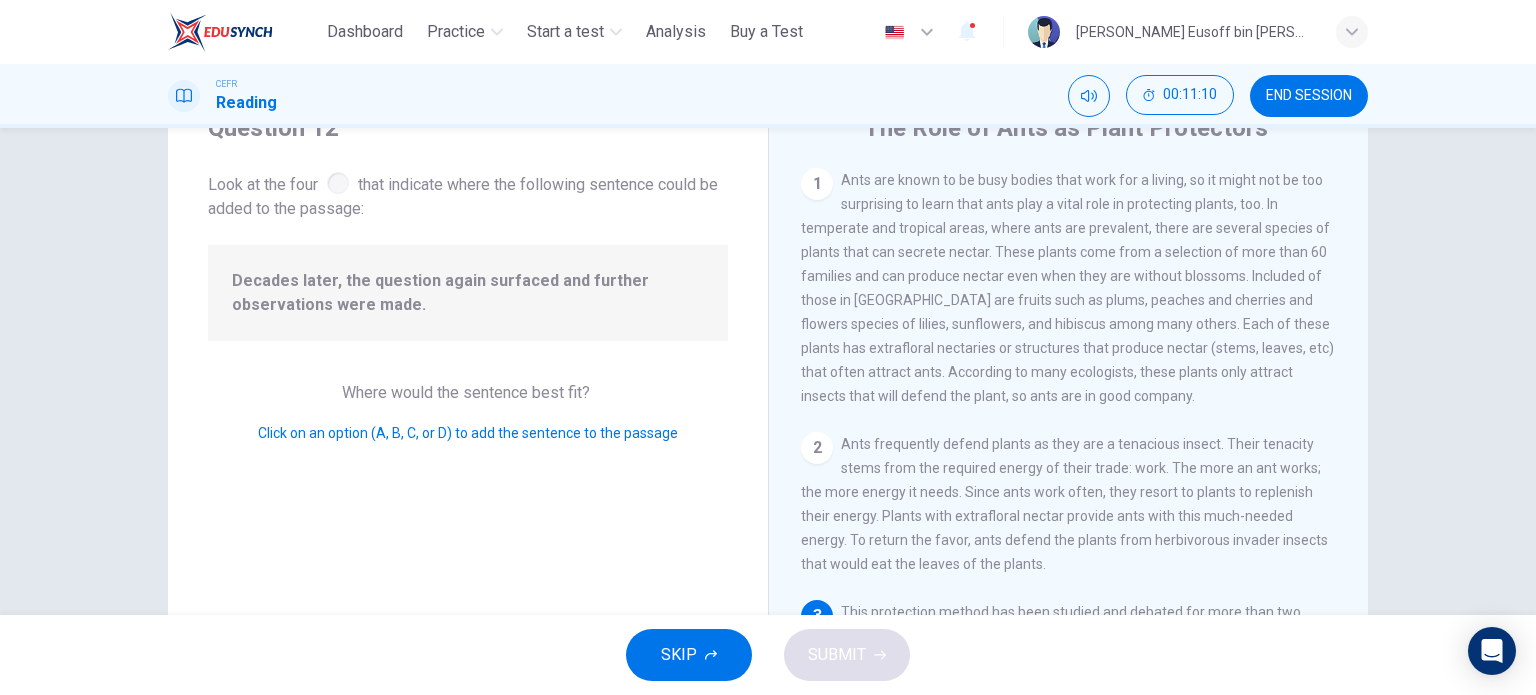 scroll, scrollTop: 389, scrollLeft: 0, axis: vertical 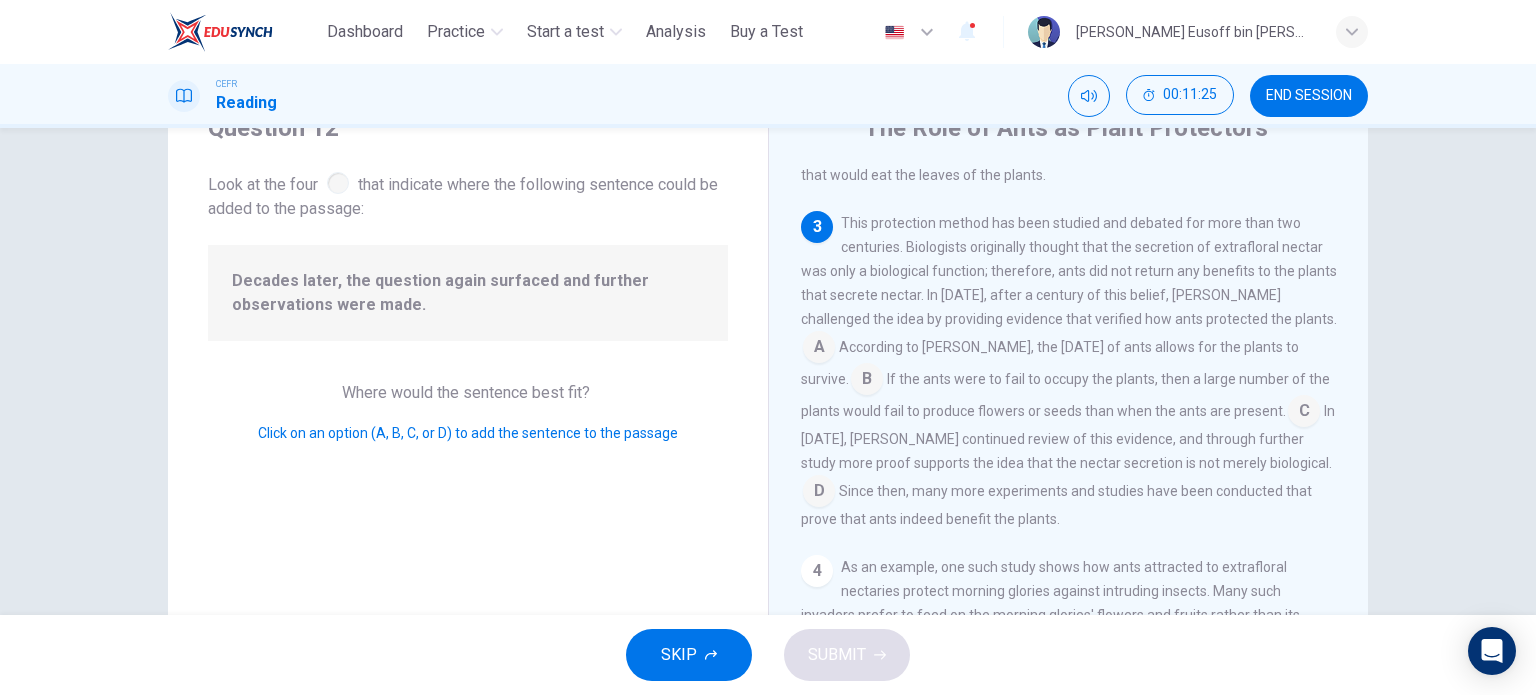 click at bounding box center [819, 493] 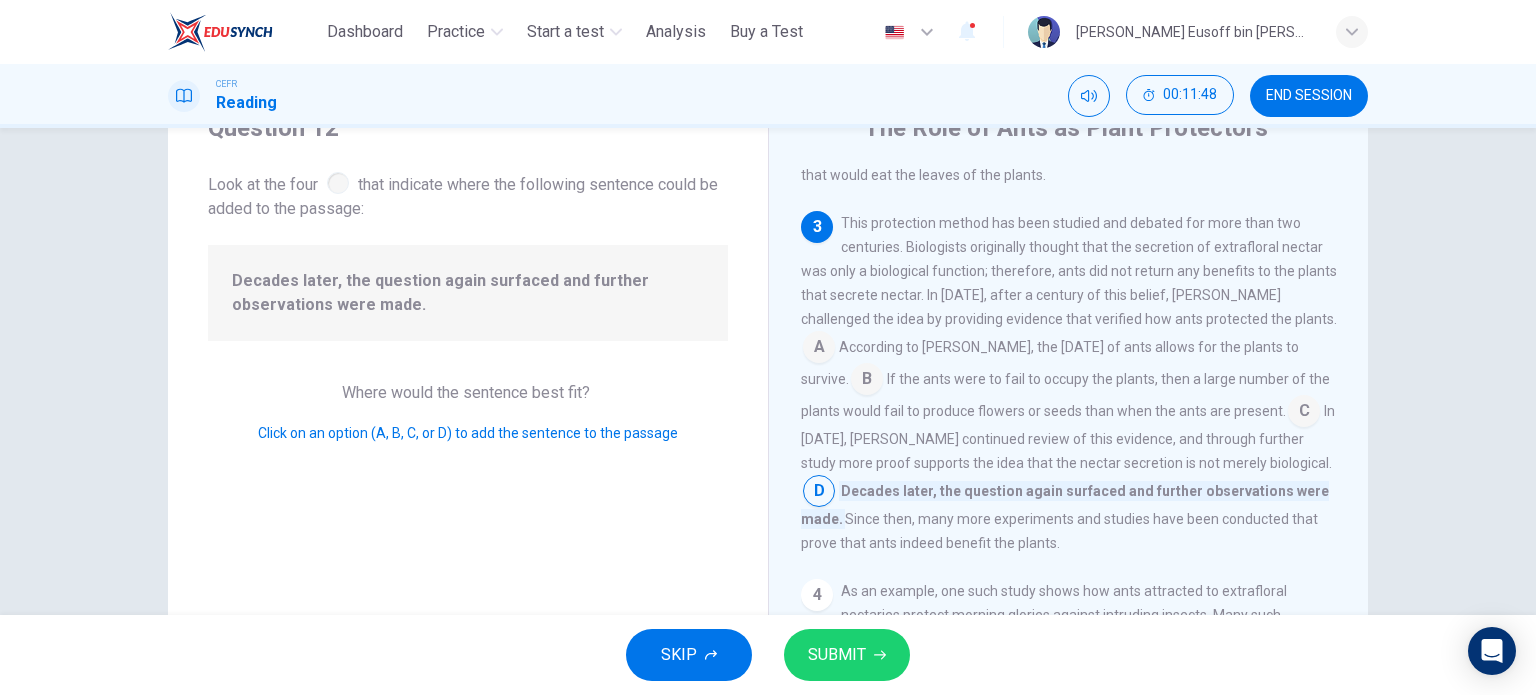 click at bounding box center [1304, 413] 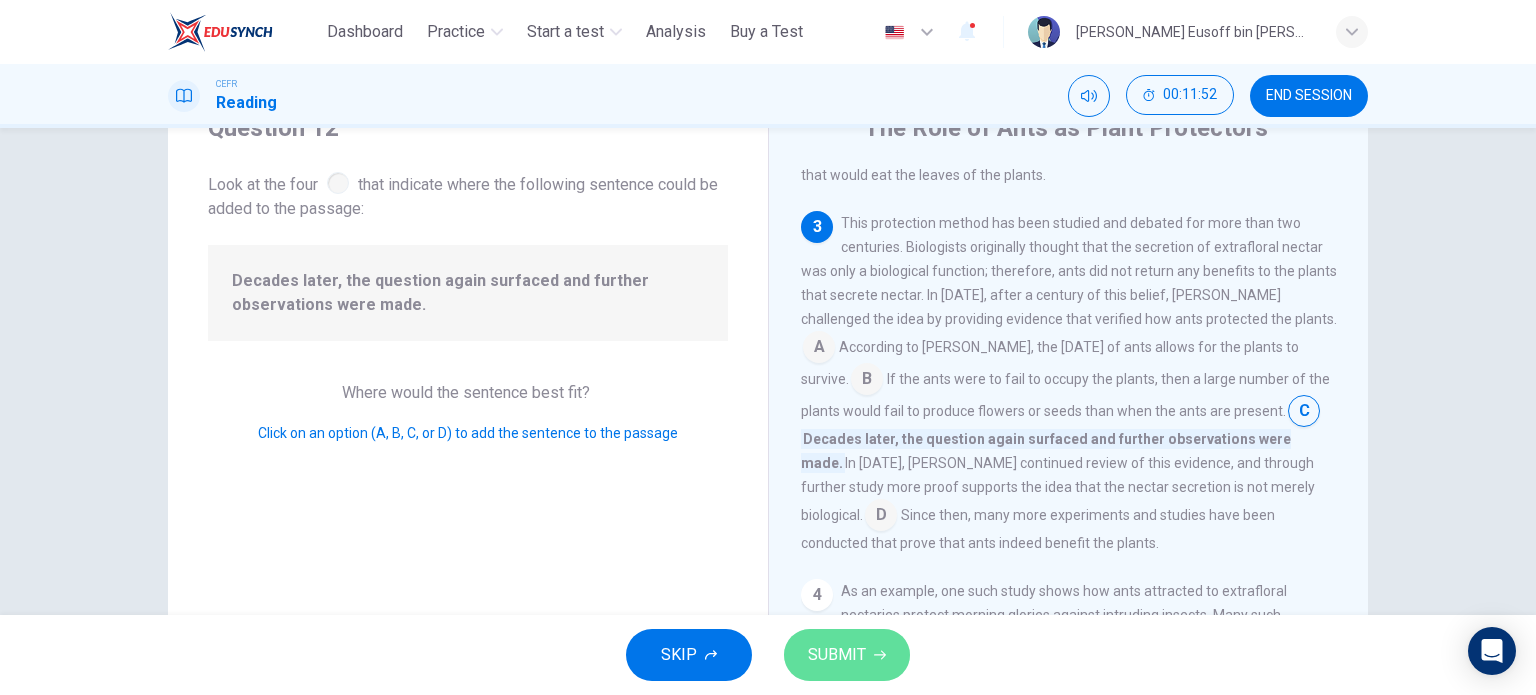 click on "SUBMIT" at bounding box center [837, 655] 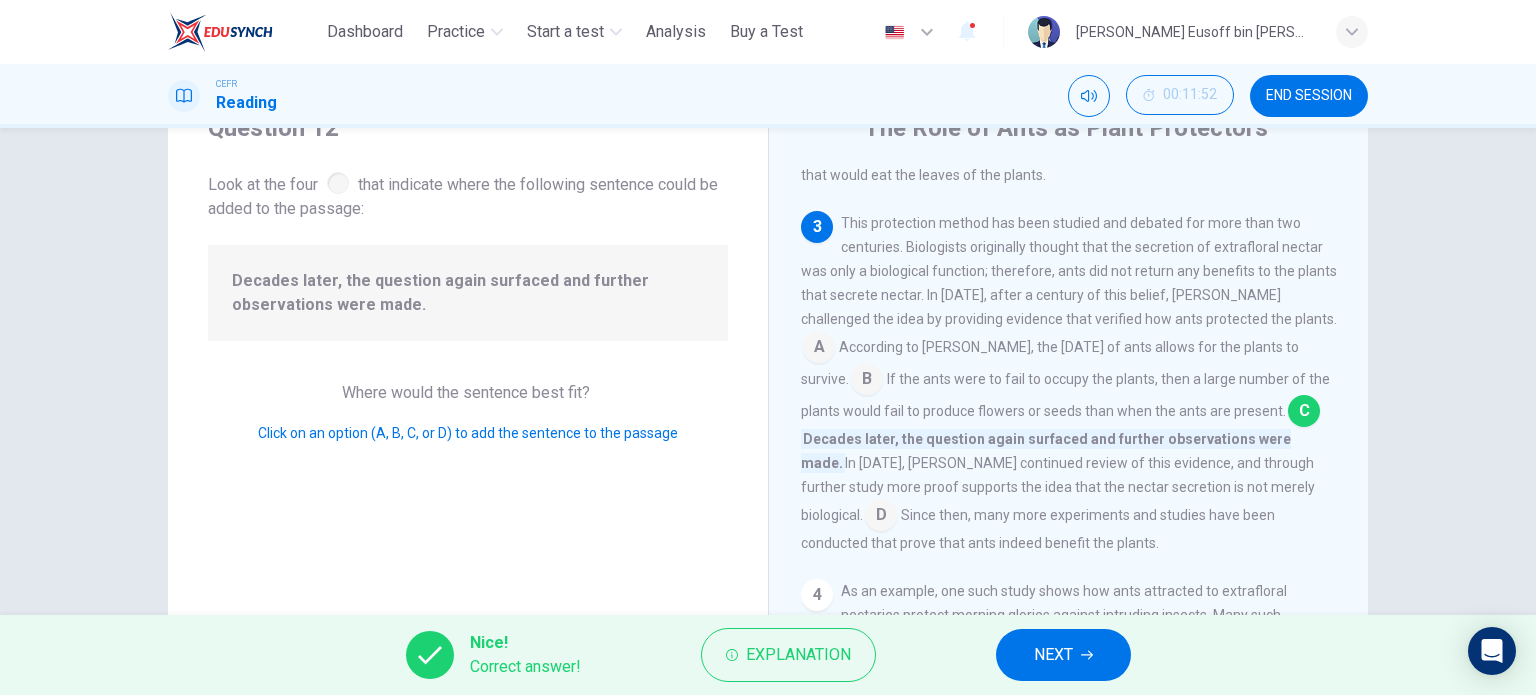 click on "NEXT" at bounding box center (1063, 655) 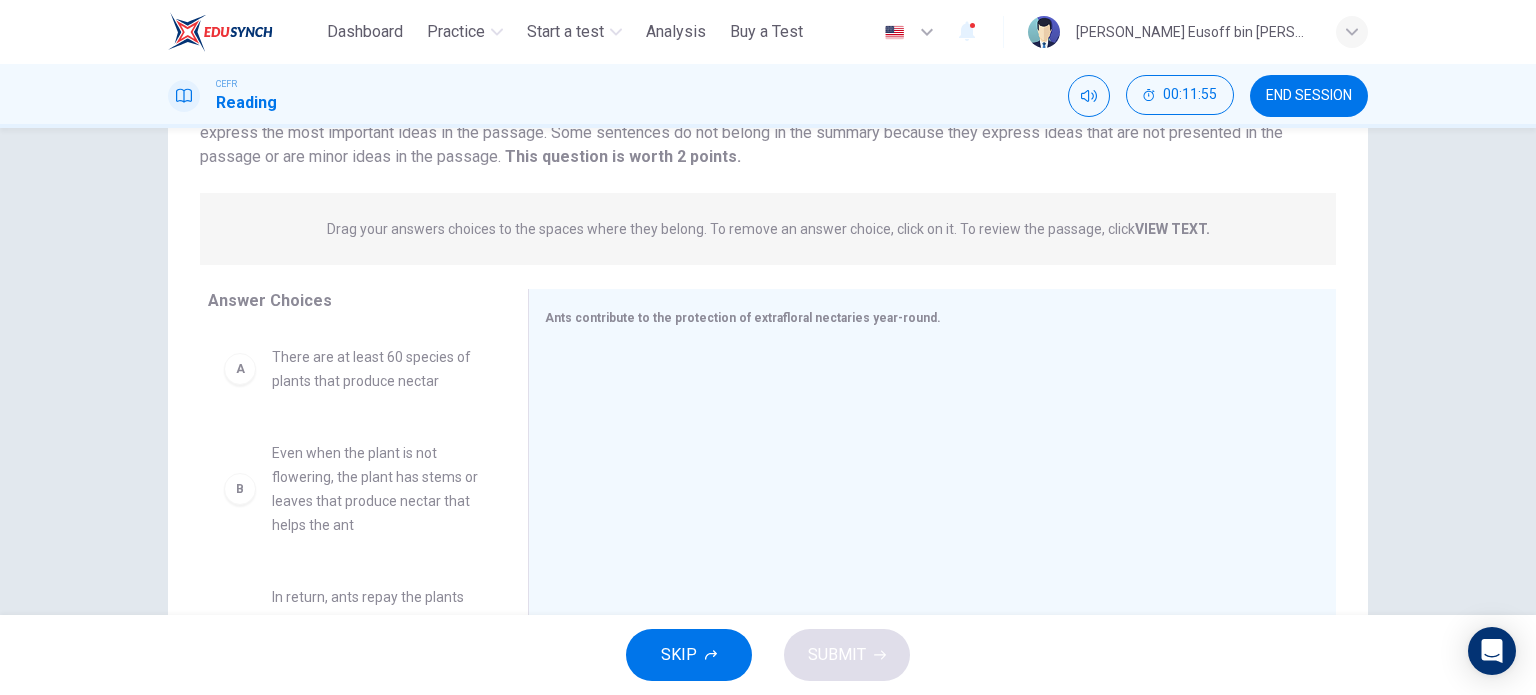 scroll, scrollTop: 188, scrollLeft: 0, axis: vertical 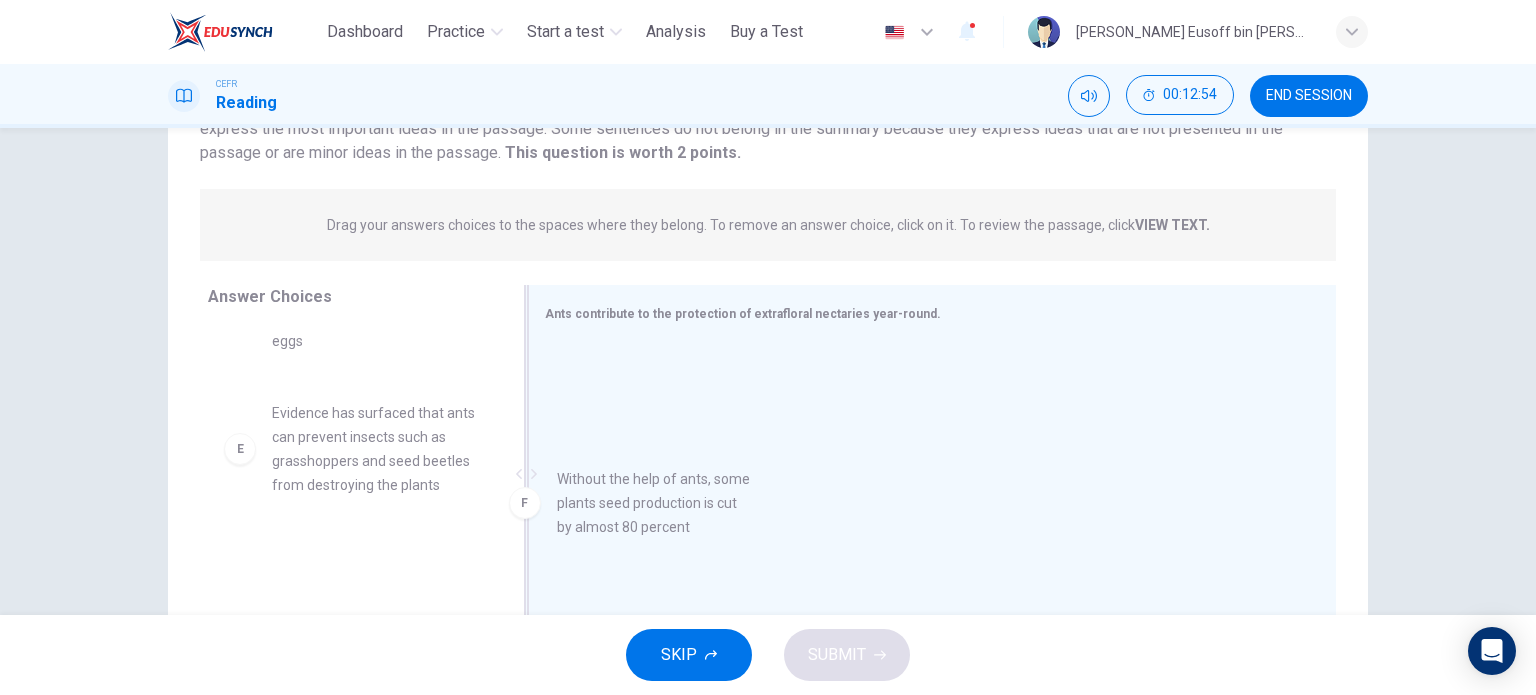 drag, startPoint x: 365, startPoint y: 577, endPoint x: 667, endPoint y: 496, distance: 312.67395 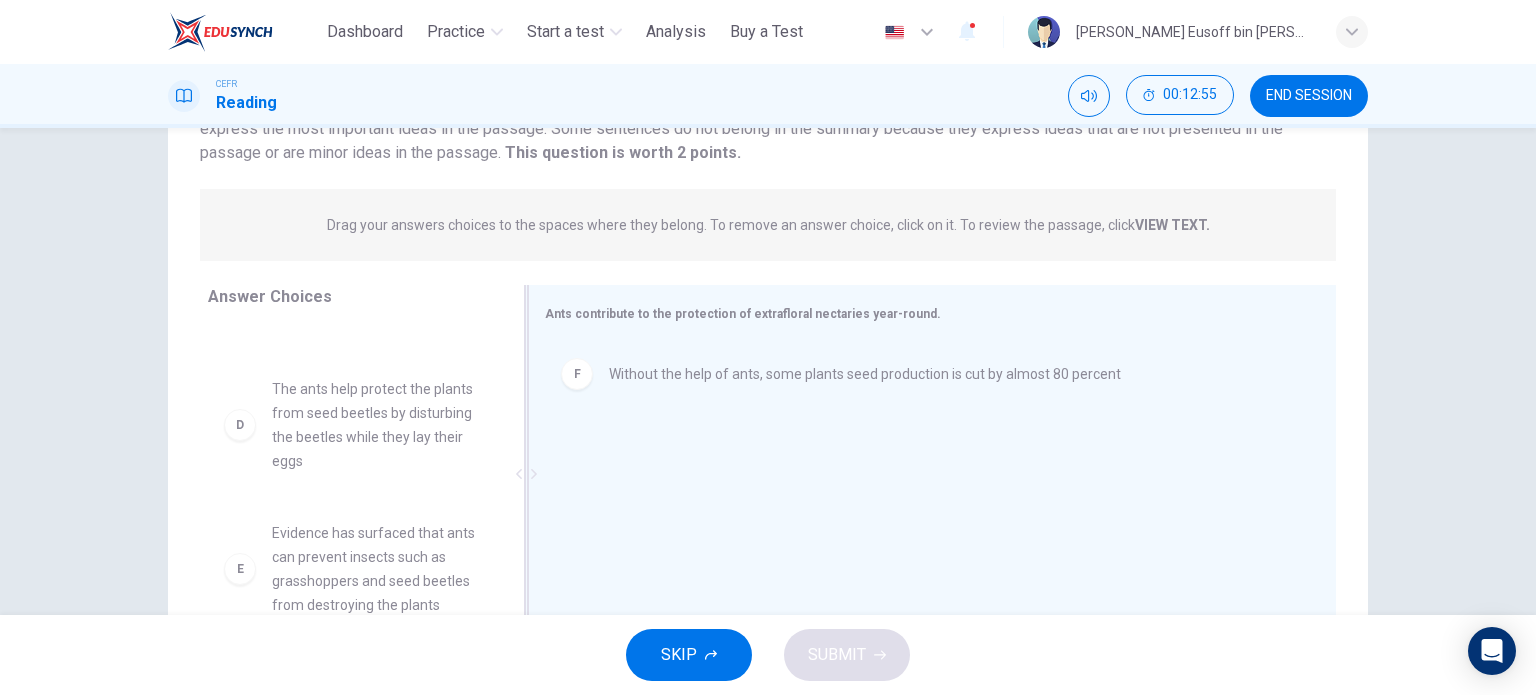 scroll, scrollTop: 372, scrollLeft: 0, axis: vertical 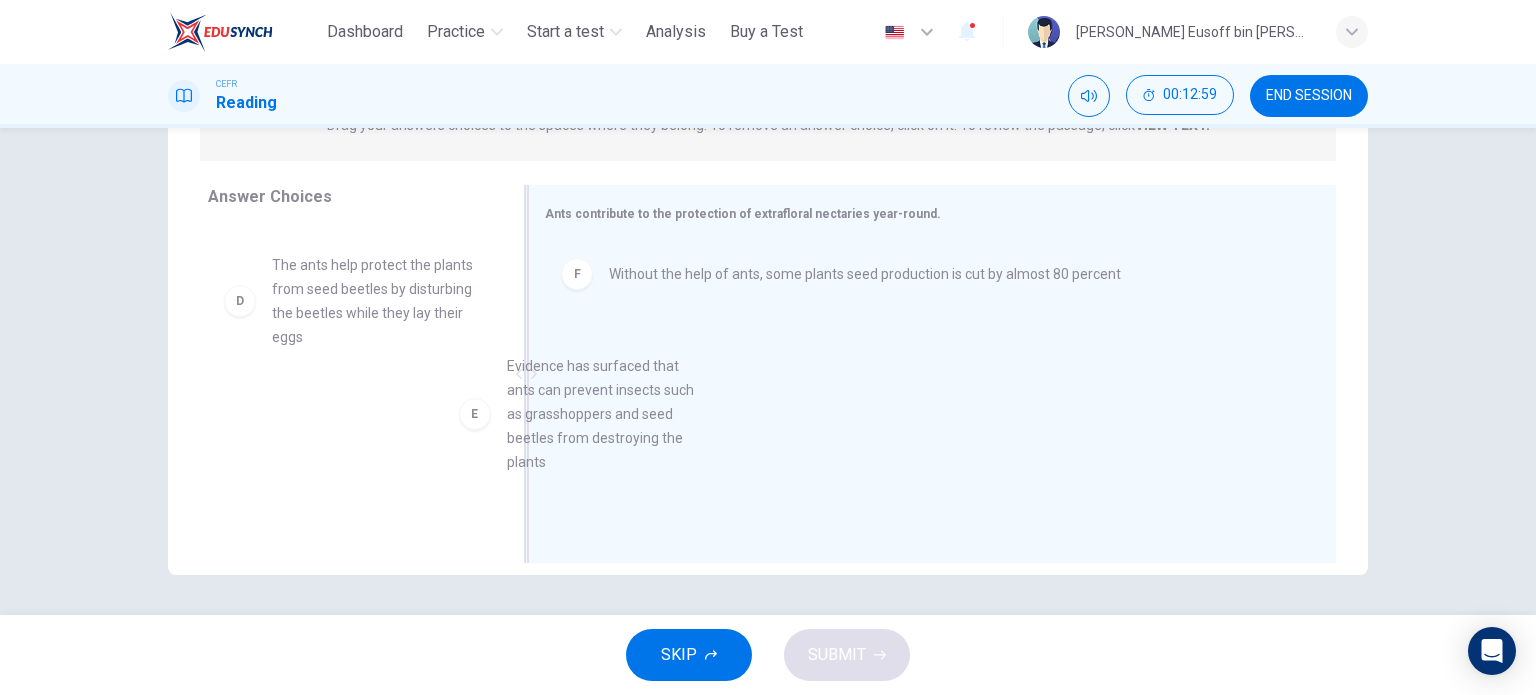 drag, startPoint x: 424, startPoint y: 475, endPoint x: 656, endPoint y: 431, distance: 236.13556 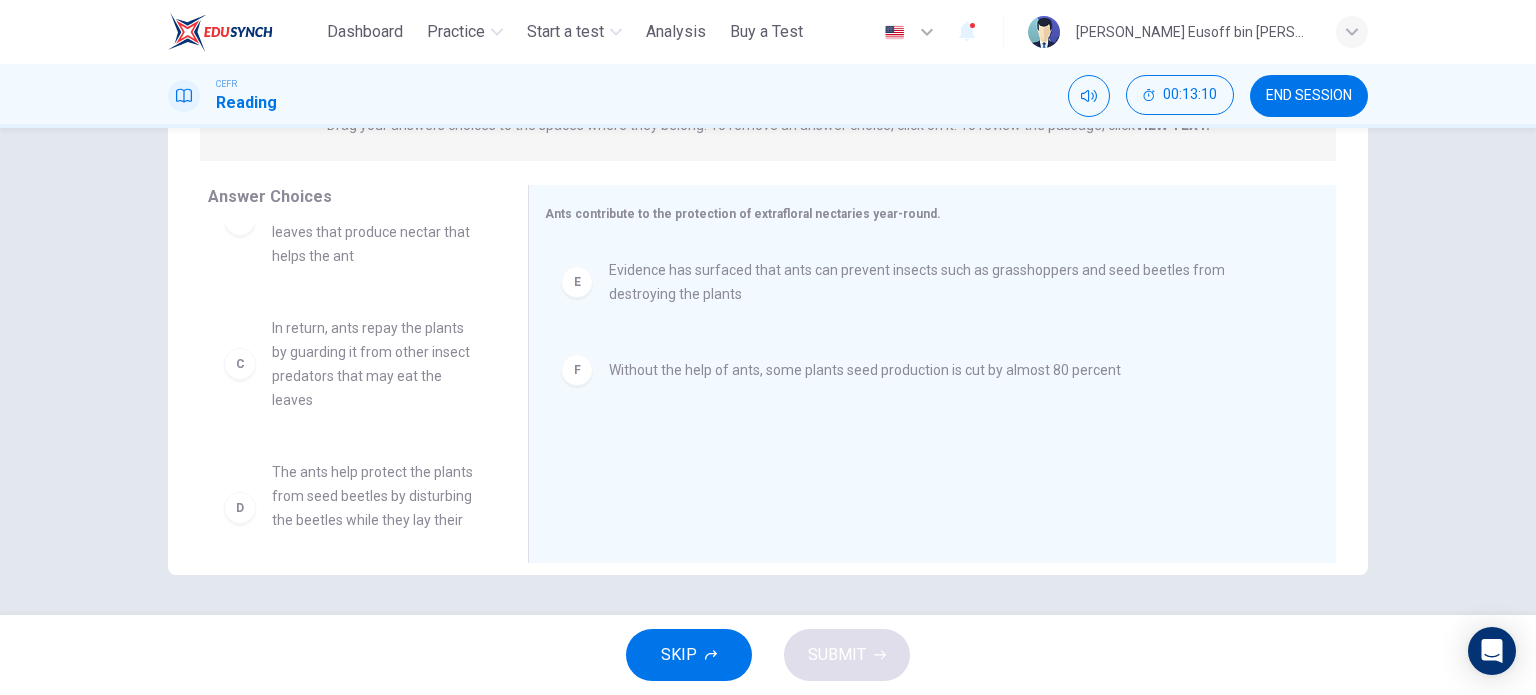 scroll, scrollTop: 204, scrollLeft: 0, axis: vertical 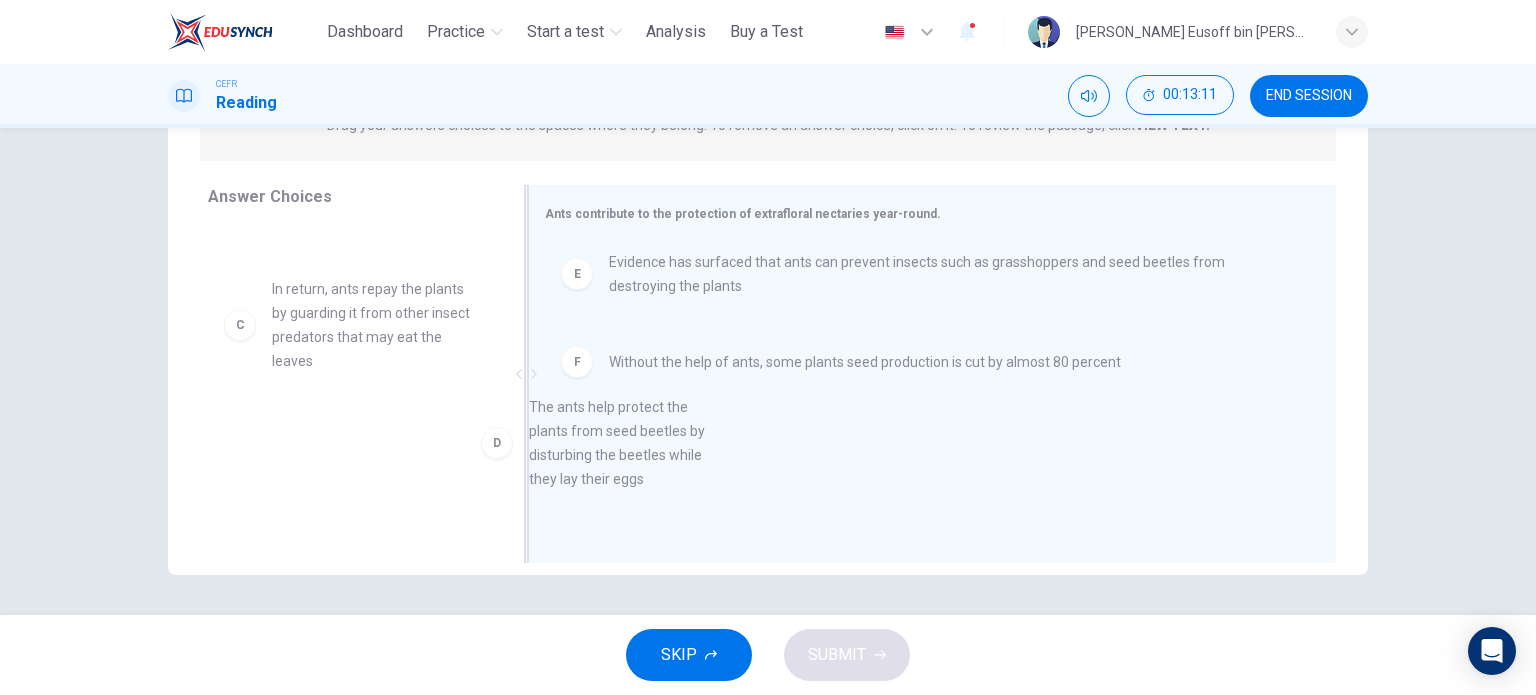 drag, startPoint x: 420, startPoint y: 465, endPoint x: 730, endPoint y: 432, distance: 311.7515 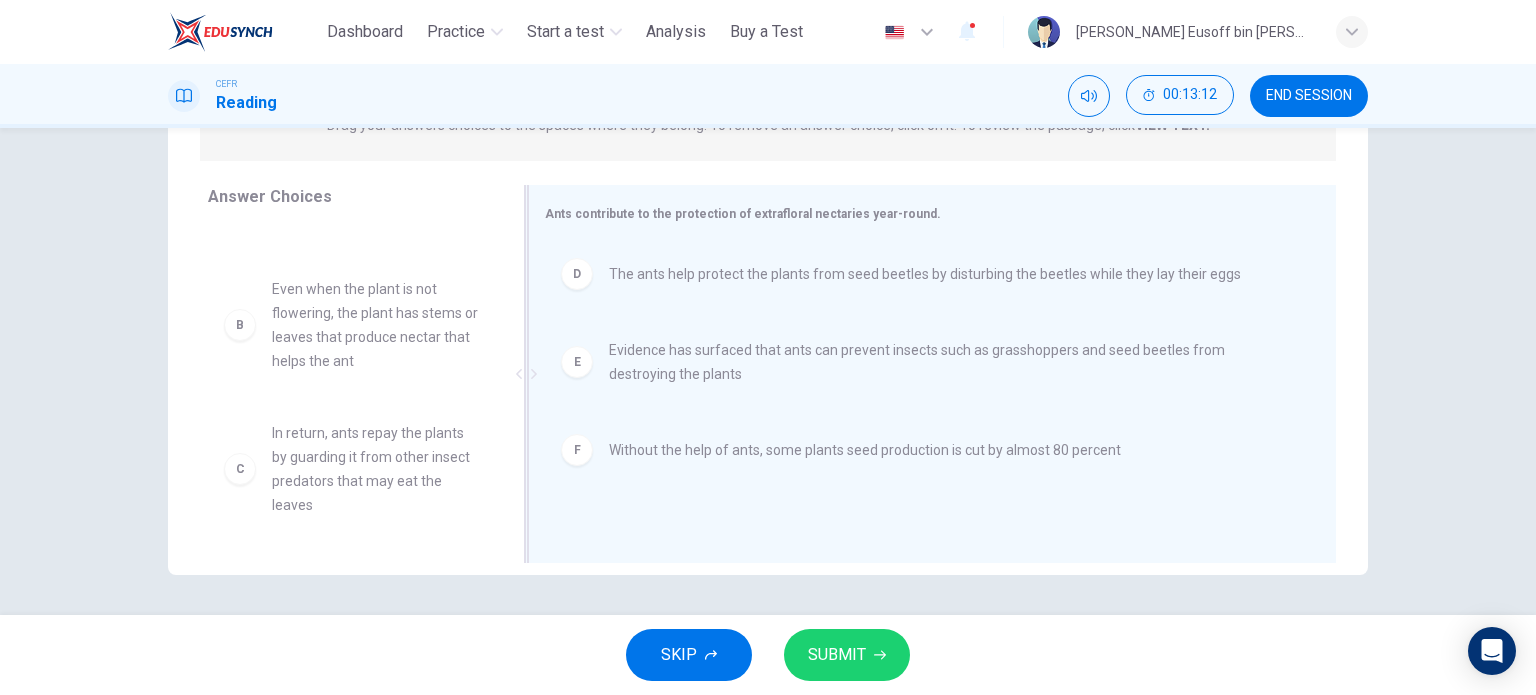 scroll, scrollTop: 0, scrollLeft: 0, axis: both 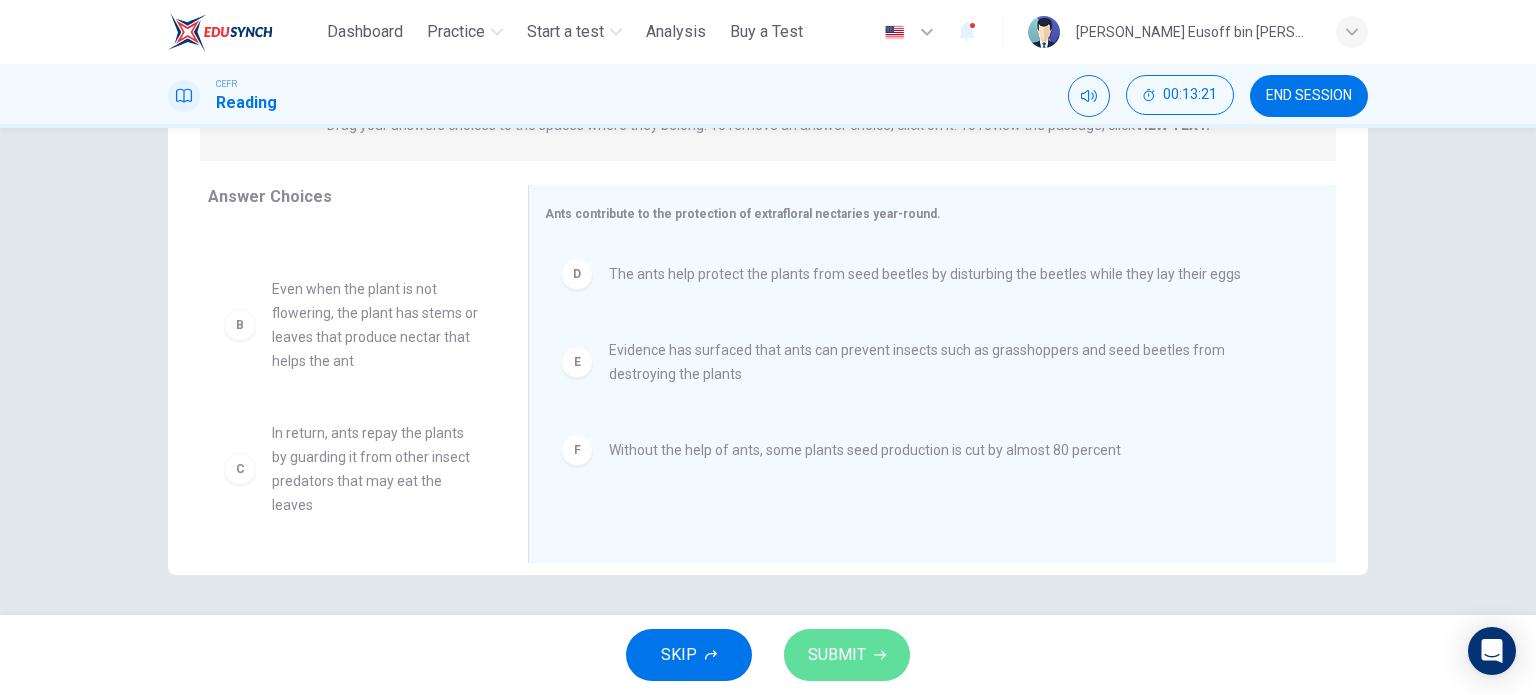 click on "SUBMIT" at bounding box center [837, 655] 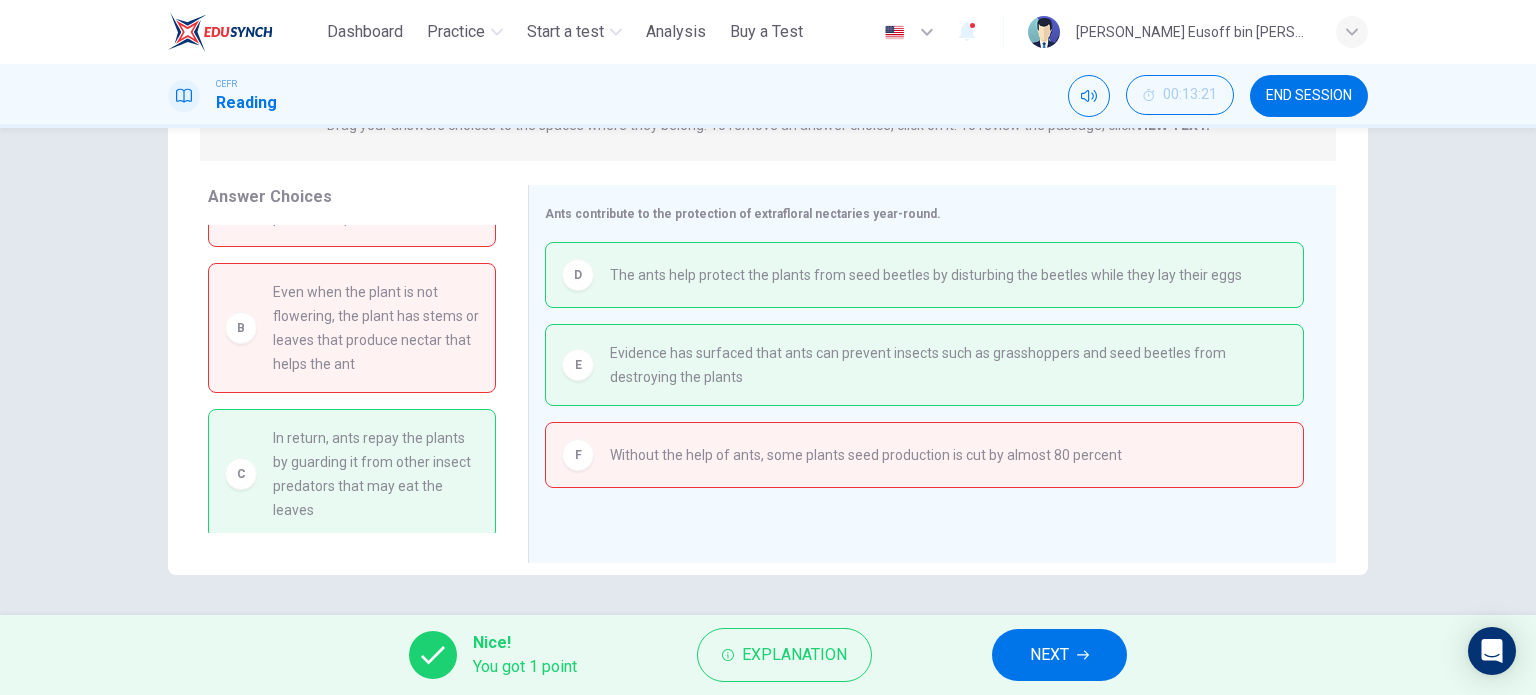 scroll, scrollTop: 64, scrollLeft: 0, axis: vertical 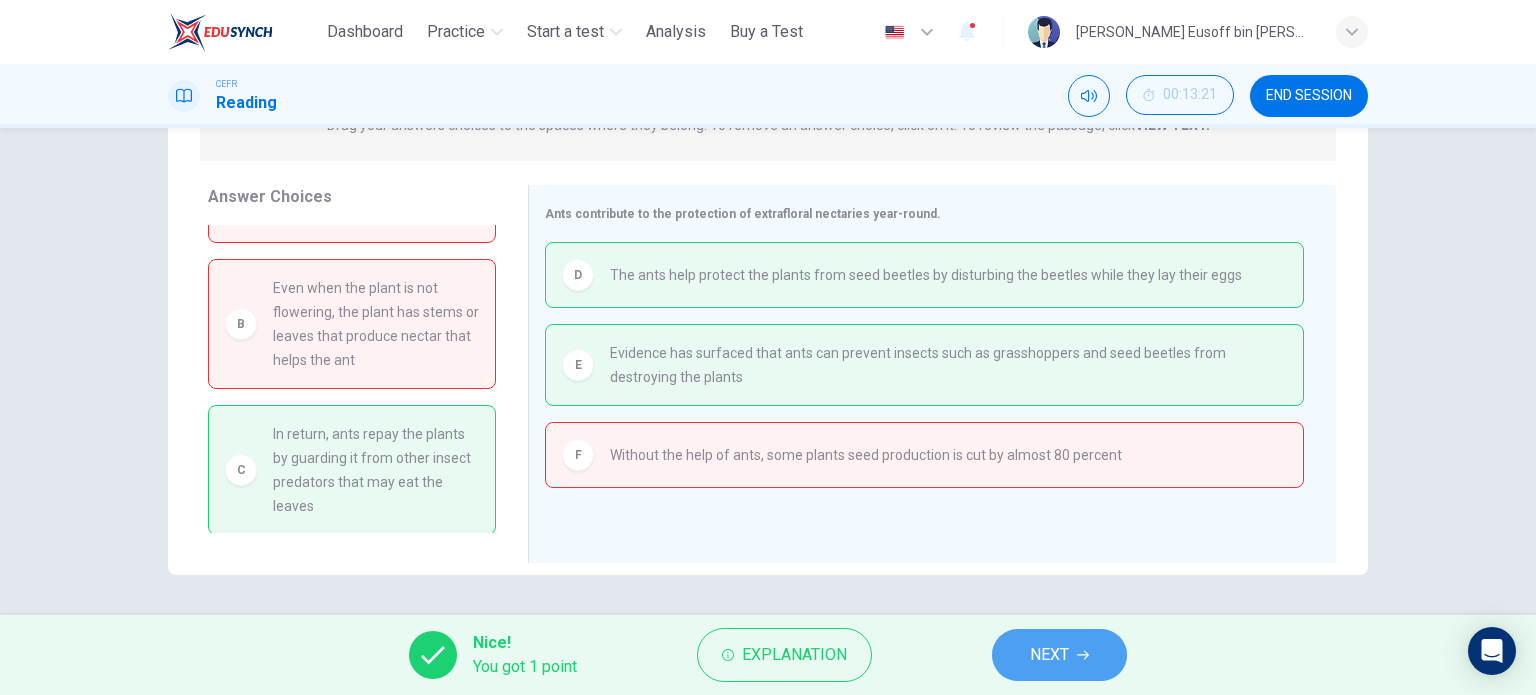 click on "NEXT" at bounding box center (1059, 655) 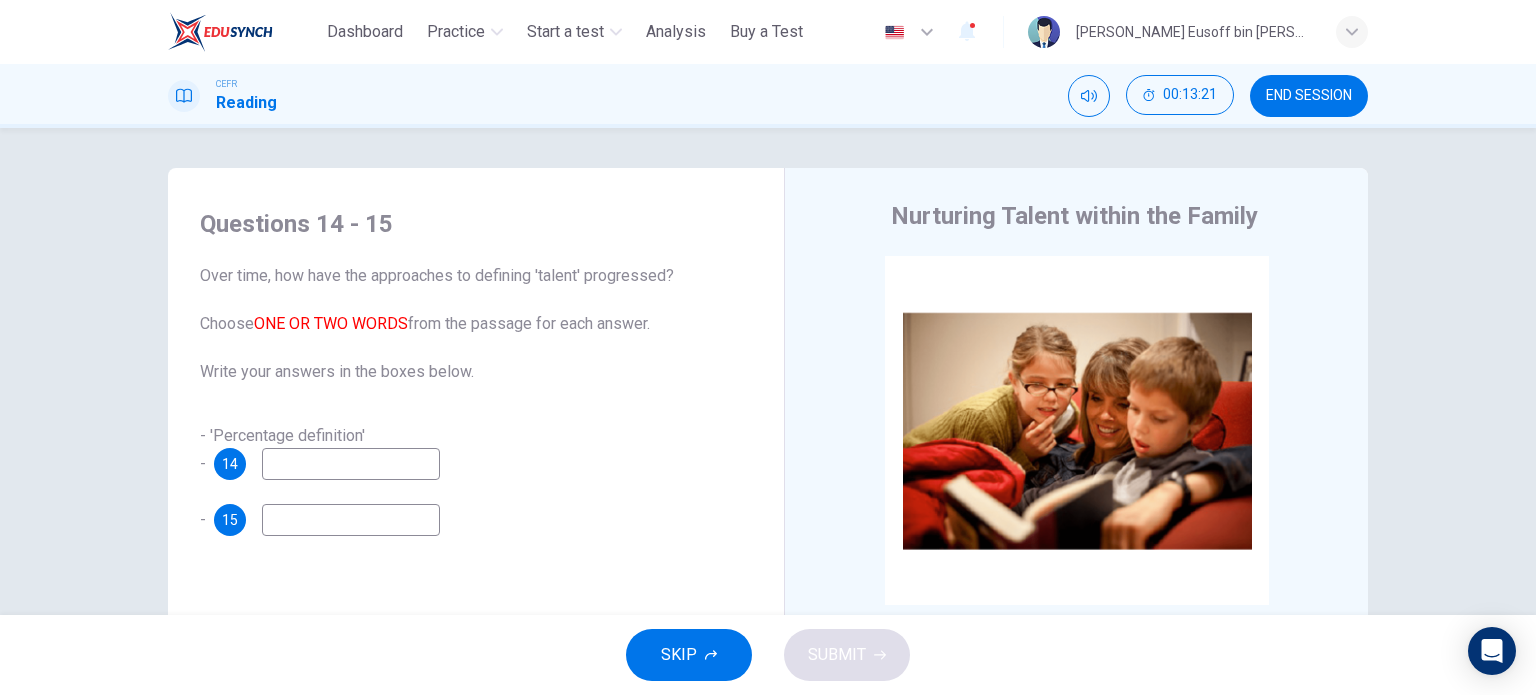 click on "END SESSION" at bounding box center (1309, 96) 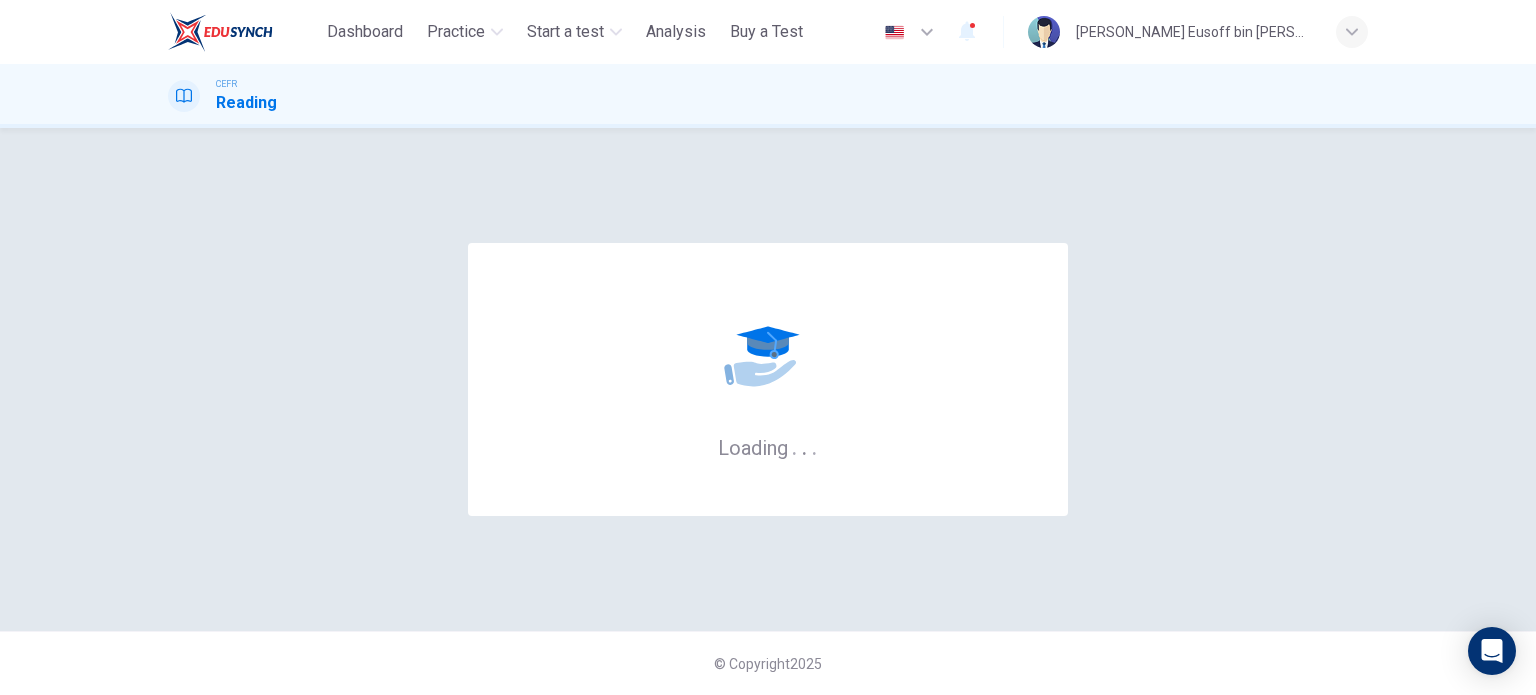scroll, scrollTop: 0, scrollLeft: 0, axis: both 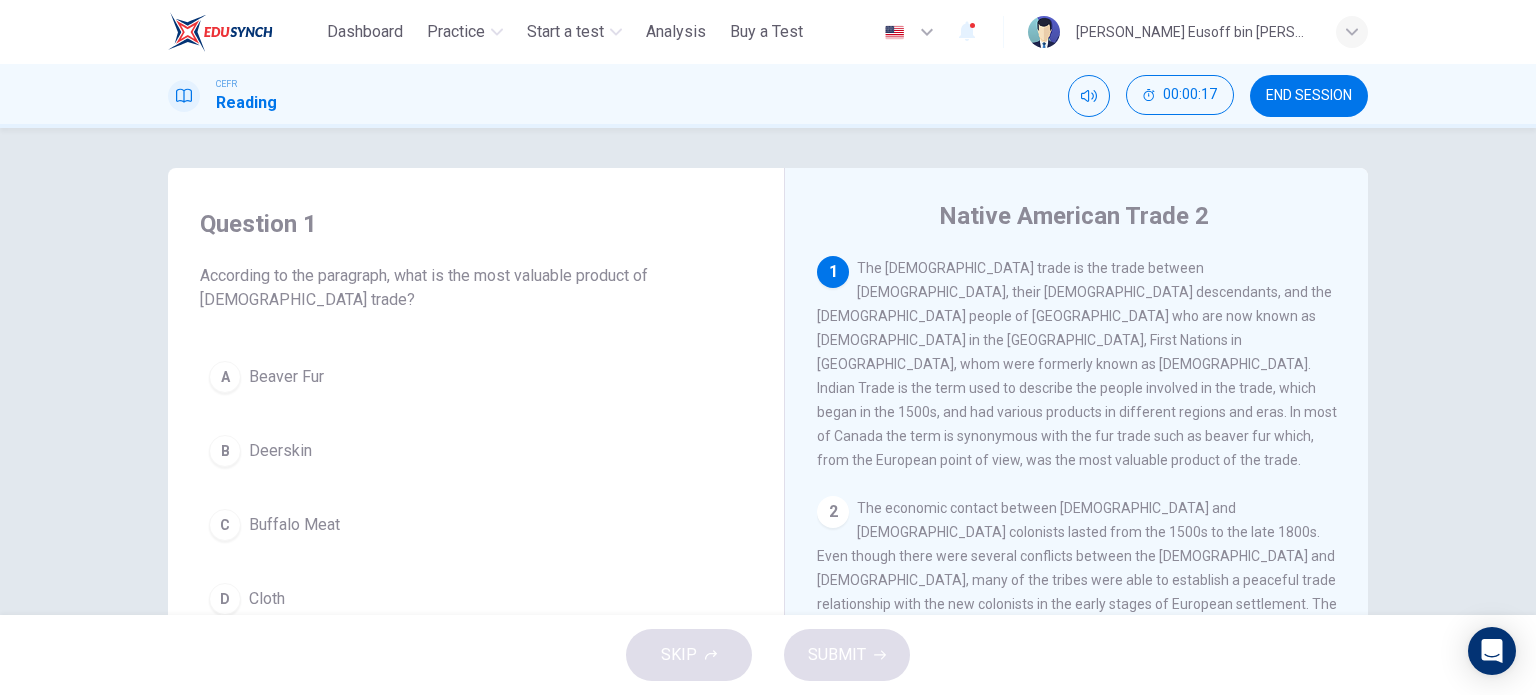 click on "Beaver Fur" at bounding box center [286, 377] 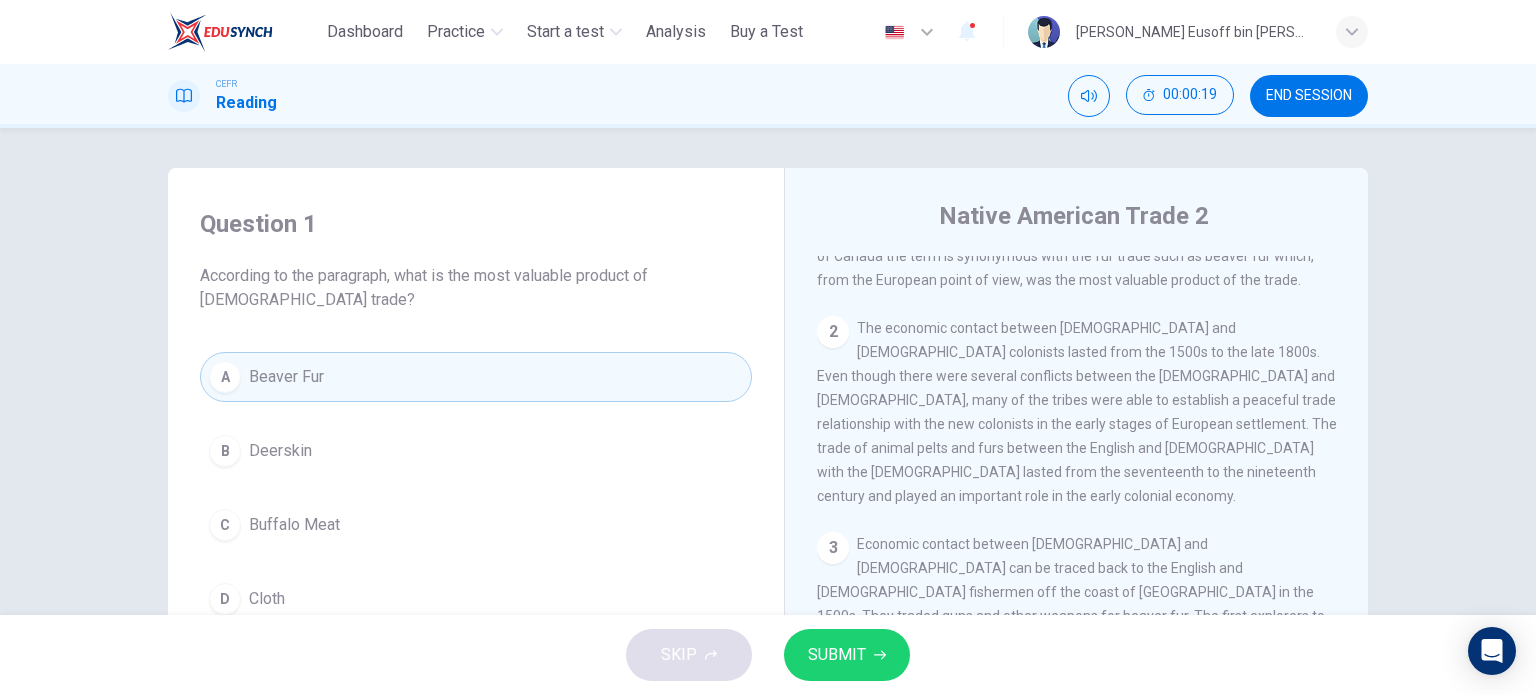 scroll, scrollTop: 200, scrollLeft: 0, axis: vertical 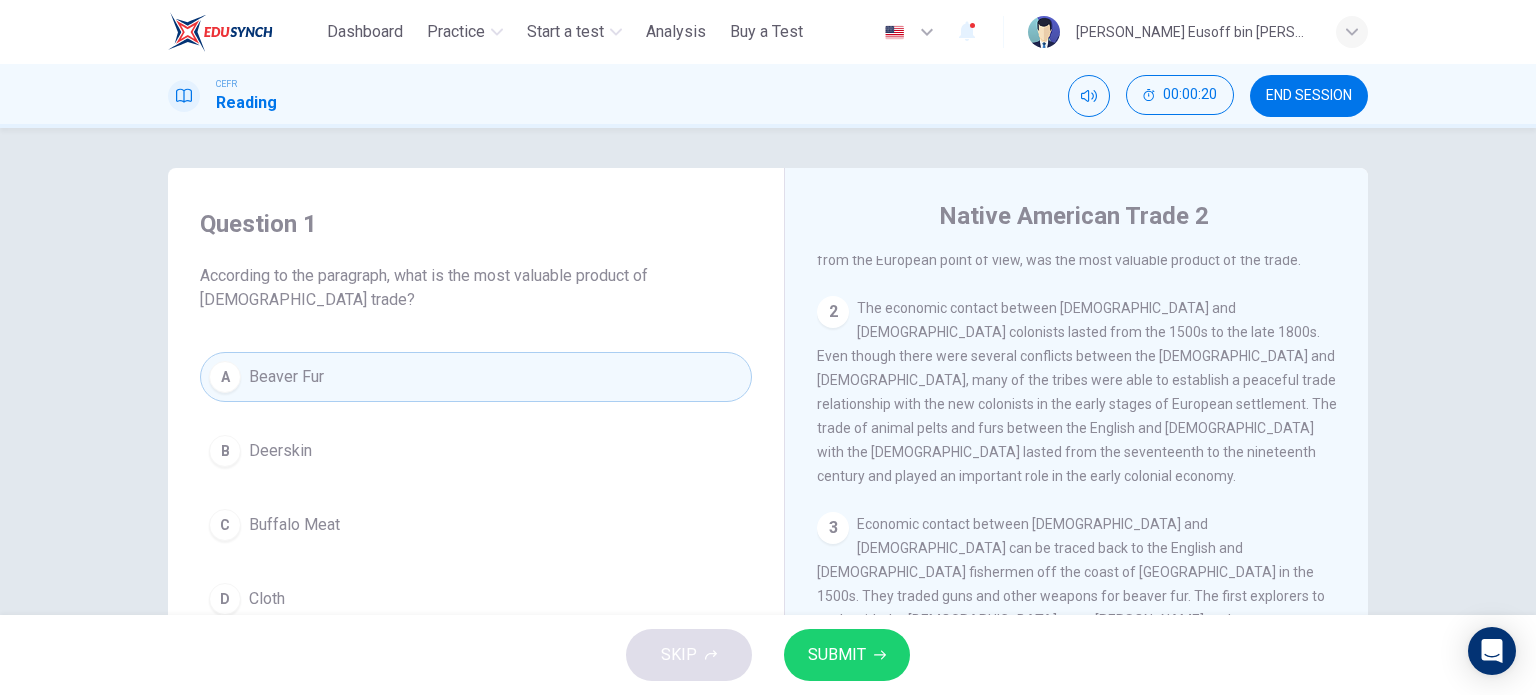 click on "SUBMIT" at bounding box center [847, 655] 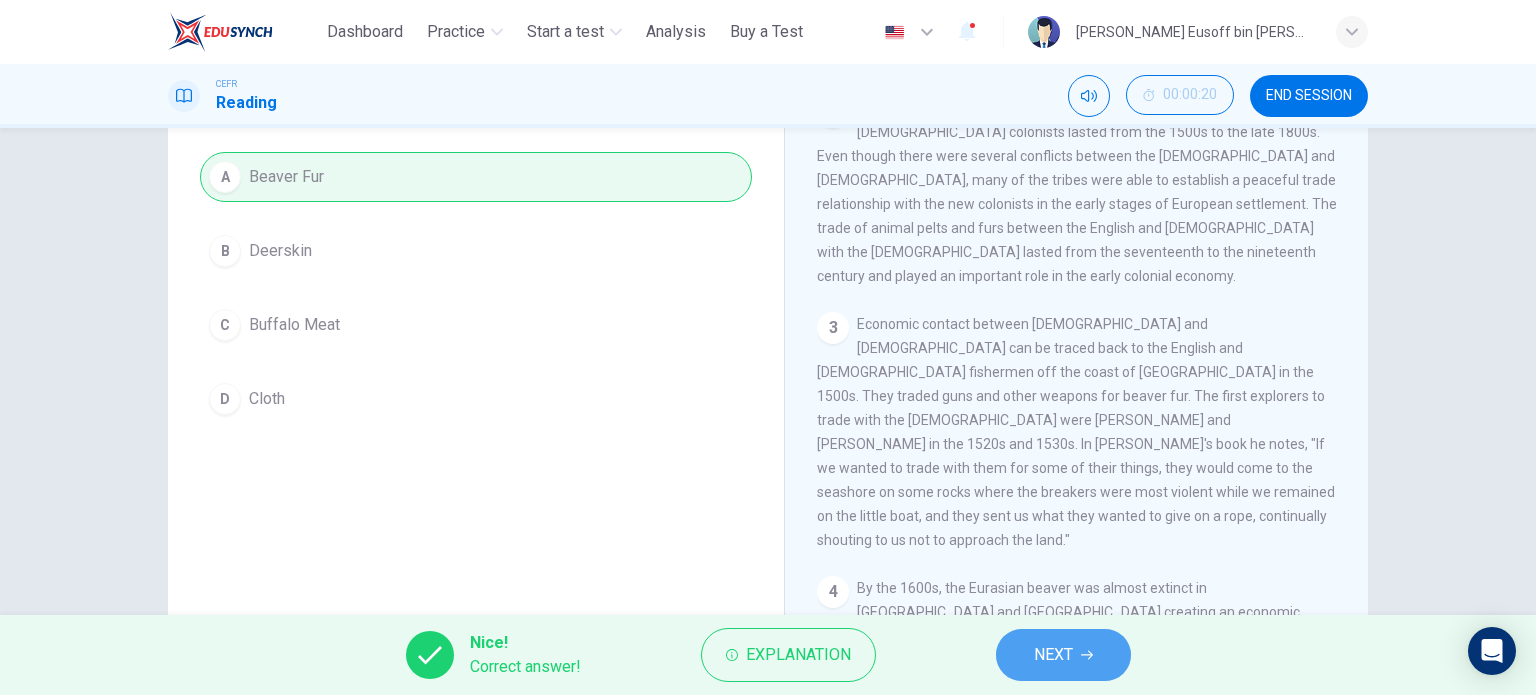 click on "NEXT" at bounding box center [1063, 655] 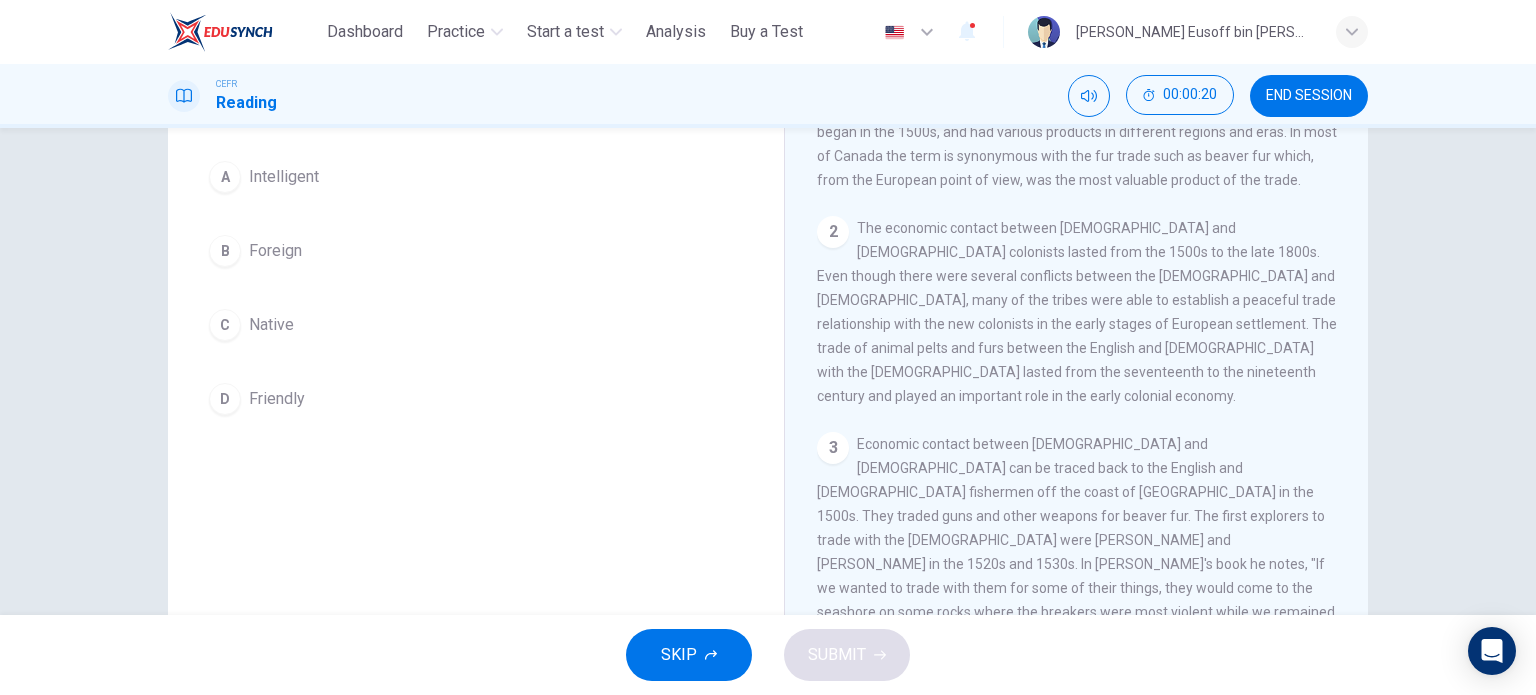scroll, scrollTop: 100, scrollLeft: 0, axis: vertical 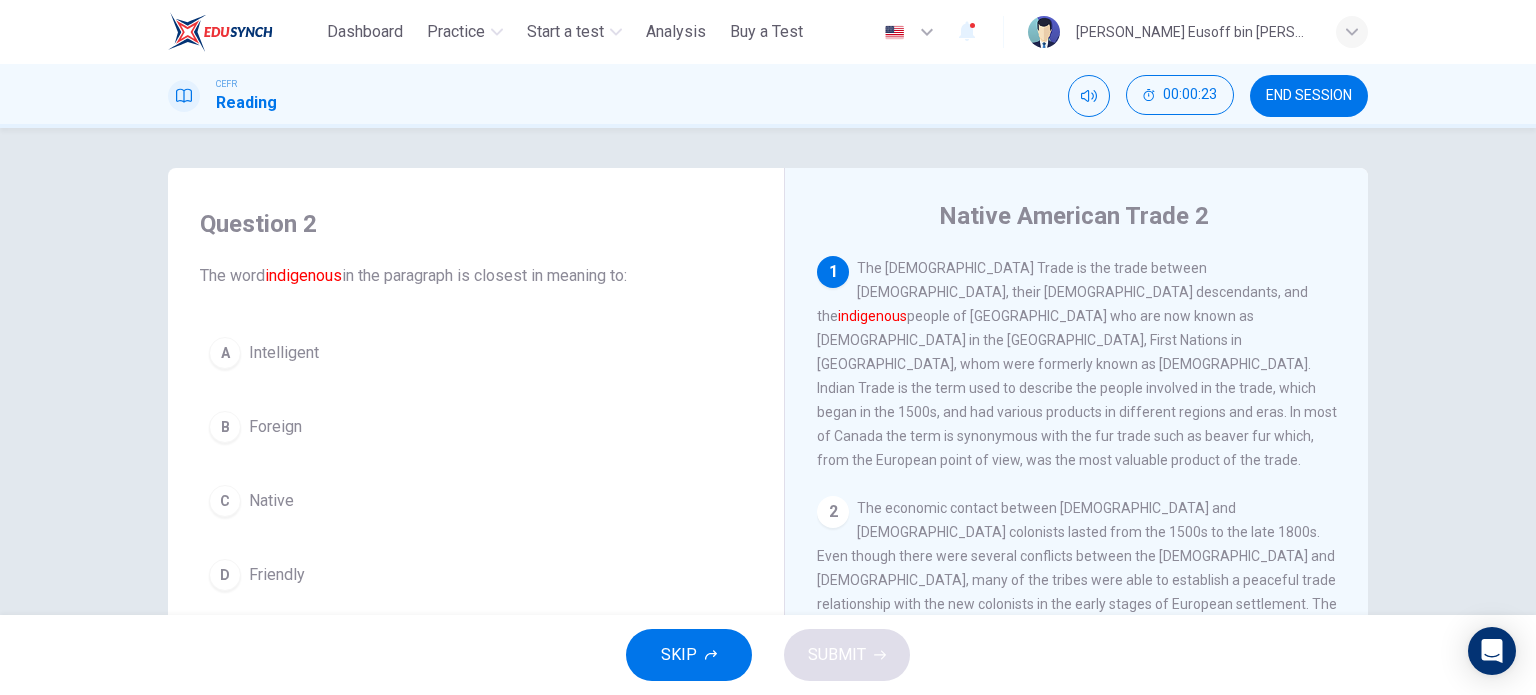 click on "C Native" at bounding box center (476, 501) 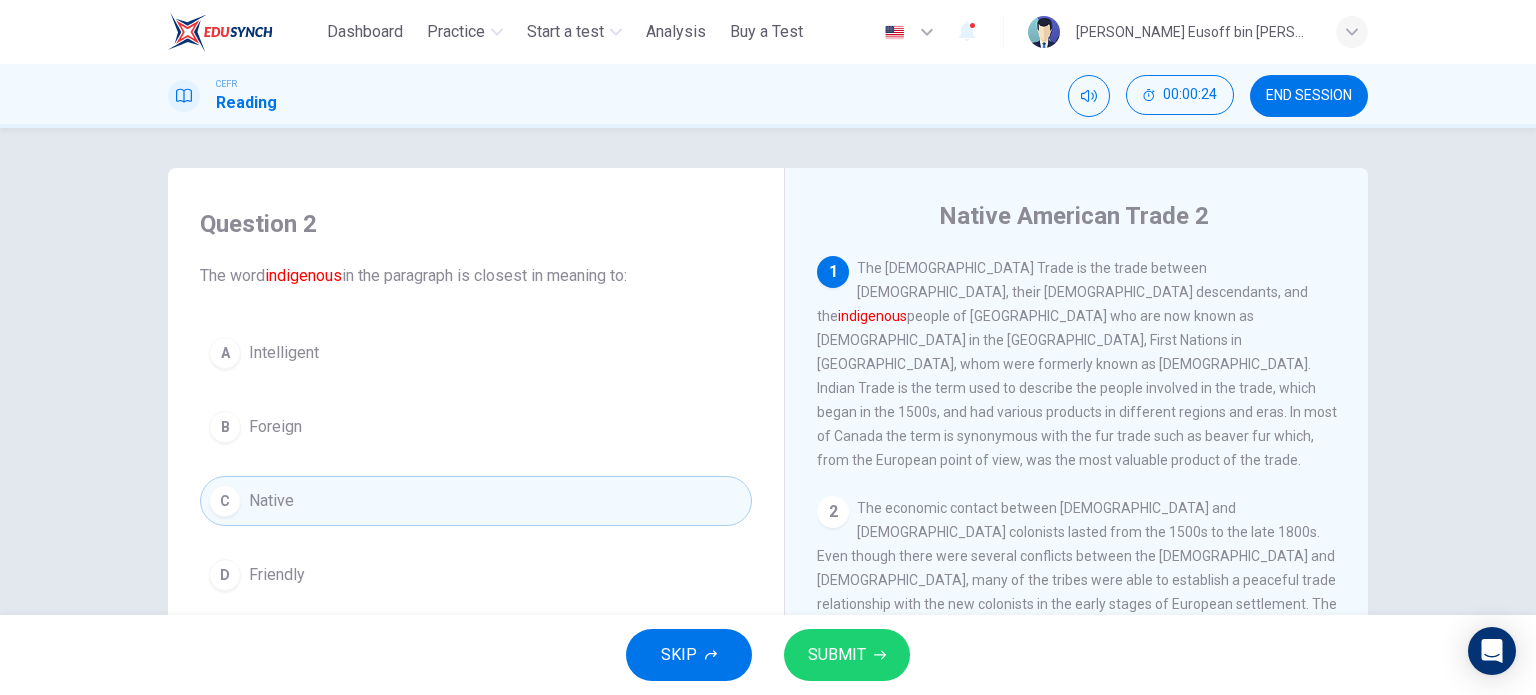 click on "SUBMIT" at bounding box center (847, 655) 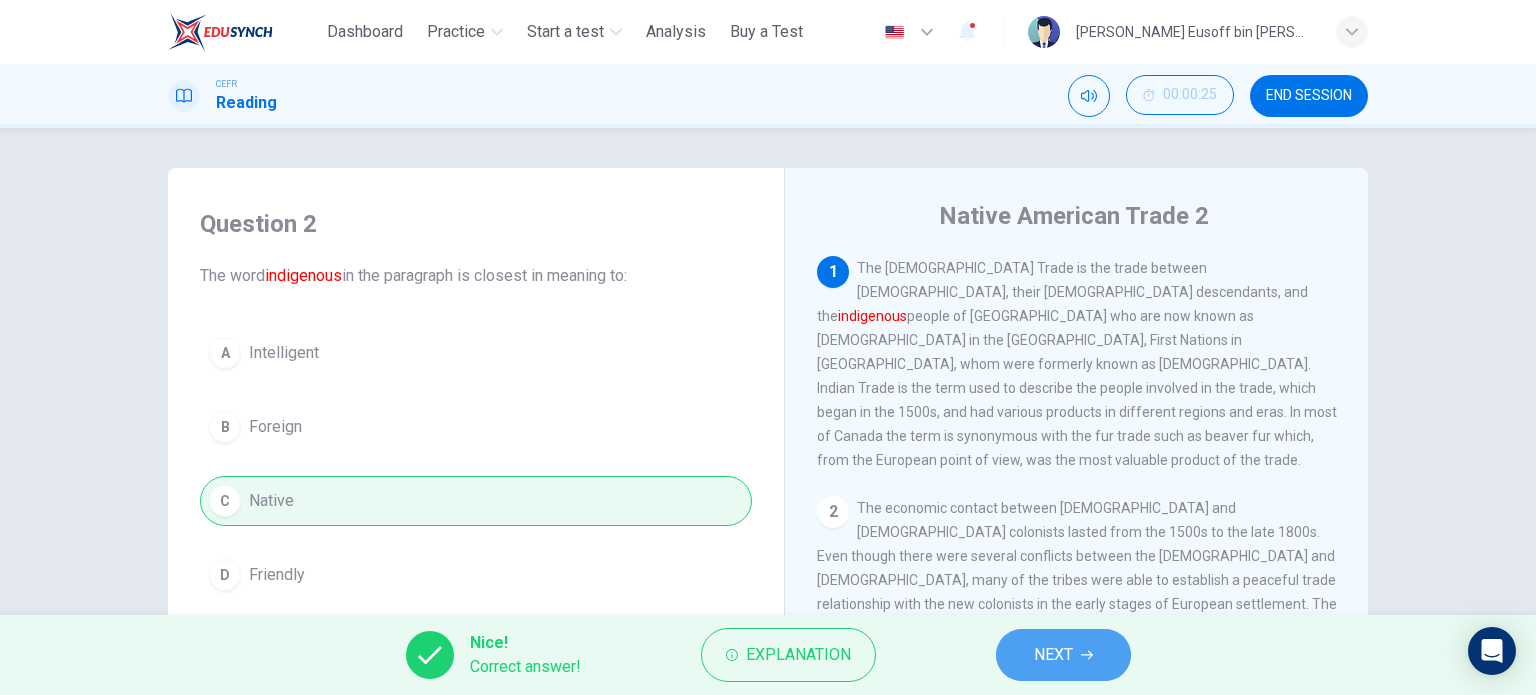 click on "NEXT" at bounding box center (1063, 655) 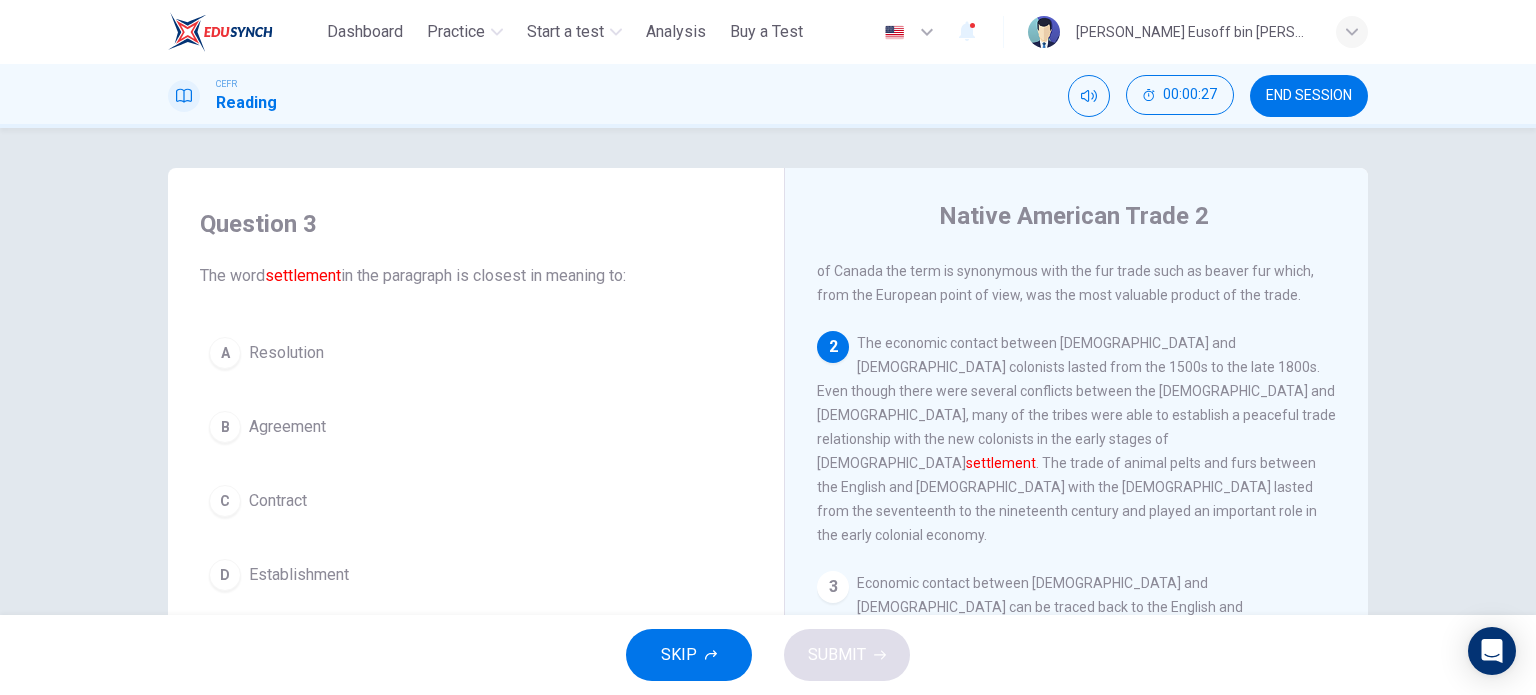 scroll, scrollTop: 200, scrollLeft: 0, axis: vertical 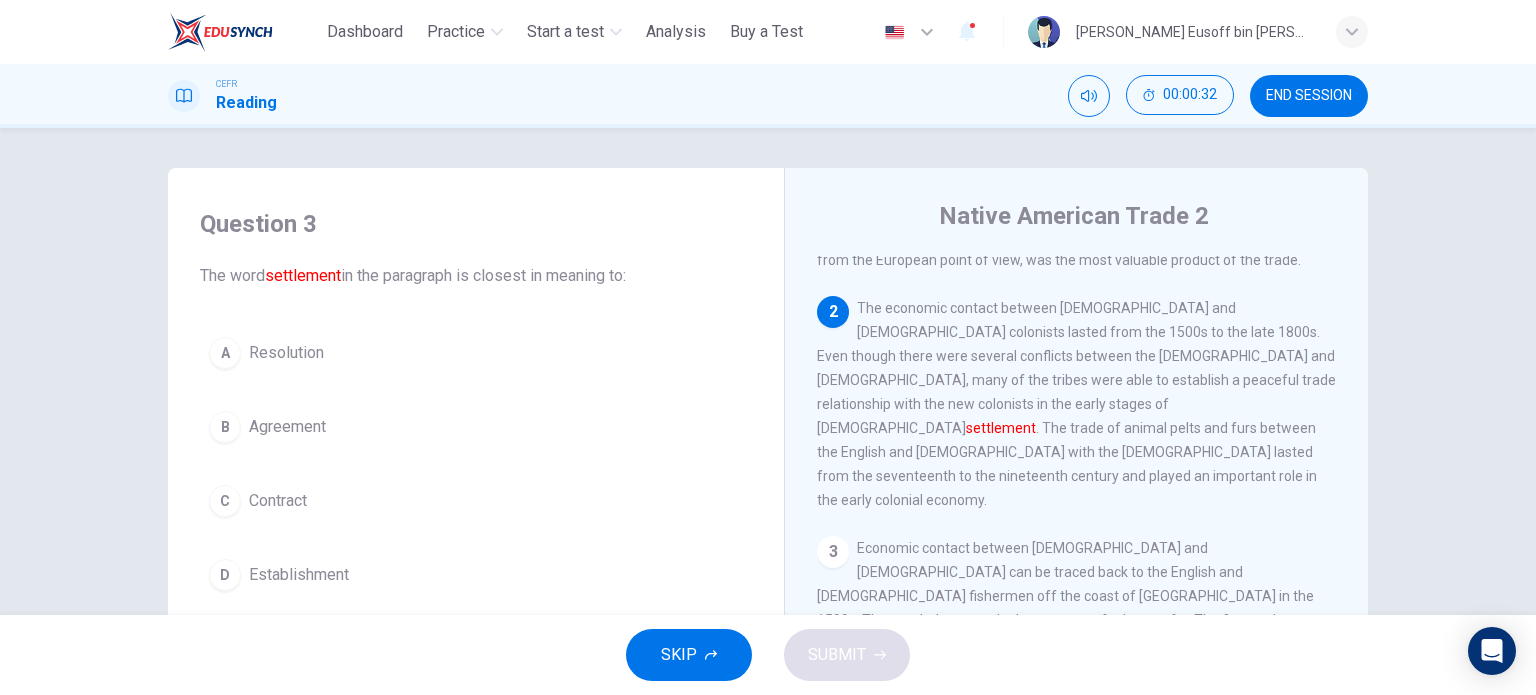 click on "Establishment" at bounding box center (299, 575) 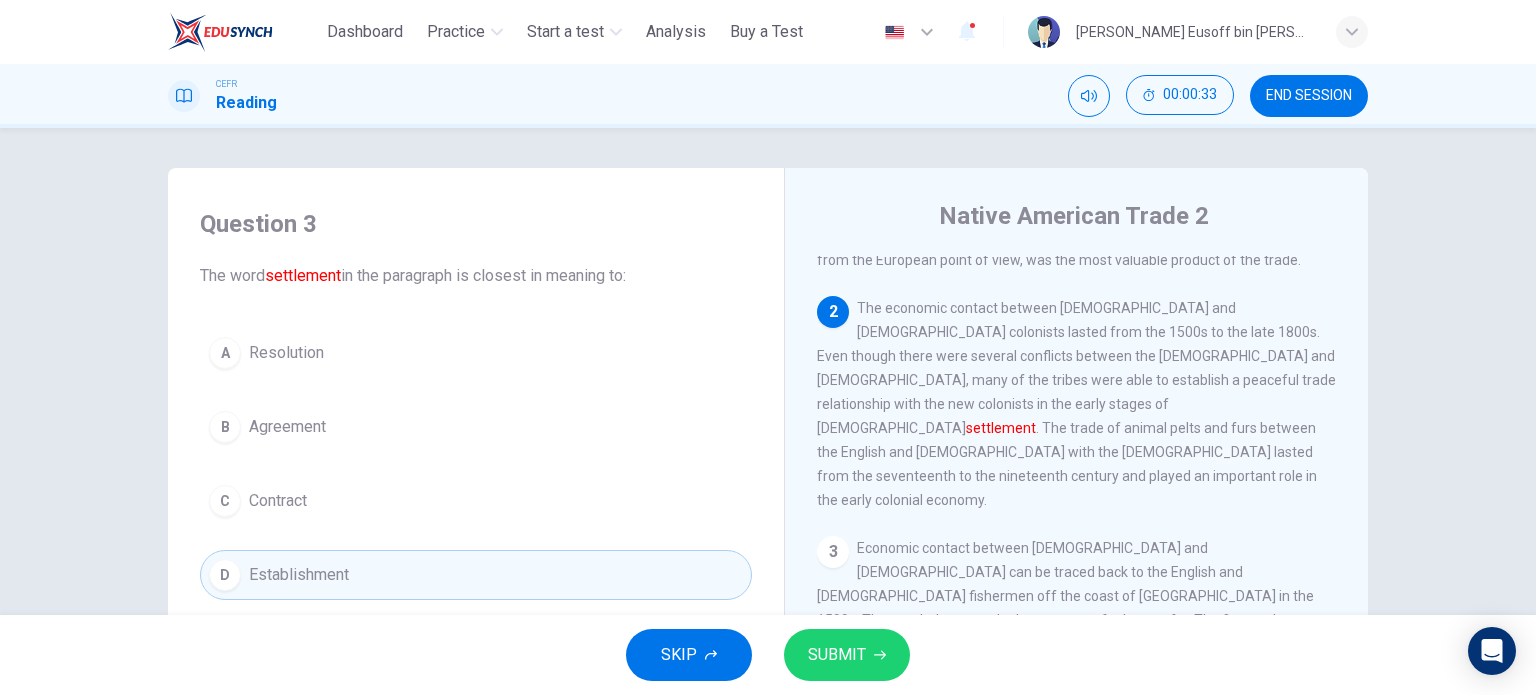 click on "SUBMIT" at bounding box center [847, 655] 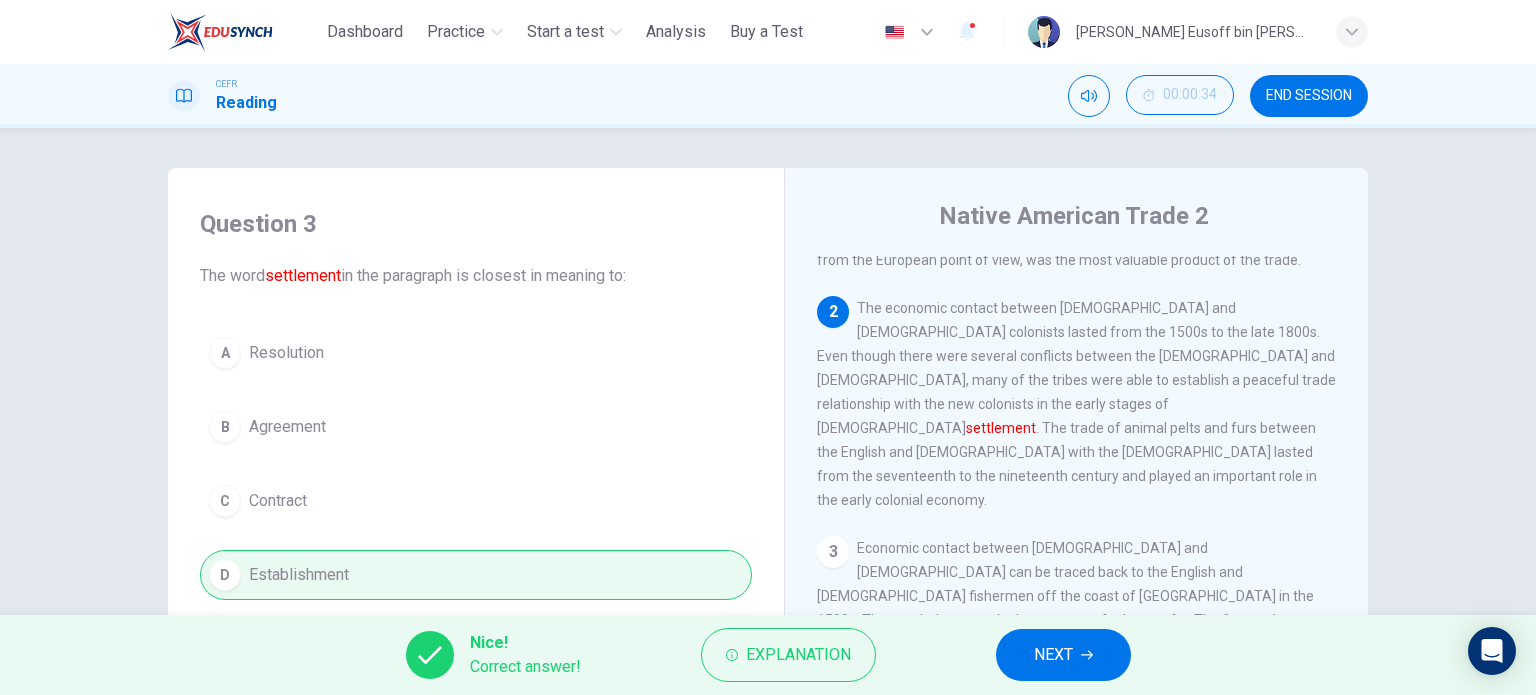 click on "NEXT" at bounding box center (1063, 655) 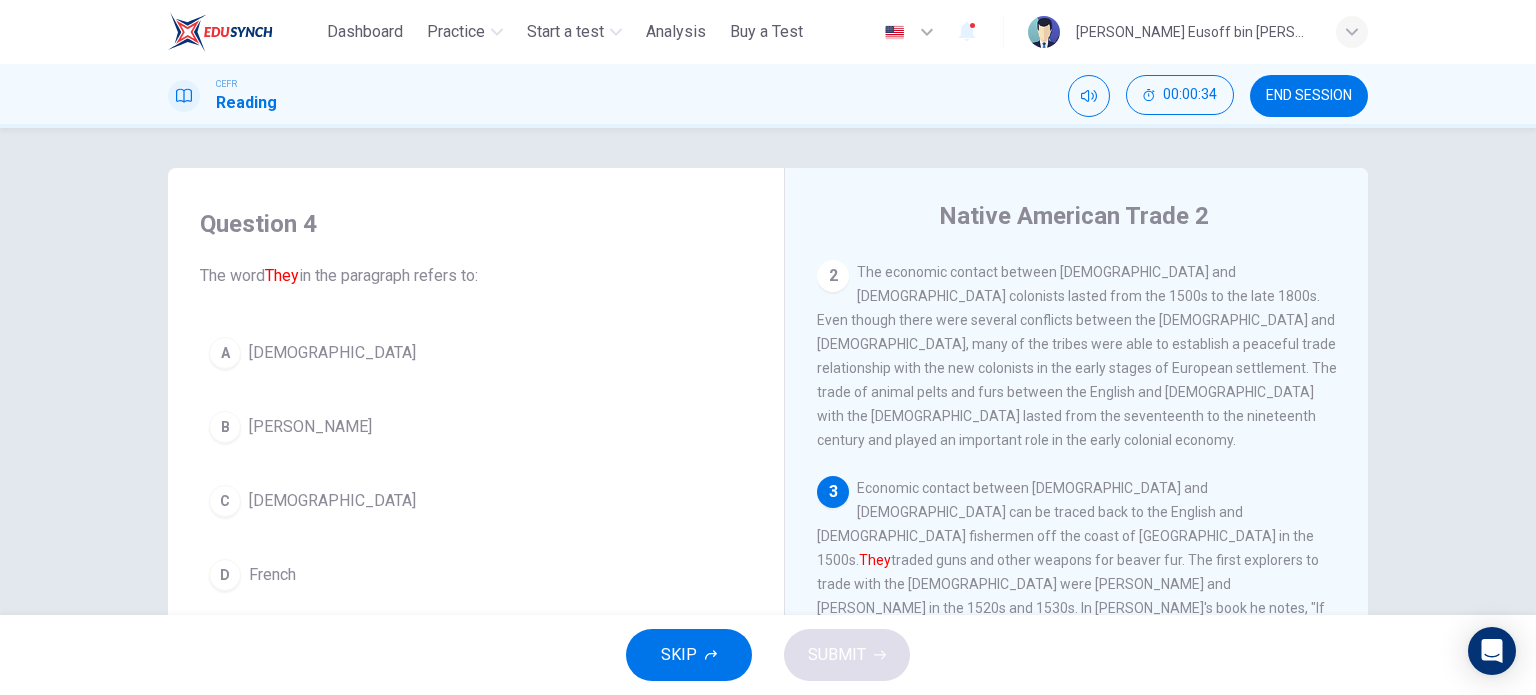 scroll, scrollTop: 300, scrollLeft: 0, axis: vertical 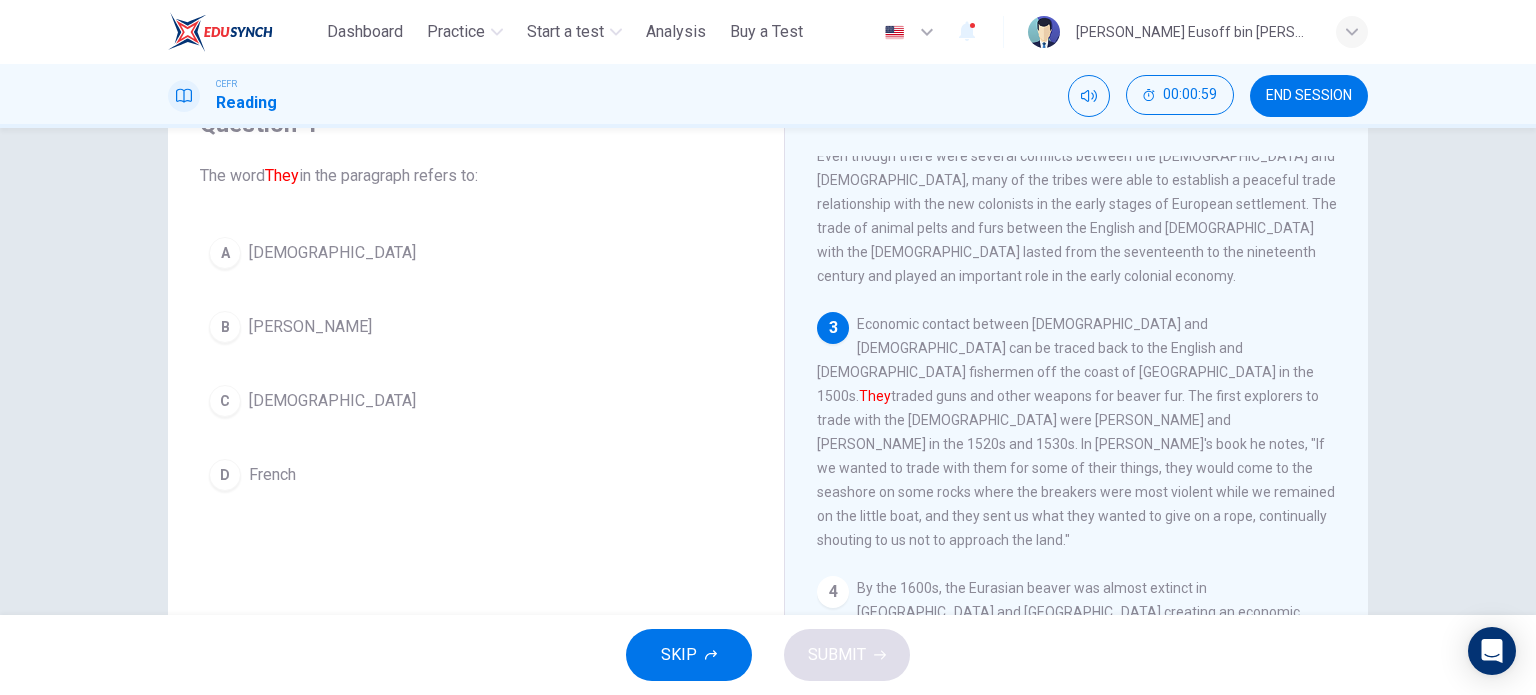 click on "[DEMOGRAPHIC_DATA]" at bounding box center [332, 401] 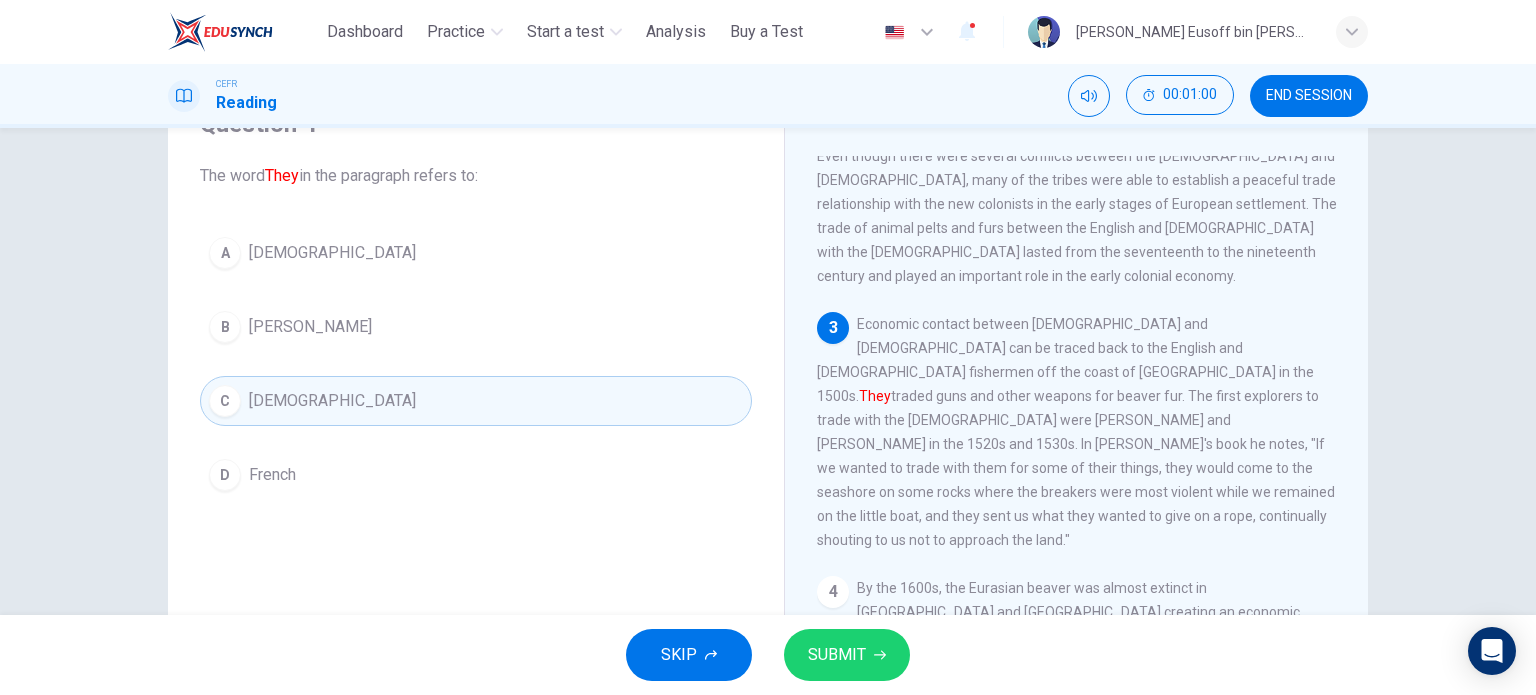 click on "SUBMIT" at bounding box center [837, 655] 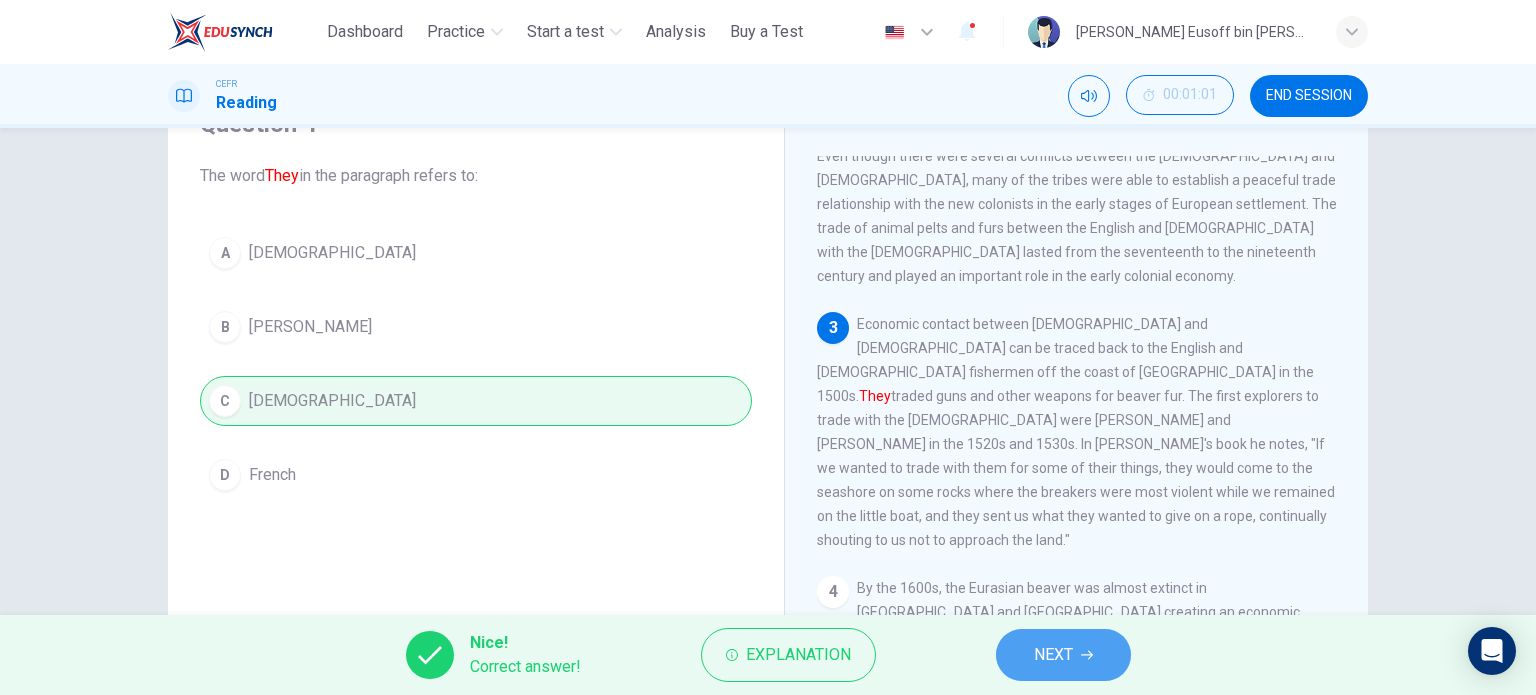 click 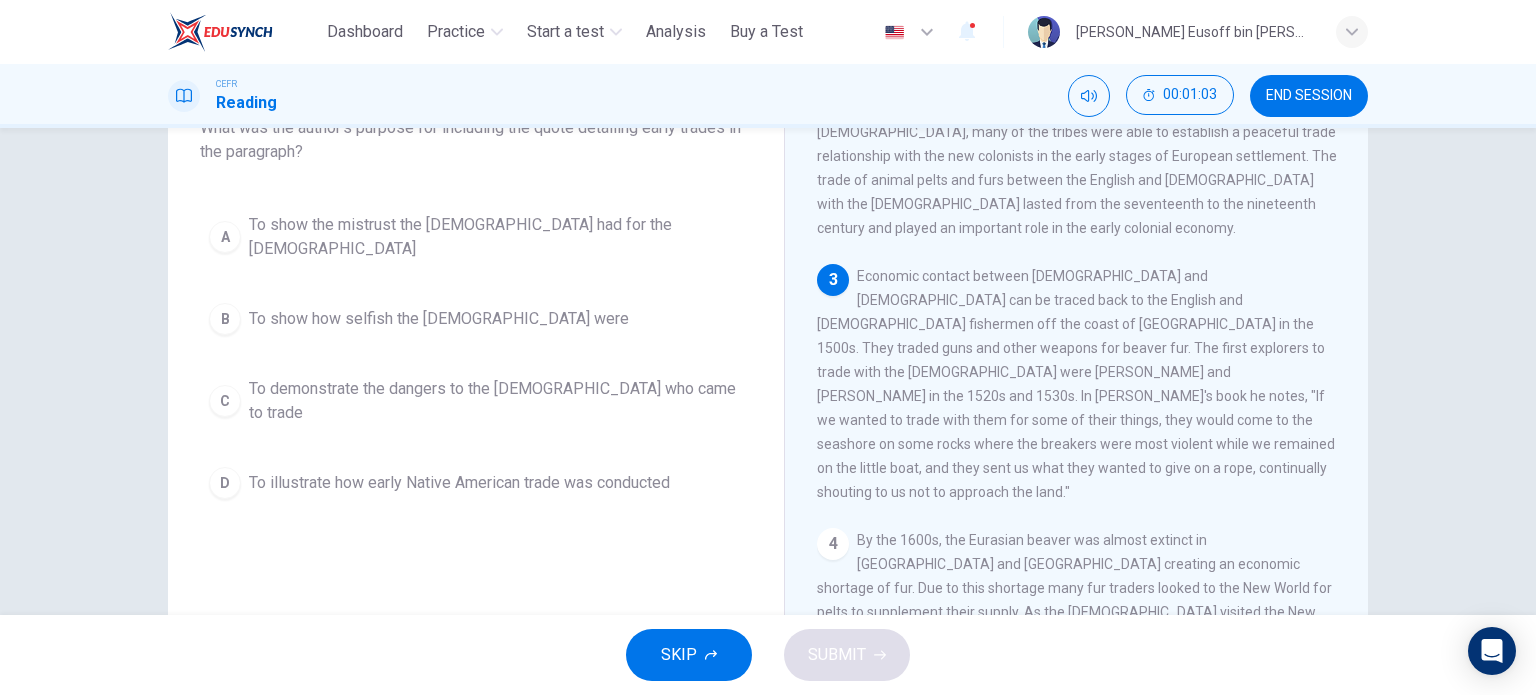 scroll, scrollTop: 200, scrollLeft: 0, axis: vertical 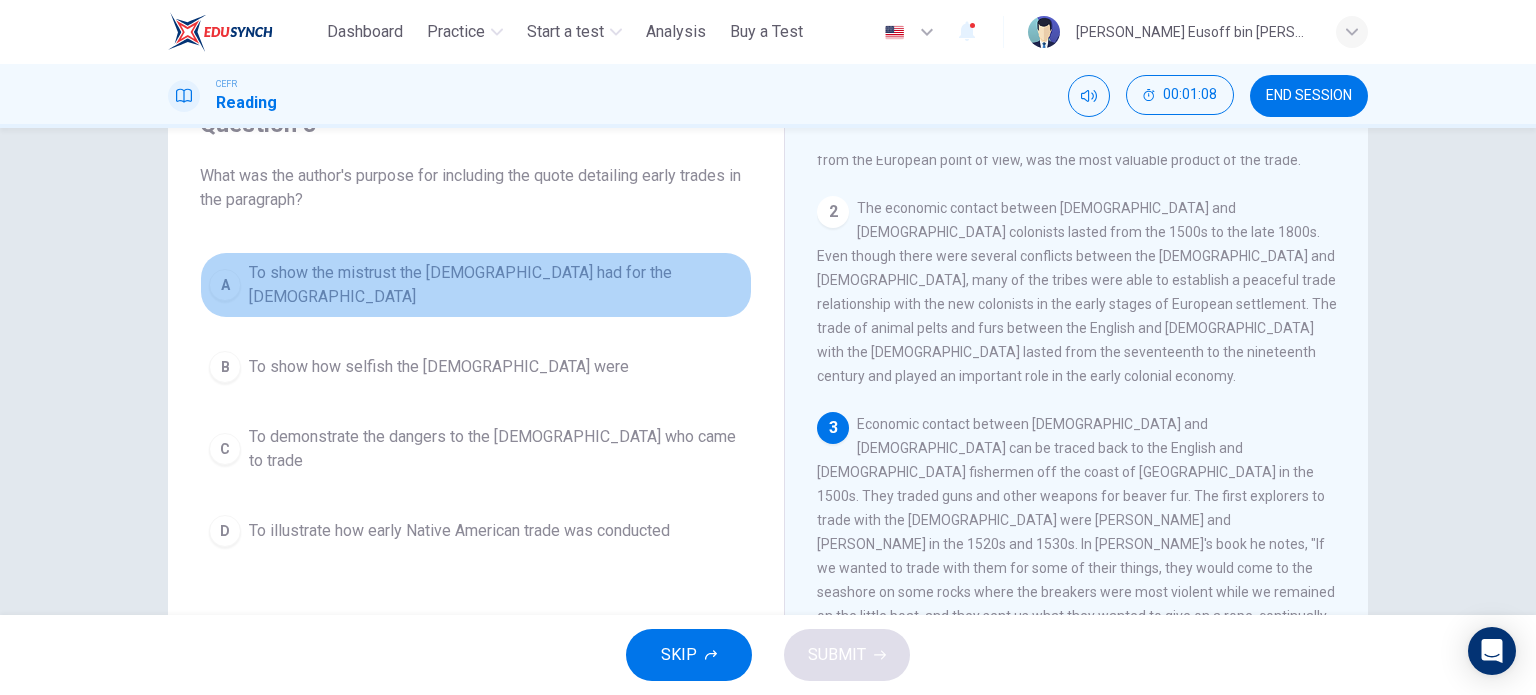 click on "To show the mistrust the [DEMOGRAPHIC_DATA] had for the [DEMOGRAPHIC_DATA]" at bounding box center (496, 285) 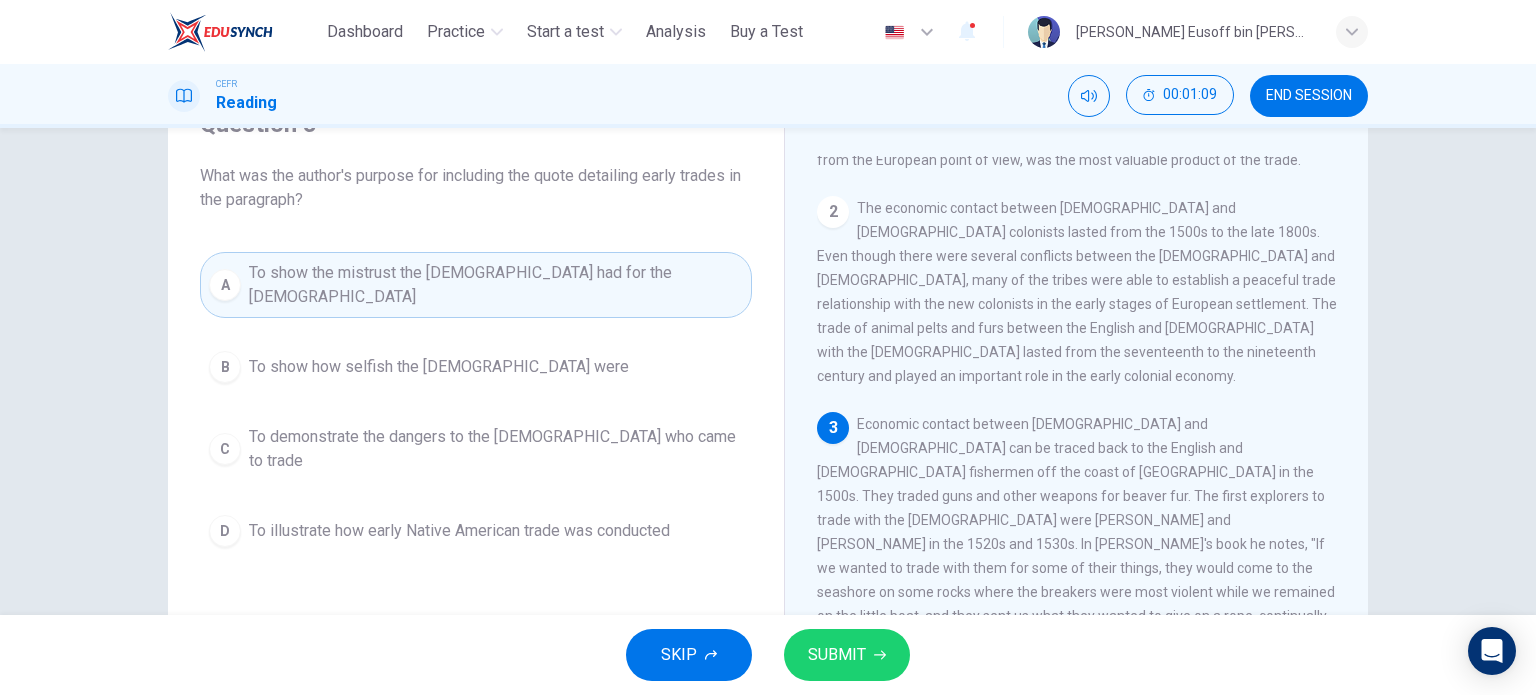 click on "SUBMIT" at bounding box center [837, 655] 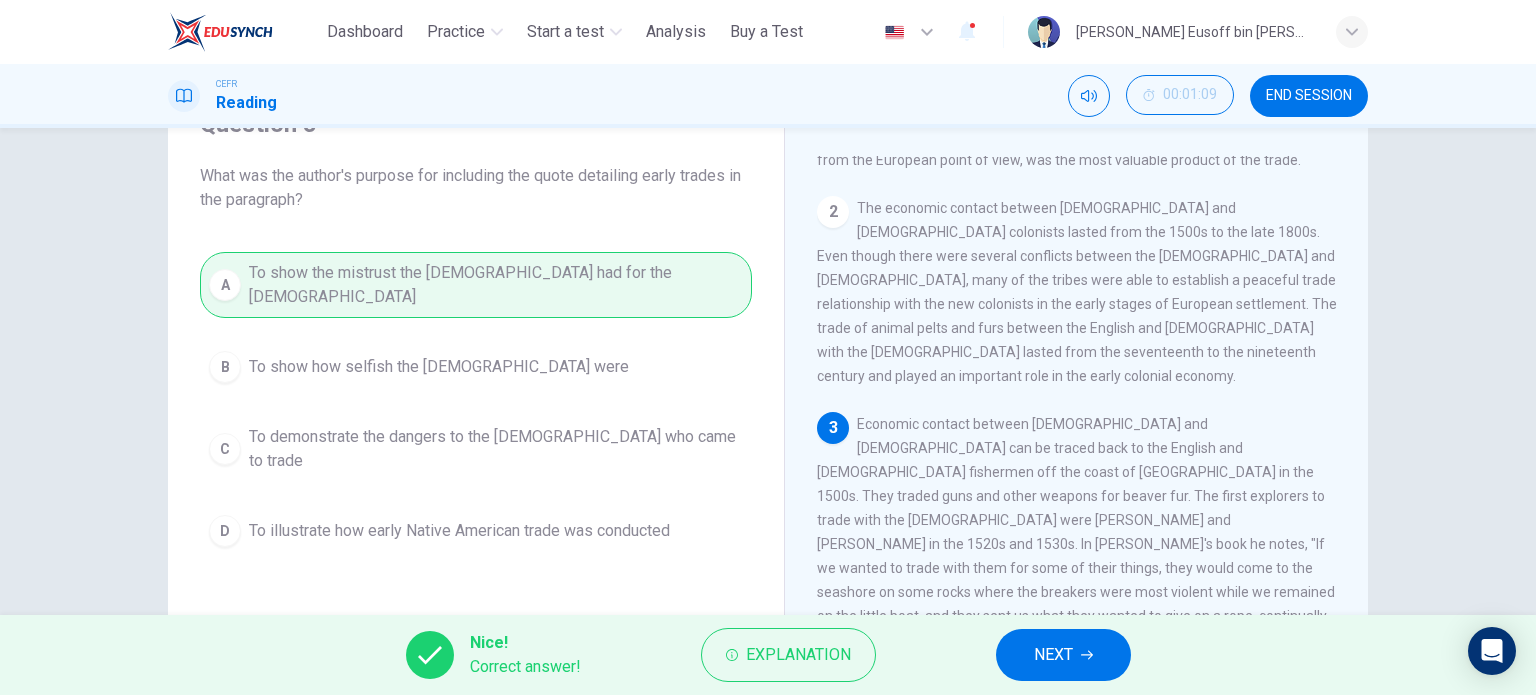 click on "NEXT" at bounding box center [1053, 655] 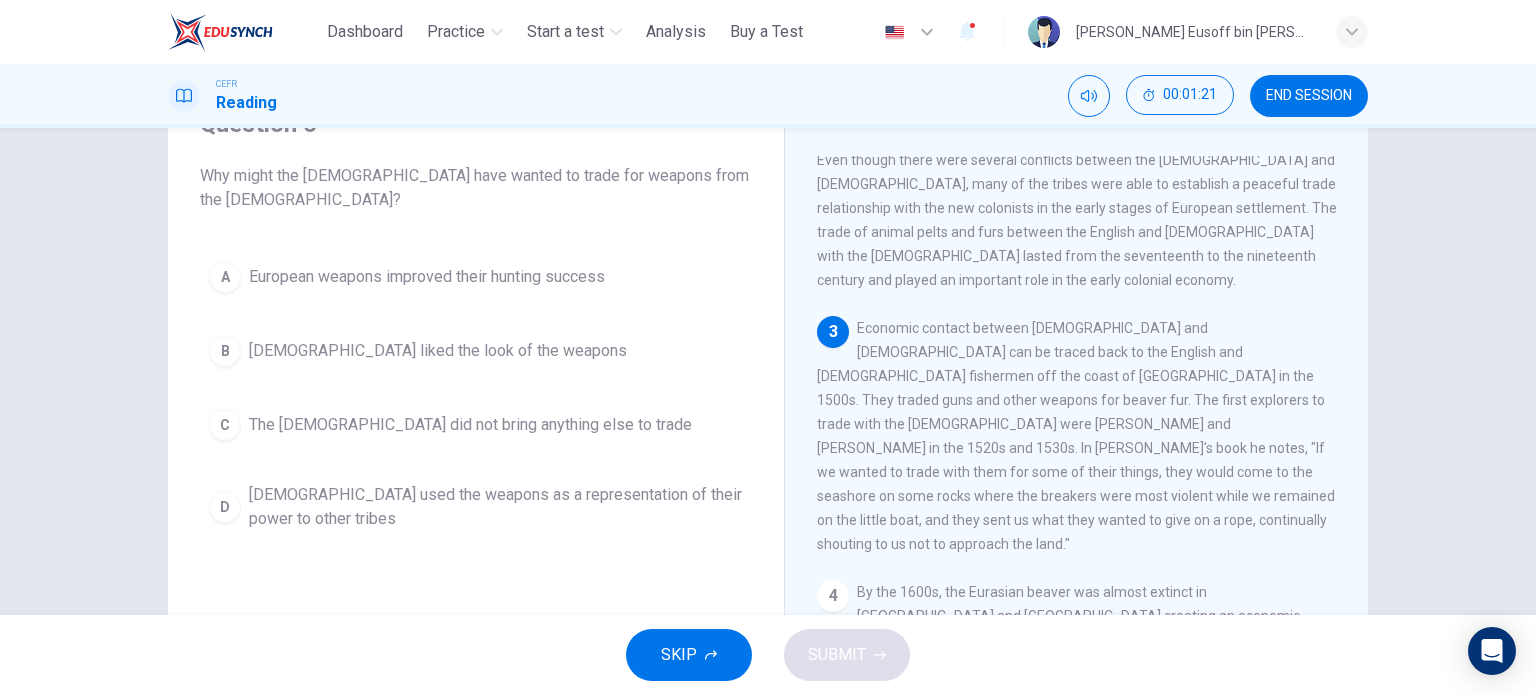 scroll, scrollTop: 300, scrollLeft: 0, axis: vertical 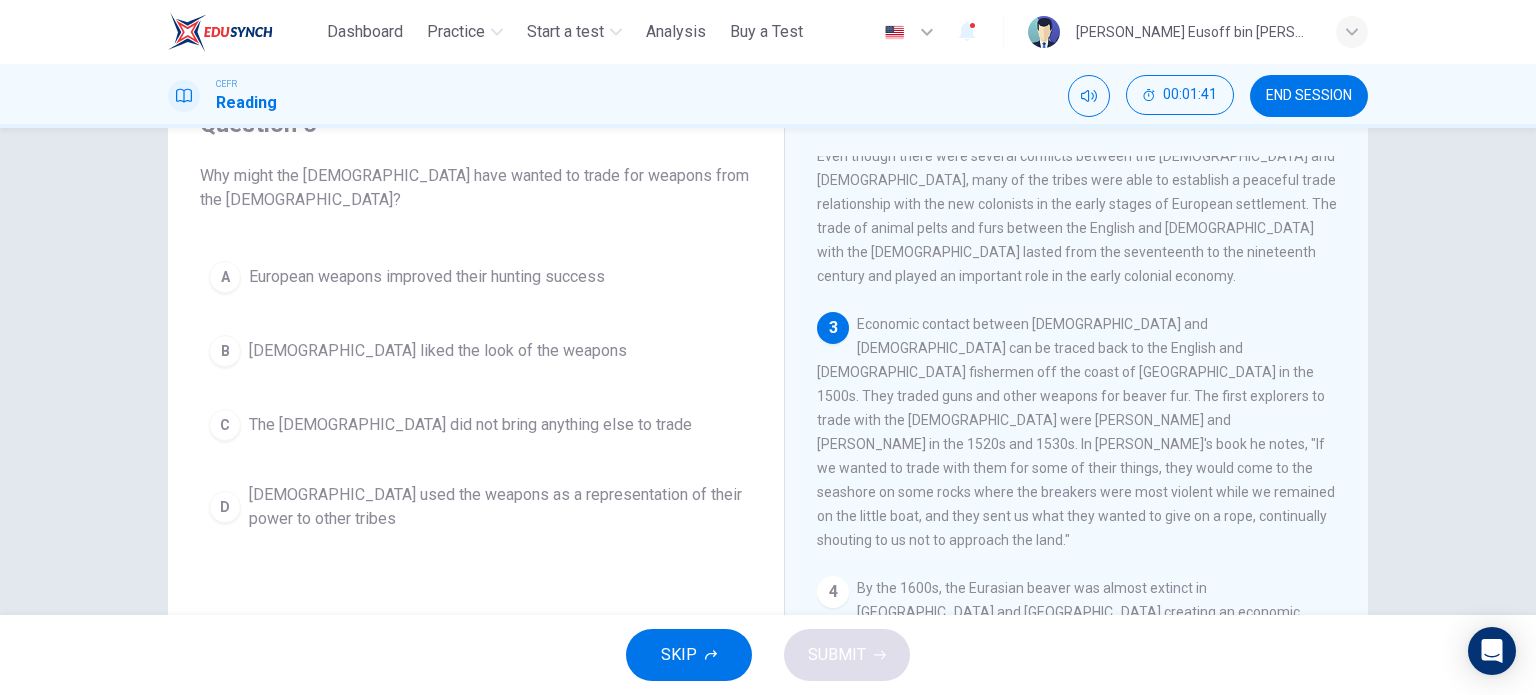 click on "European weapons improved their hunting success" at bounding box center [427, 277] 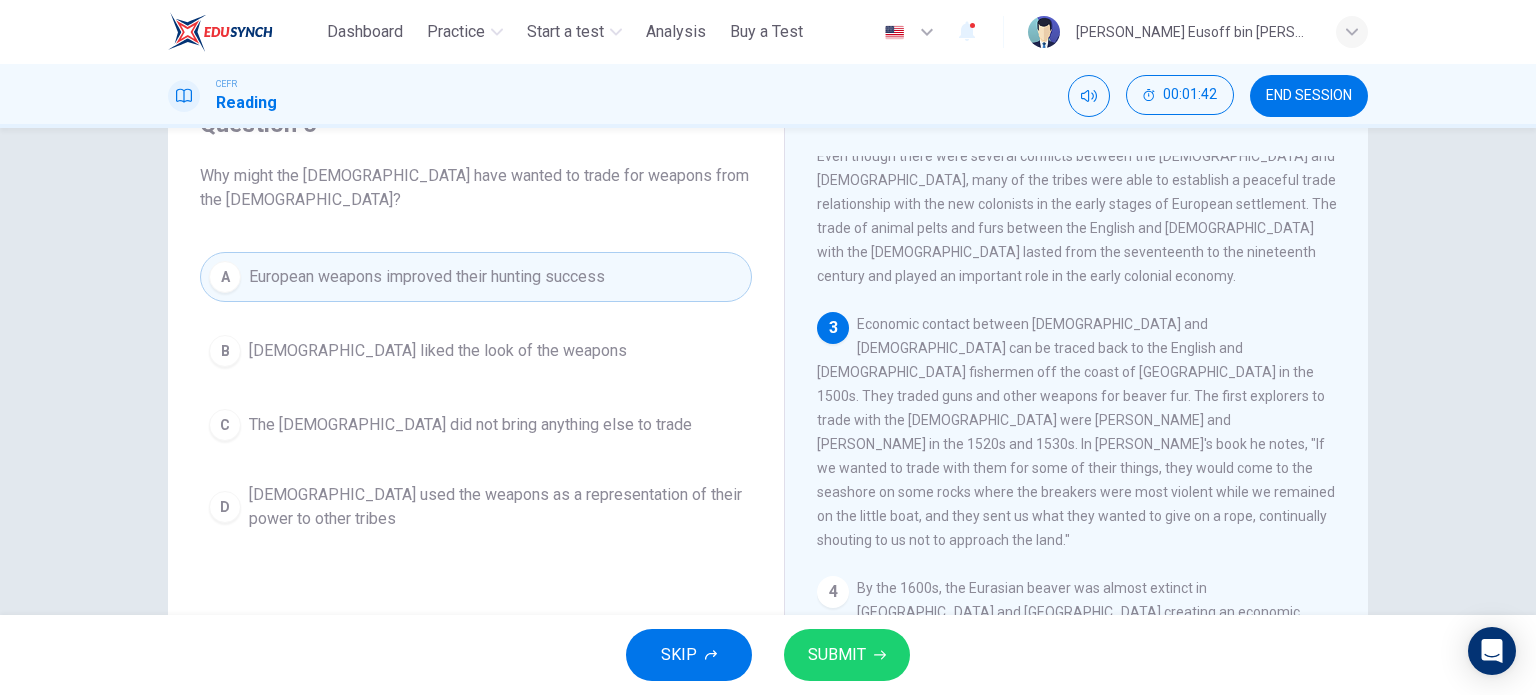 click on "SUBMIT" at bounding box center (837, 655) 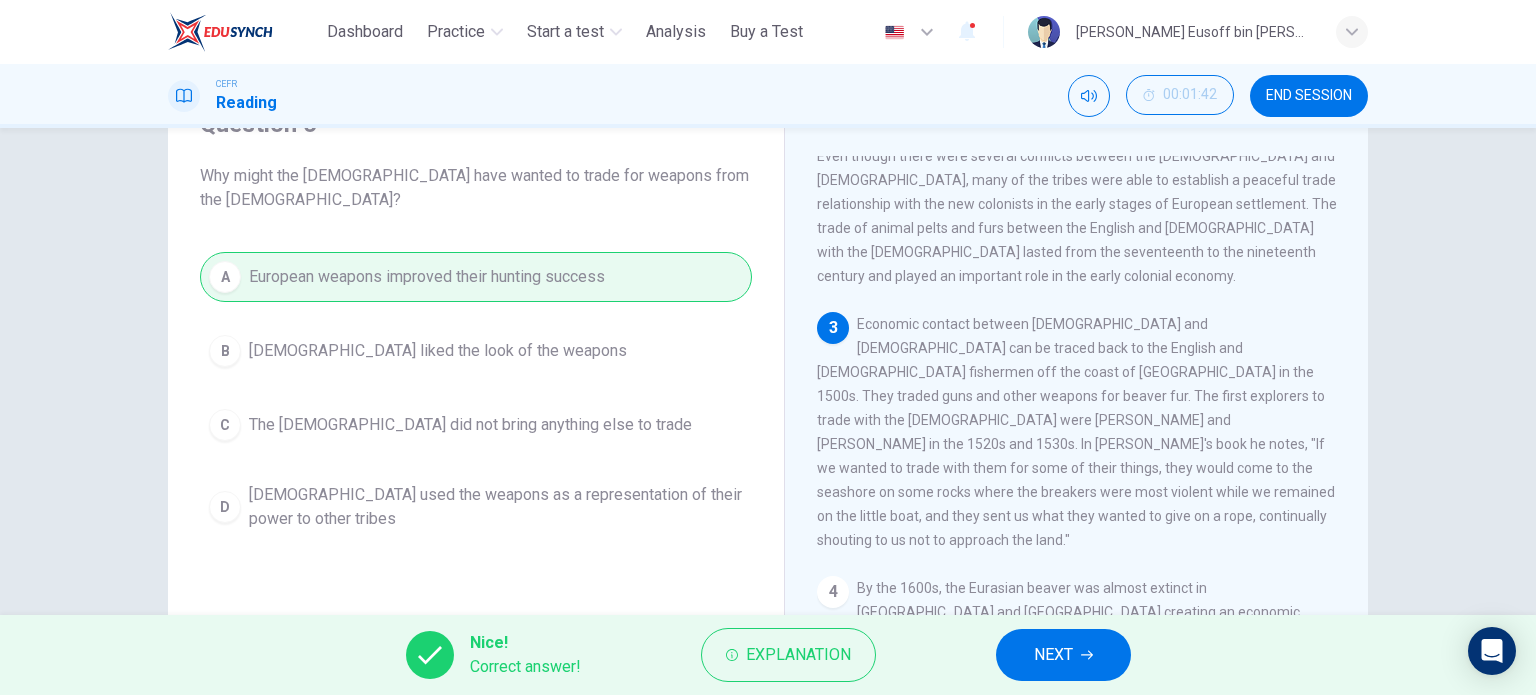 click on "NEXT" at bounding box center [1063, 655] 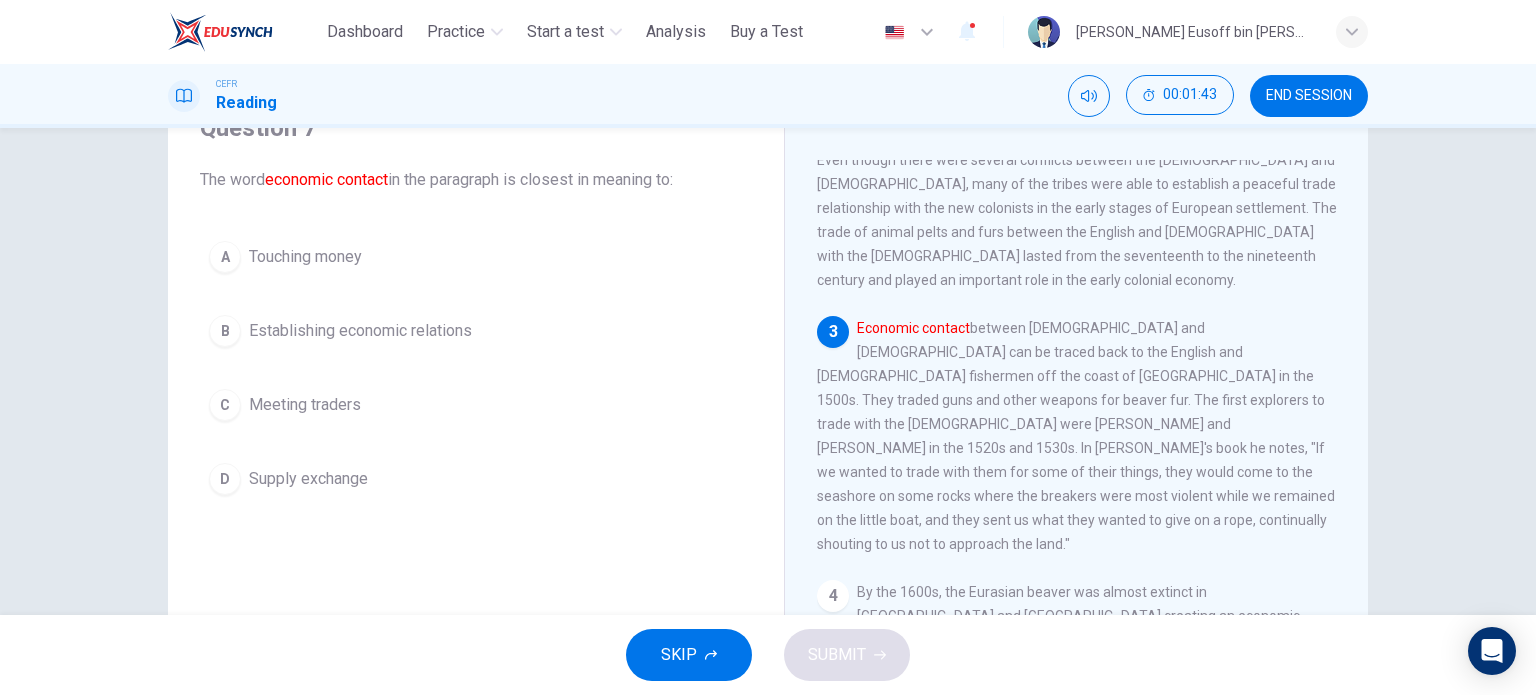 scroll, scrollTop: 100, scrollLeft: 0, axis: vertical 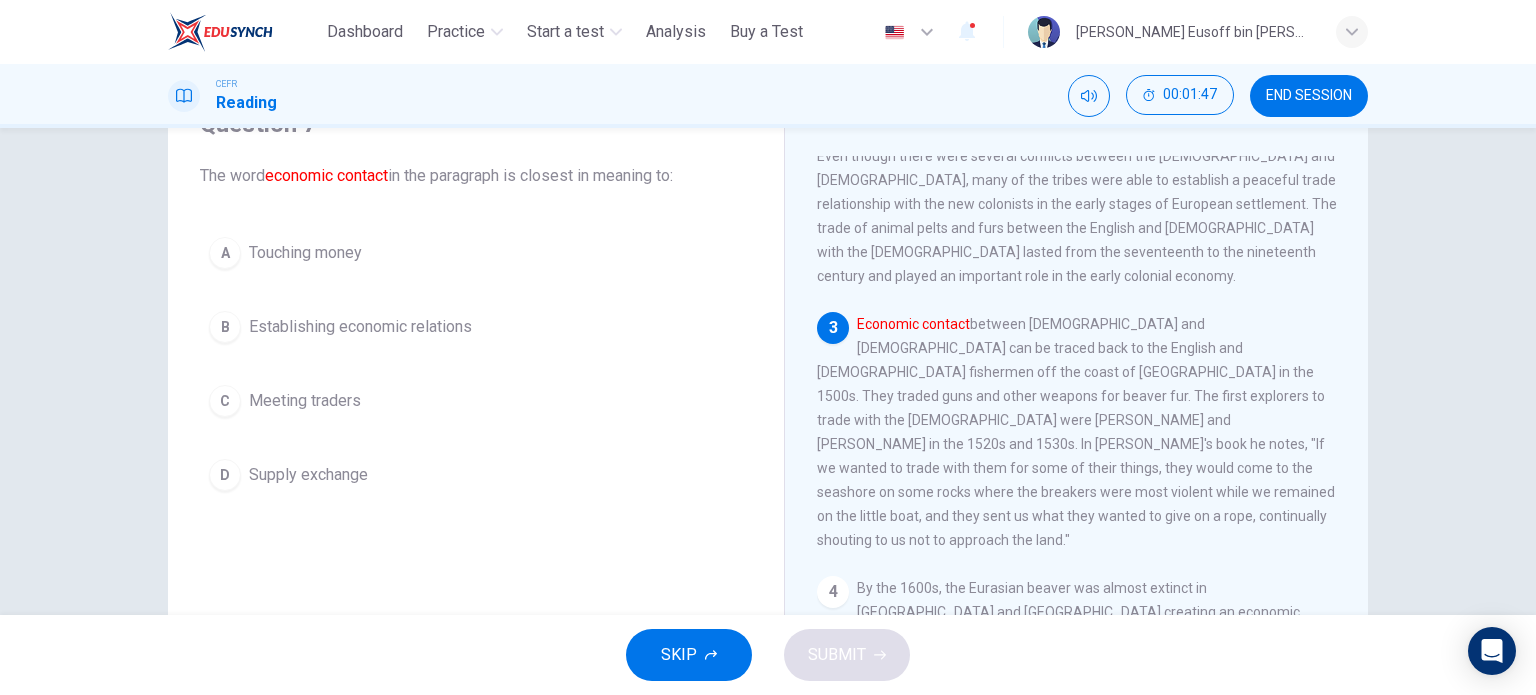 click on "Establishing economic relations" at bounding box center (360, 327) 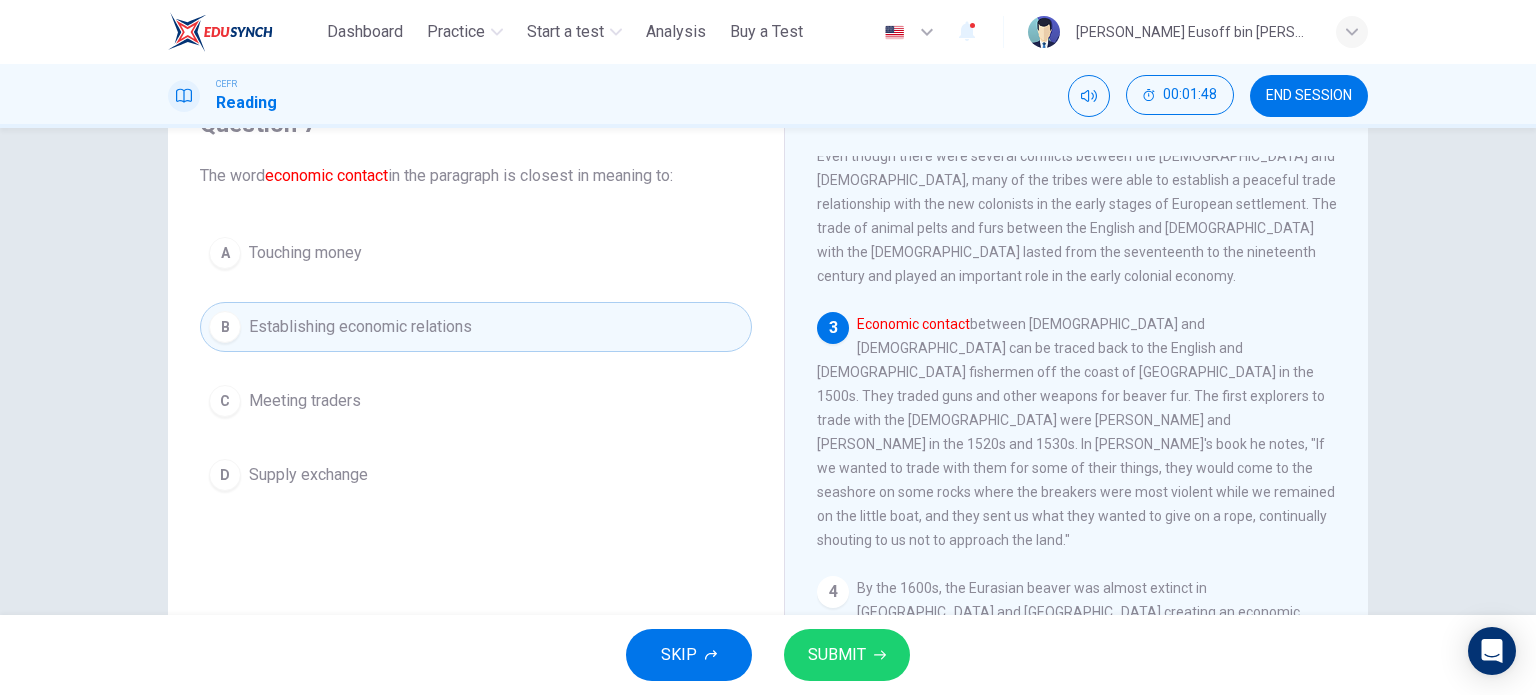 click 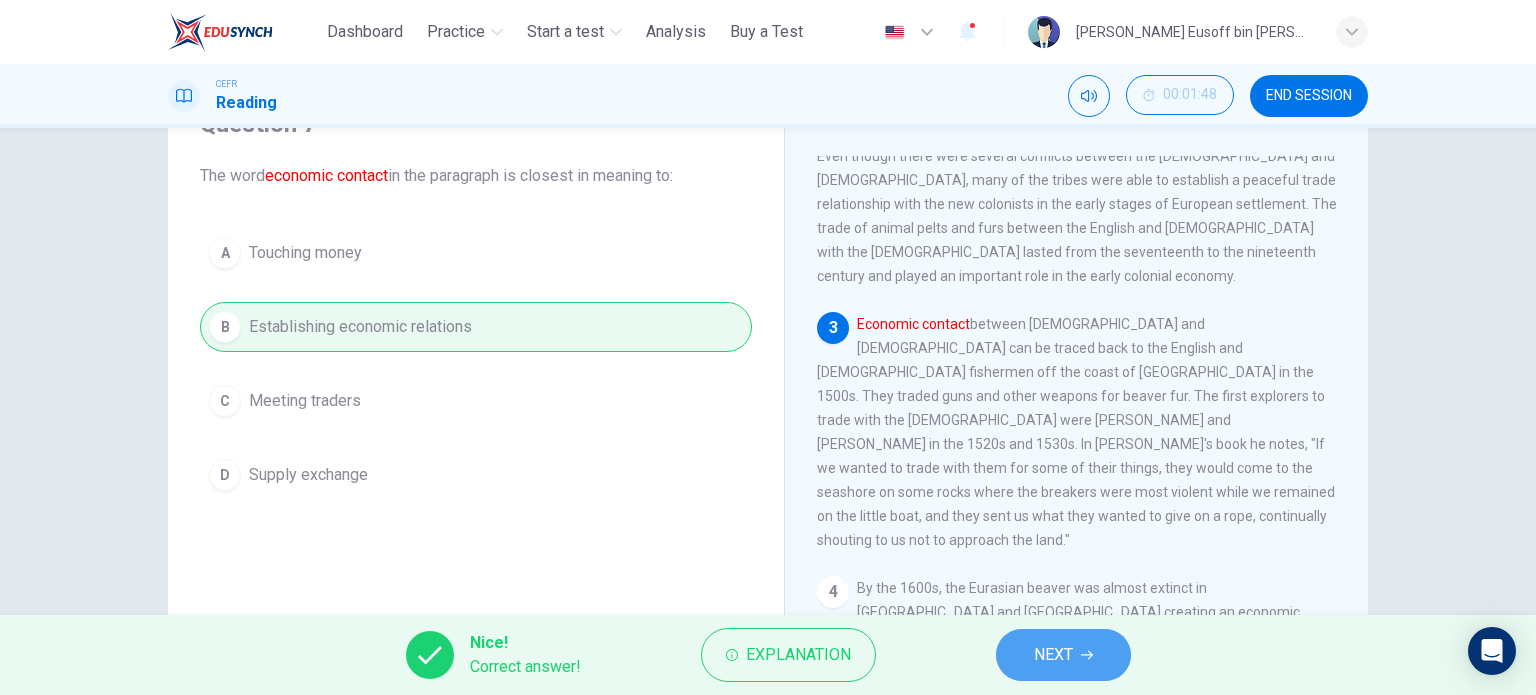 click on "NEXT" at bounding box center (1053, 655) 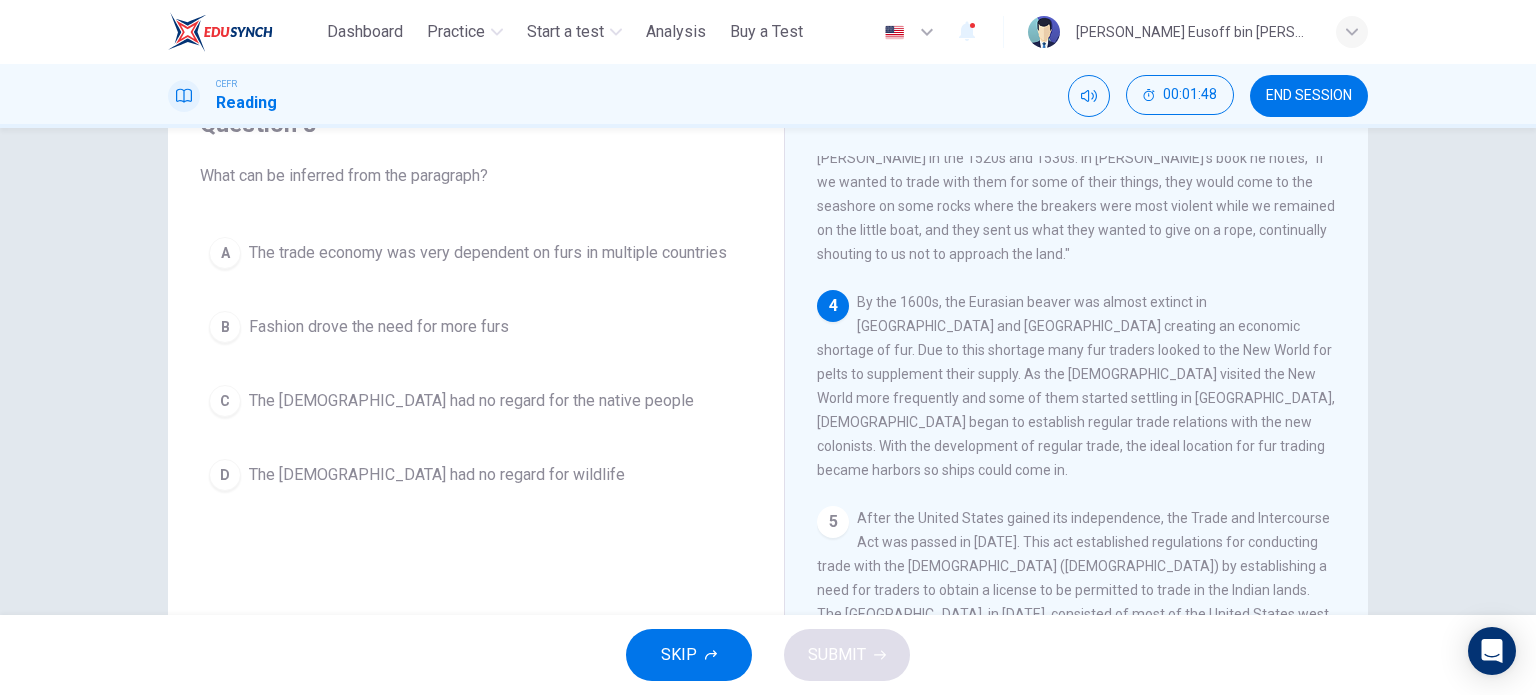 scroll, scrollTop: 600, scrollLeft: 0, axis: vertical 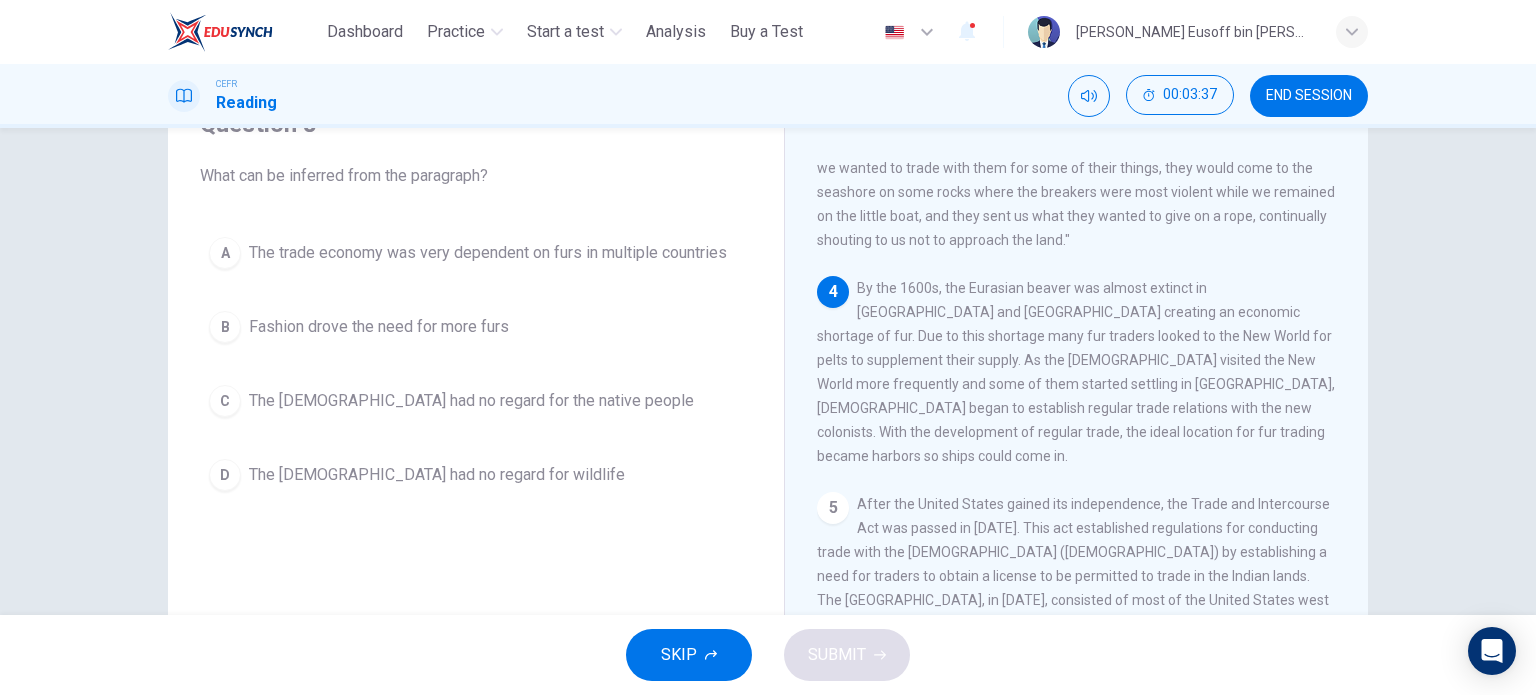 click on "The trade economy was very dependent on furs in multiple countries" at bounding box center [488, 253] 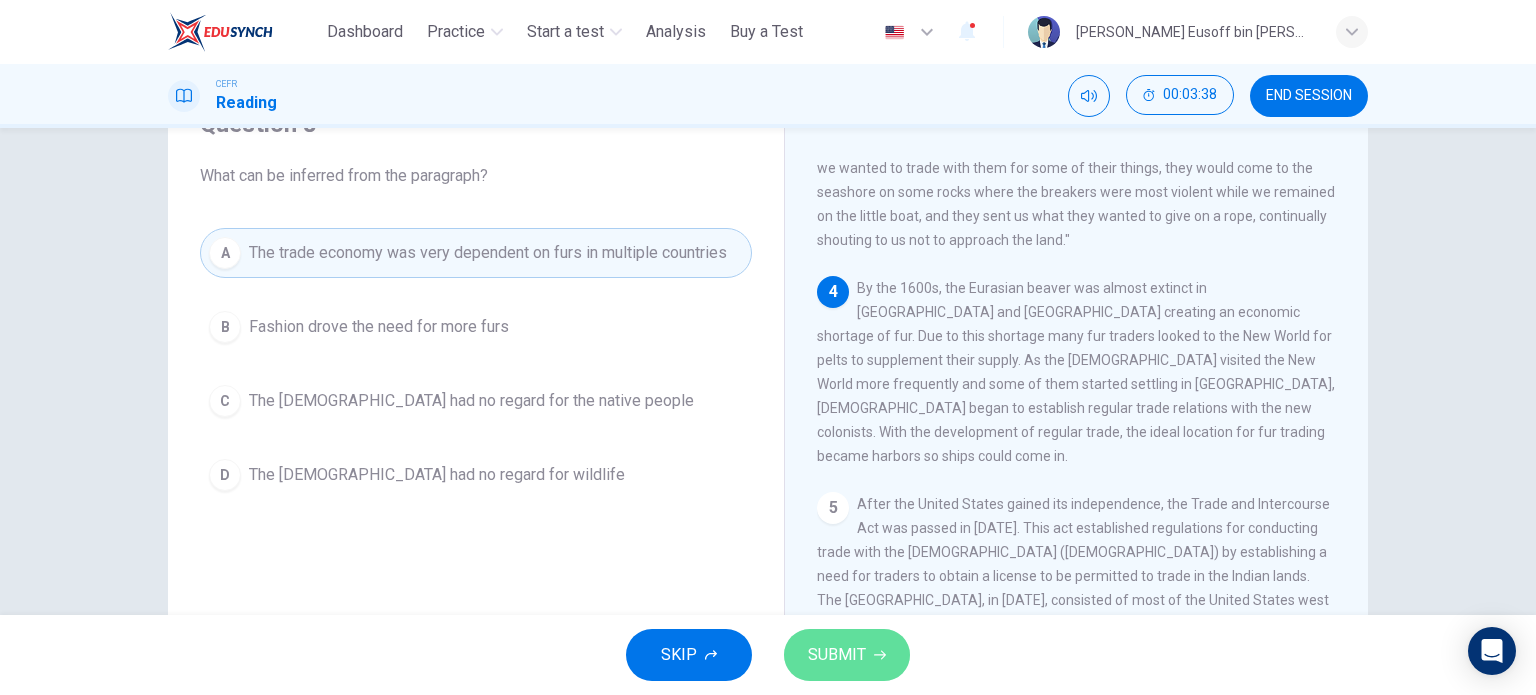 click on "SUBMIT" at bounding box center (837, 655) 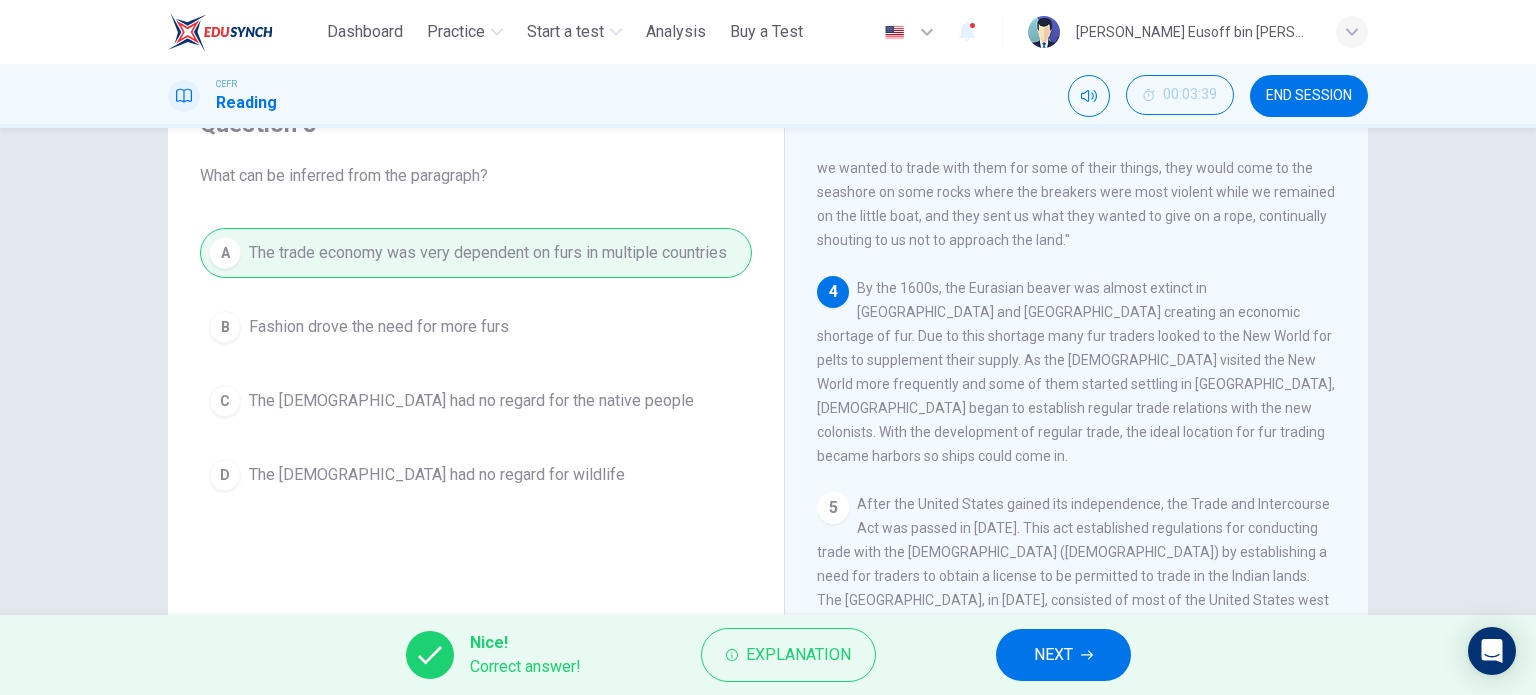 click on "NEXT" at bounding box center (1063, 655) 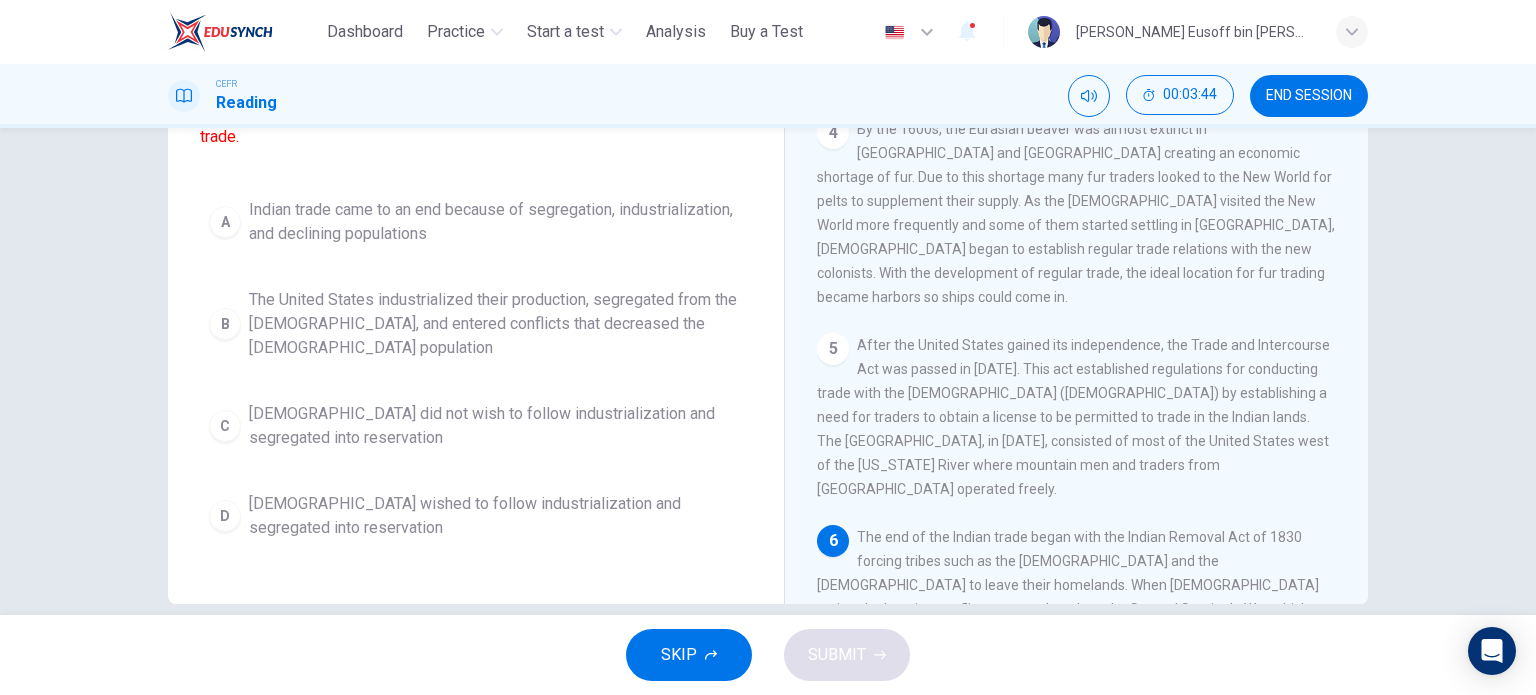 scroll, scrollTop: 288, scrollLeft: 0, axis: vertical 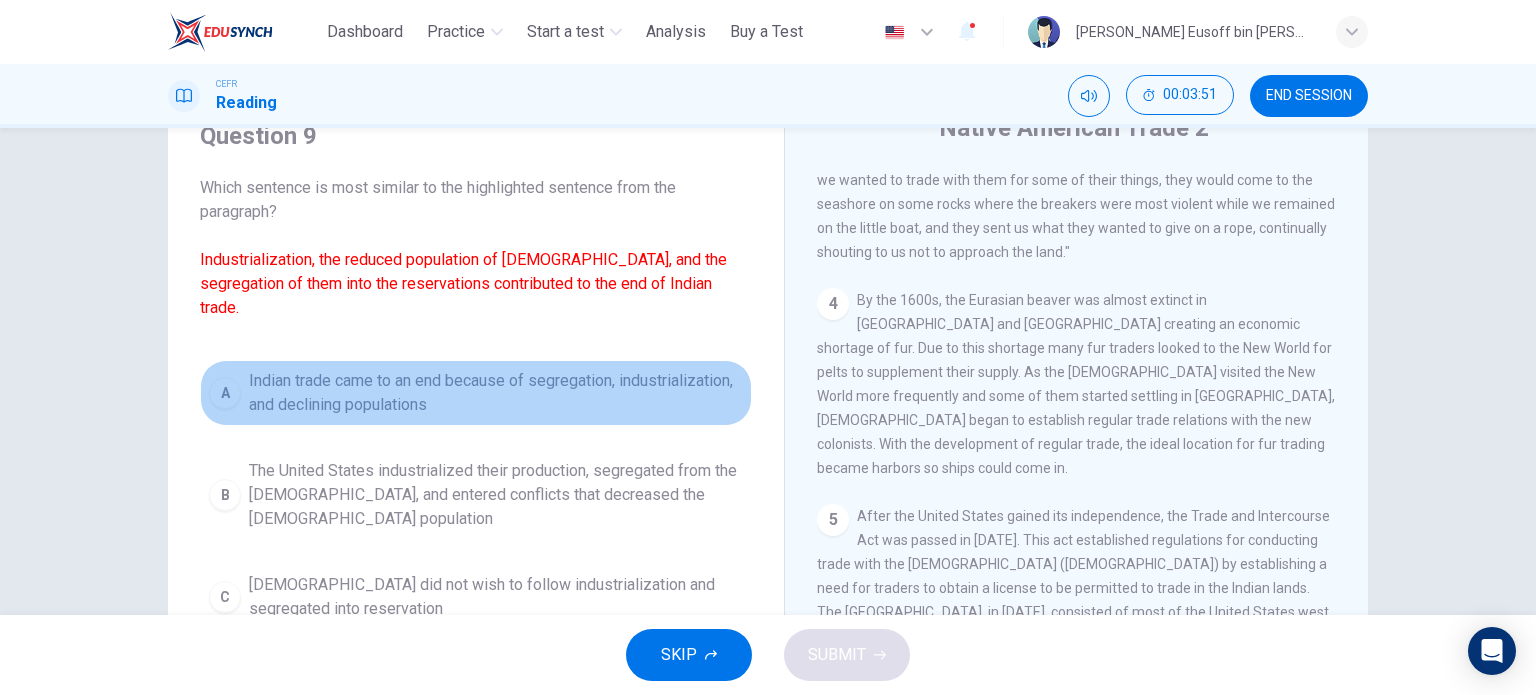 click on "Indian trade came to an end because of segregation, industrialization, and declining populations" at bounding box center (496, 393) 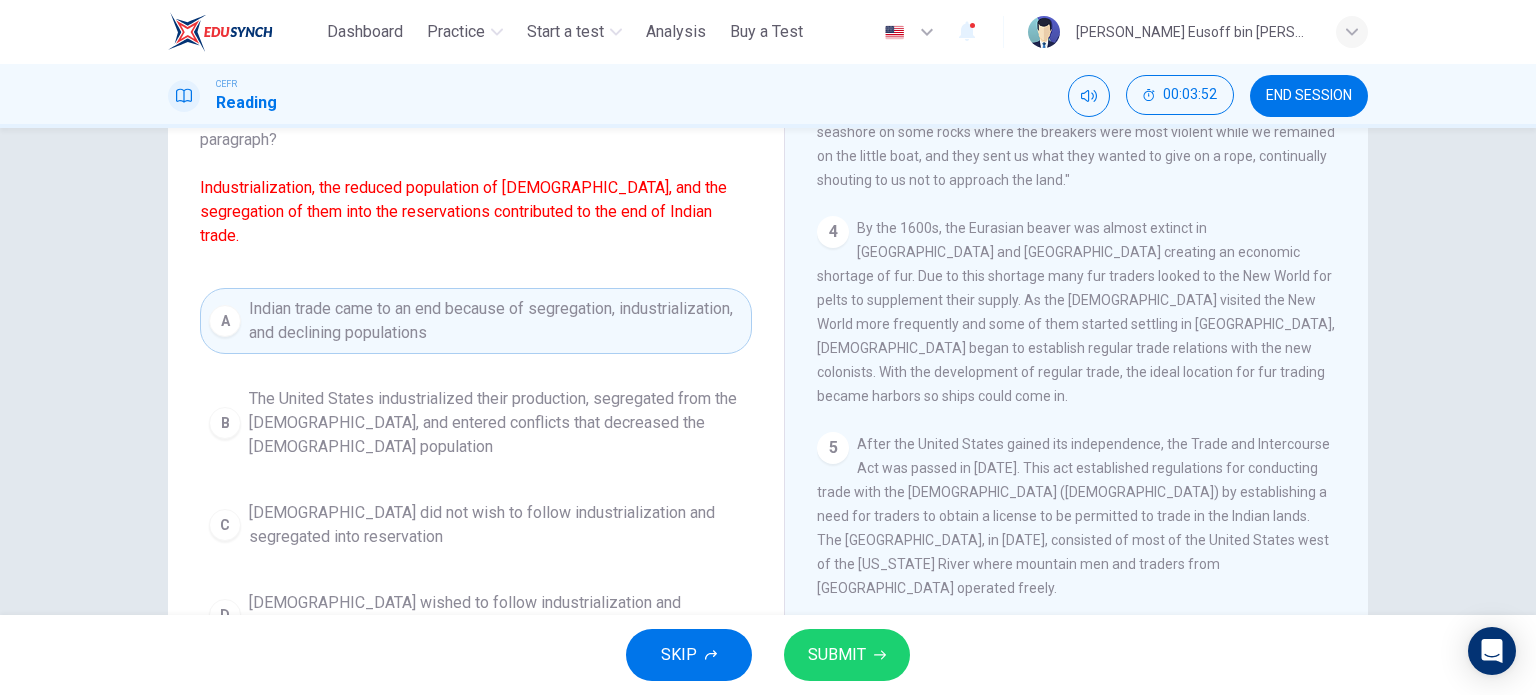 scroll, scrollTop: 288, scrollLeft: 0, axis: vertical 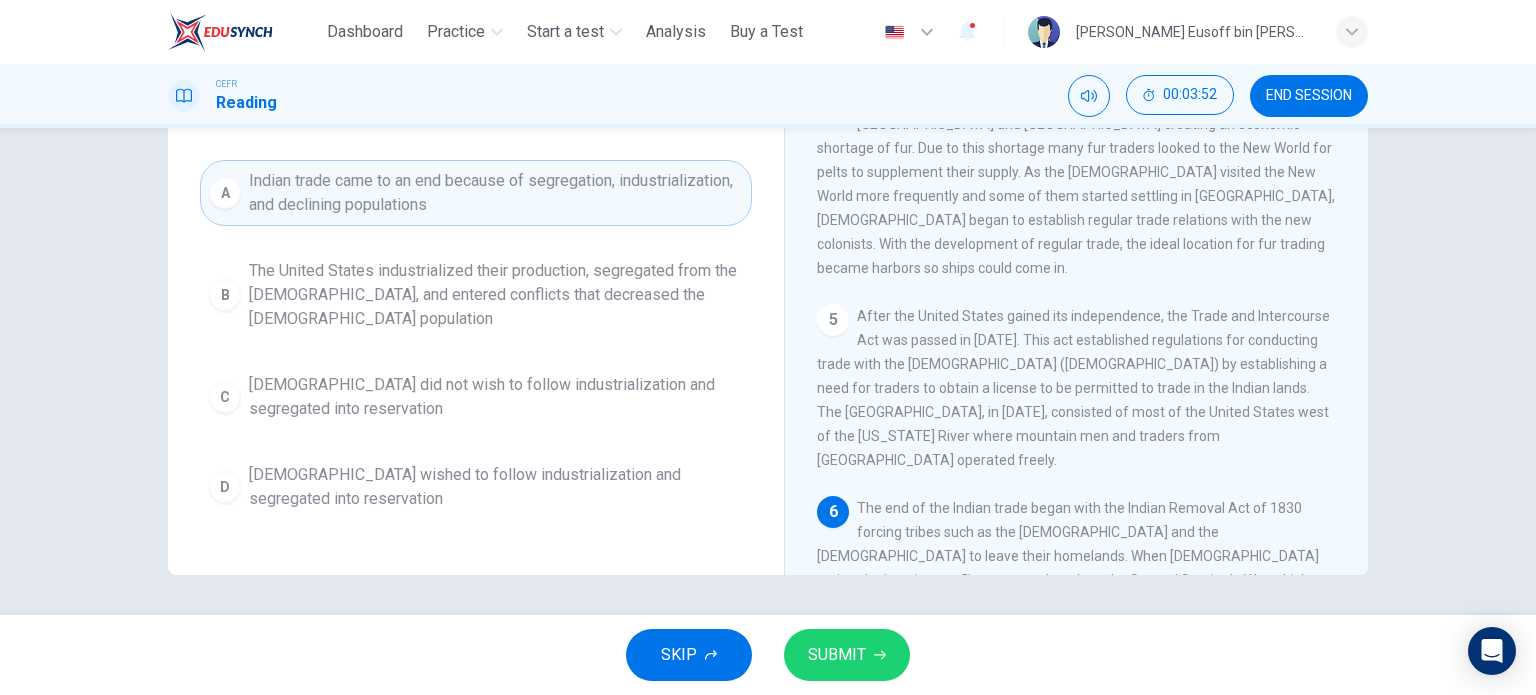 click on "SUBMIT" at bounding box center (847, 655) 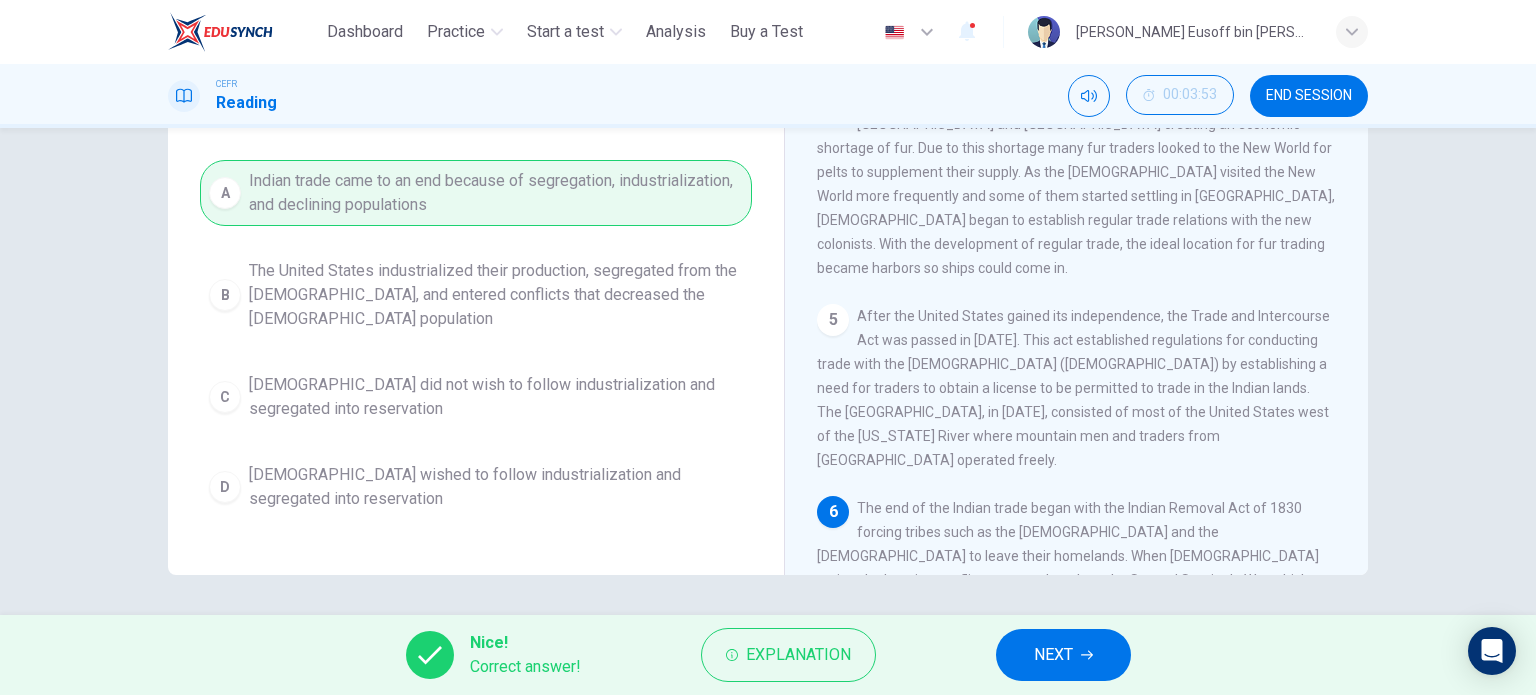 click on "NEXT" at bounding box center (1053, 655) 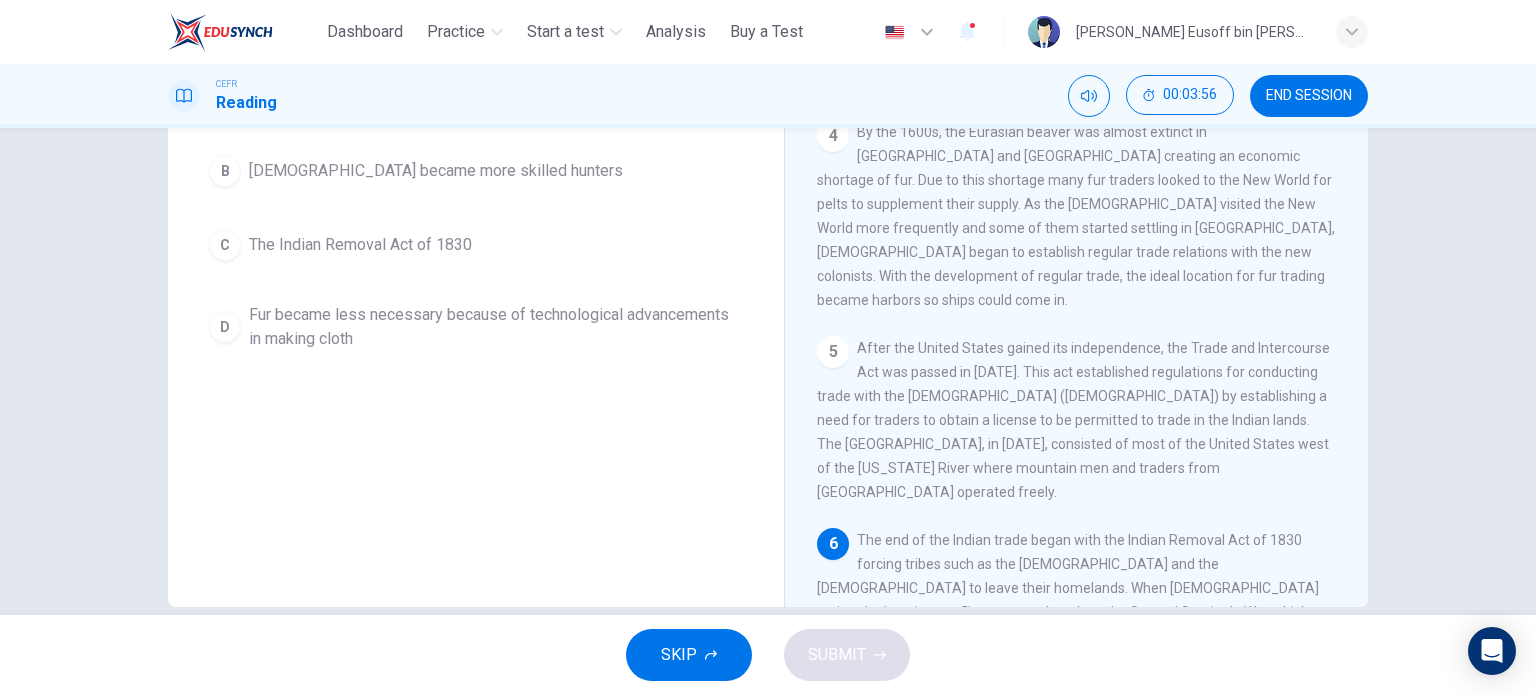 scroll, scrollTop: 288, scrollLeft: 0, axis: vertical 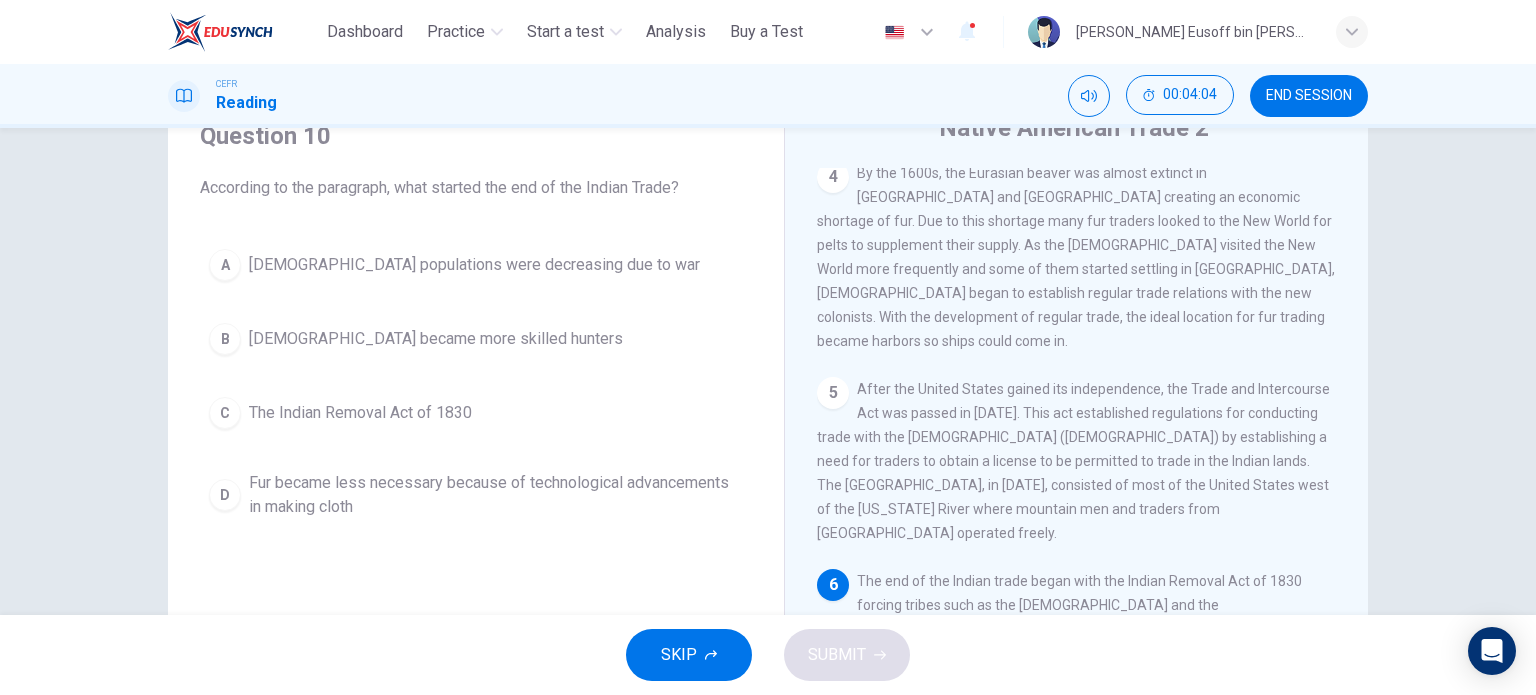 click on "The Indian Removal Act of 1830" at bounding box center (360, 413) 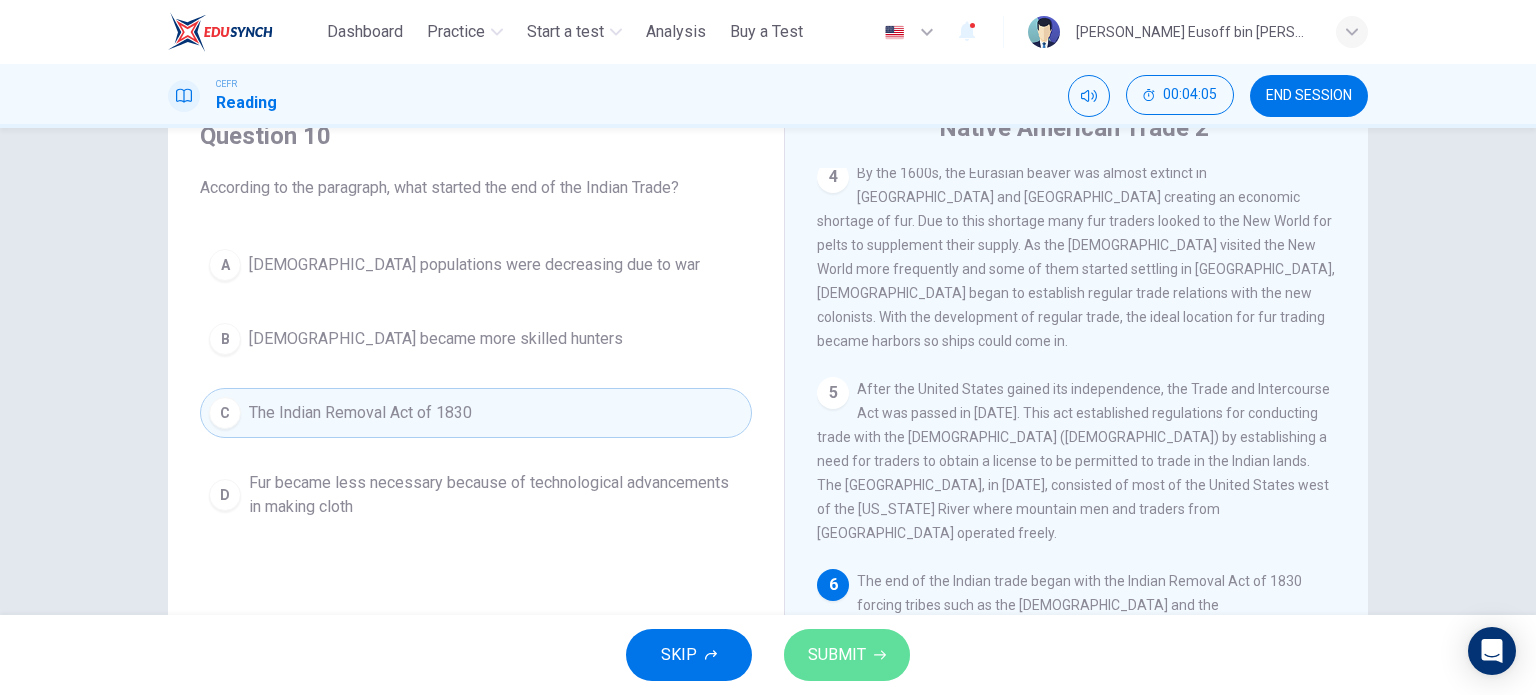 click on "SUBMIT" at bounding box center [847, 655] 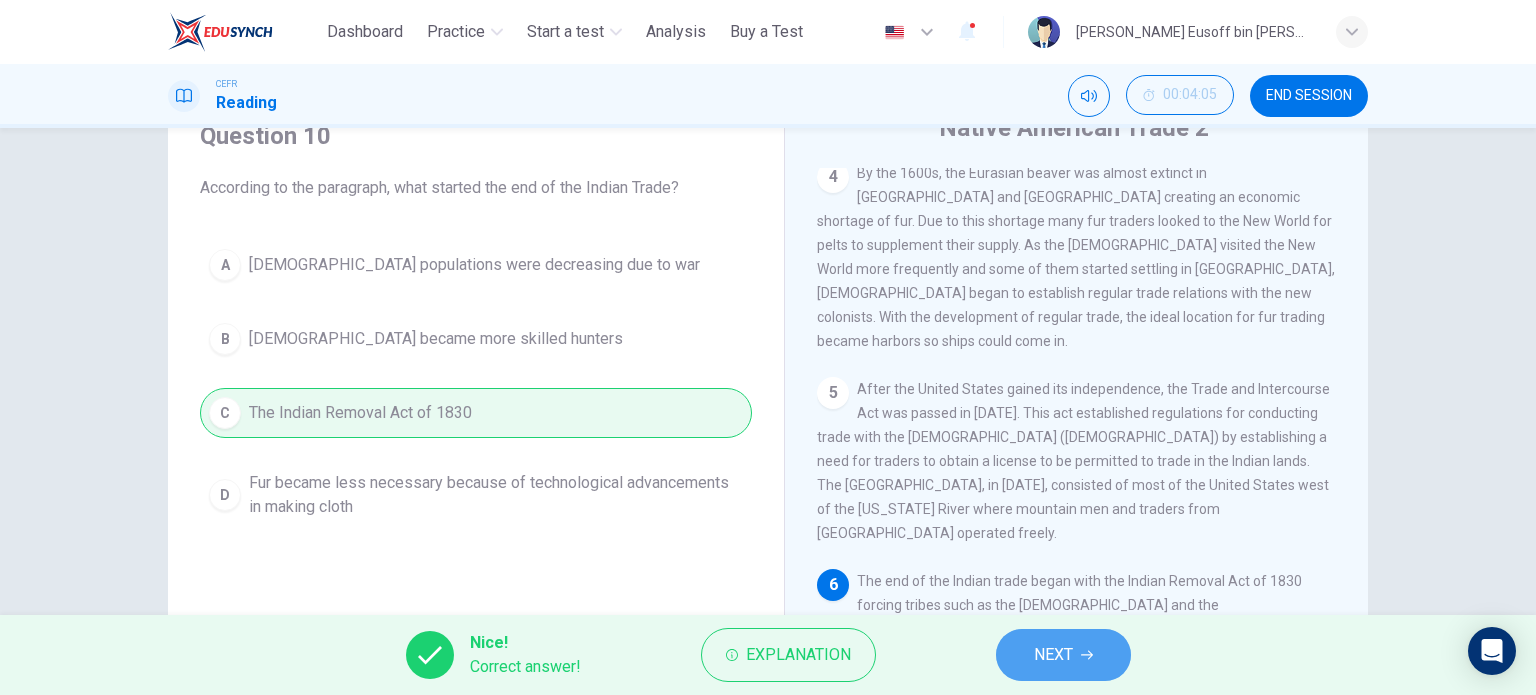 click on "NEXT" at bounding box center (1063, 655) 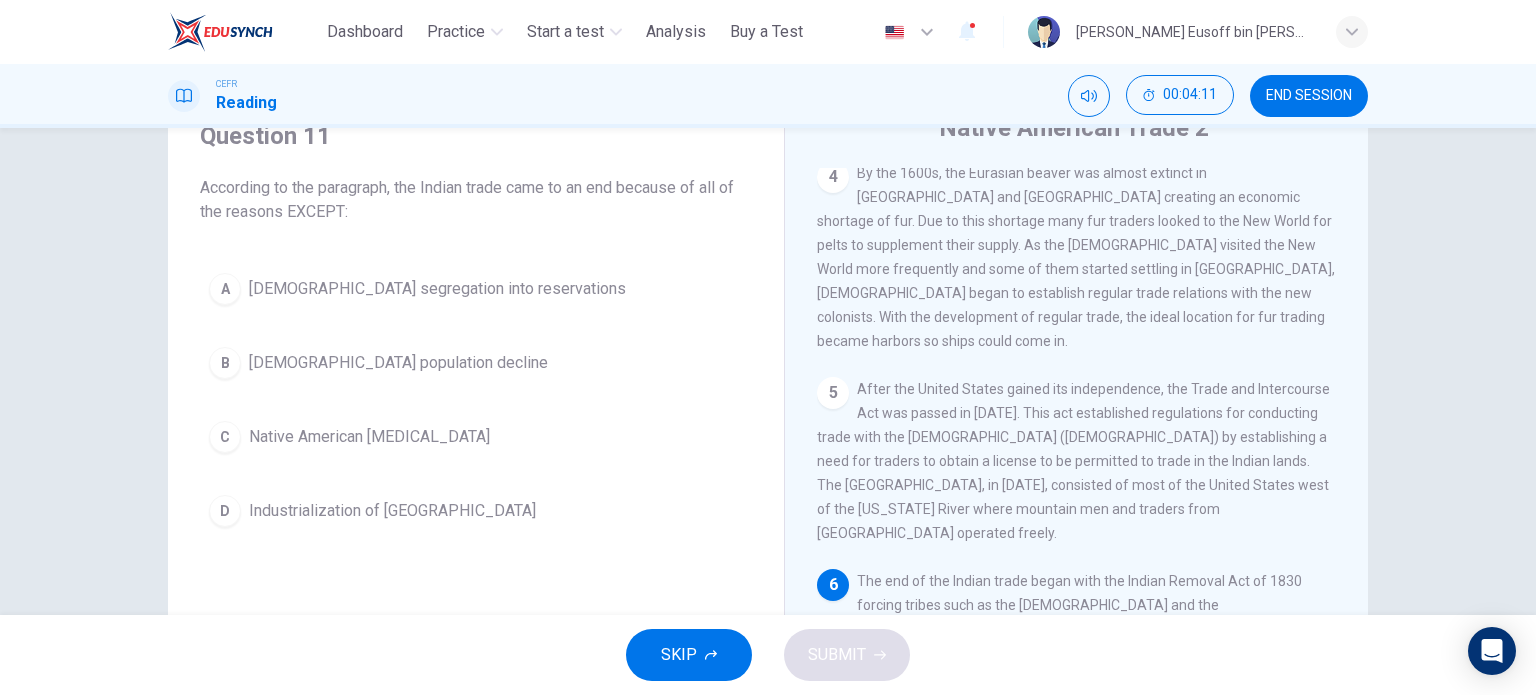 click on "C Native American hostility" at bounding box center [476, 437] 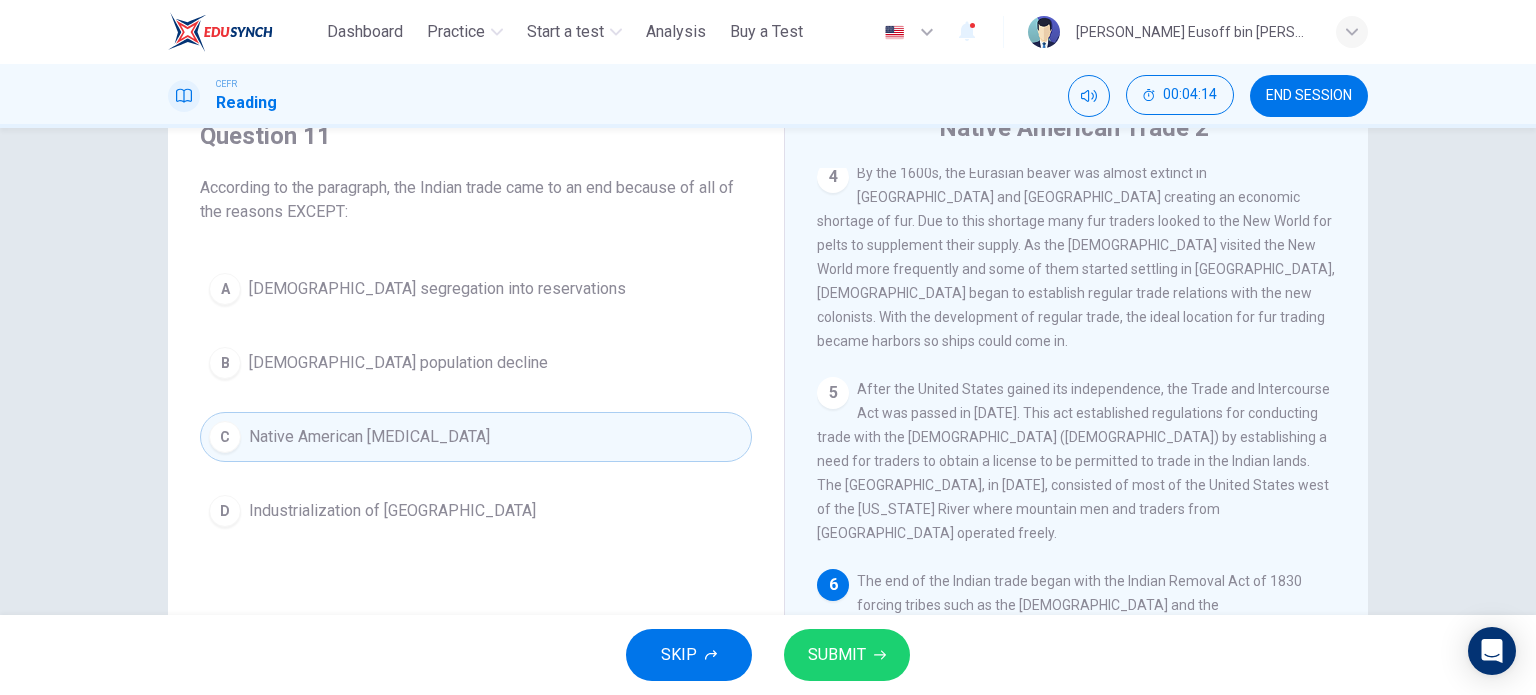 click on "SUBMIT" at bounding box center (847, 655) 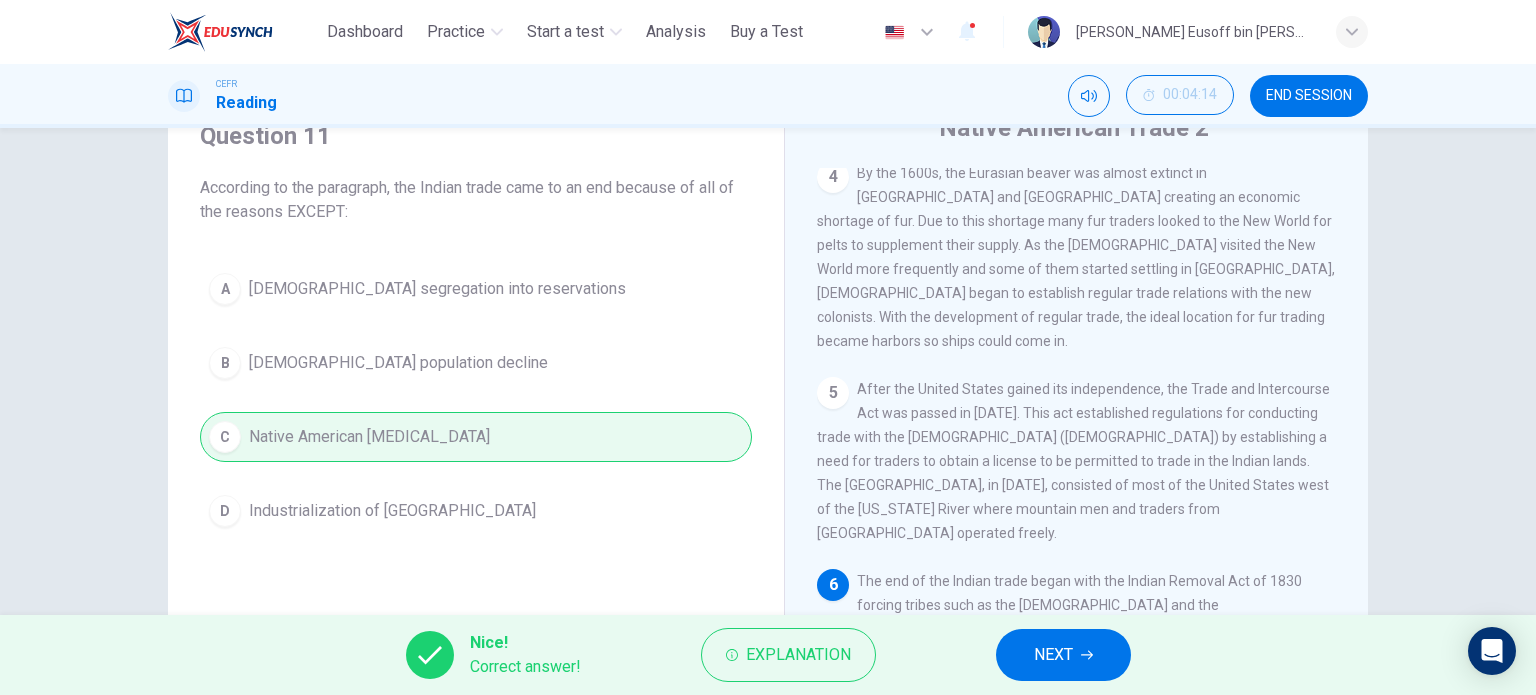 click on "NEXT" at bounding box center [1053, 655] 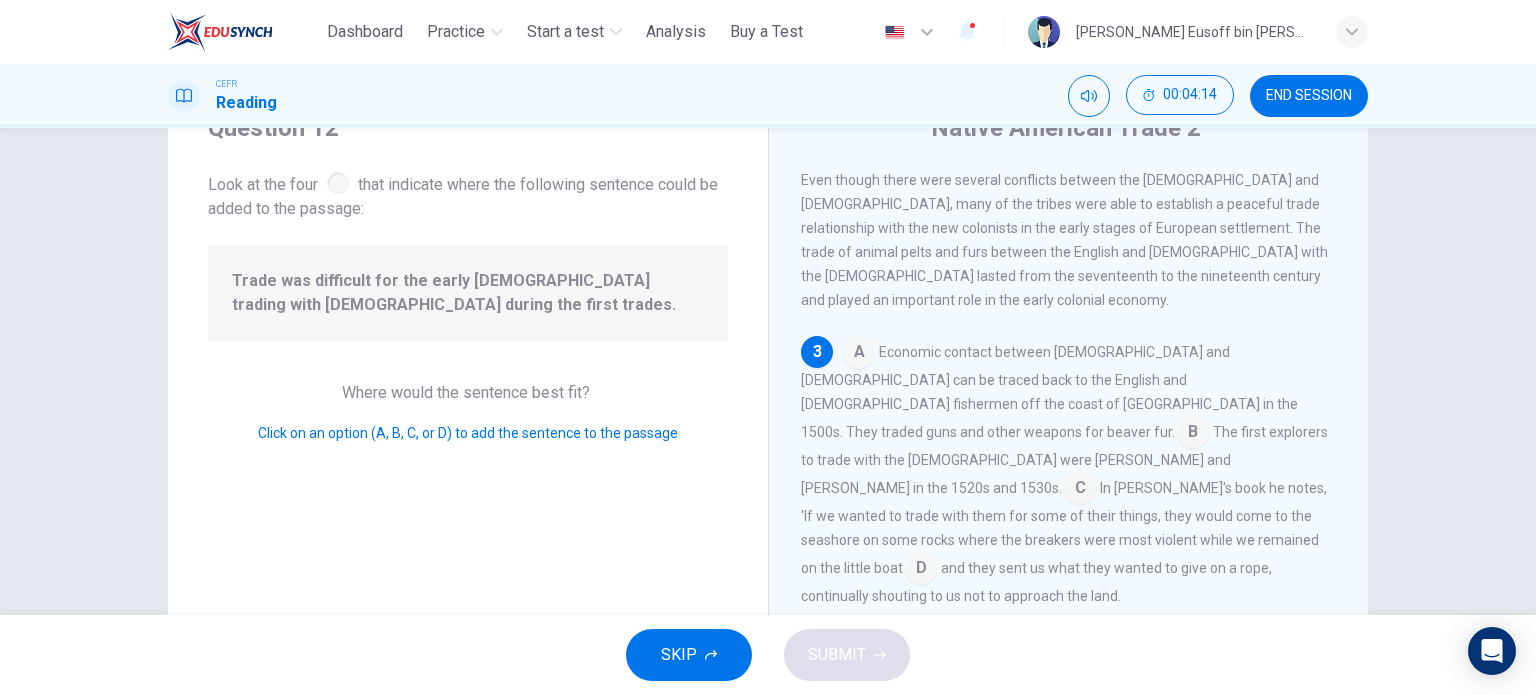 scroll, scrollTop: 292, scrollLeft: 0, axis: vertical 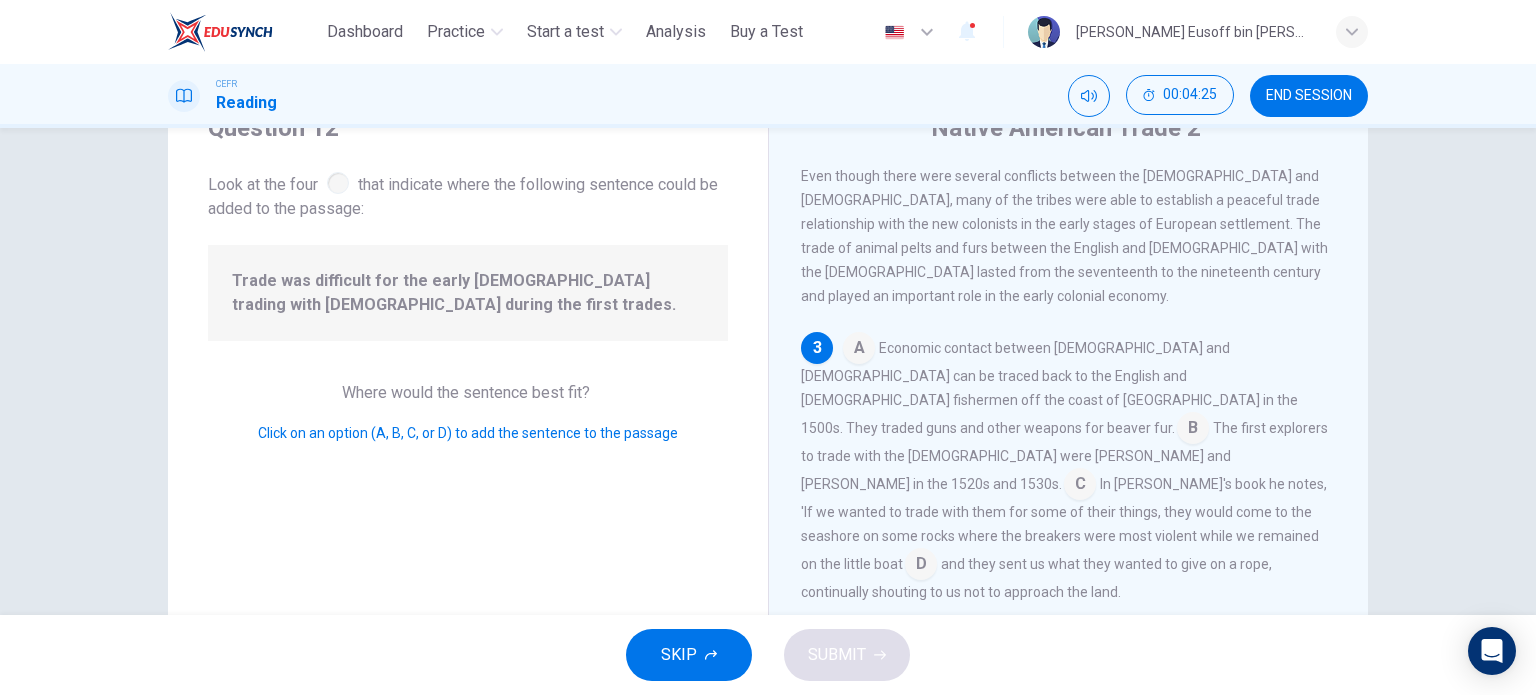 click at bounding box center [859, 350] 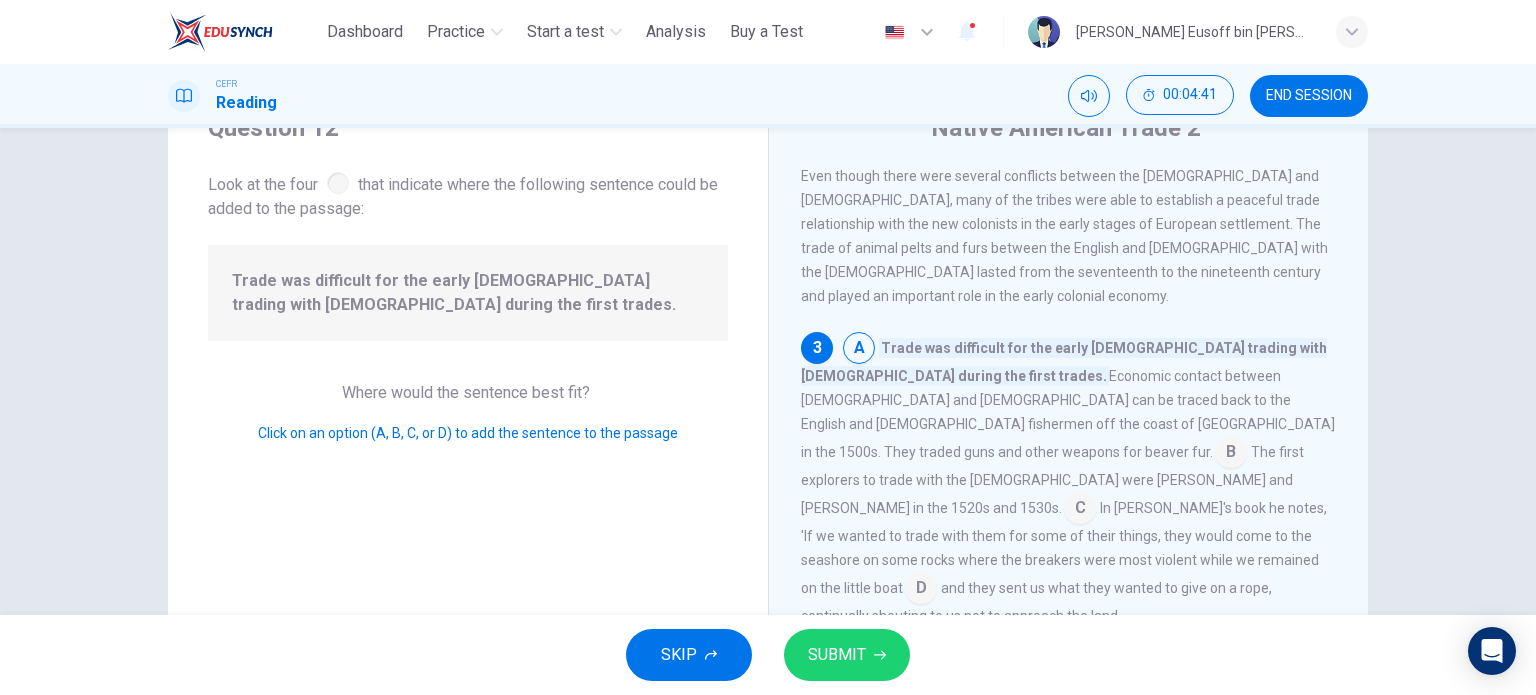 click on "SUBMIT" at bounding box center [847, 655] 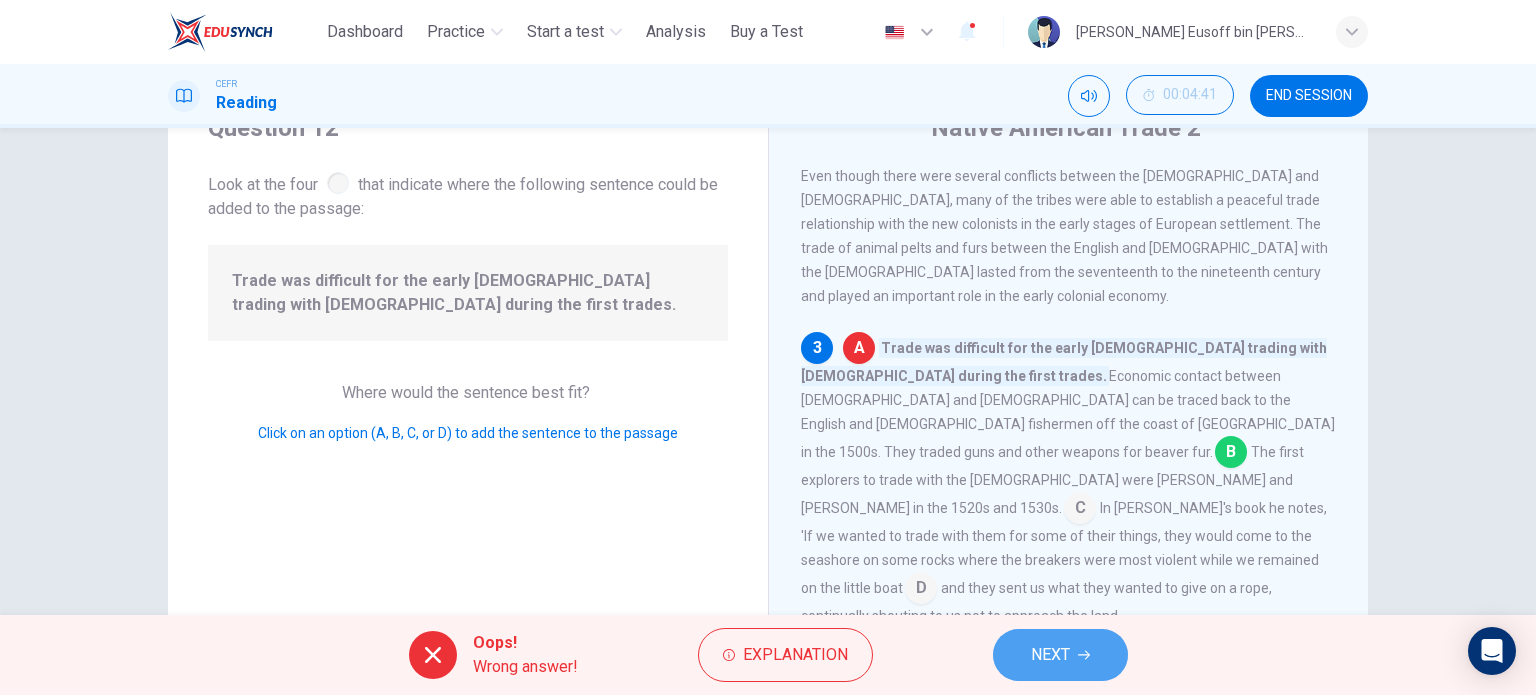 click on "NEXT" at bounding box center (1050, 655) 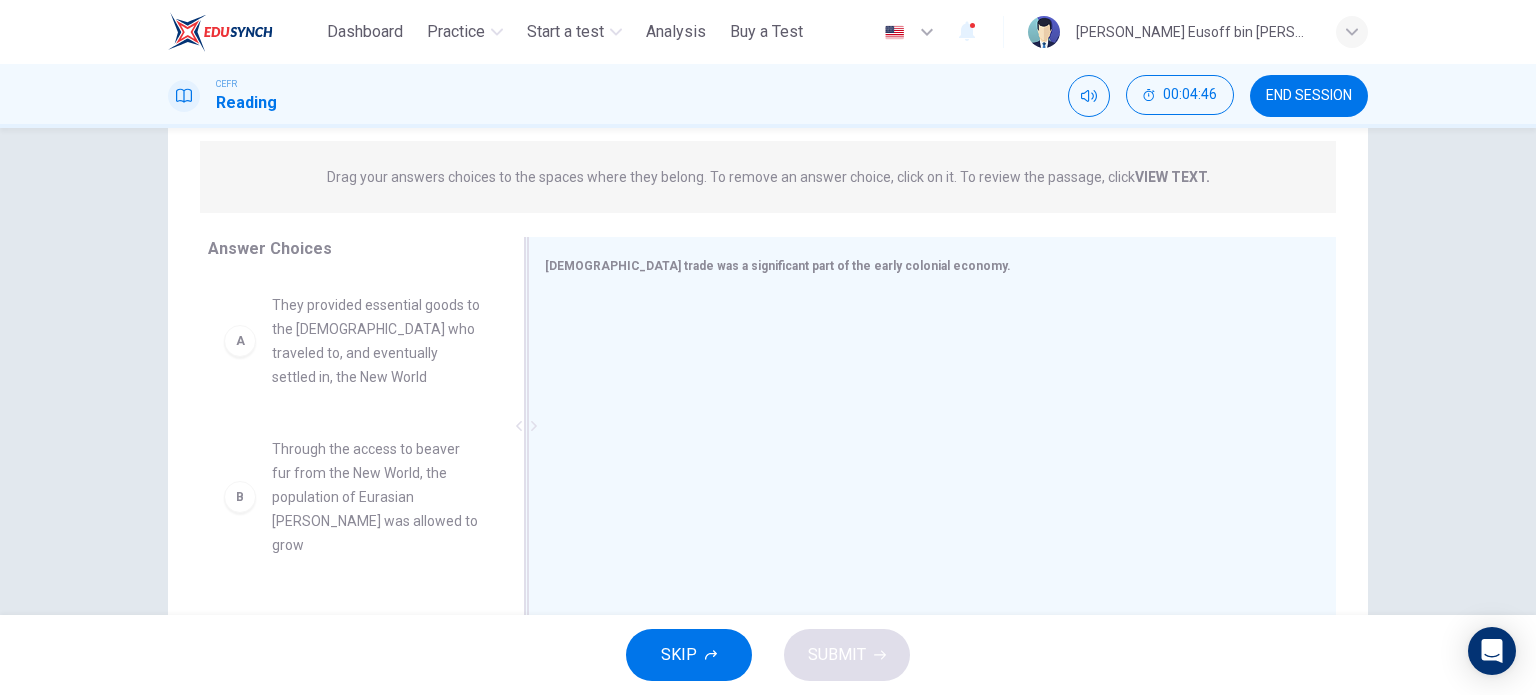 scroll, scrollTop: 288, scrollLeft: 0, axis: vertical 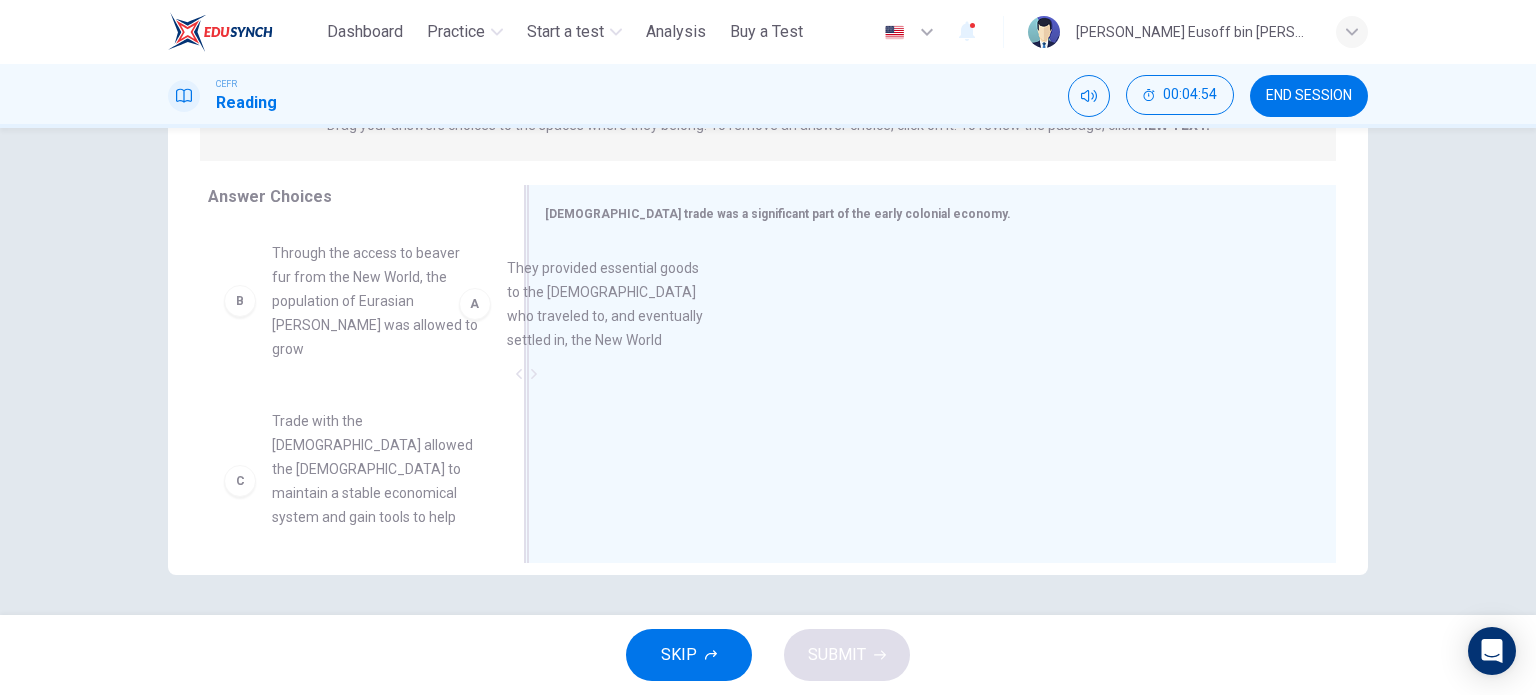 drag, startPoint x: 405, startPoint y: 292, endPoint x: 703, endPoint y: 308, distance: 298.42923 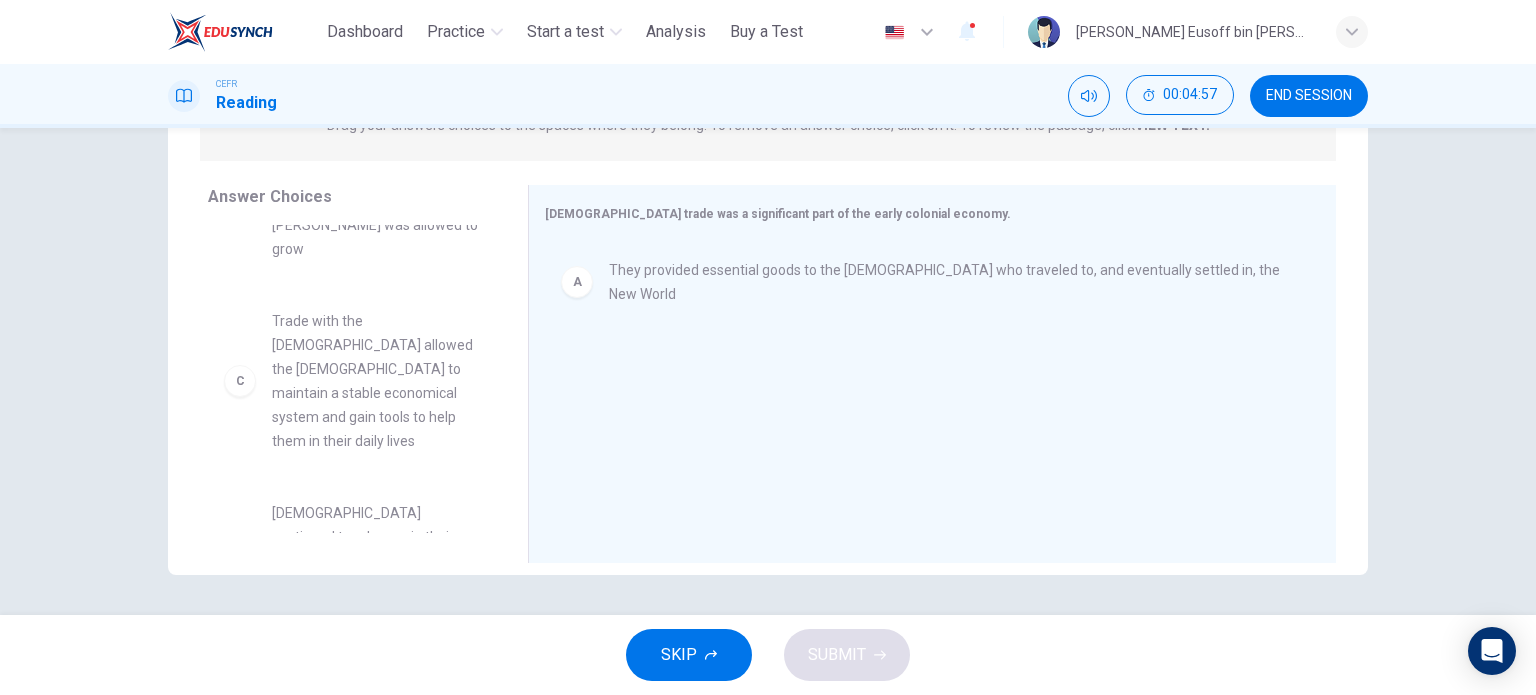 scroll, scrollTop: 100, scrollLeft: 0, axis: vertical 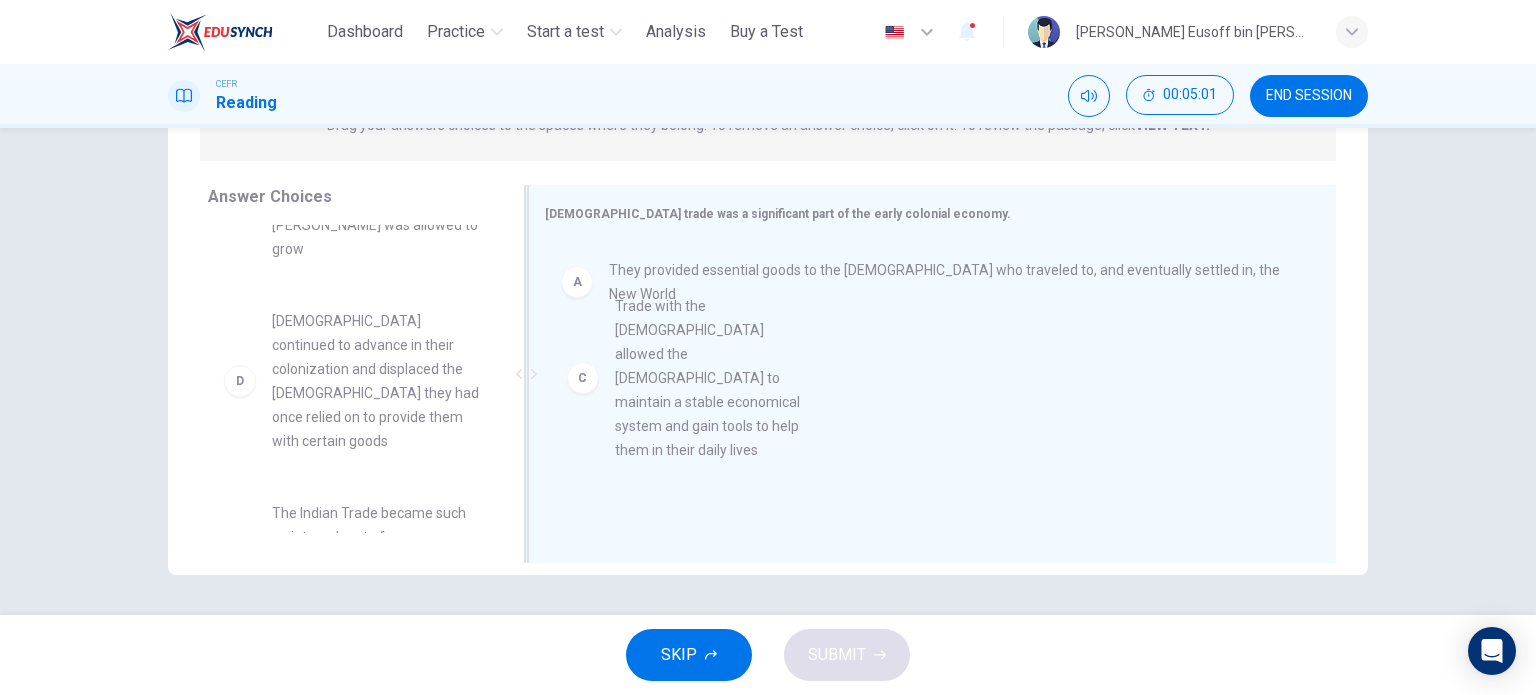 drag, startPoint x: 371, startPoint y: 370, endPoint x: 716, endPoint y: 377, distance: 345.071 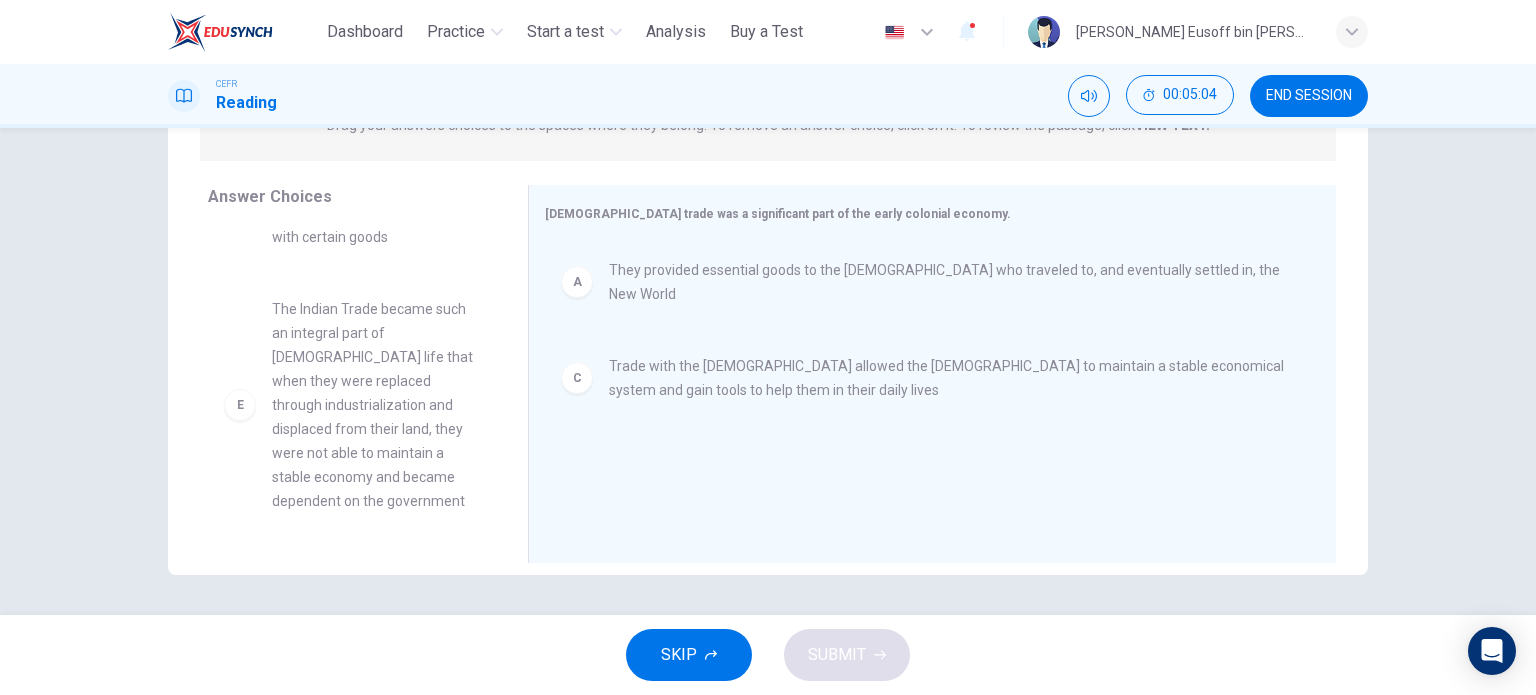 scroll, scrollTop: 300, scrollLeft: 0, axis: vertical 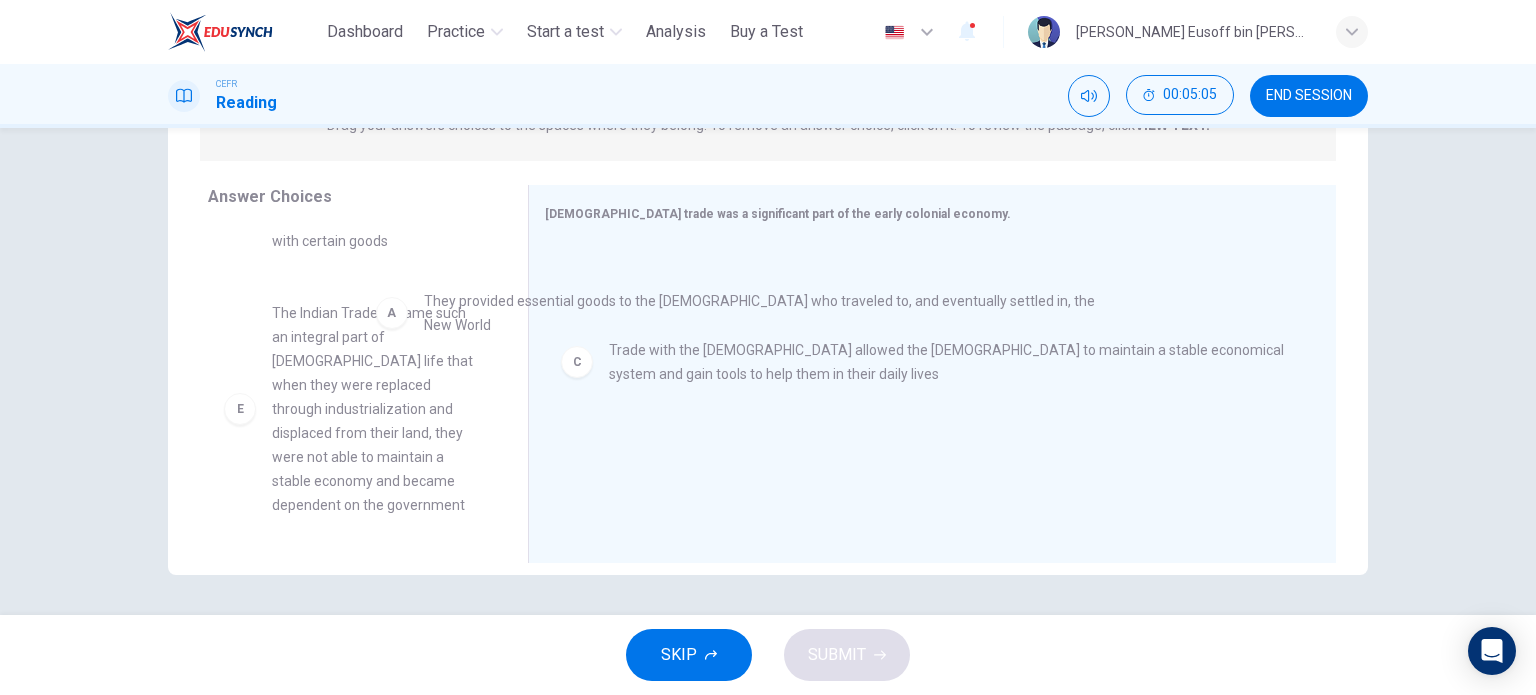 drag, startPoint x: 628, startPoint y: 274, endPoint x: 384, endPoint y: 300, distance: 245.38133 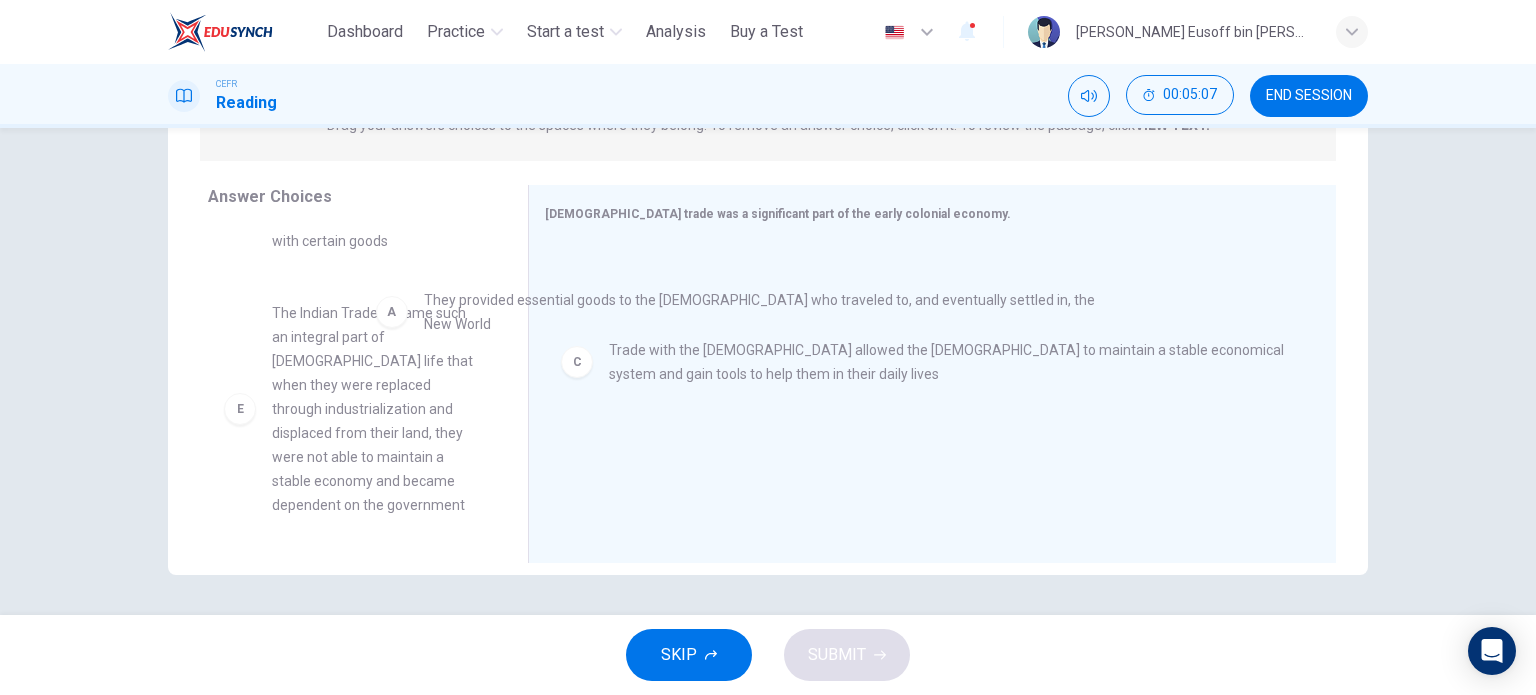 drag, startPoint x: 568, startPoint y: 283, endPoint x: 360, endPoint y: 318, distance: 210.92416 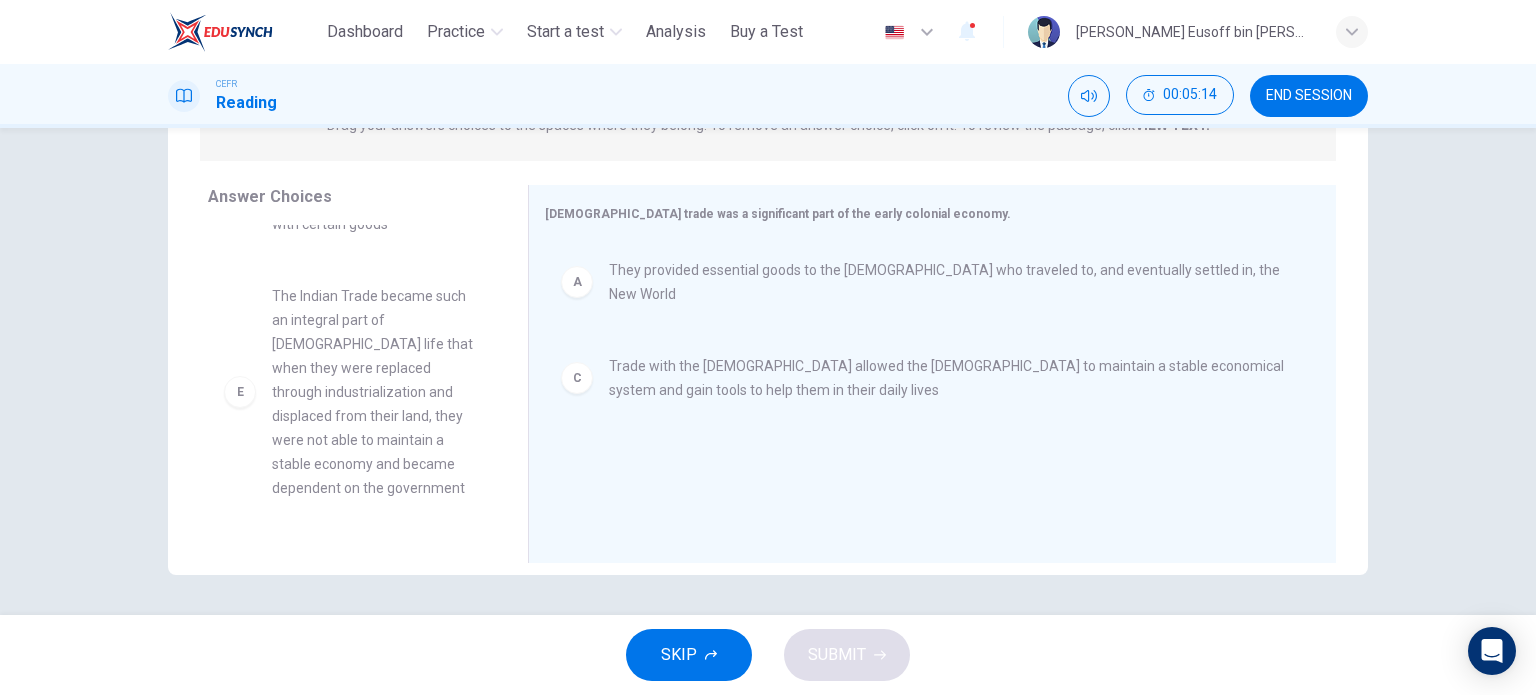 scroll, scrollTop: 320, scrollLeft: 0, axis: vertical 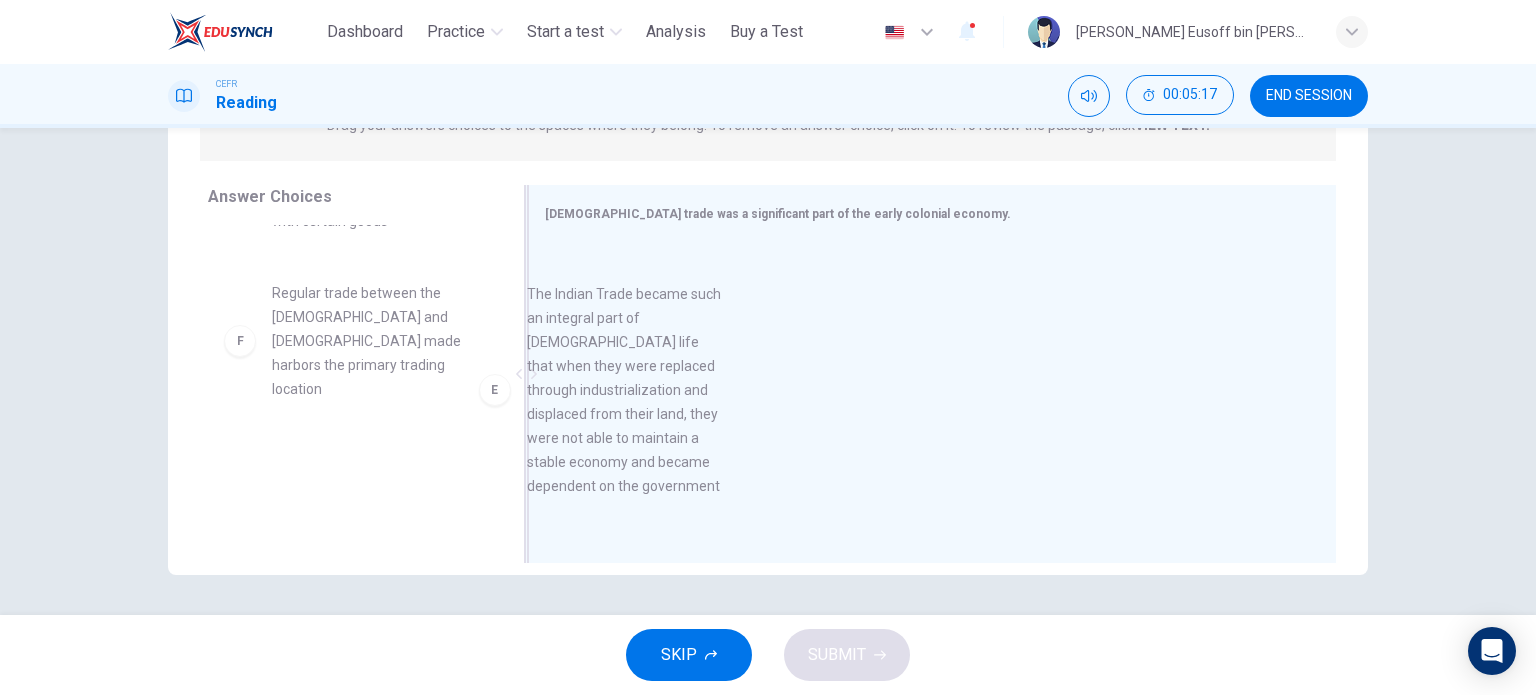 drag, startPoint x: 359, startPoint y: 404, endPoint x: 627, endPoint y: 429, distance: 269.1635 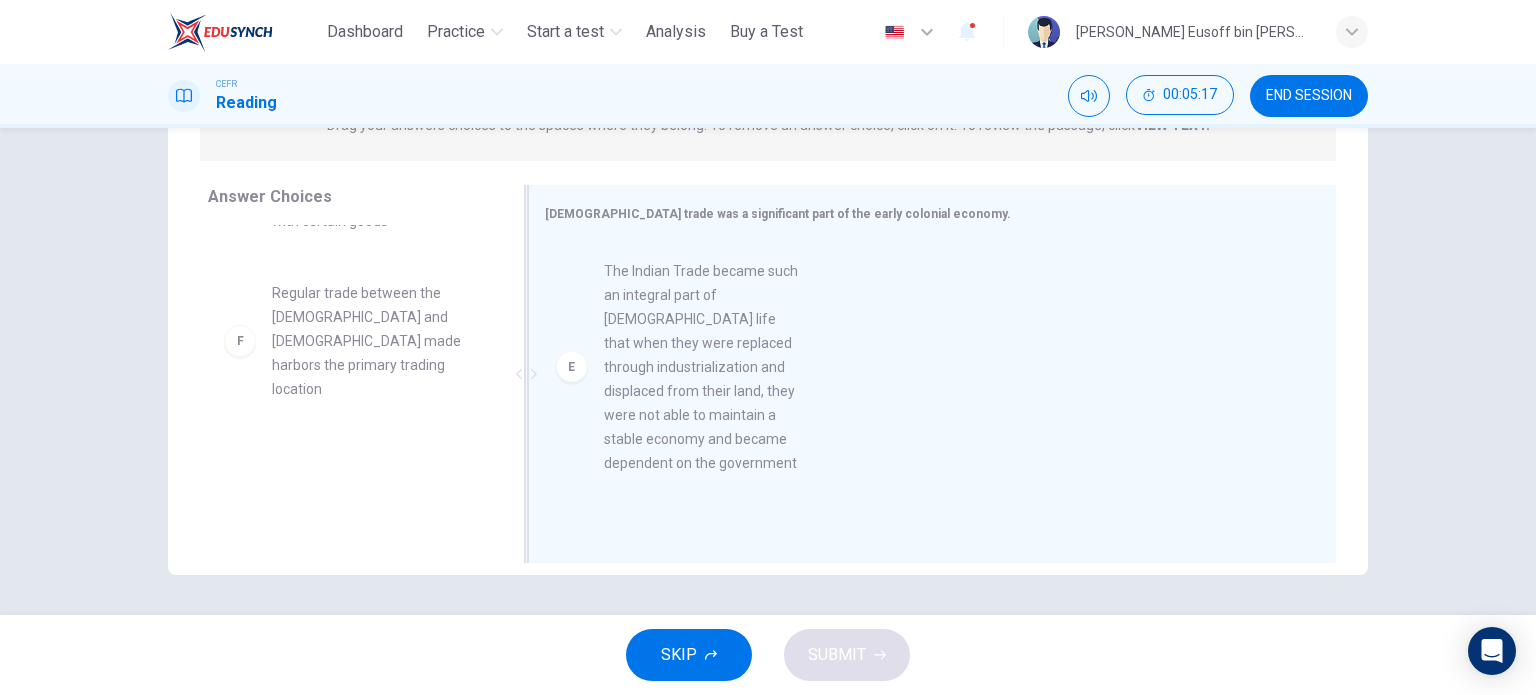 click on "A They provided essential goods to the Europeans who traveled to, and eventually settled in, the New World C Trade with the Europeans allowed the Native Americans to maintain a stable economical system and gain tools to help them in their daily lives" at bounding box center [924, 376] 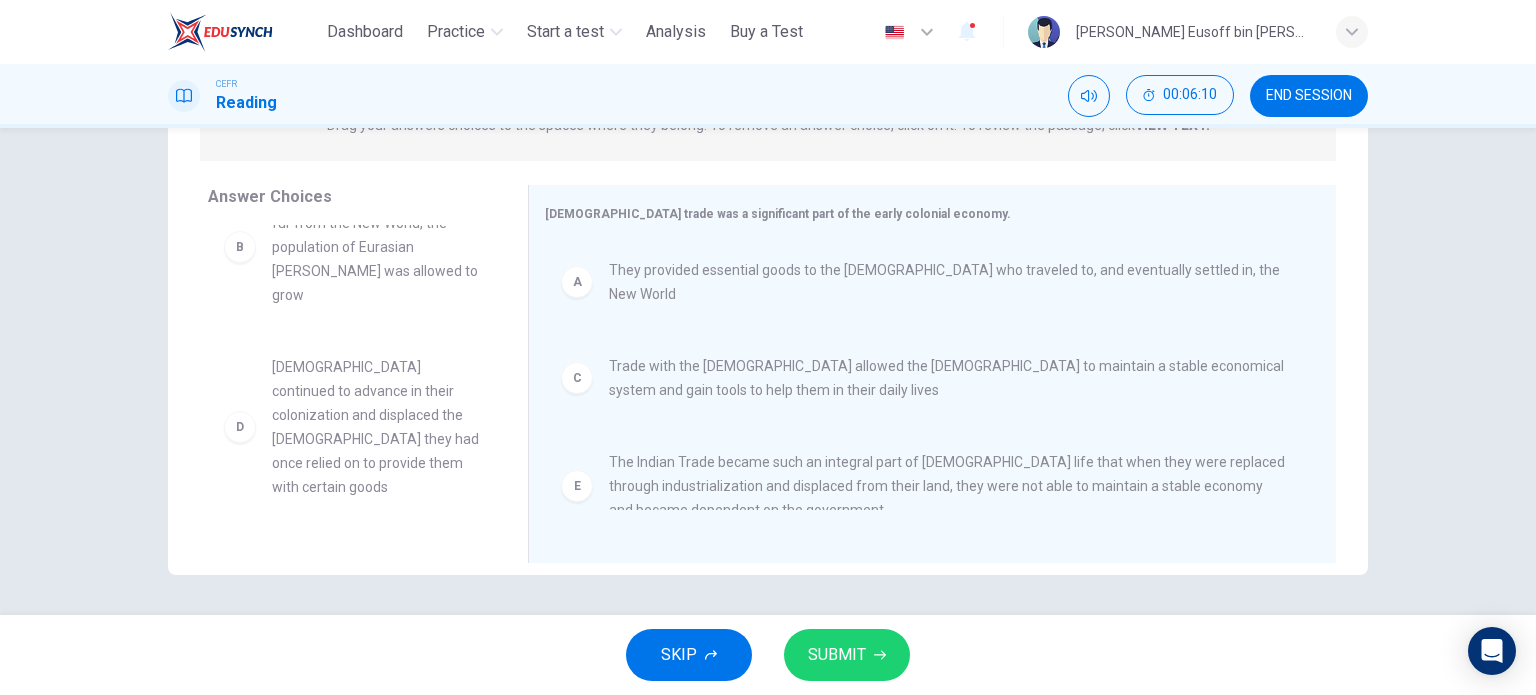 scroll, scrollTop: 0, scrollLeft: 0, axis: both 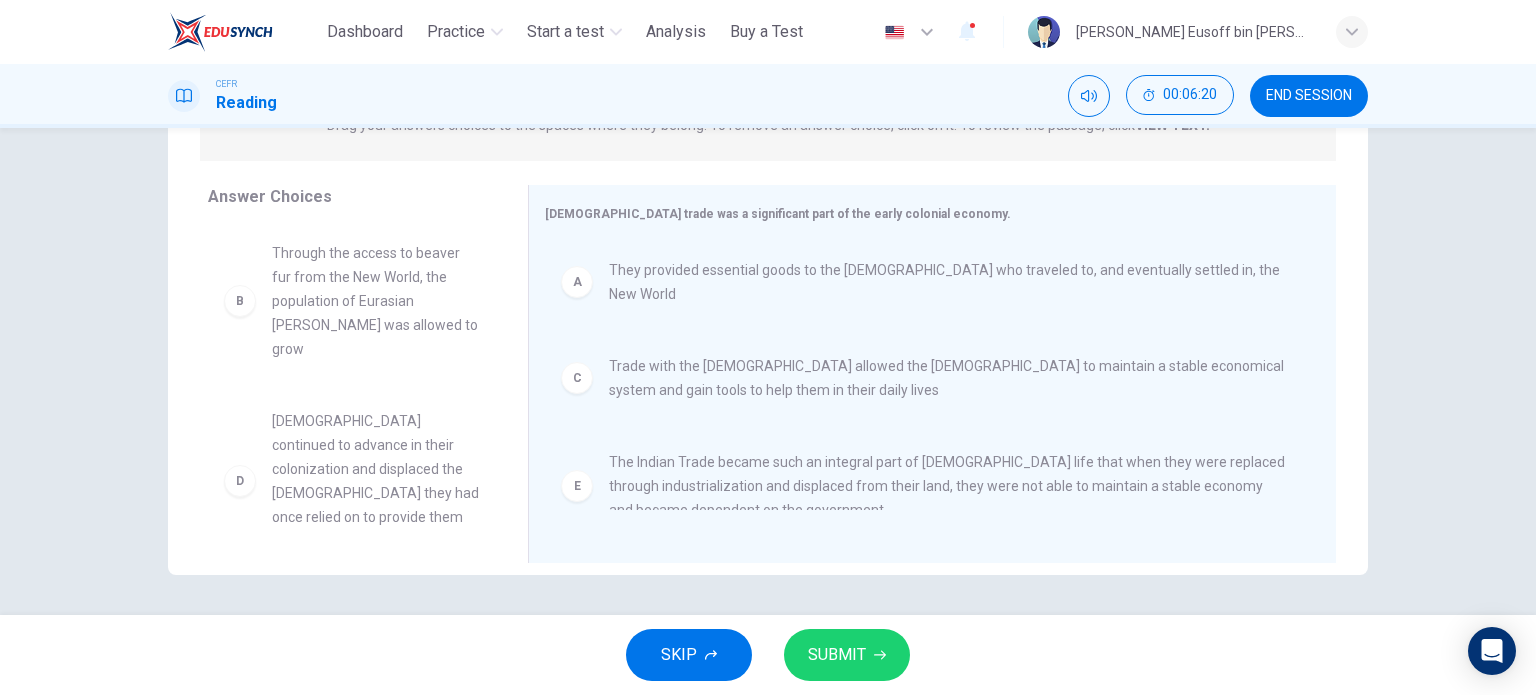 click on "SUBMIT" at bounding box center [837, 655] 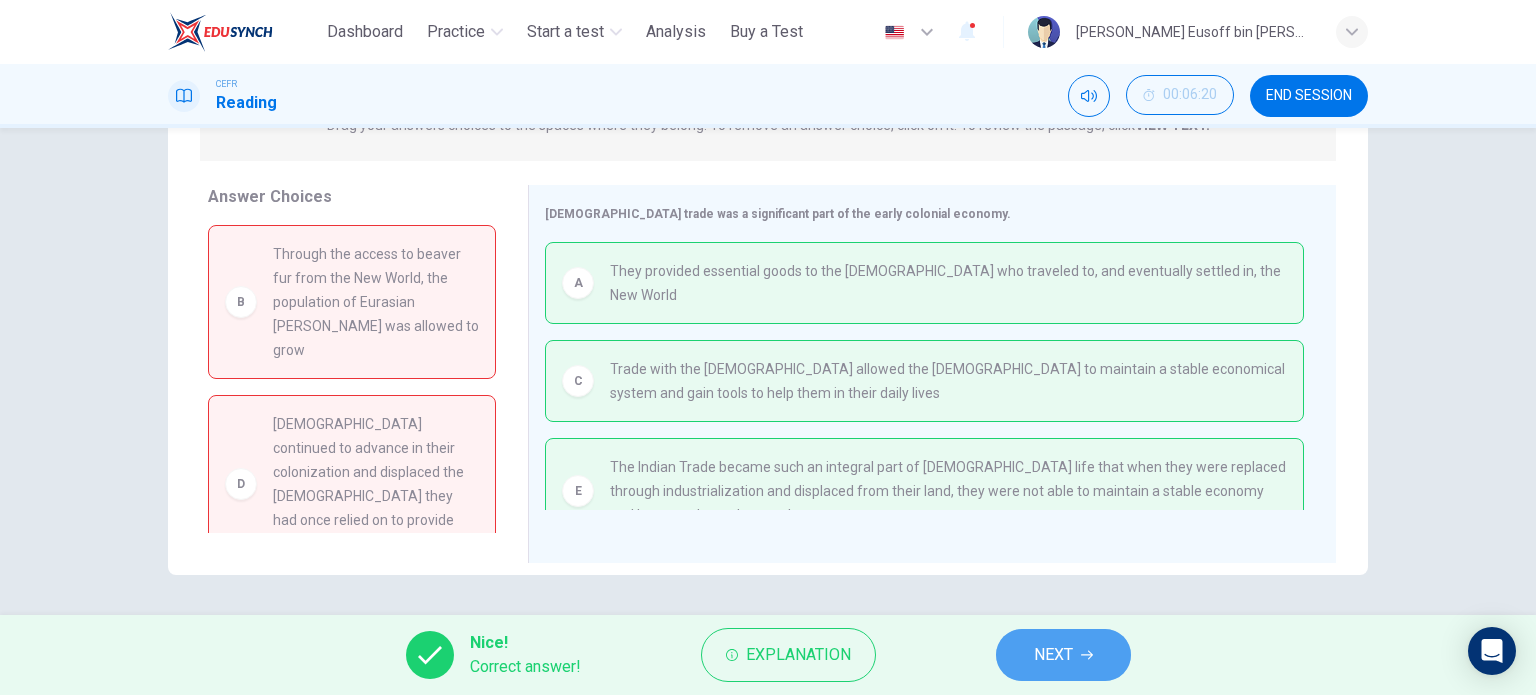 click on "NEXT" at bounding box center [1053, 655] 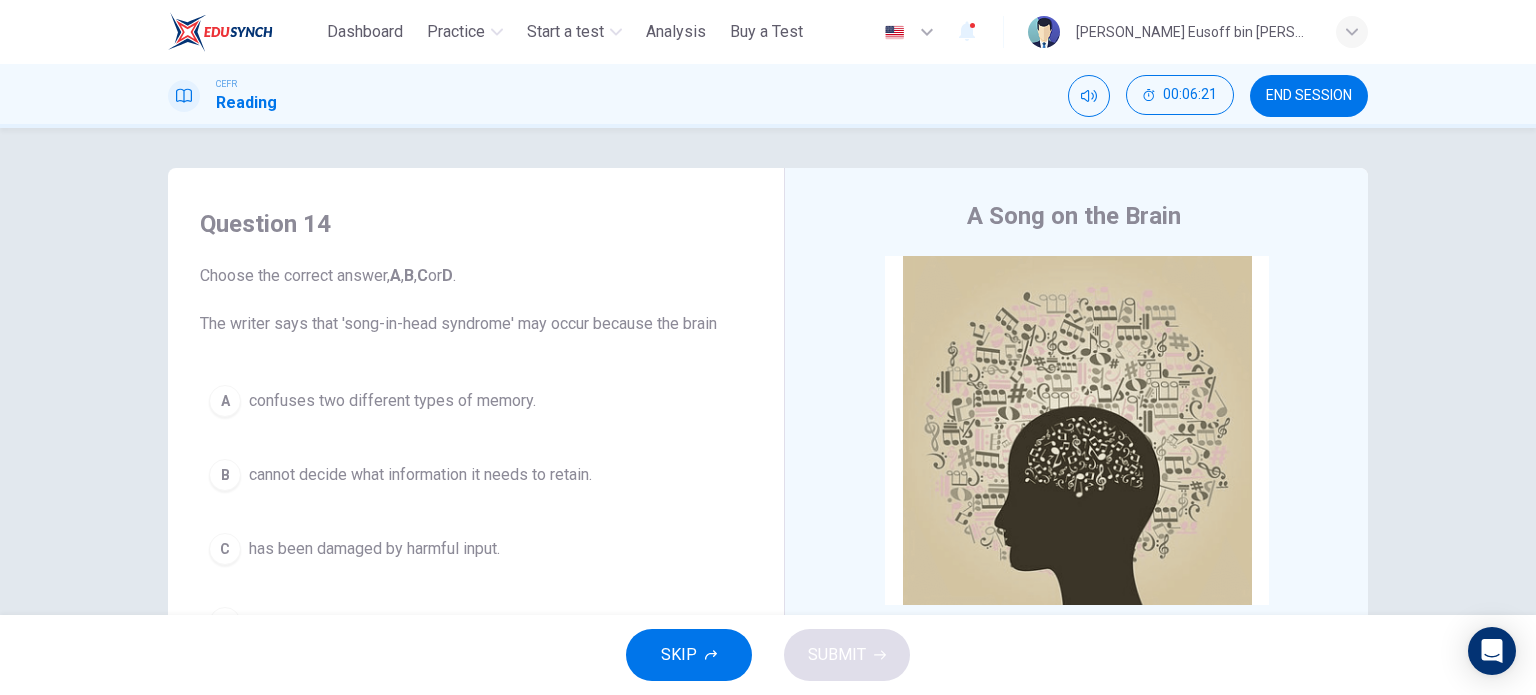click on "END SESSION" at bounding box center [1309, 96] 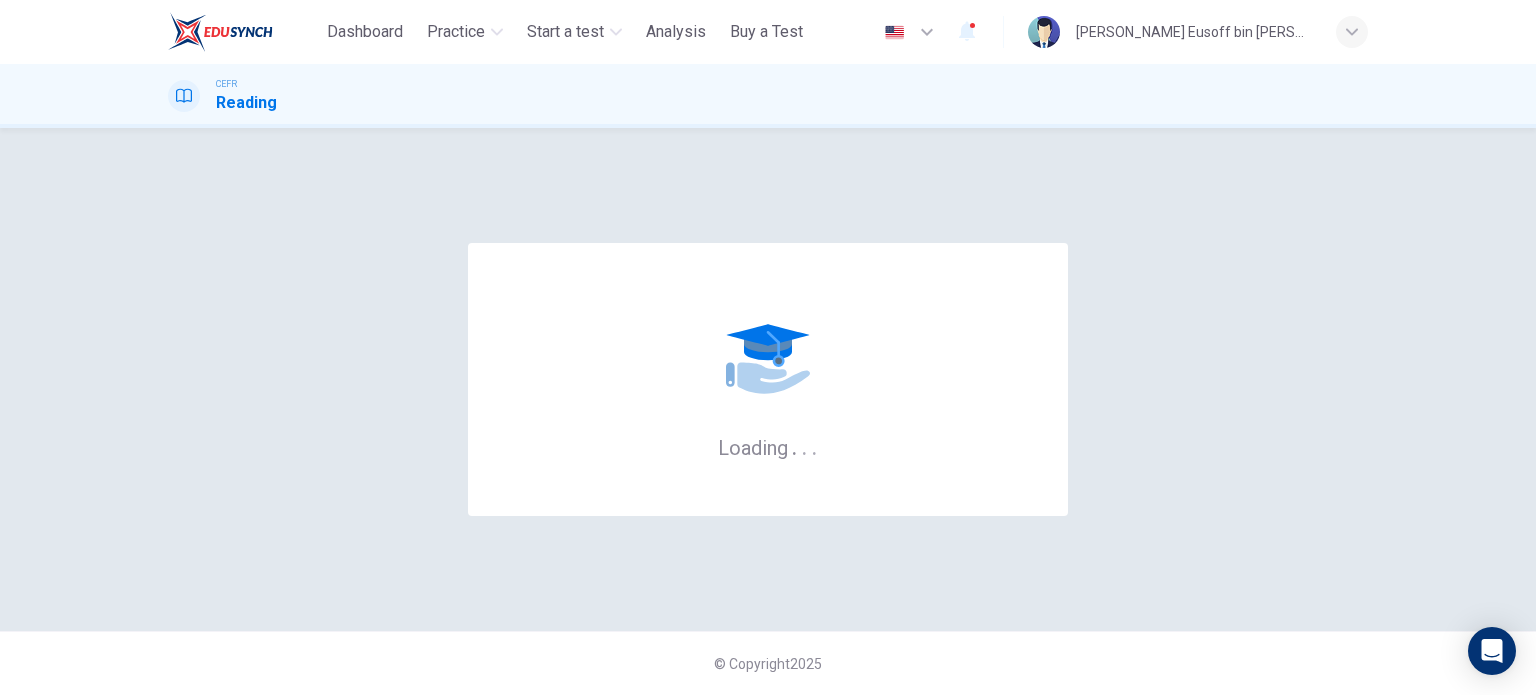 scroll, scrollTop: 0, scrollLeft: 0, axis: both 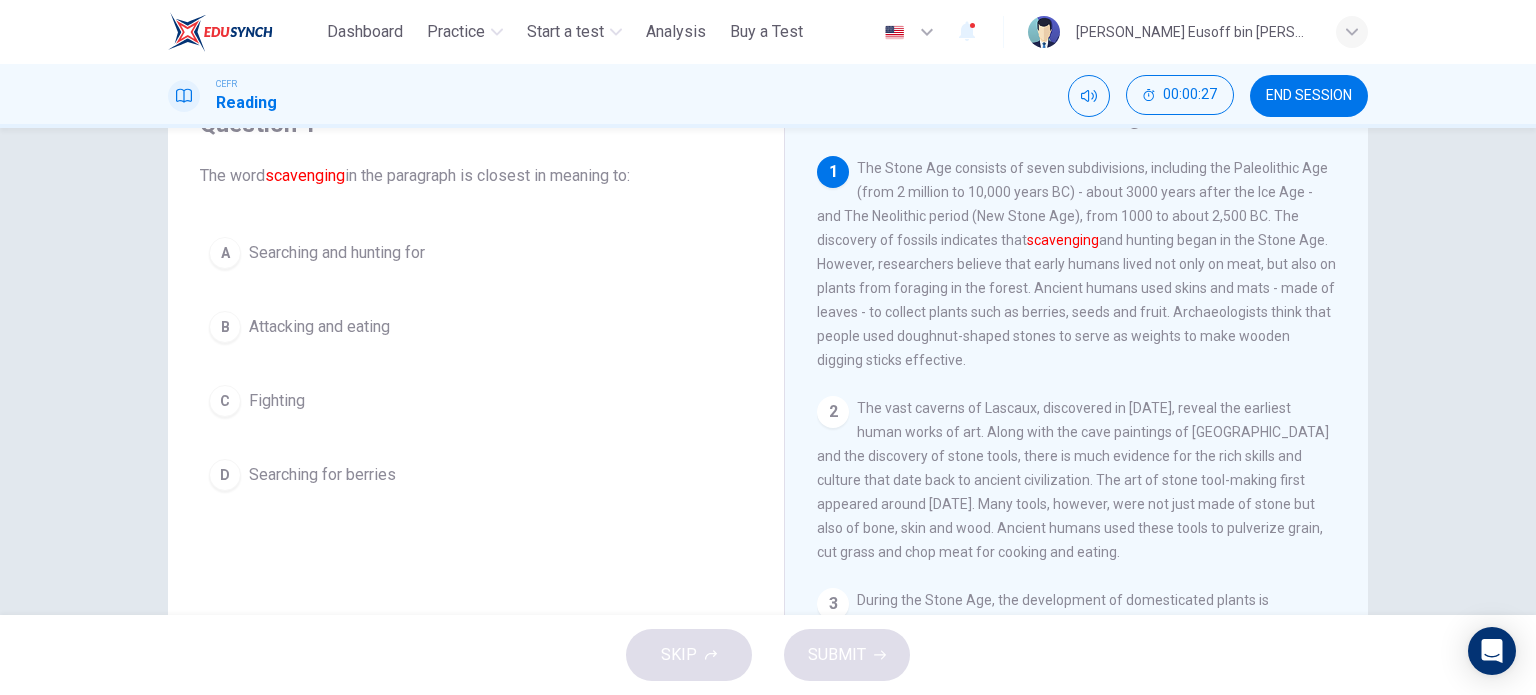click on "Searching for berries" at bounding box center [322, 475] 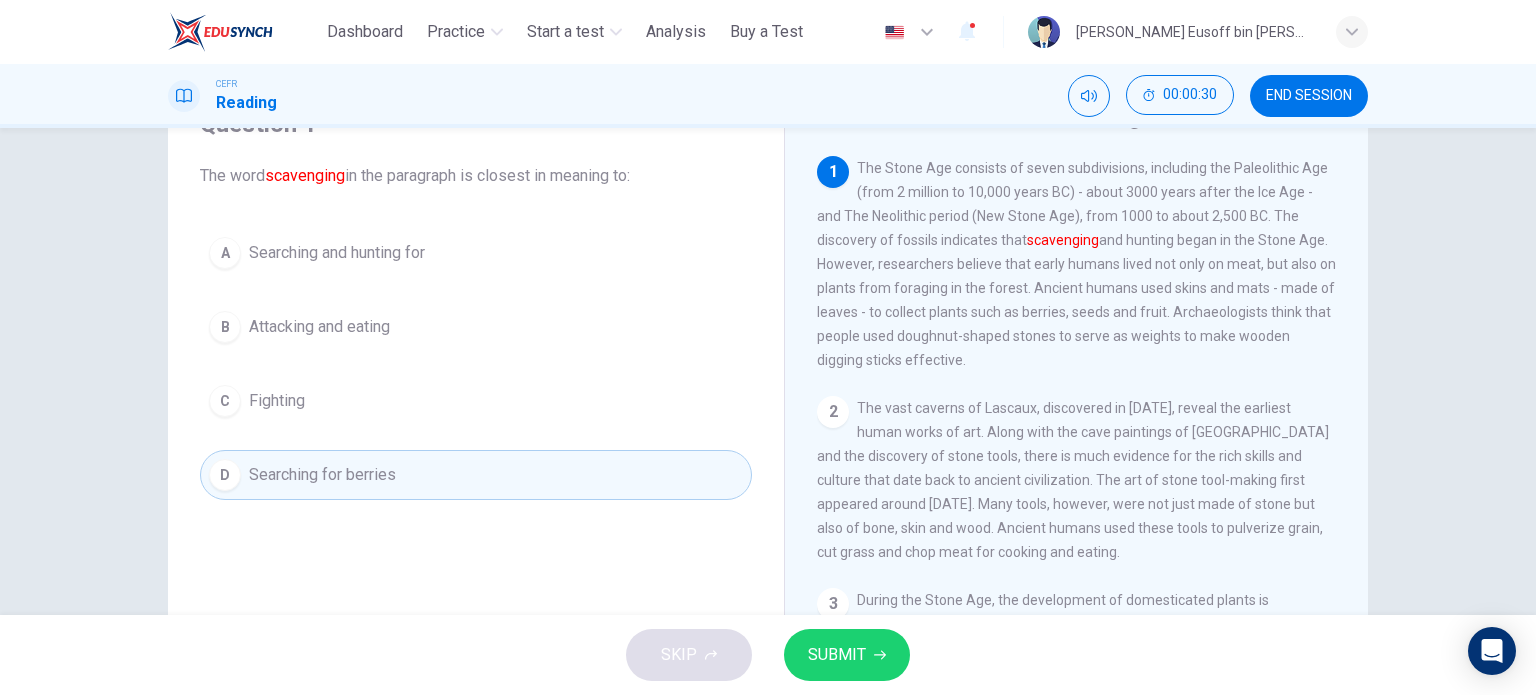 click on "SKIP SUBMIT" at bounding box center [768, 655] 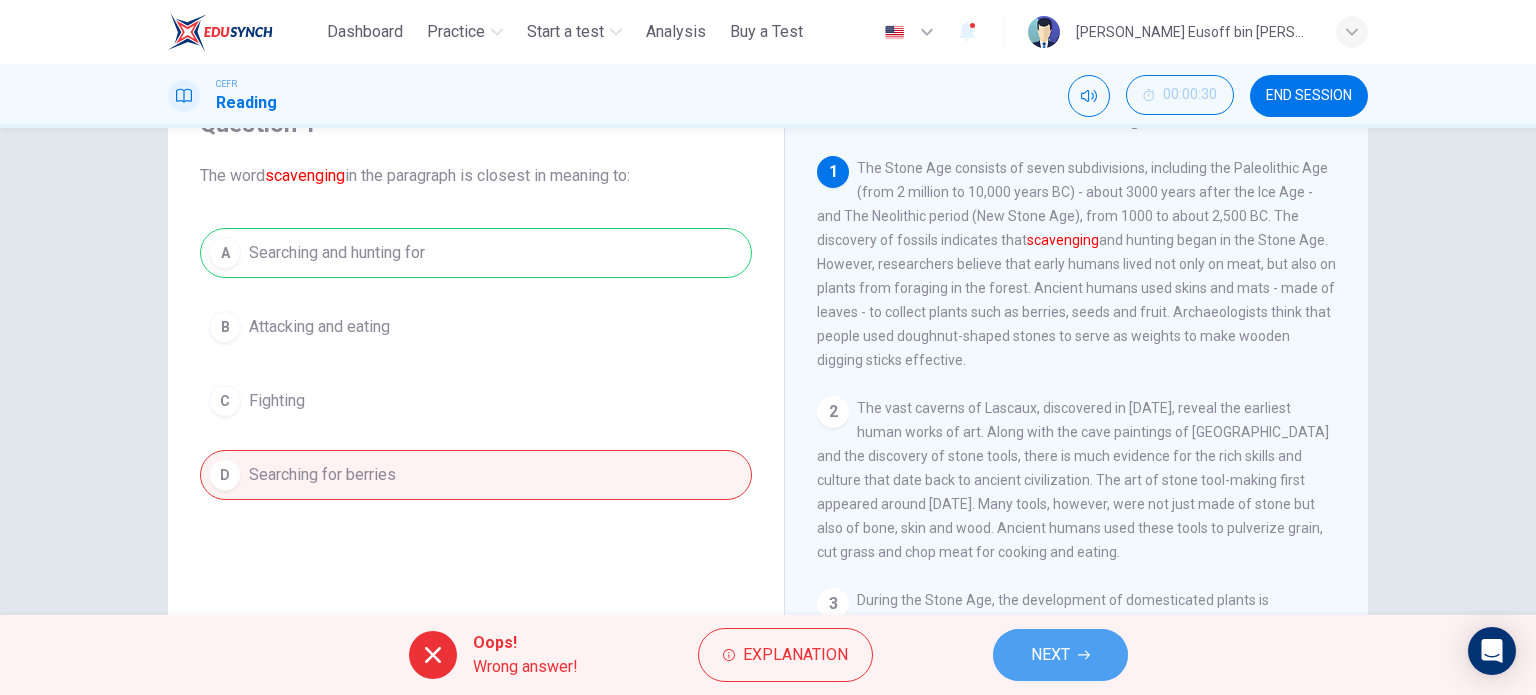 click on "NEXT" at bounding box center [1060, 655] 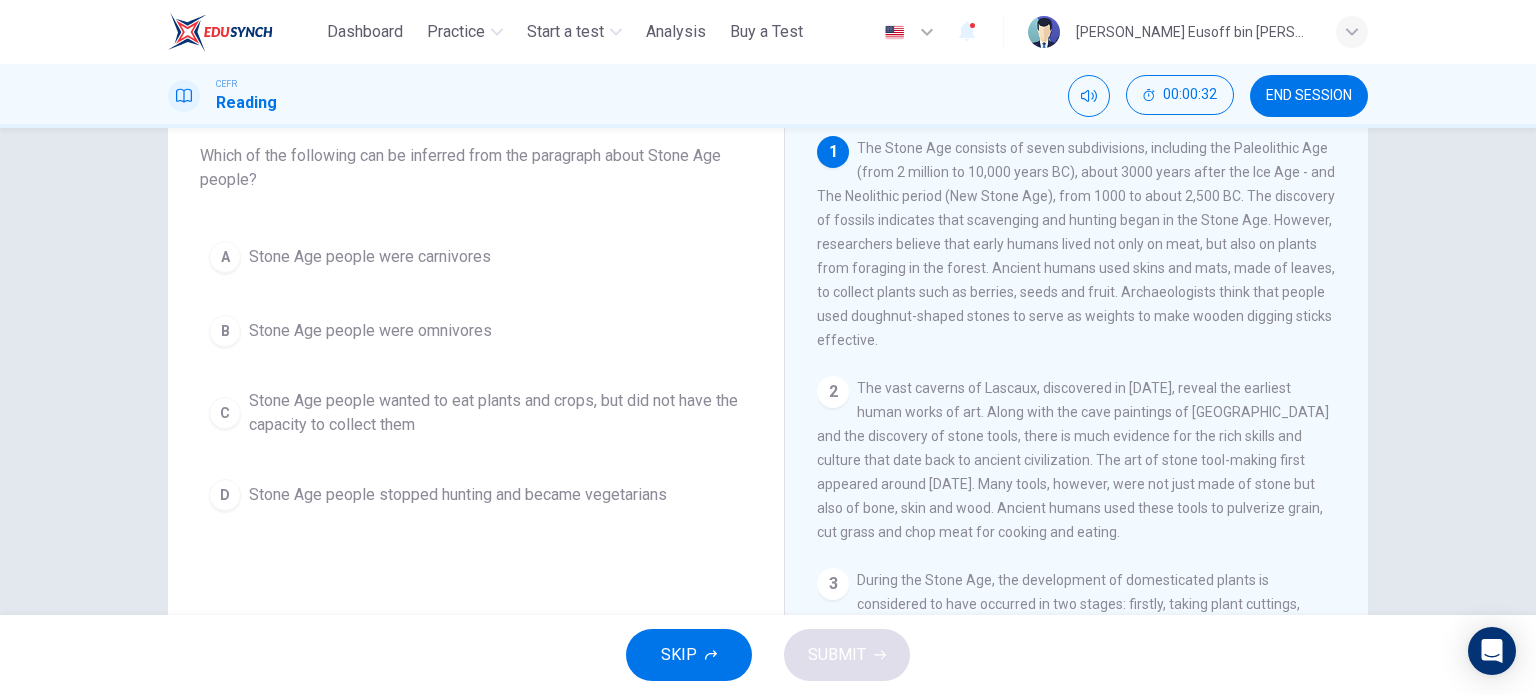 scroll, scrollTop: 88, scrollLeft: 0, axis: vertical 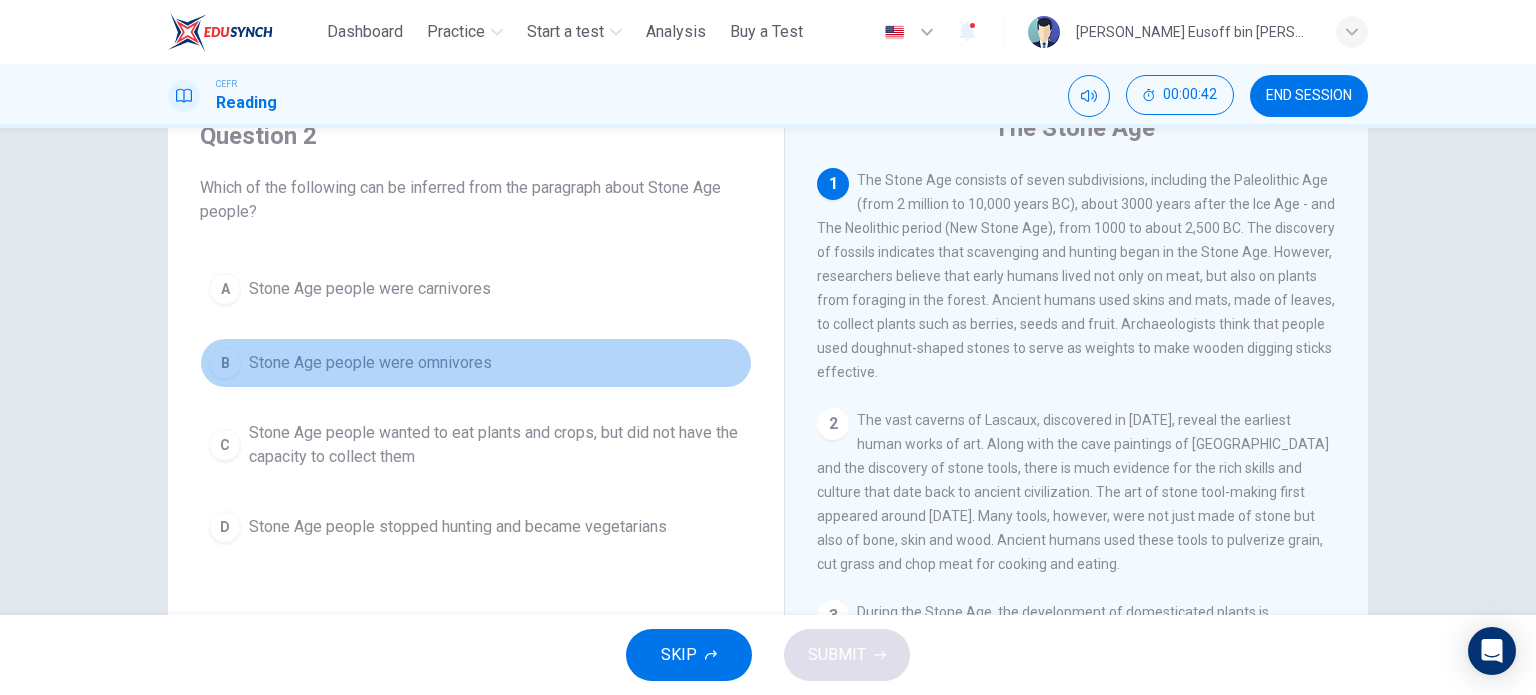 click on "B Stone Age people were omnivores" at bounding box center (476, 363) 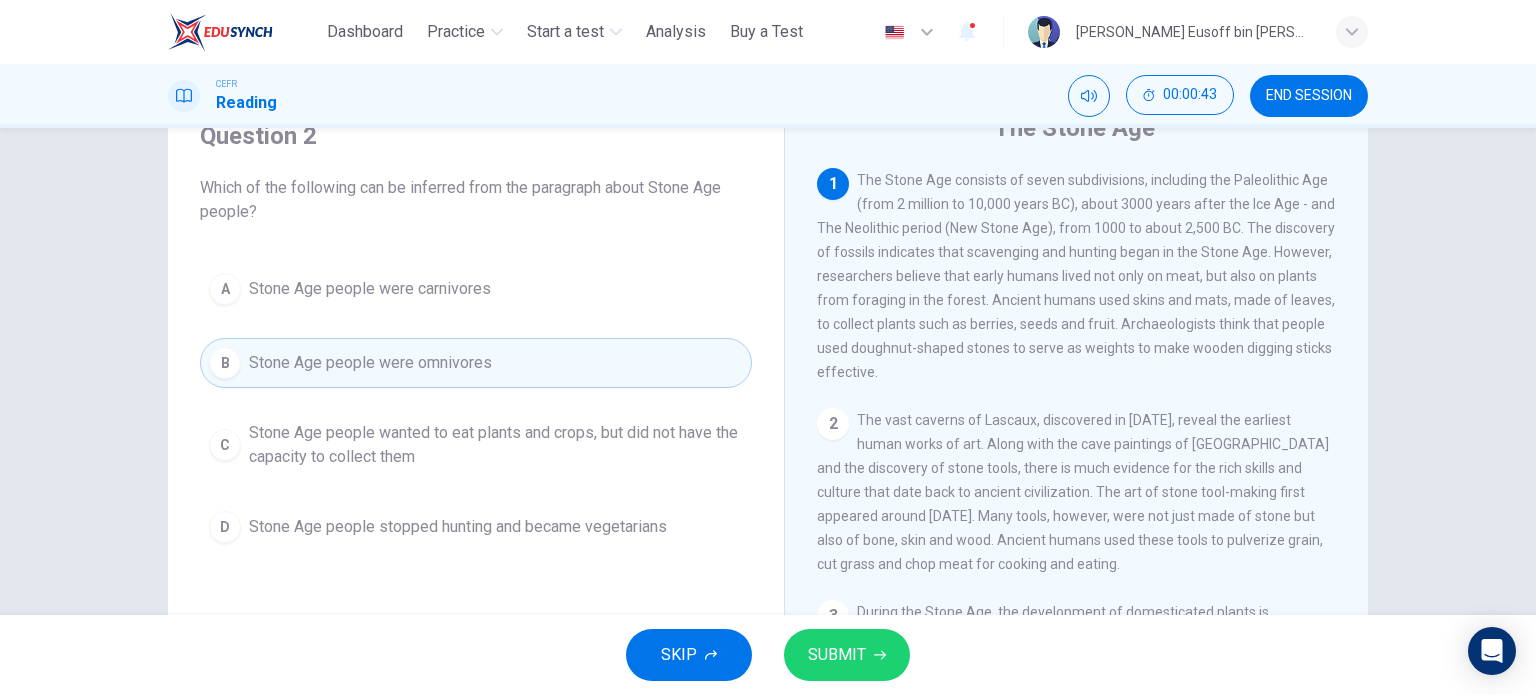 click on "SUBMIT" at bounding box center [837, 655] 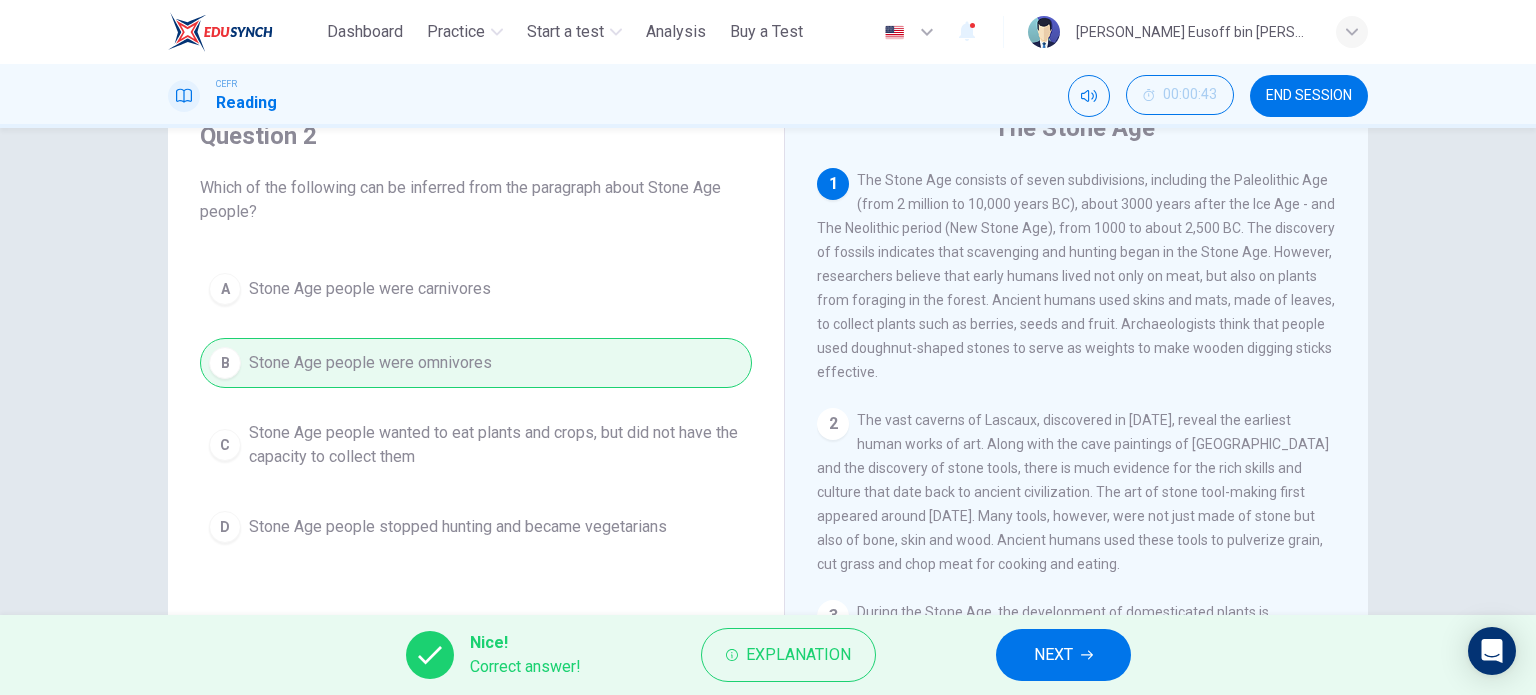 click on "NEXT" at bounding box center [1063, 655] 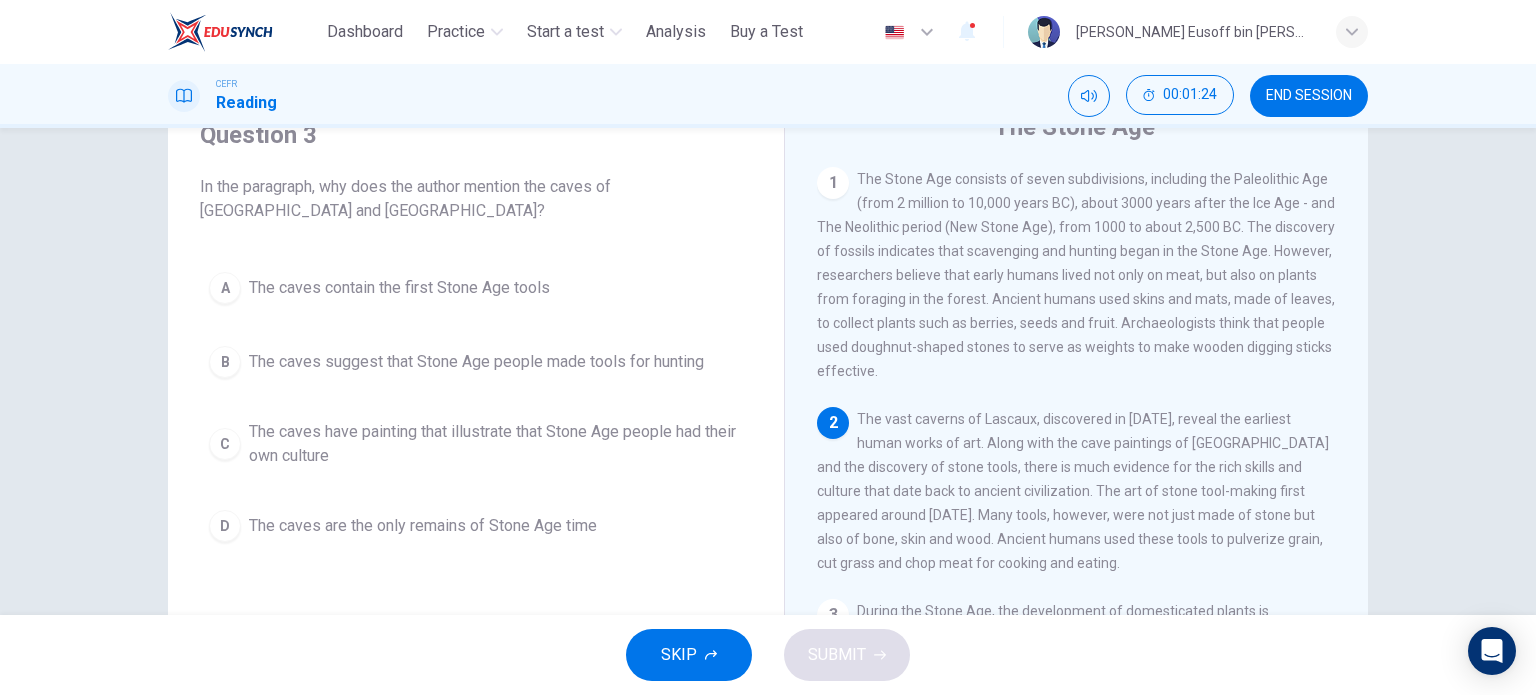 scroll, scrollTop: 88, scrollLeft: 0, axis: vertical 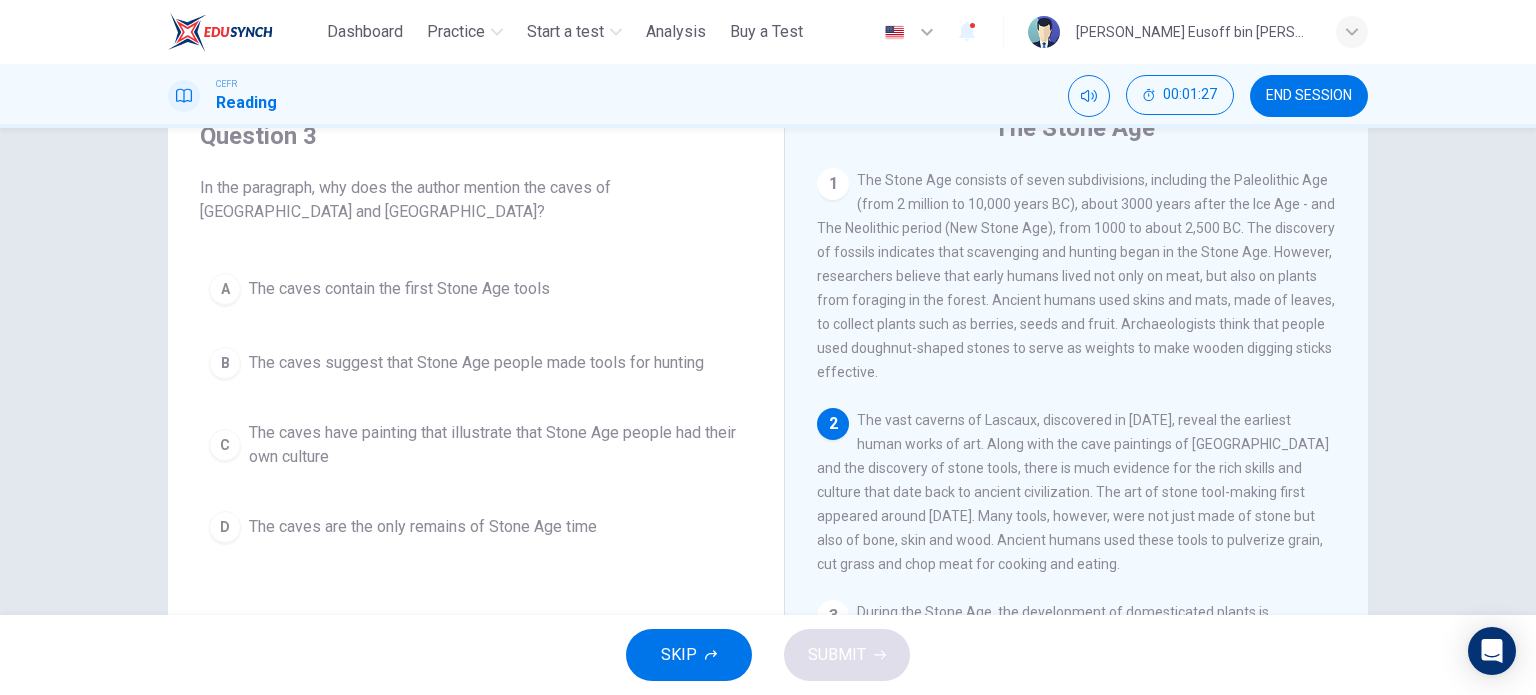 click on "The caves contain the first Stone Age tools" at bounding box center [399, 289] 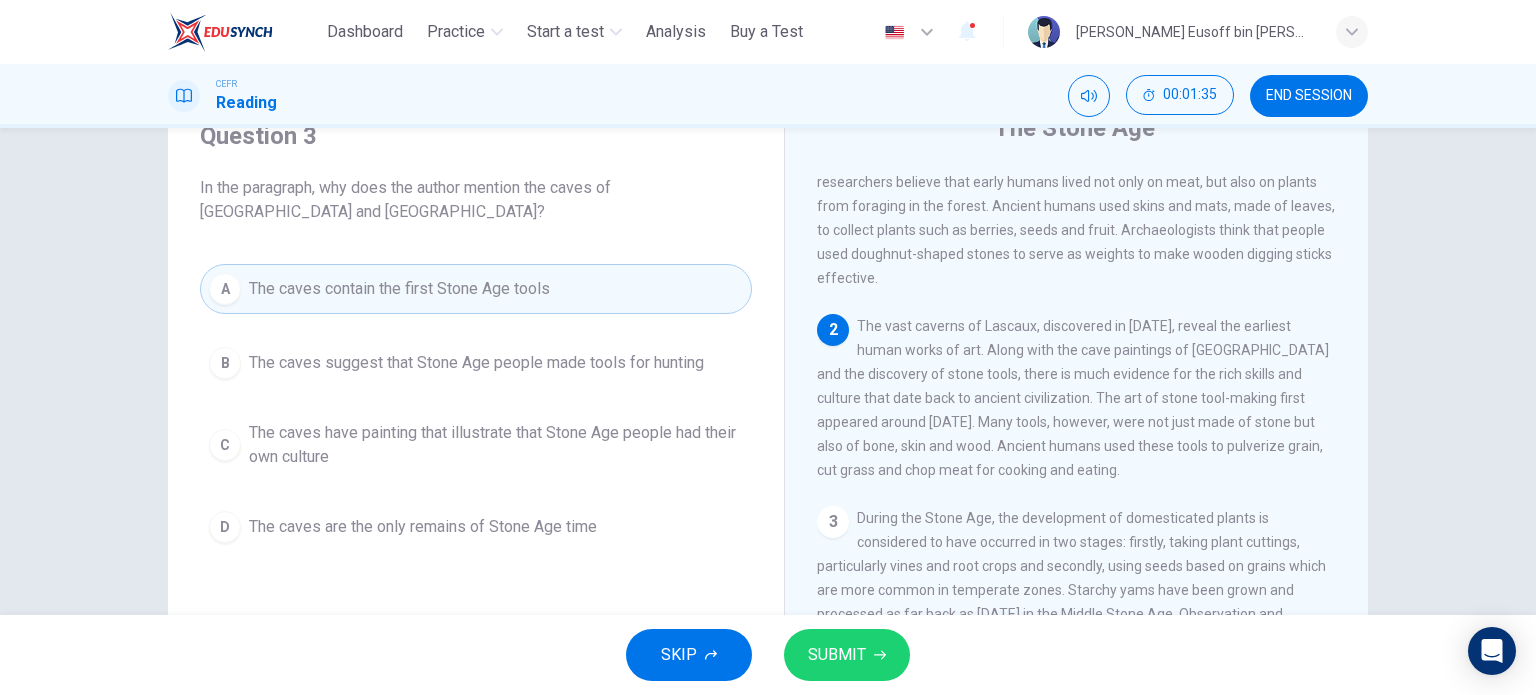 scroll, scrollTop: 100, scrollLeft: 0, axis: vertical 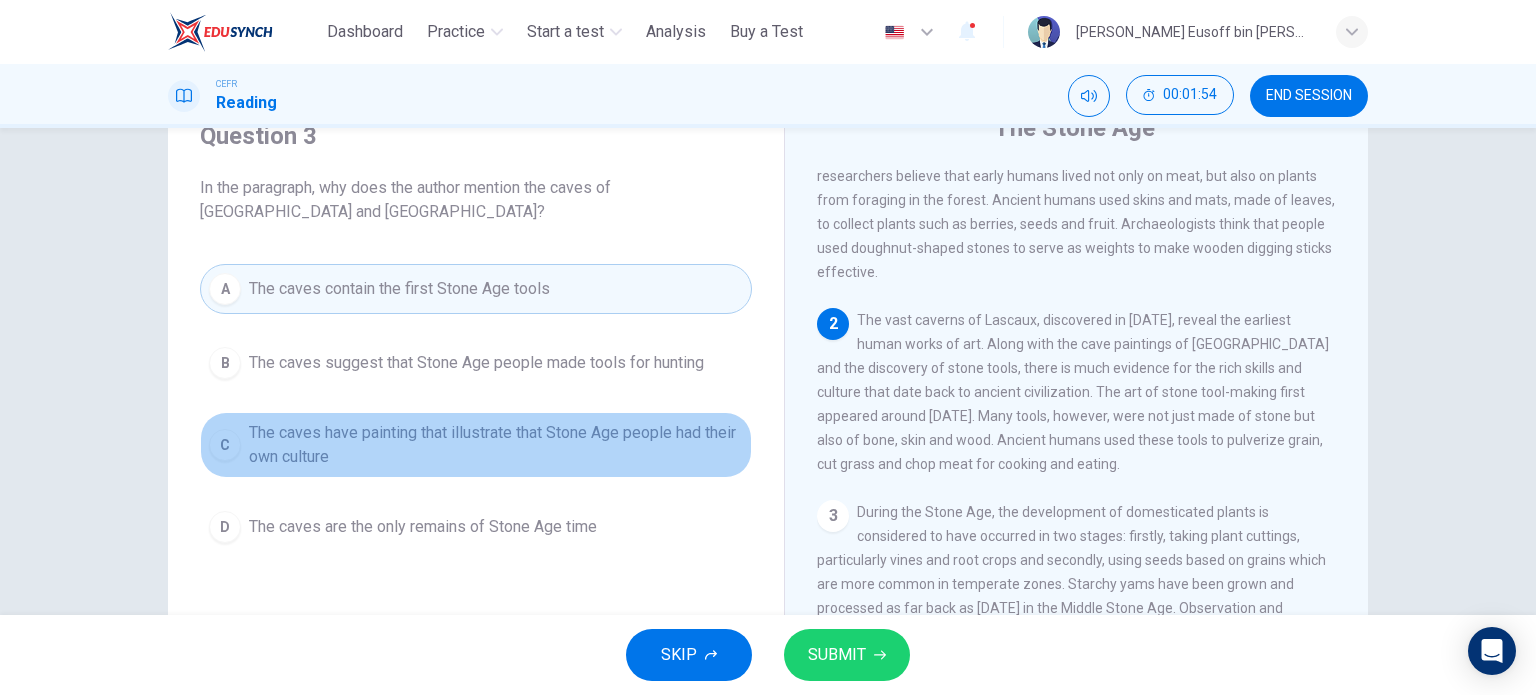 click on "The caves have painting that illustrate that Stone Age people had their own culture" at bounding box center [496, 445] 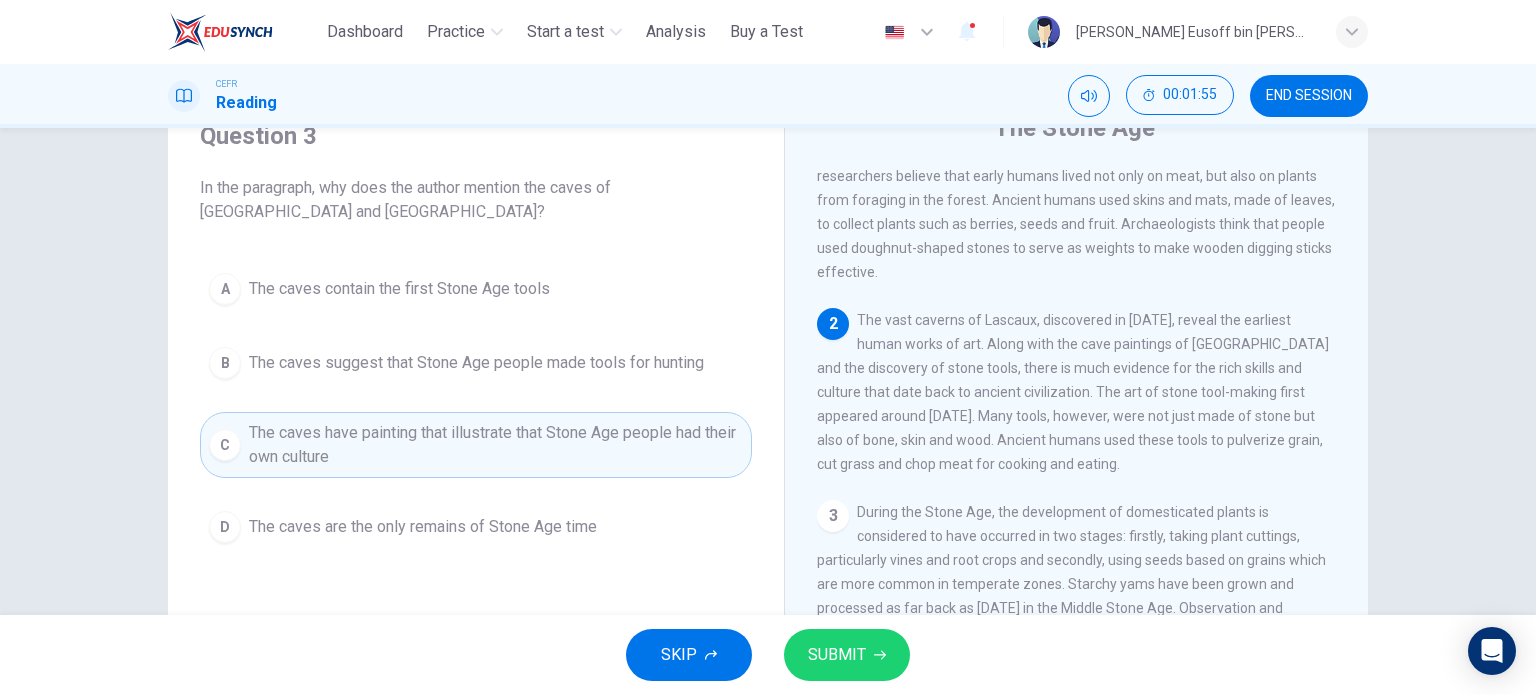 click on "SUBMIT" at bounding box center [847, 655] 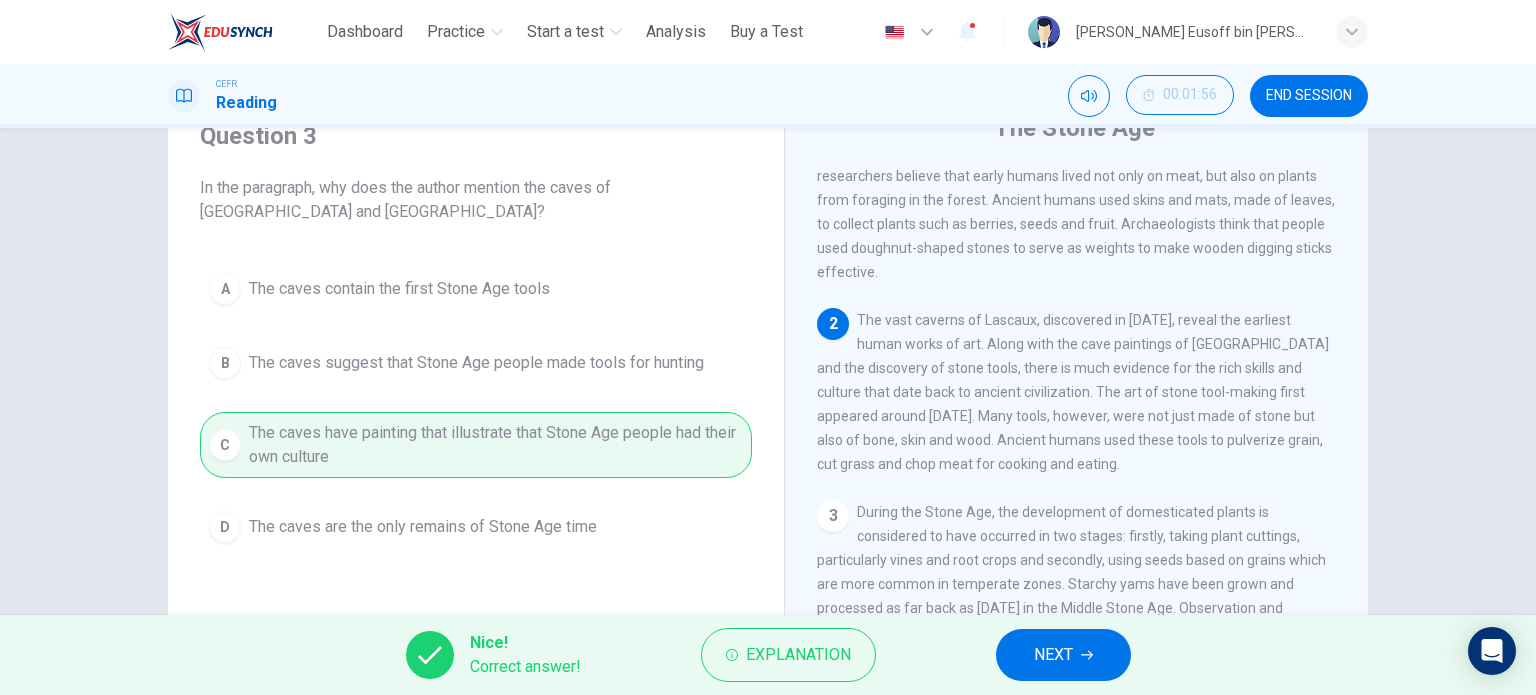 click on "NEXT" at bounding box center (1063, 655) 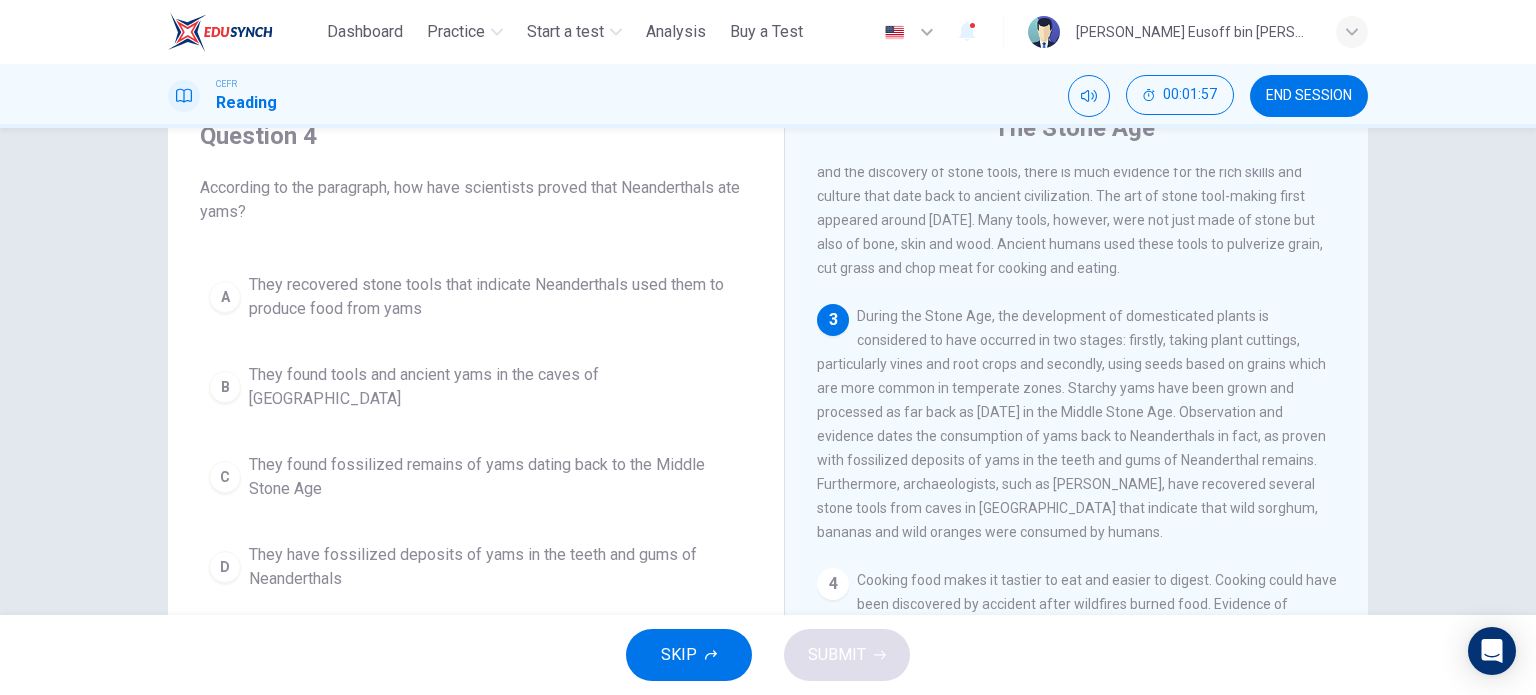 scroll, scrollTop: 300, scrollLeft: 0, axis: vertical 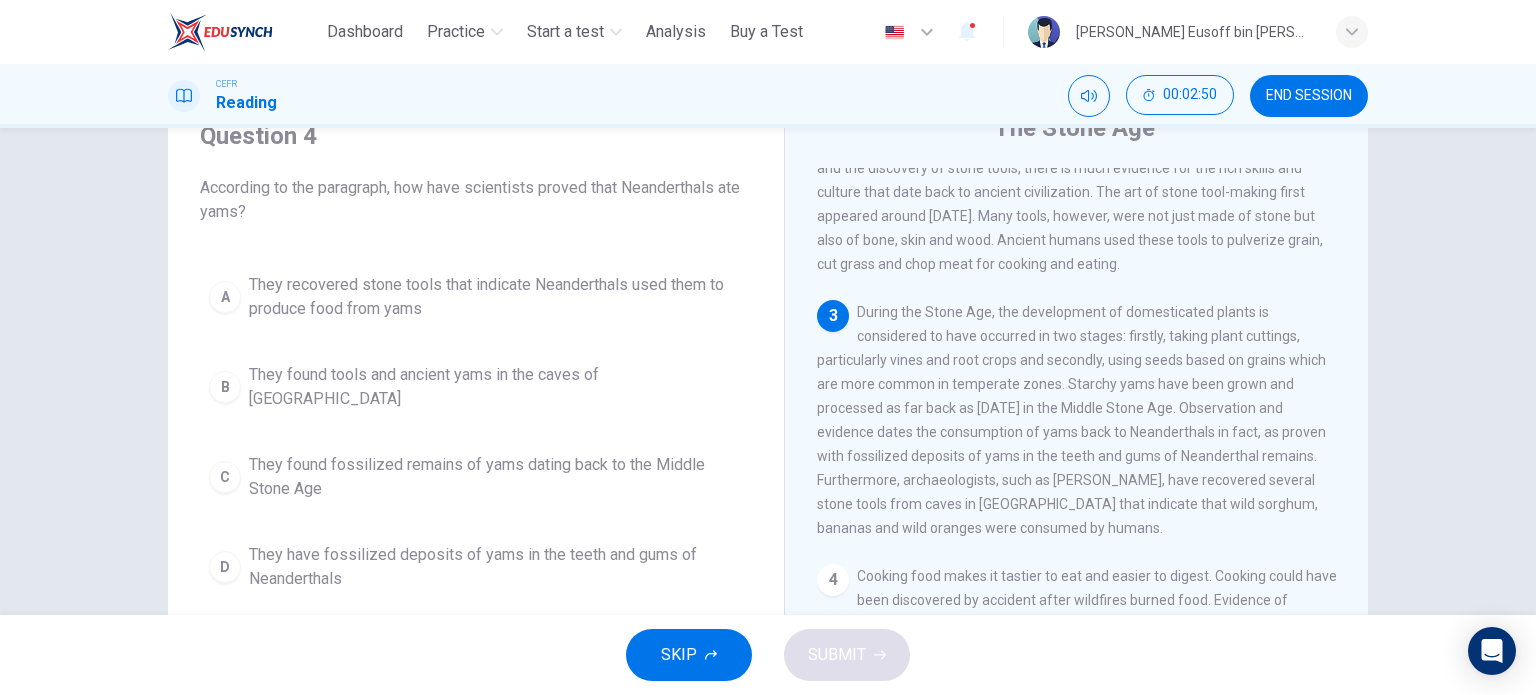 click on "They have fossilized deposits of yams in the teeth and gums of Neanderthals" at bounding box center (496, 567) 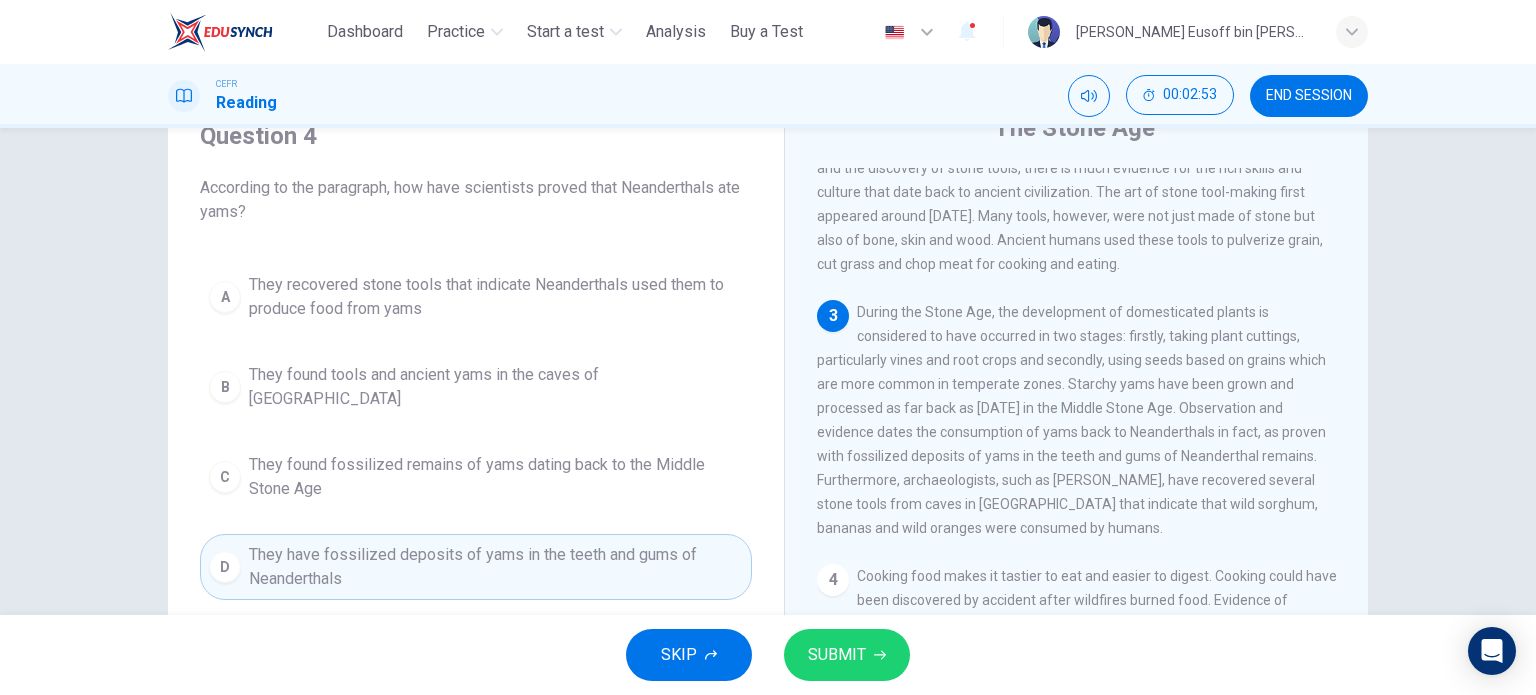 click on "SUBMIT" at bounding box center [837, 655] 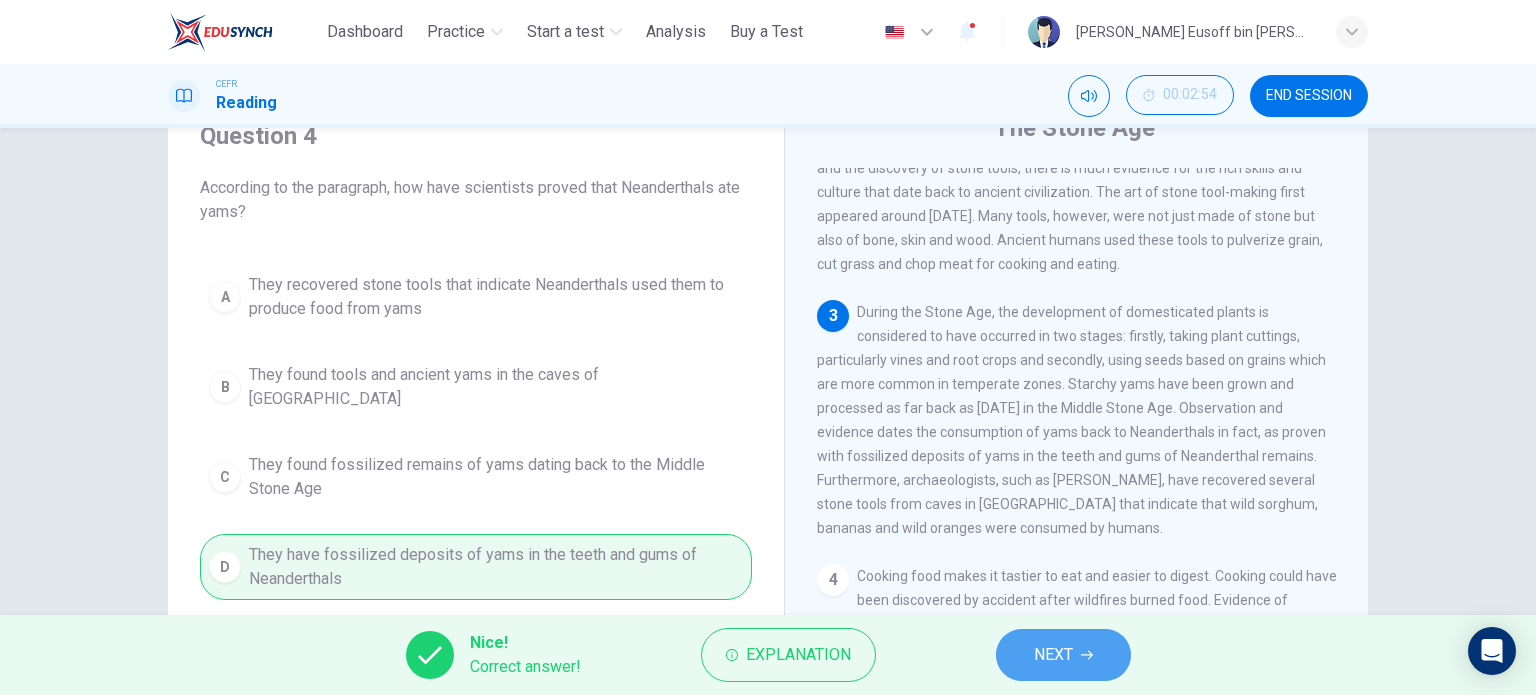 click on "NEXT" at bounding box center [1063, 655] 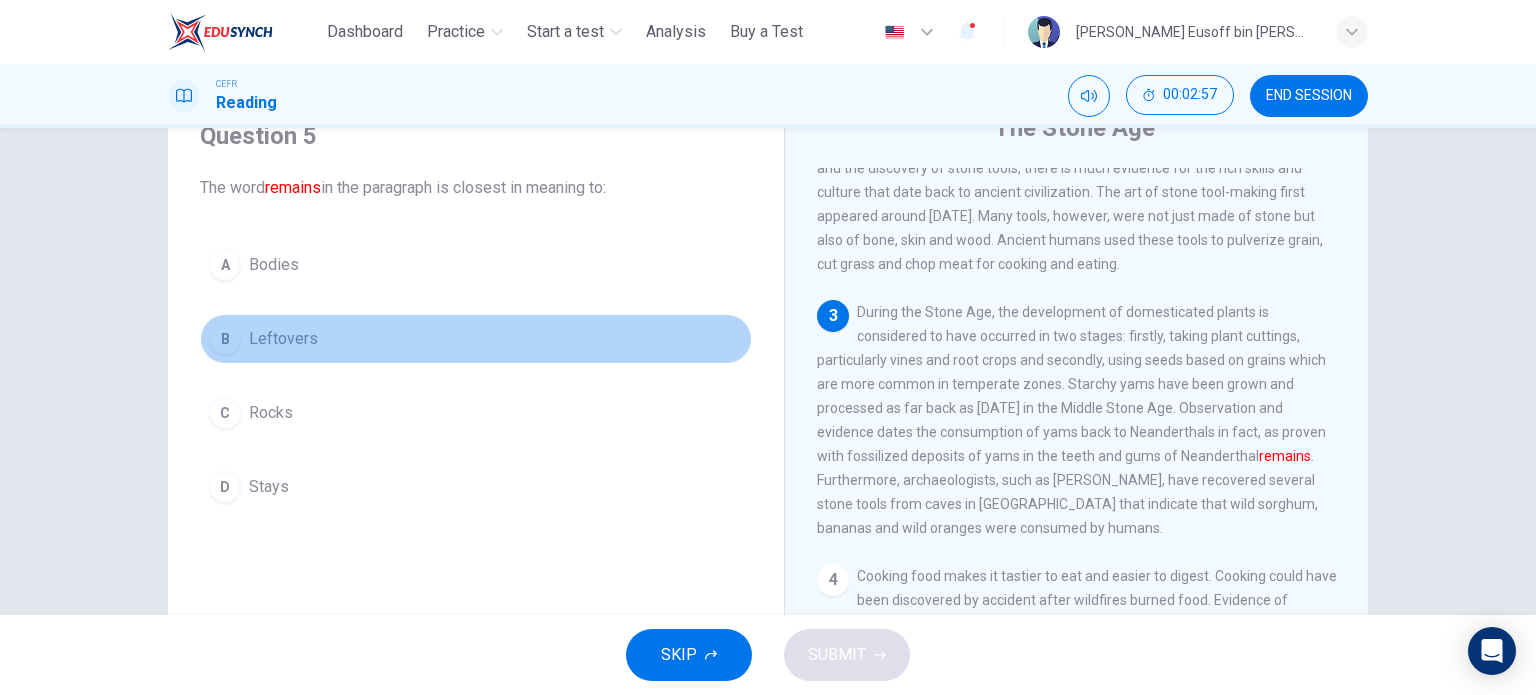 click on "Leftovers" at bounding box center [283, 339] 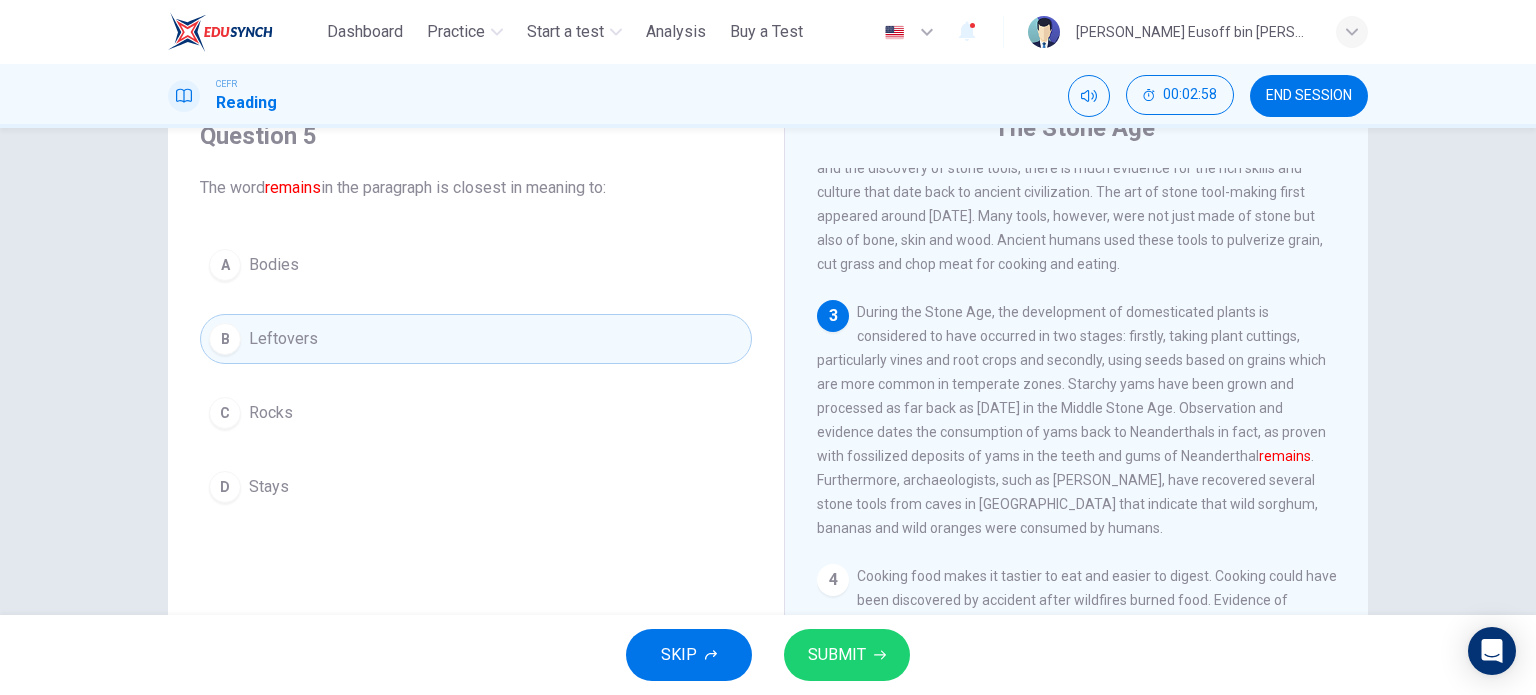 click on "SUBMIT" at bounding box center [837, 655] 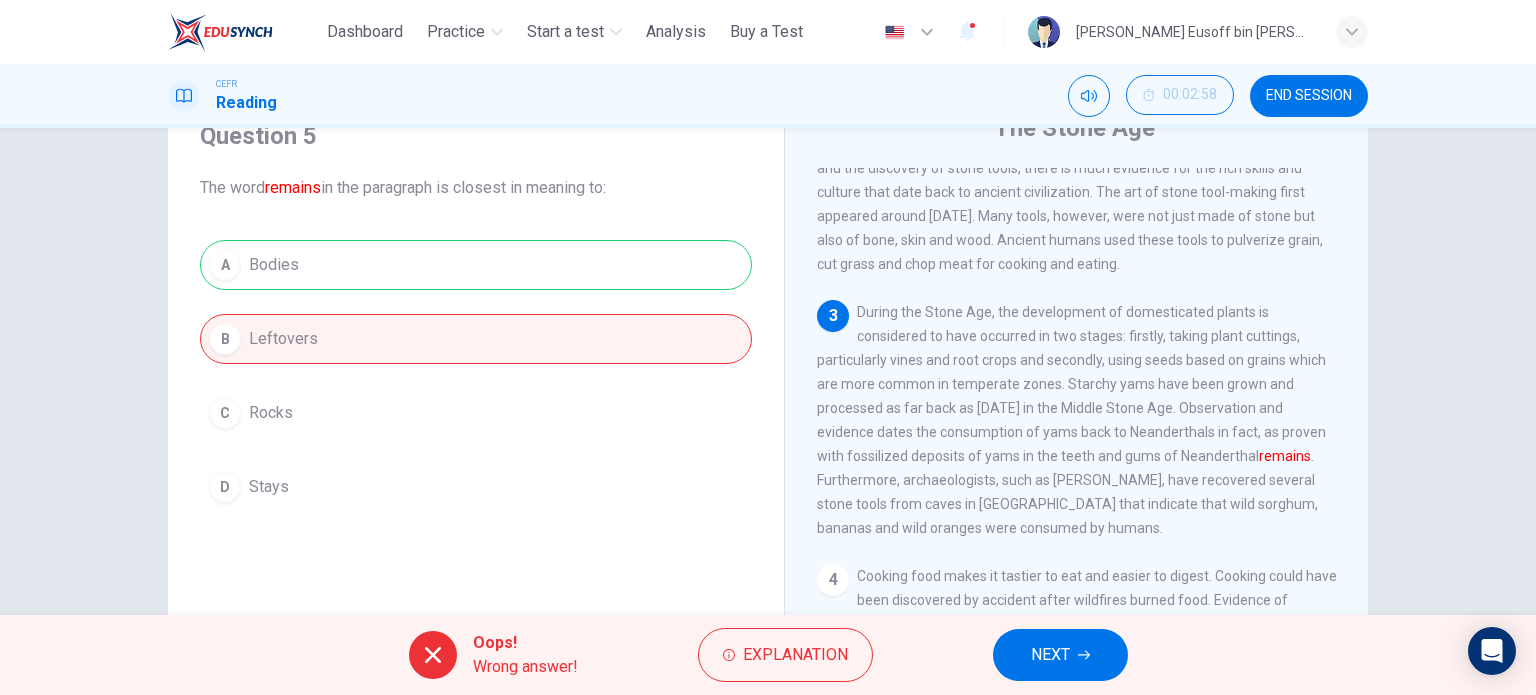 click on "NEXT" at bounding box center [1050, 655] 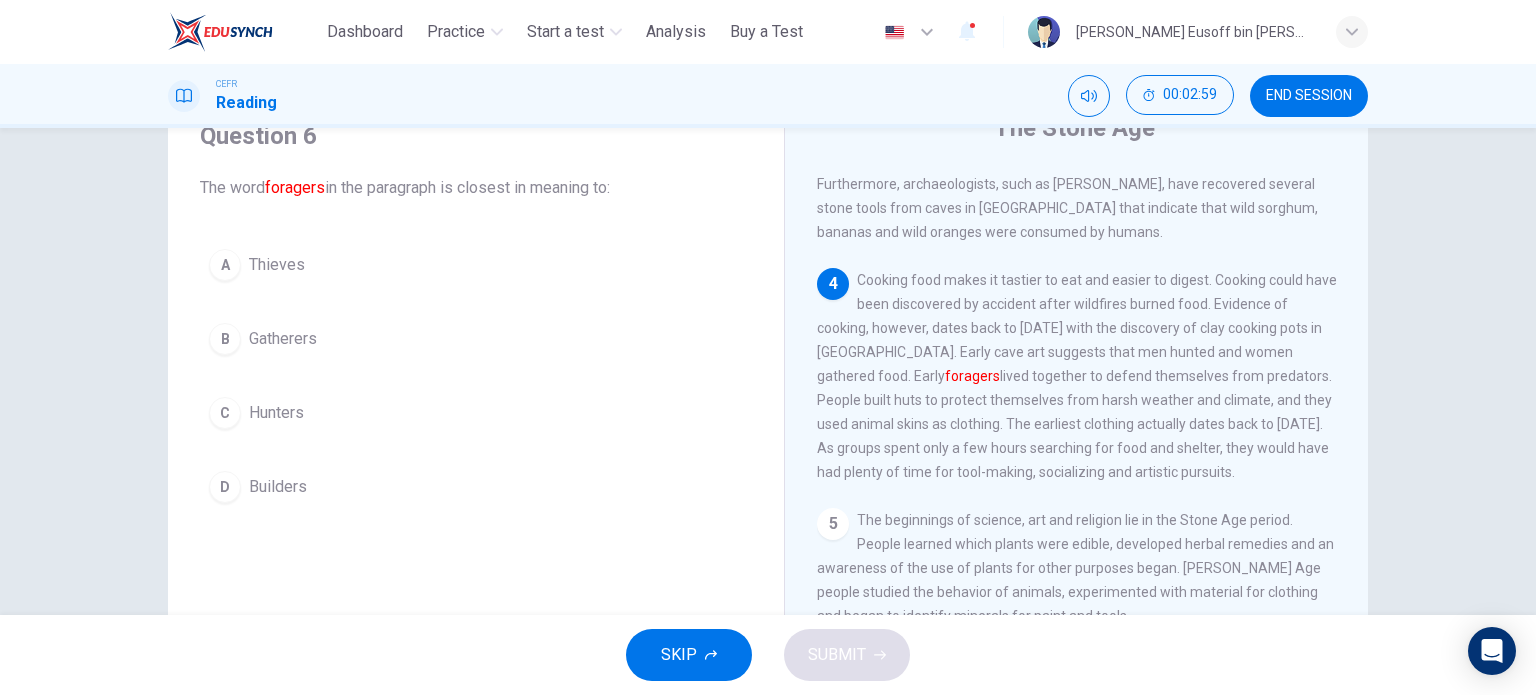 scroll, scrollTop: 600, scrollLeft: 0, axis: vertical 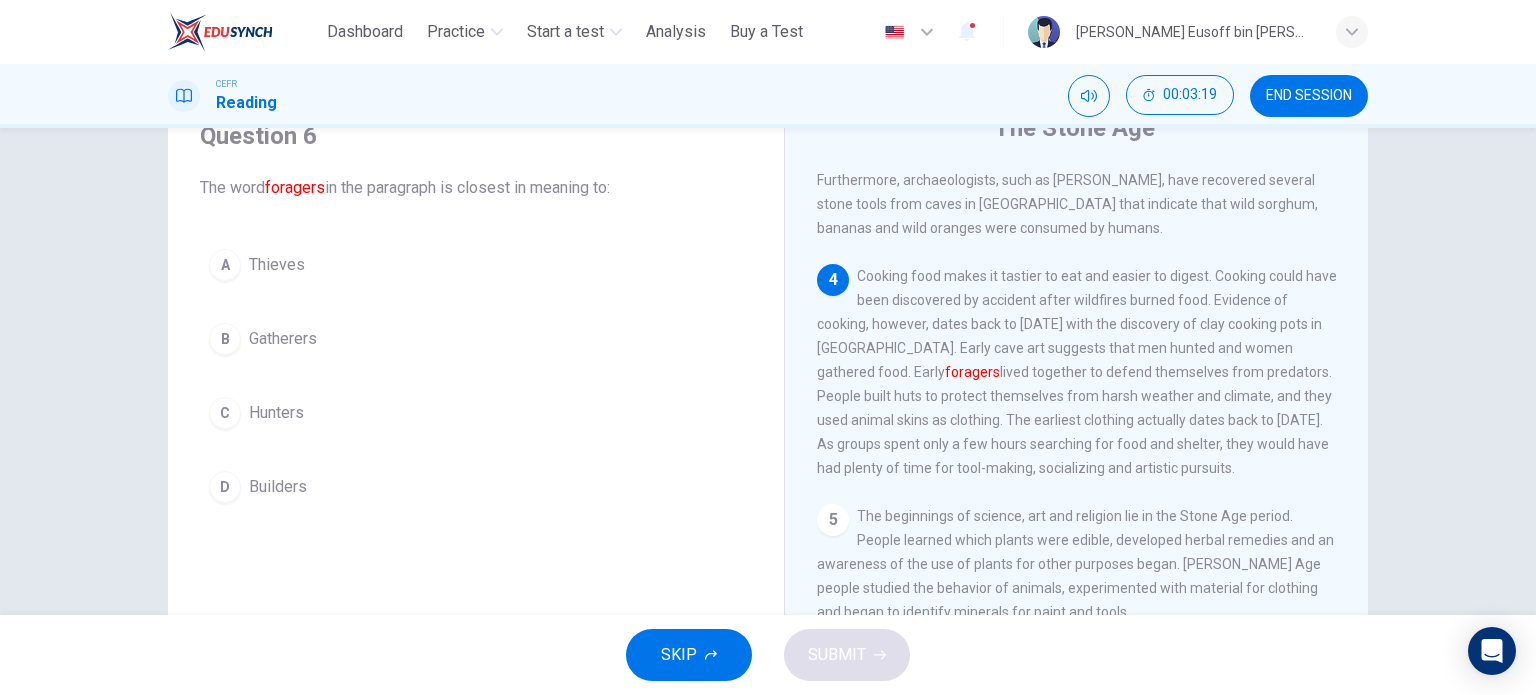click on "Gatherers" at bounding box center [283, 339] 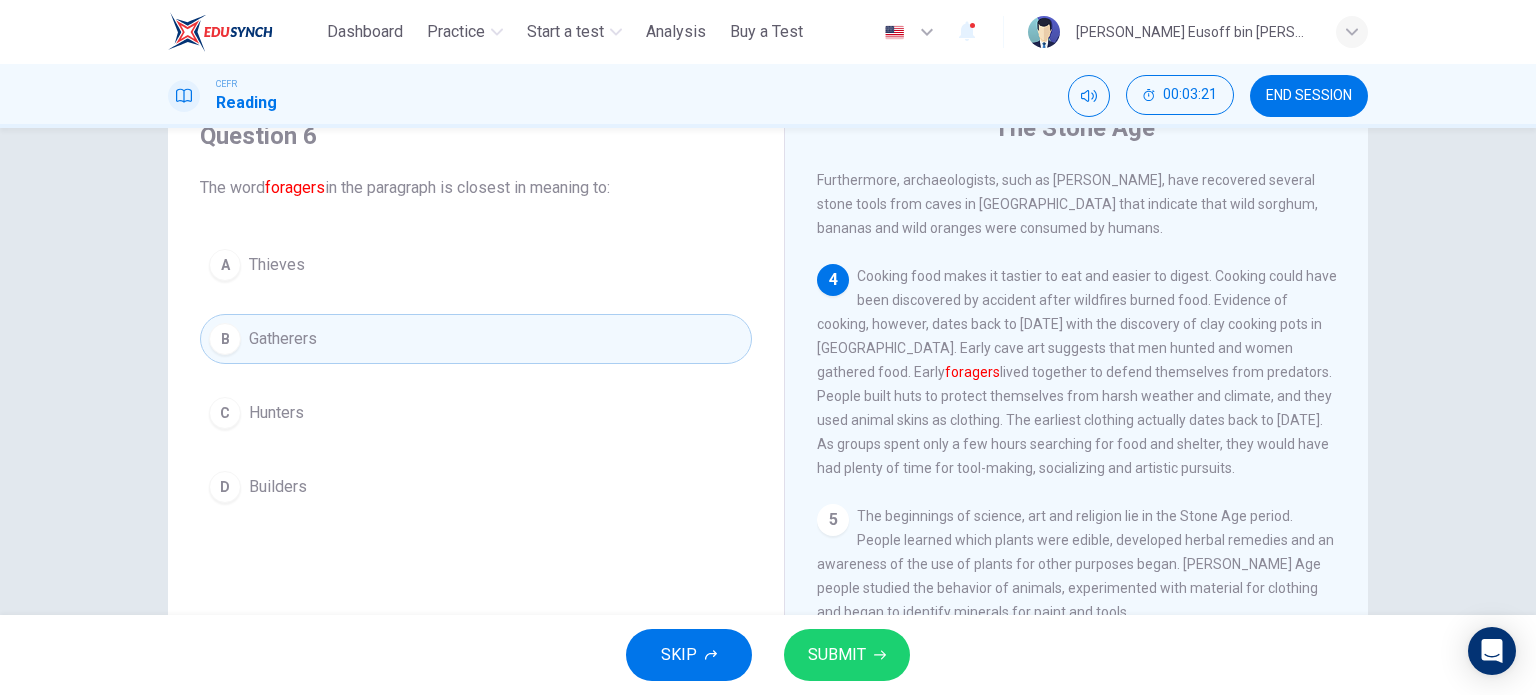 click on "SUBMIT" at bounding box center [847, 655] 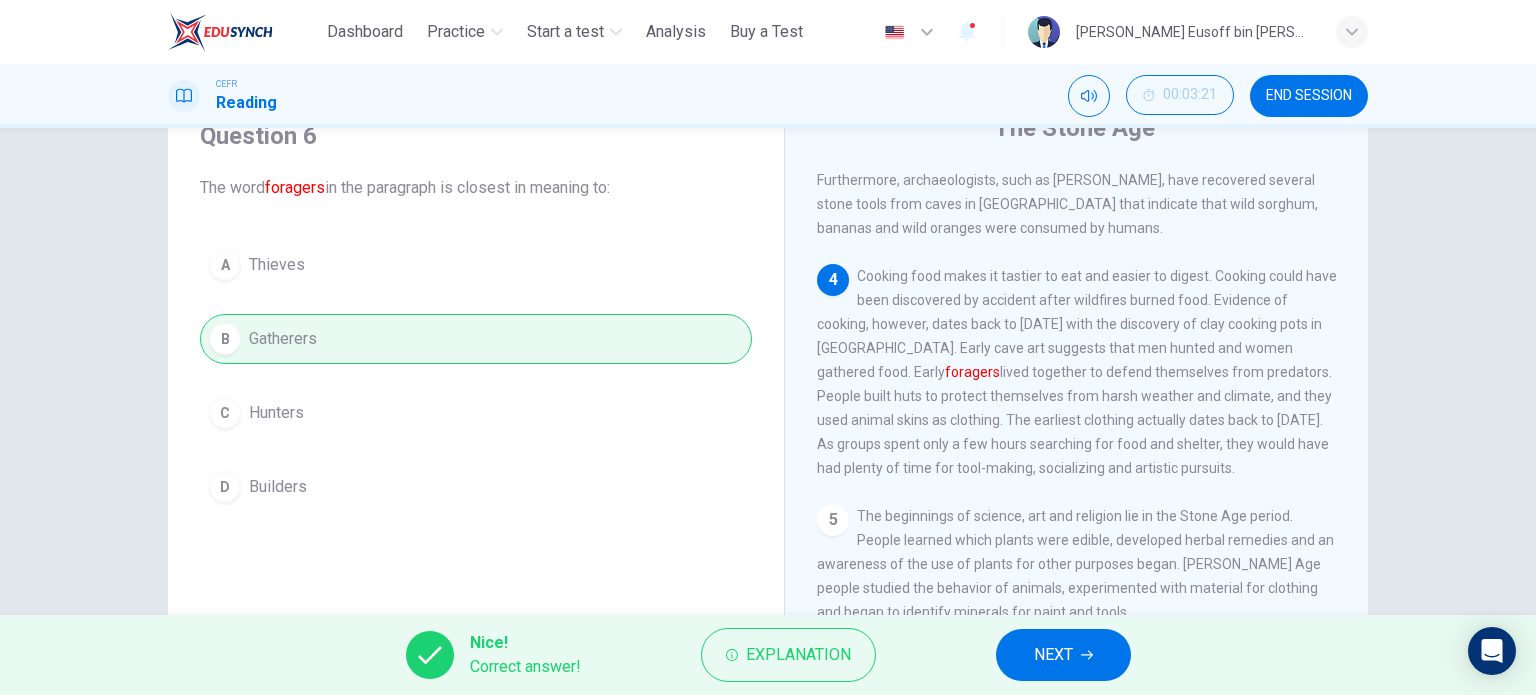 click on "NEXT" at bounding box center (1063, 655) 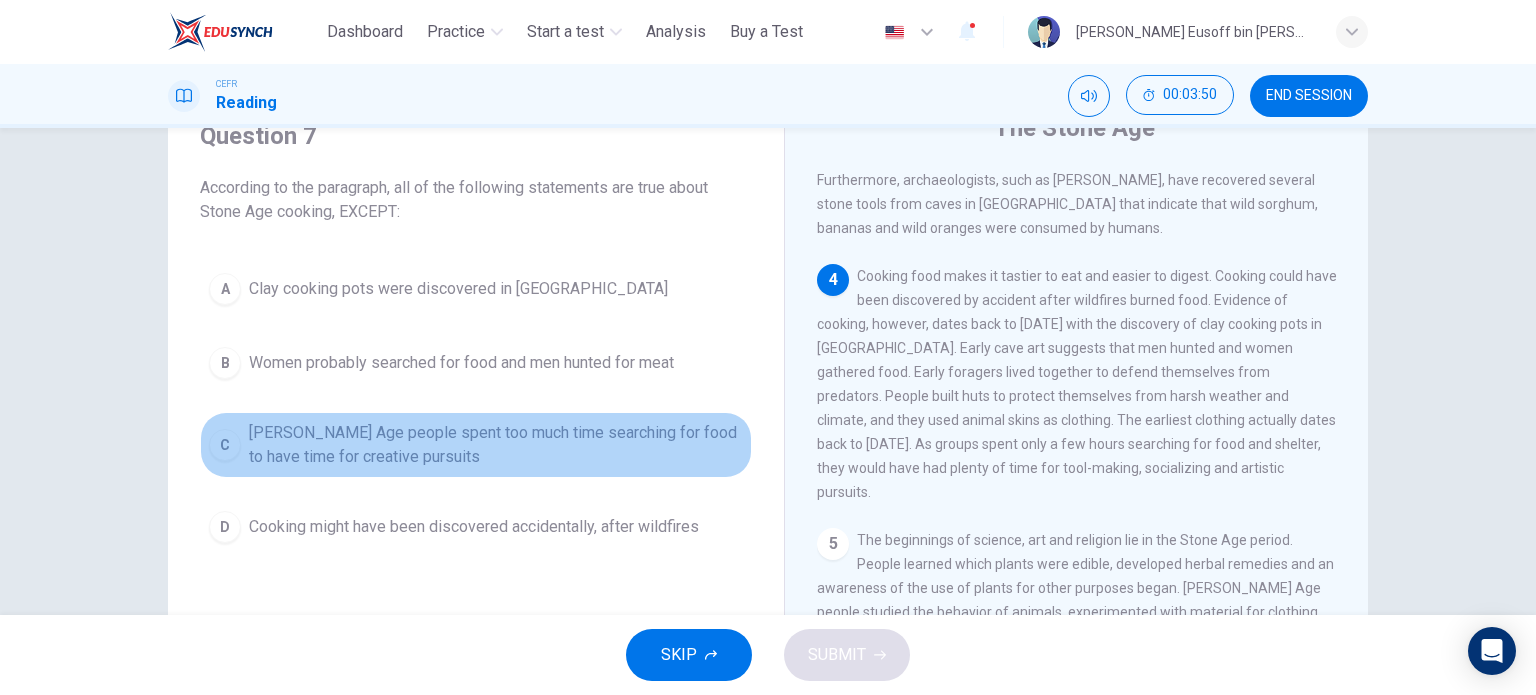 click on "[PERSON_NAME] Age people spent too much time searching for food to have time for creative pursuits" at bounding box center [496, 445] 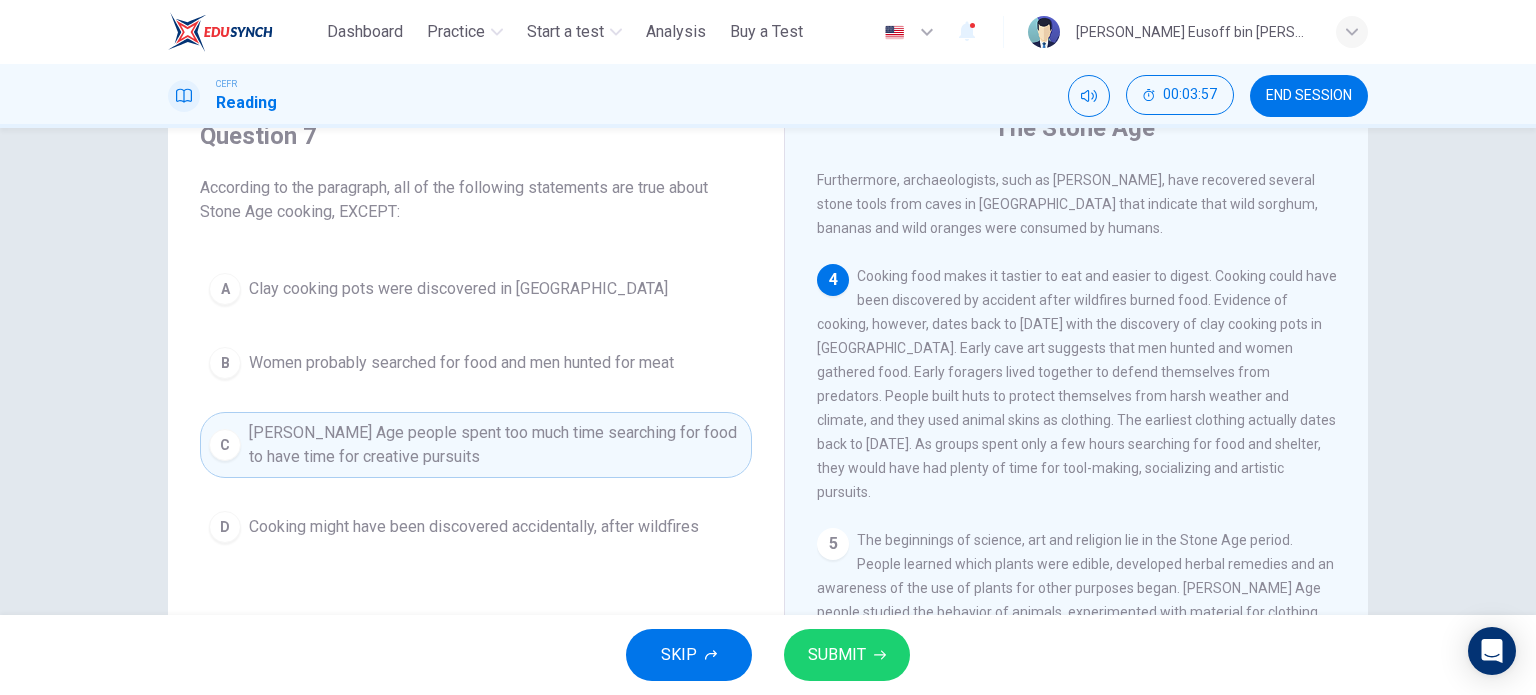 click on "SUBMIT" at bounding box center [837, 655] 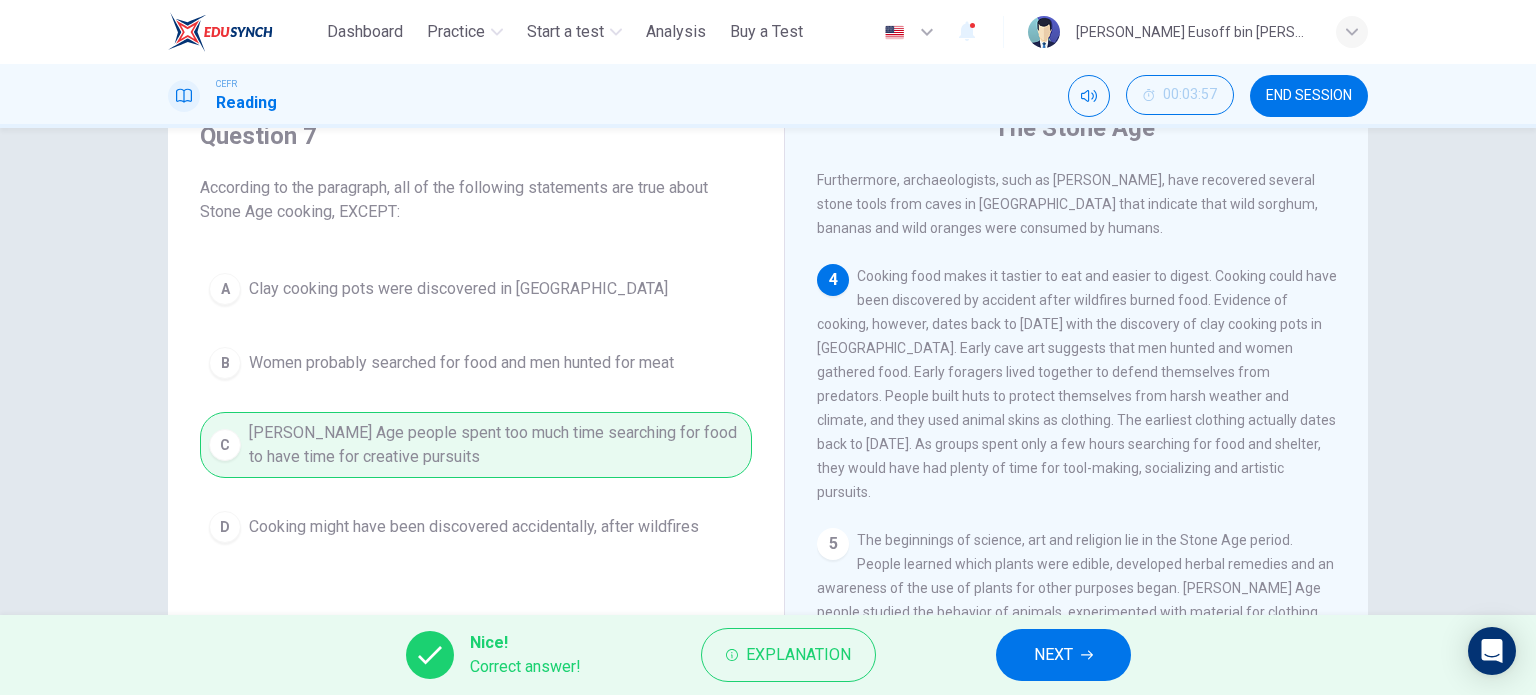 click on "NEXT" at bounding box center (1063, 655) 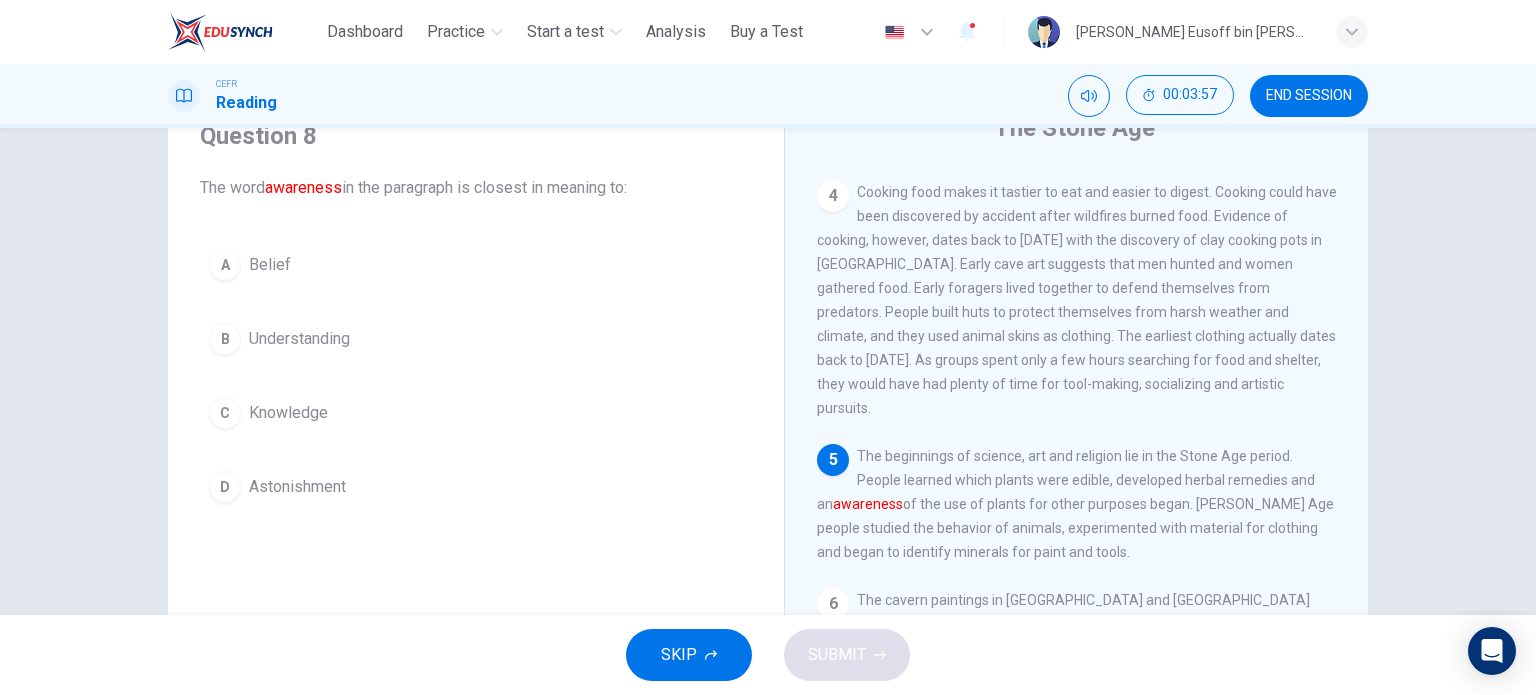 scroll, scrollTop: 702, scrollLeft: 0, axis: vertical 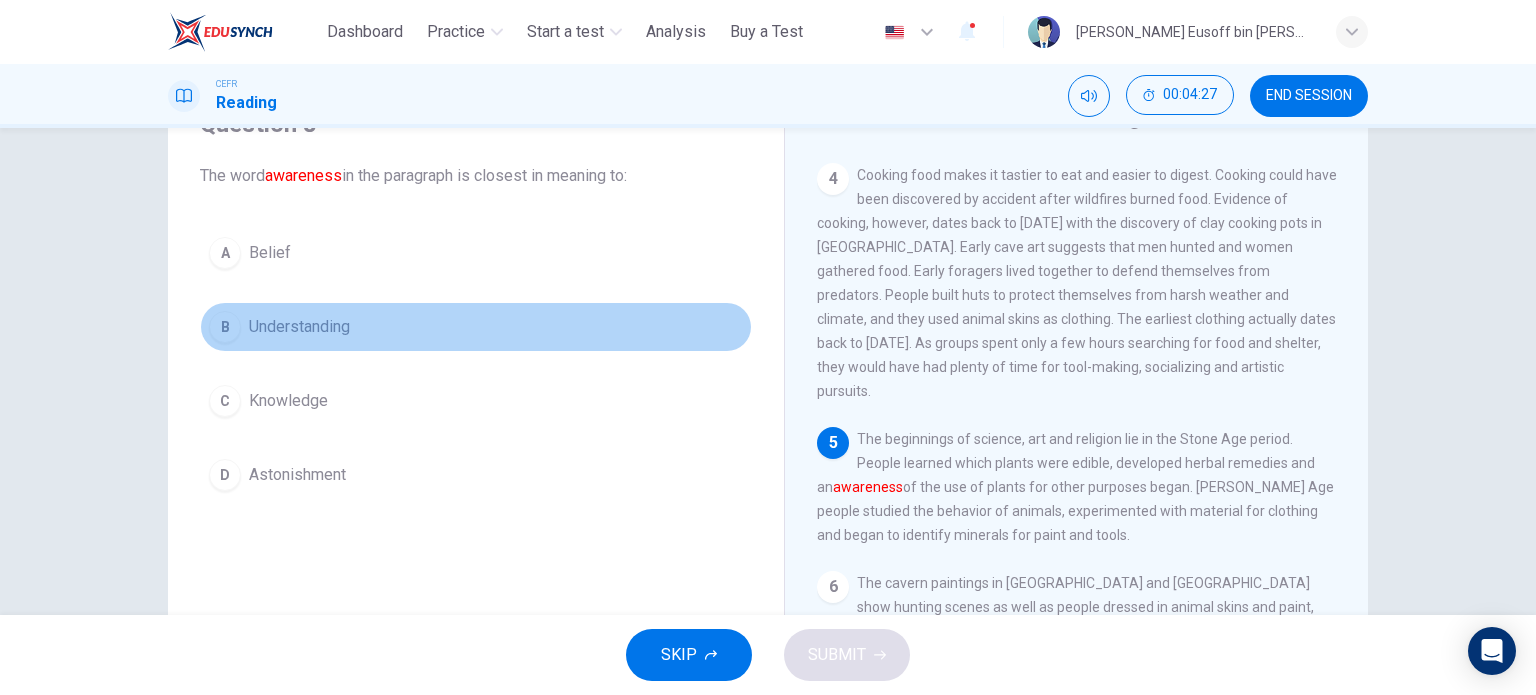 click on "Understanding" at bounding box center (299, 327) 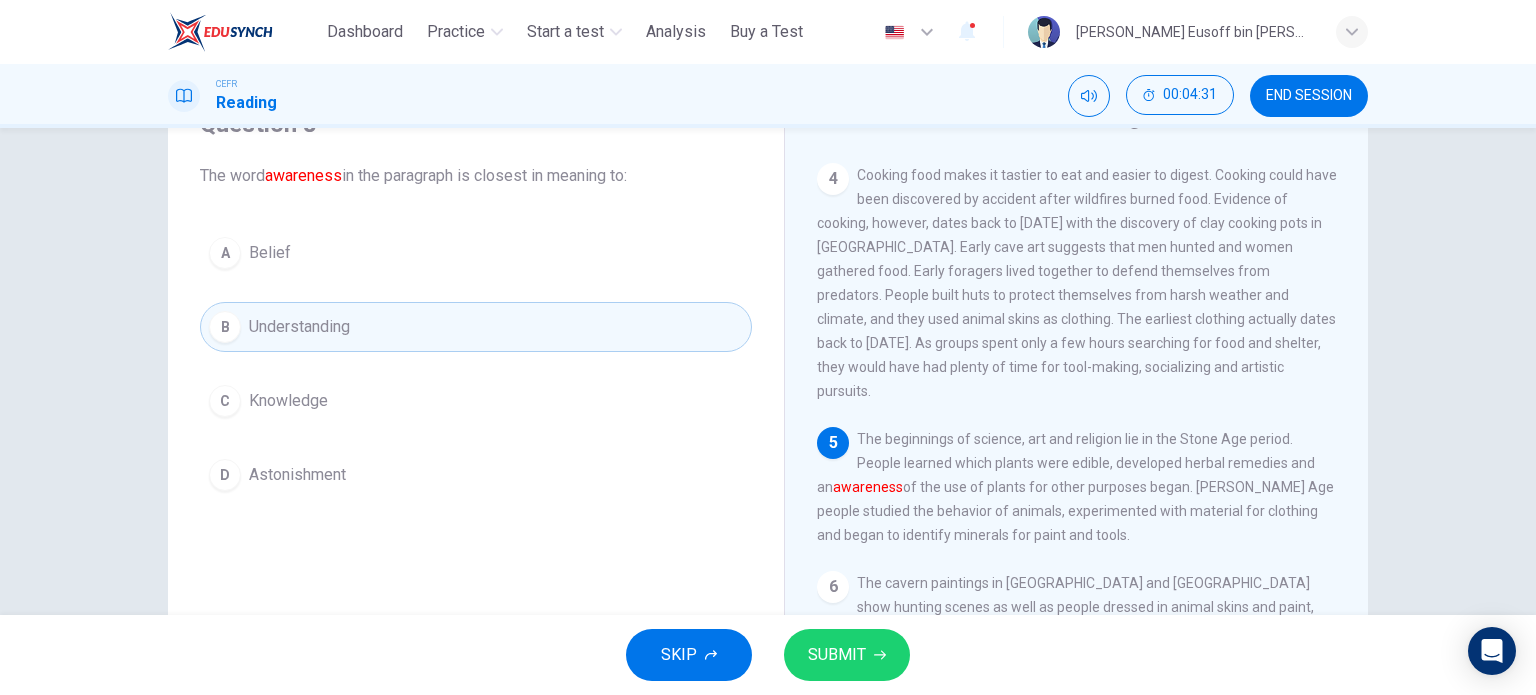 click on "SUBMIT" at bounding box center (847, 655) 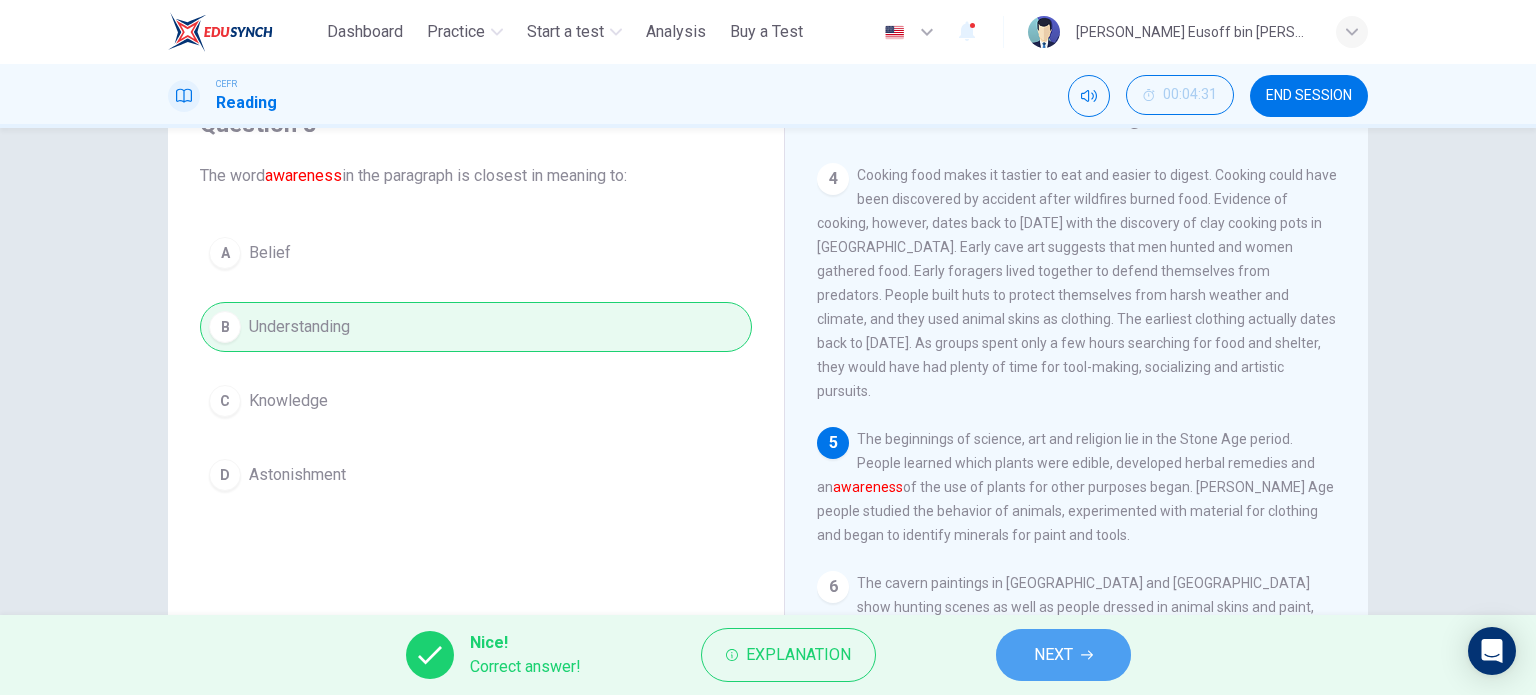 click on "NEXT" at bounding box center [1063, 655] 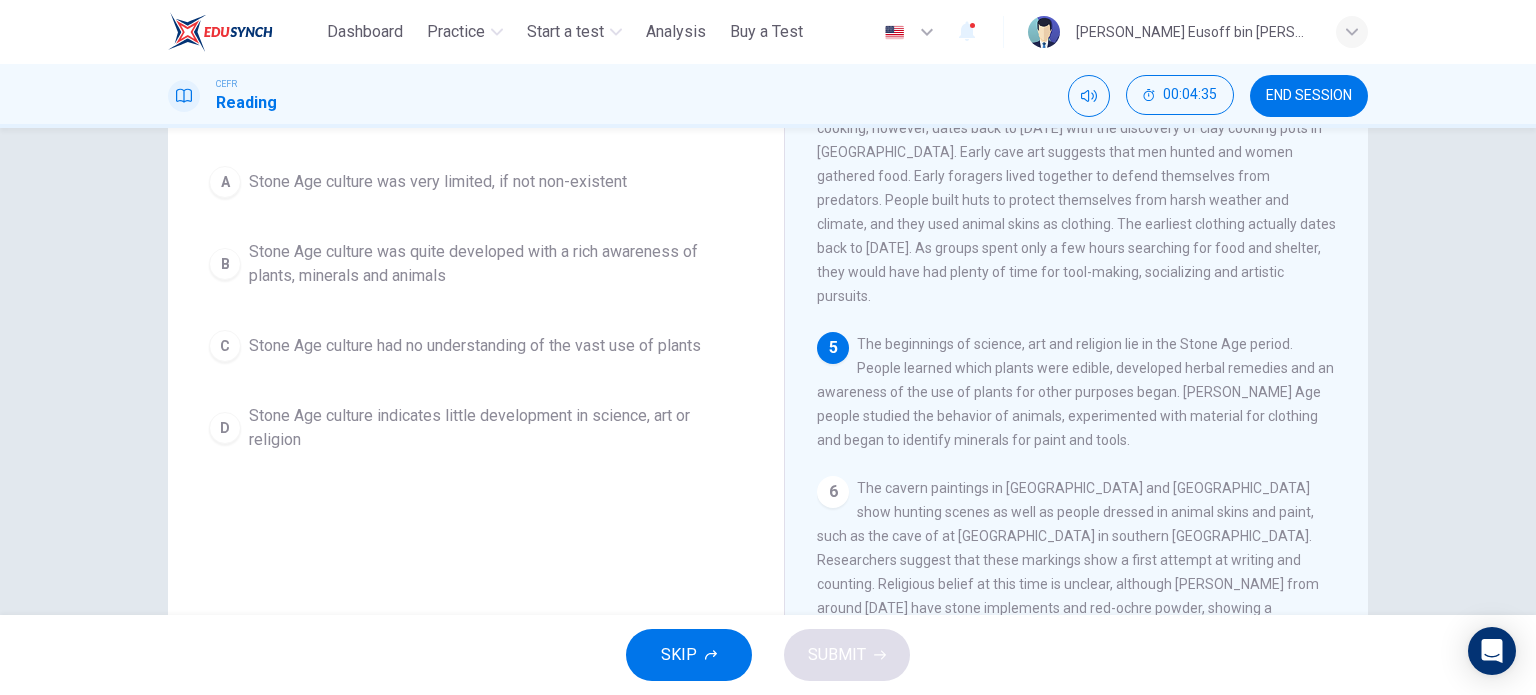 scroll, scrollTop: 200, scrollLeft: 0, axis: vertical 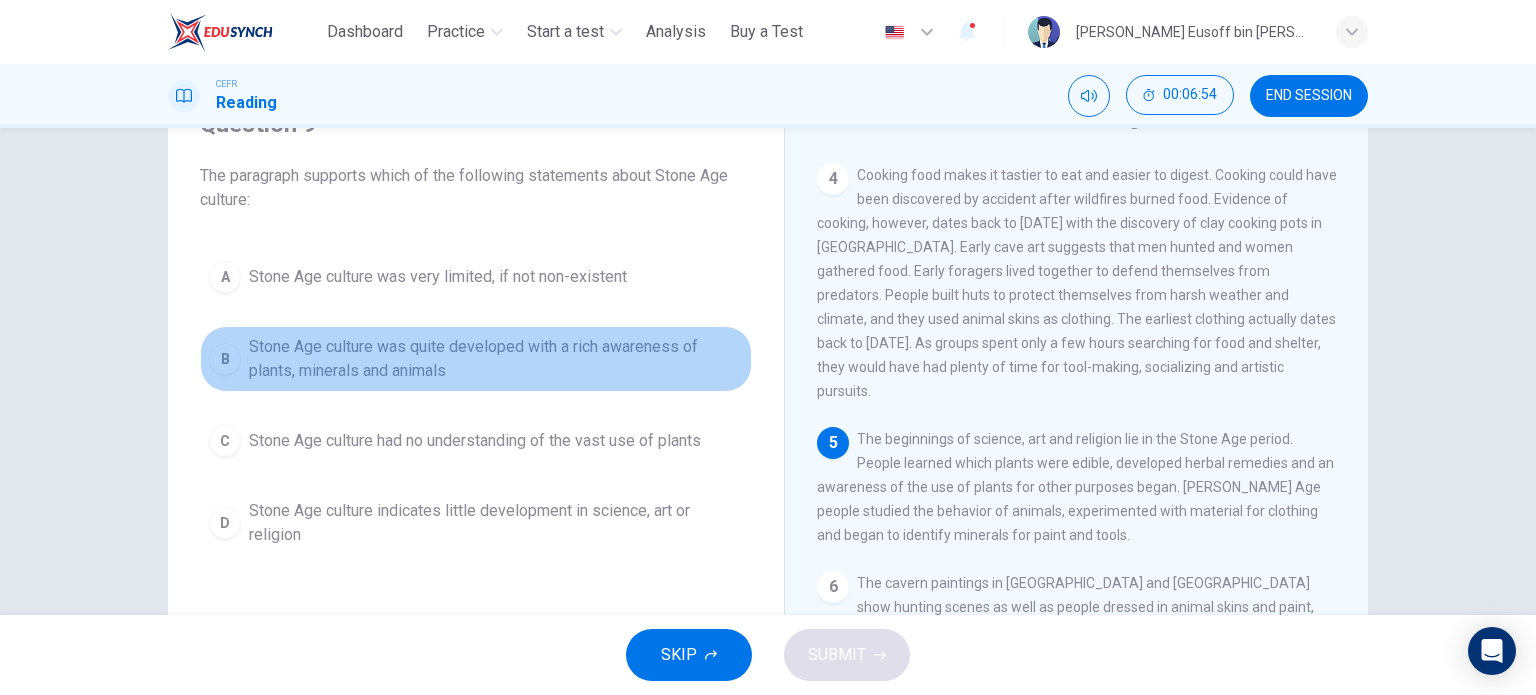 click on "Stone Age culture was quite developed with a rich awareness of plants, minerals and animals" at bounding box center (496, 359) 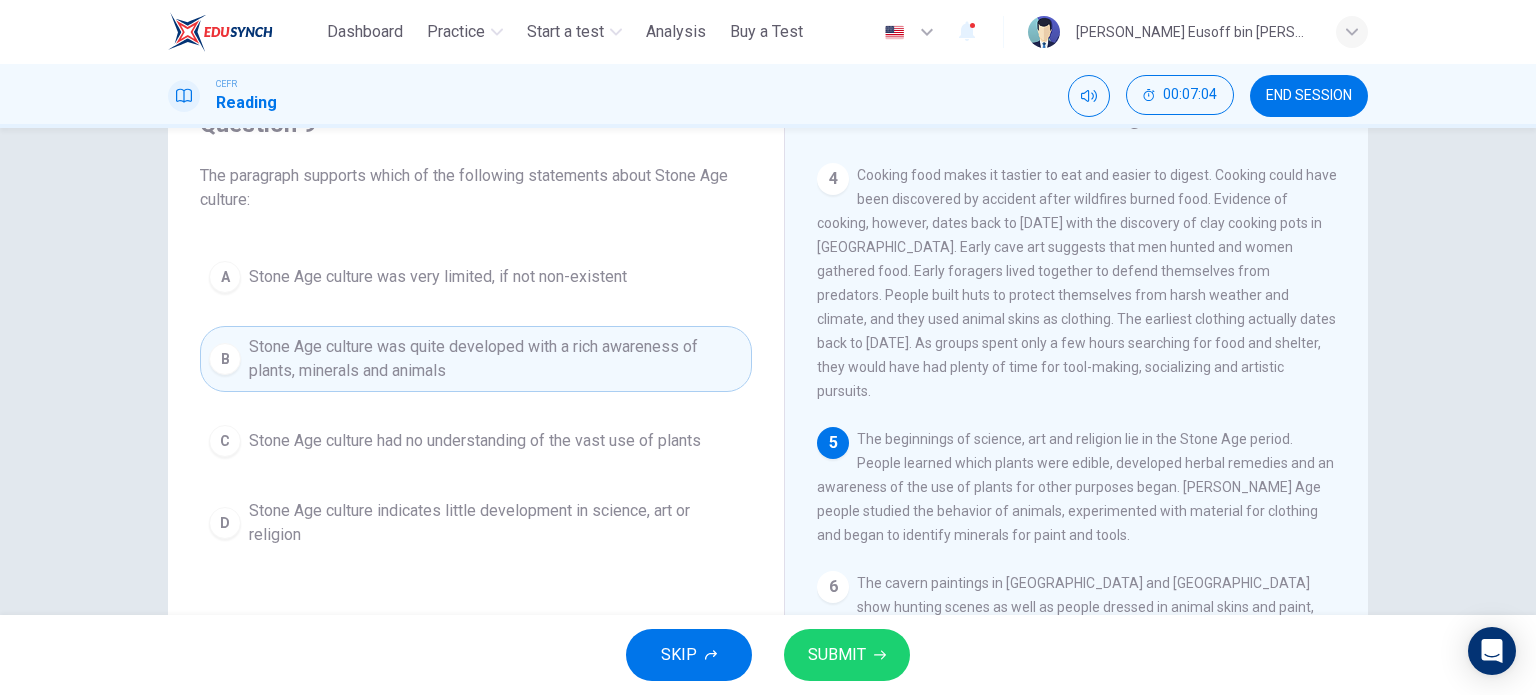 click on "SUBMIT" at bounding box center [837, 655] 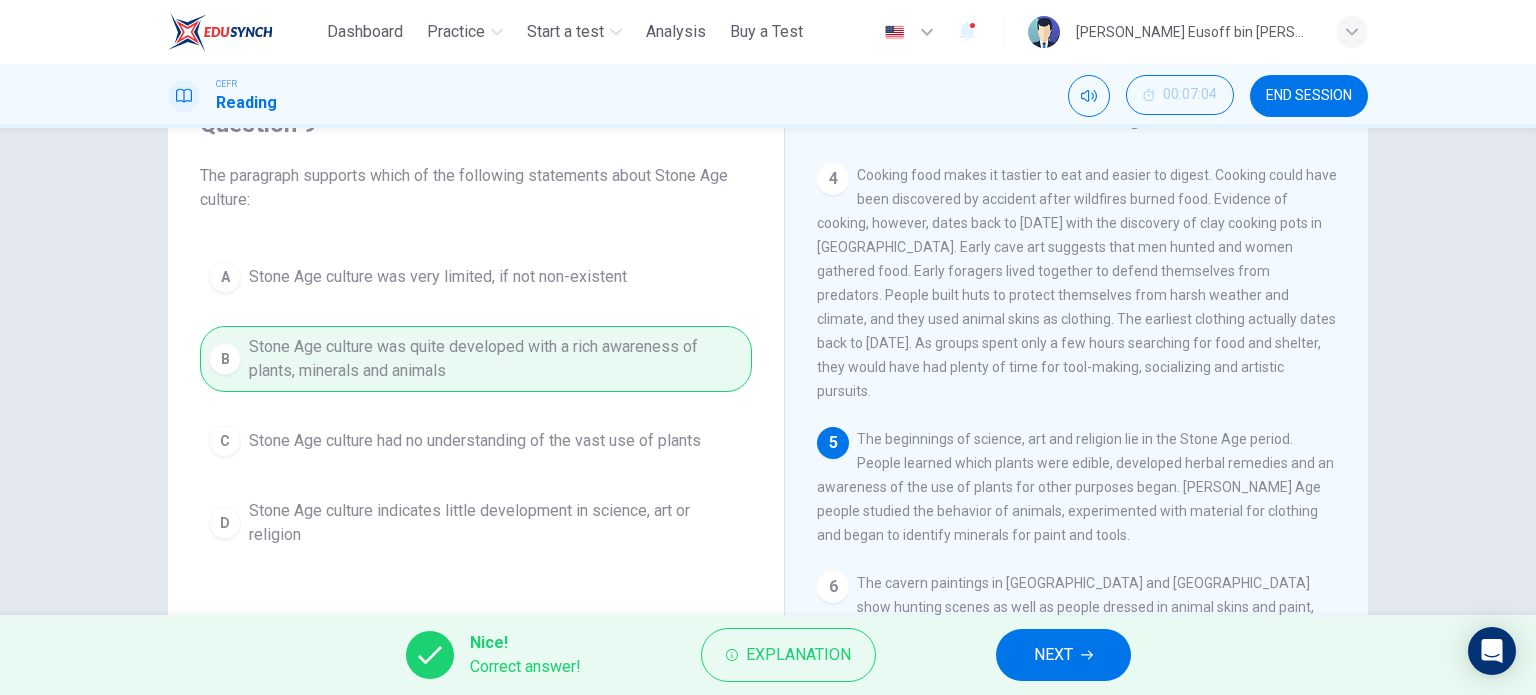 click on "NEXT" at bounding box center (1053, 655) 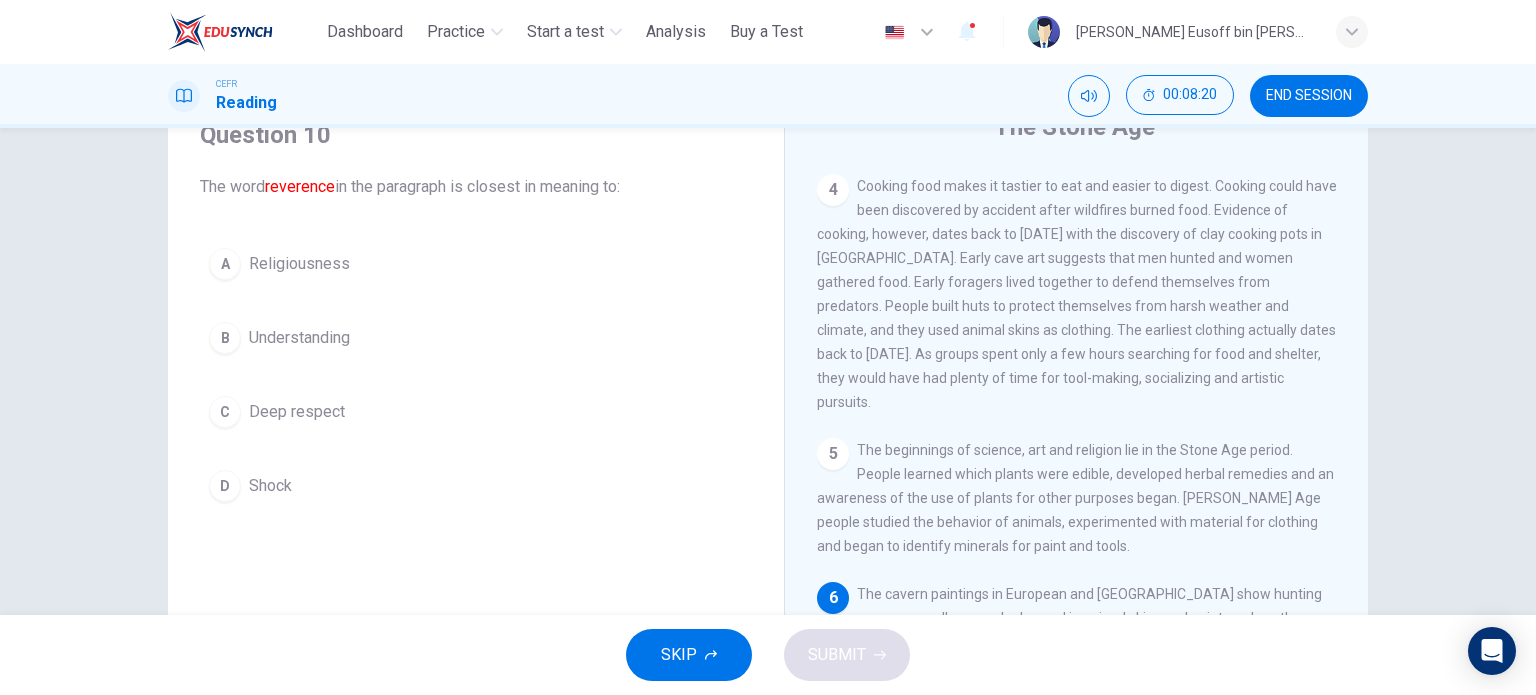scroll, scrollTop: 88, scrollLeft: 0, axis: vertical 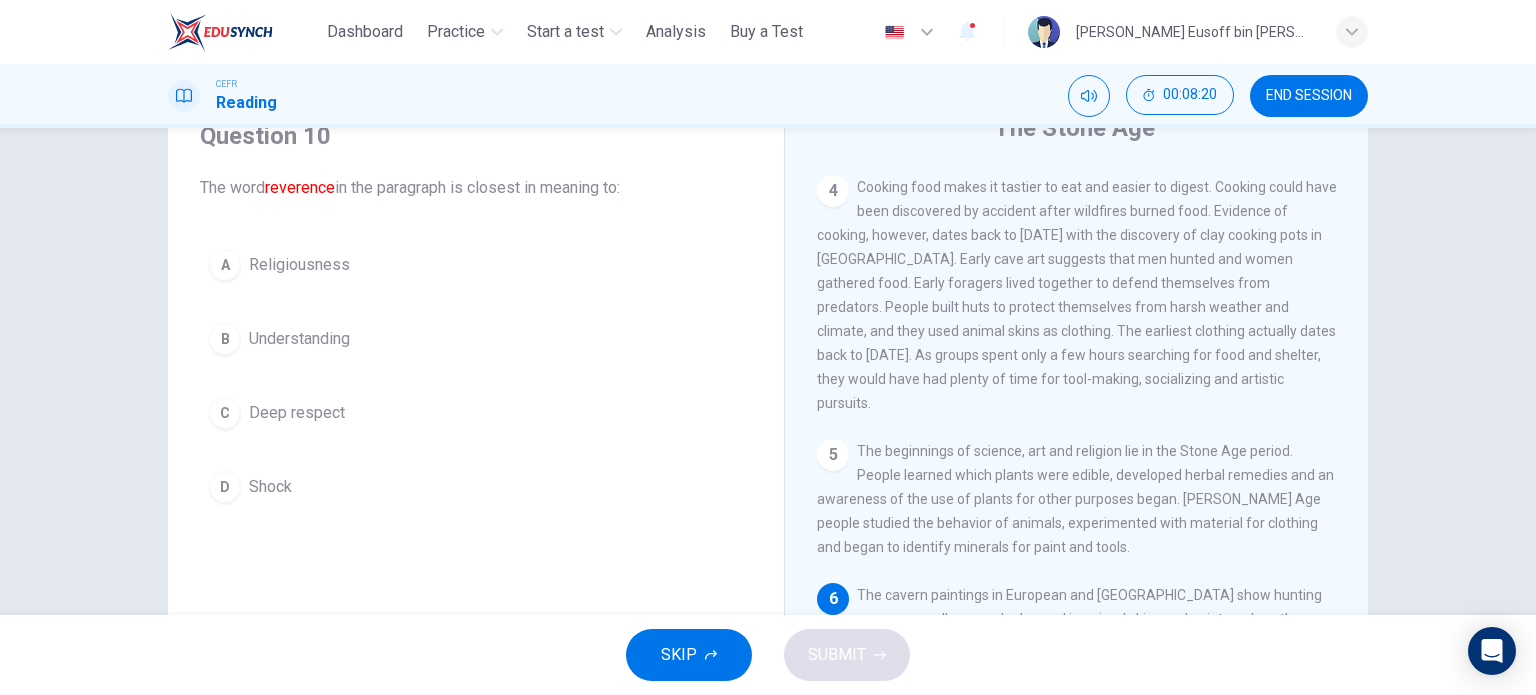 click on "C Deep respect" at bounding box center [476, 413] 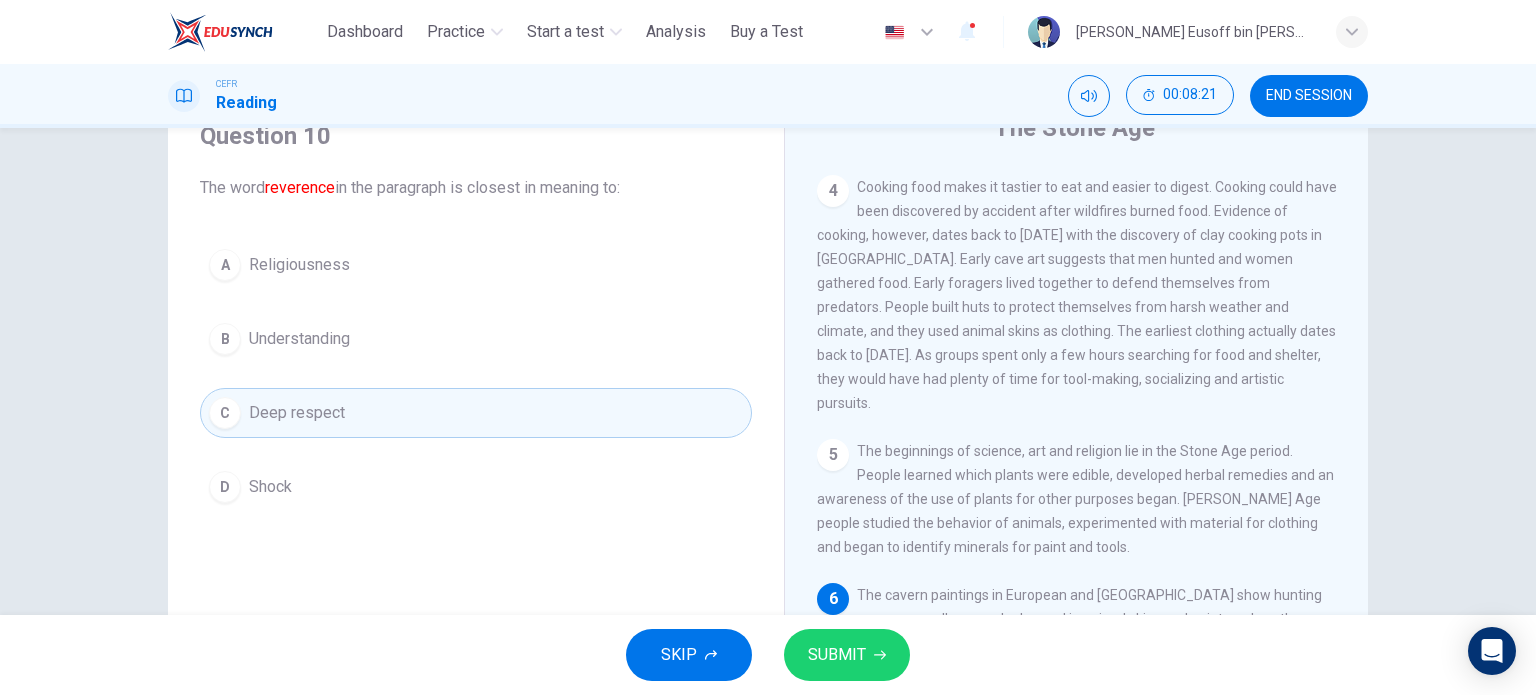 click on "SUBMIT" at bounding box center (837, 655) 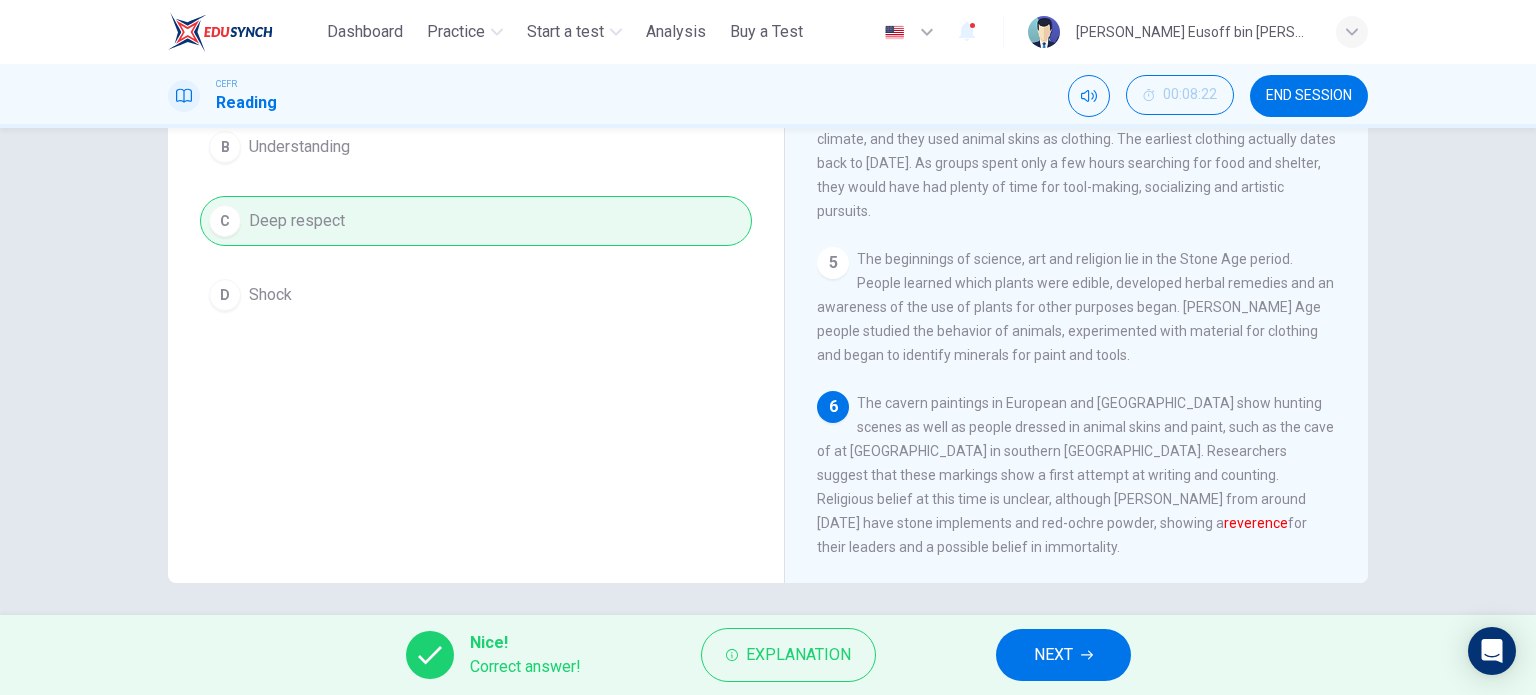 scroll, scrollTop: 288, scrollLeft: 0, axis: vertical 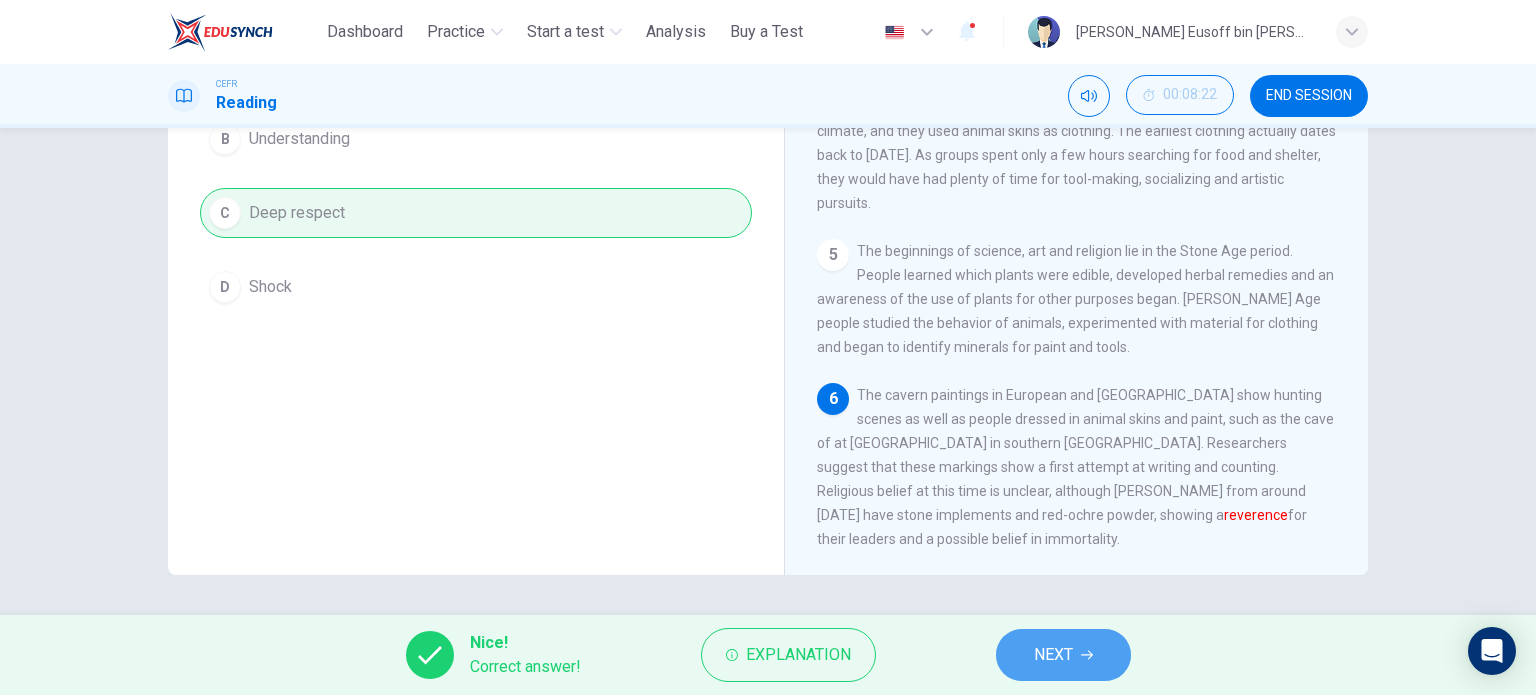 click on "NEXT" at bounding box center [1053, 655] 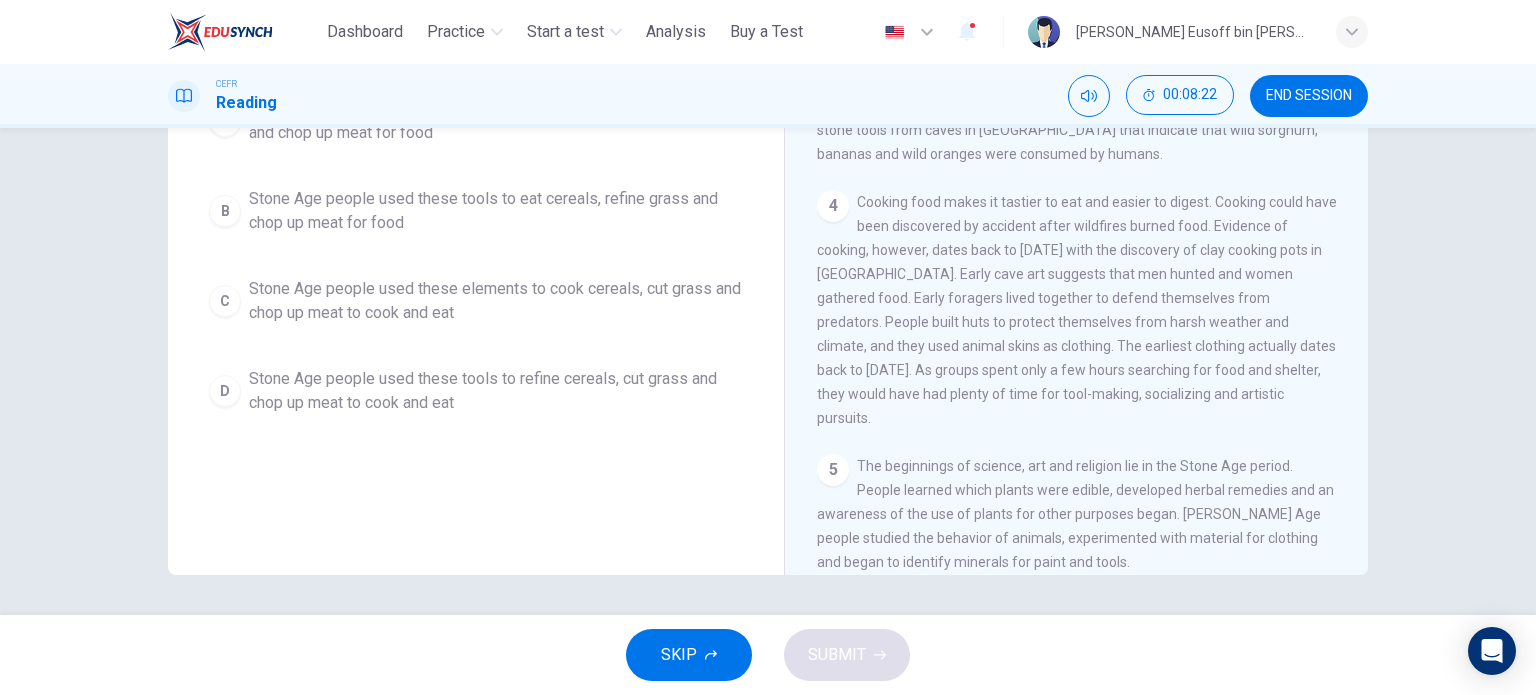 scroll, scrollTop: 402, scrollLeft: 0, axis: vertical 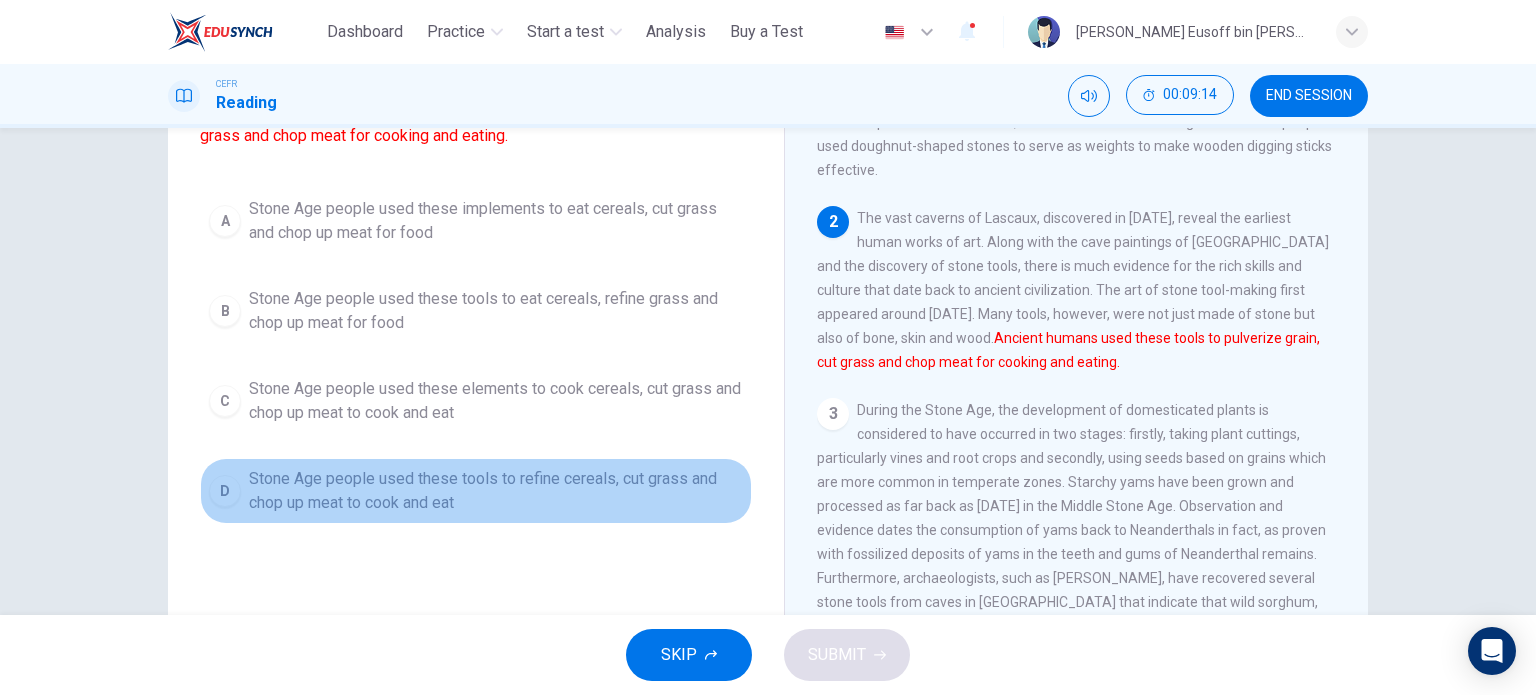 click on "Stone Age people used these tools to refine cereals, cut grass and chop up meat to cook and eat" at bounding box center [496, 491] 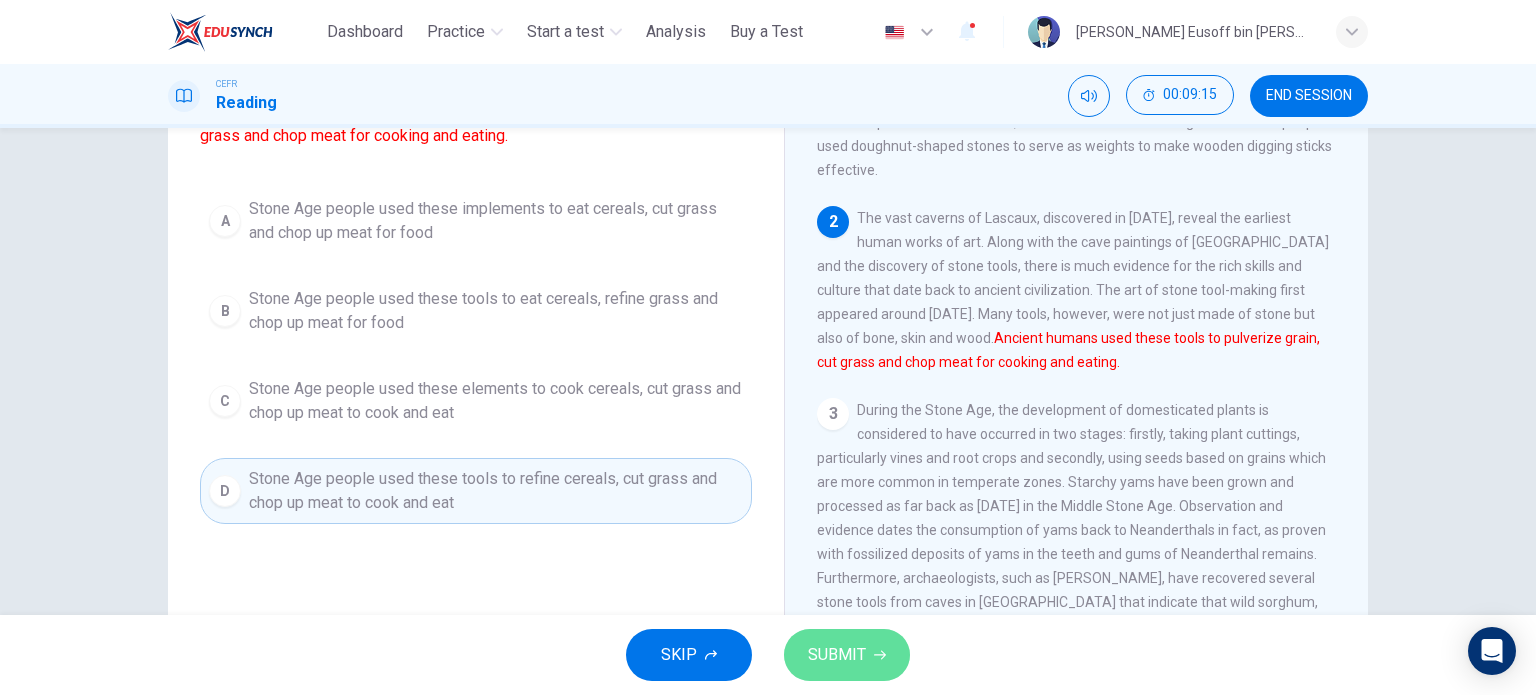 click on "SUBMIT" at bounding box center (847, 655) 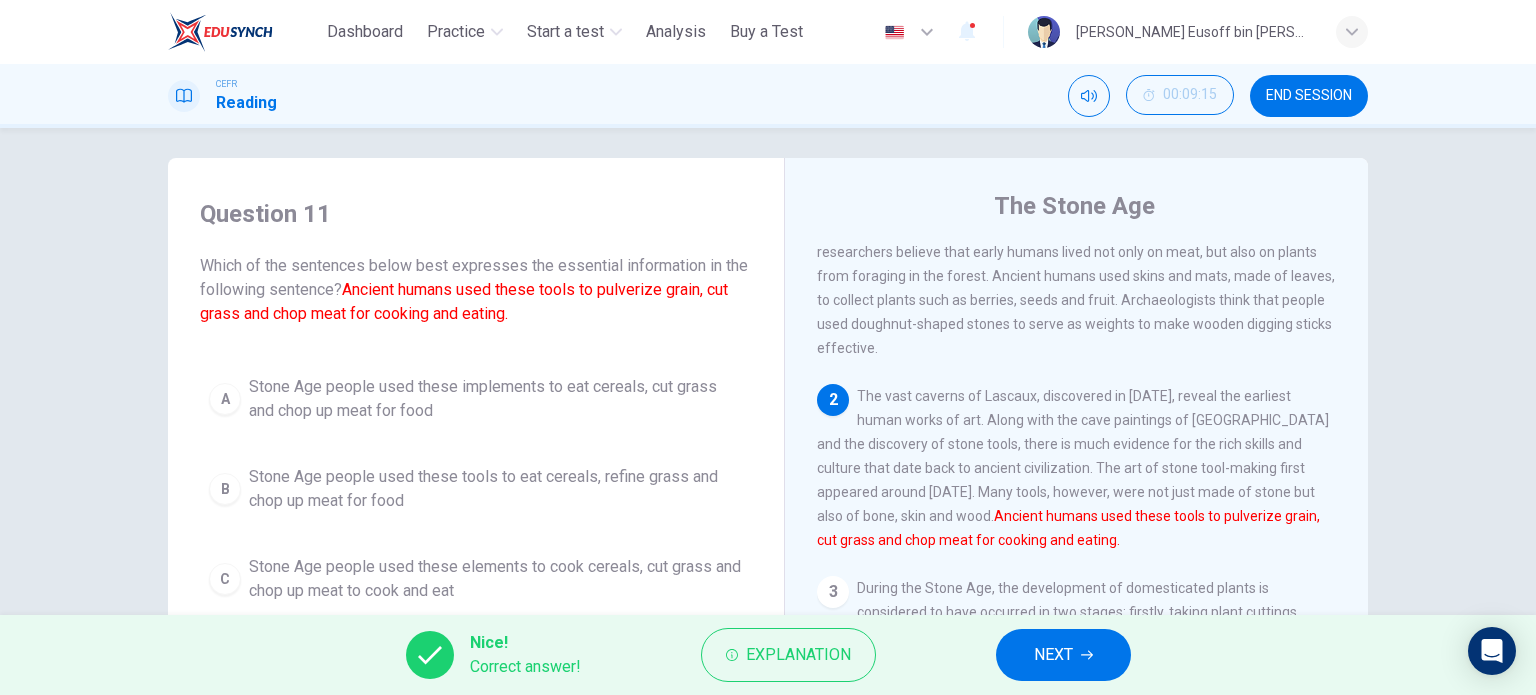 scroll, scrollTop: 0, scrollLeft: 0, axis: both 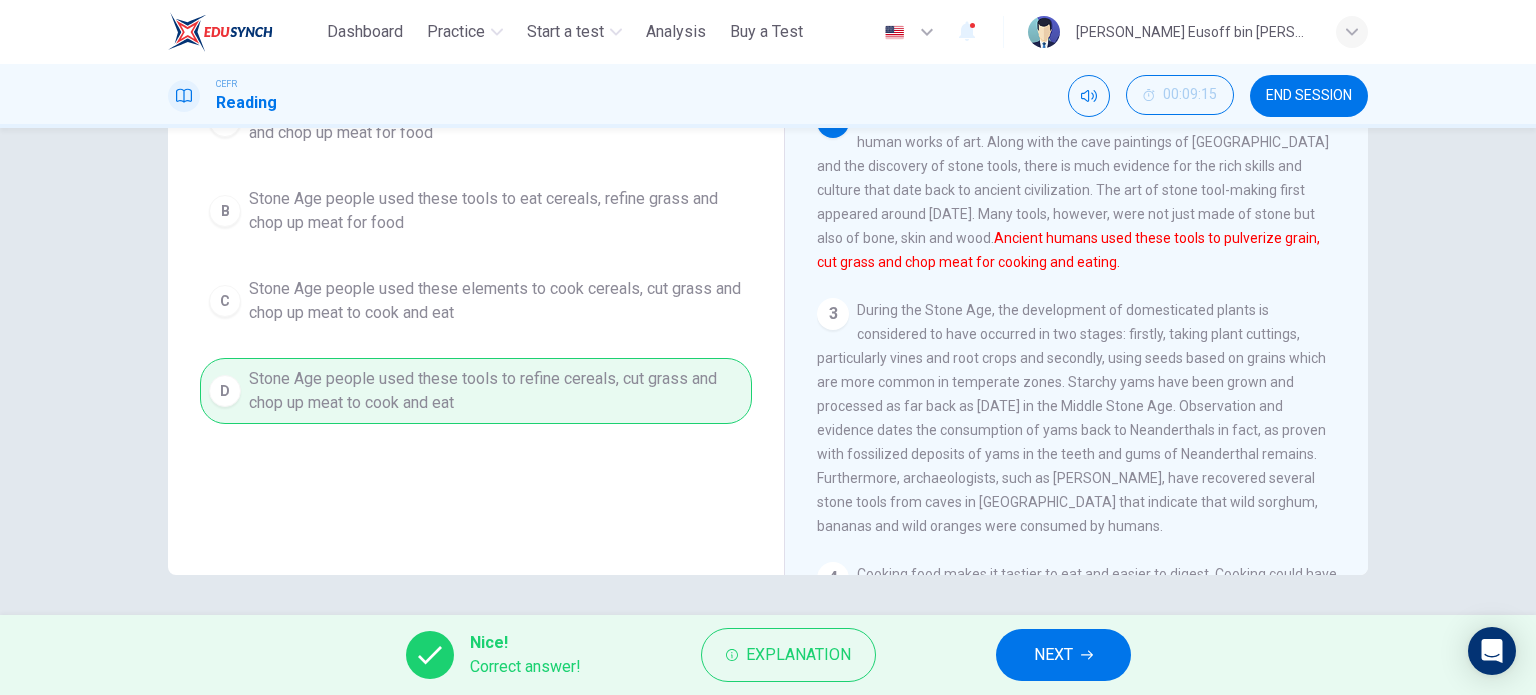 click on "NEXT" at bounding box center (1063, 655) 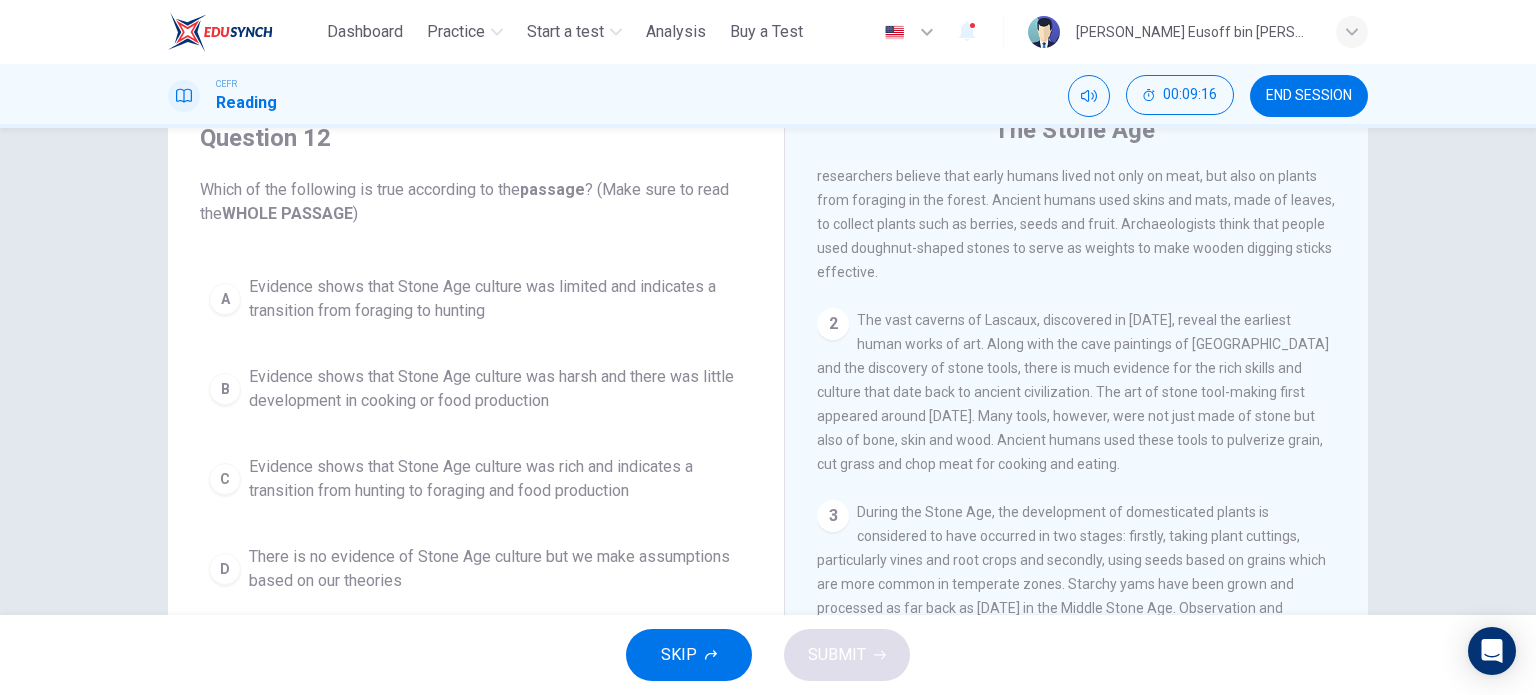 scroll, scrollTop: 100, scrollLeft: 0, axis: vertical 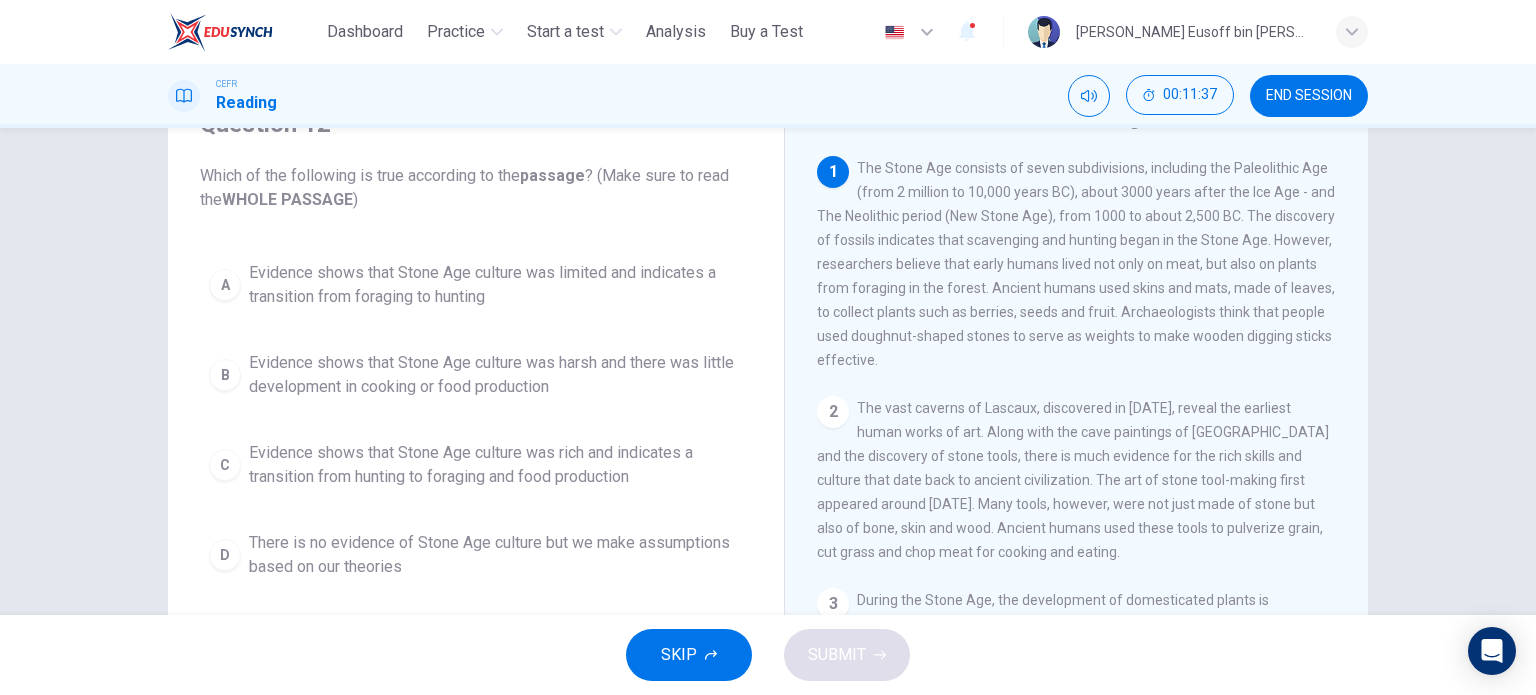 click on "Evidence shows that Stone Age culture was rich and indicates a transition from hunting to foraging and food production" at bounding box center [496, 465] 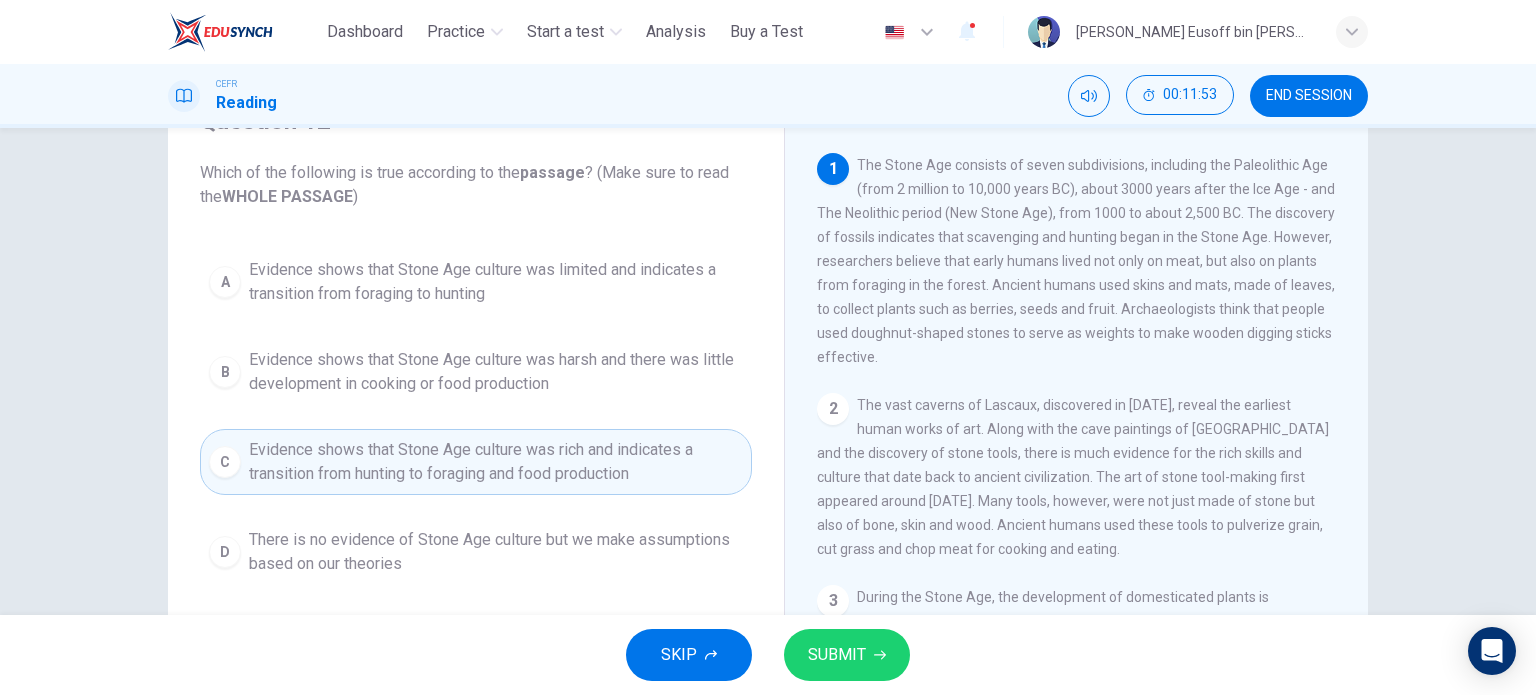 scroll, scrollTop: 100, scrollLeft: 0, axis: vertical 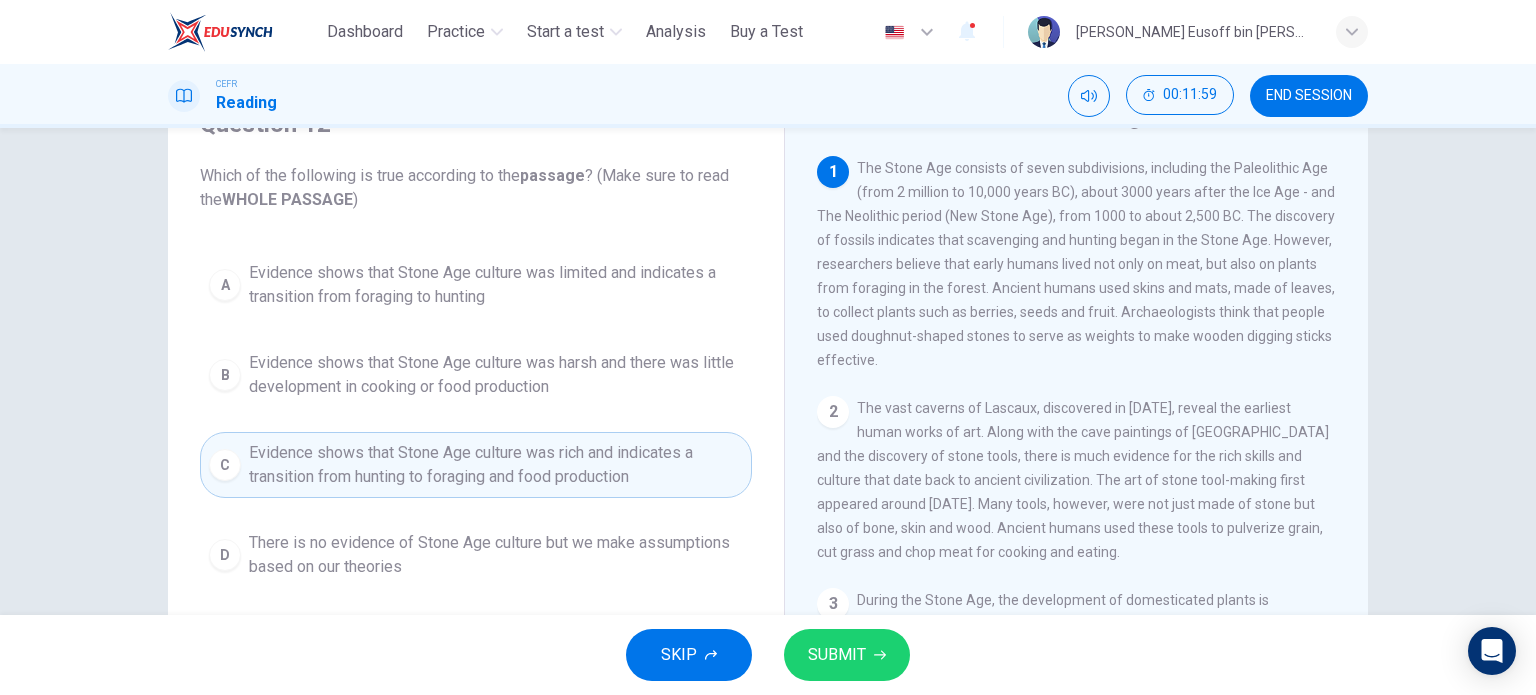 click on "SUBMIT" at bounding box center [837, 655] 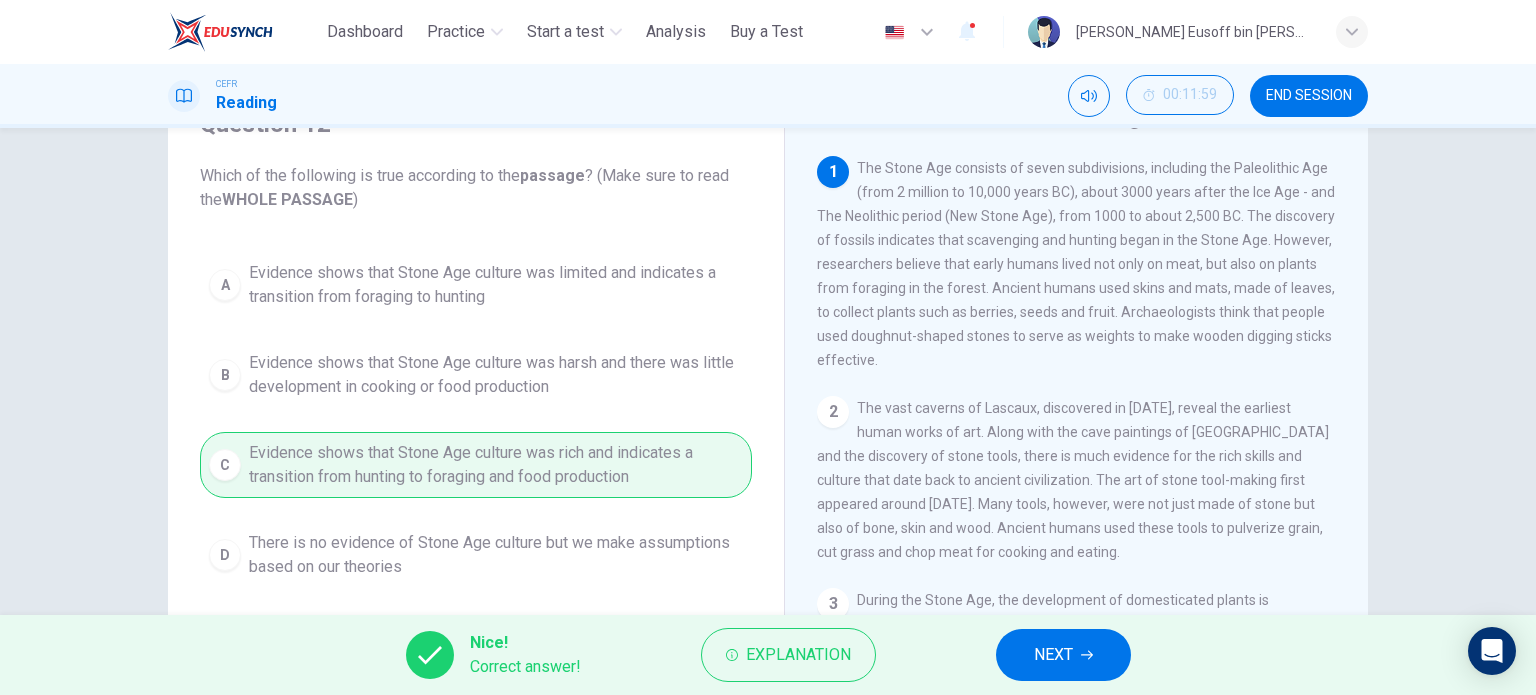 click on "NEXT" at bounding box center [1053, 655] 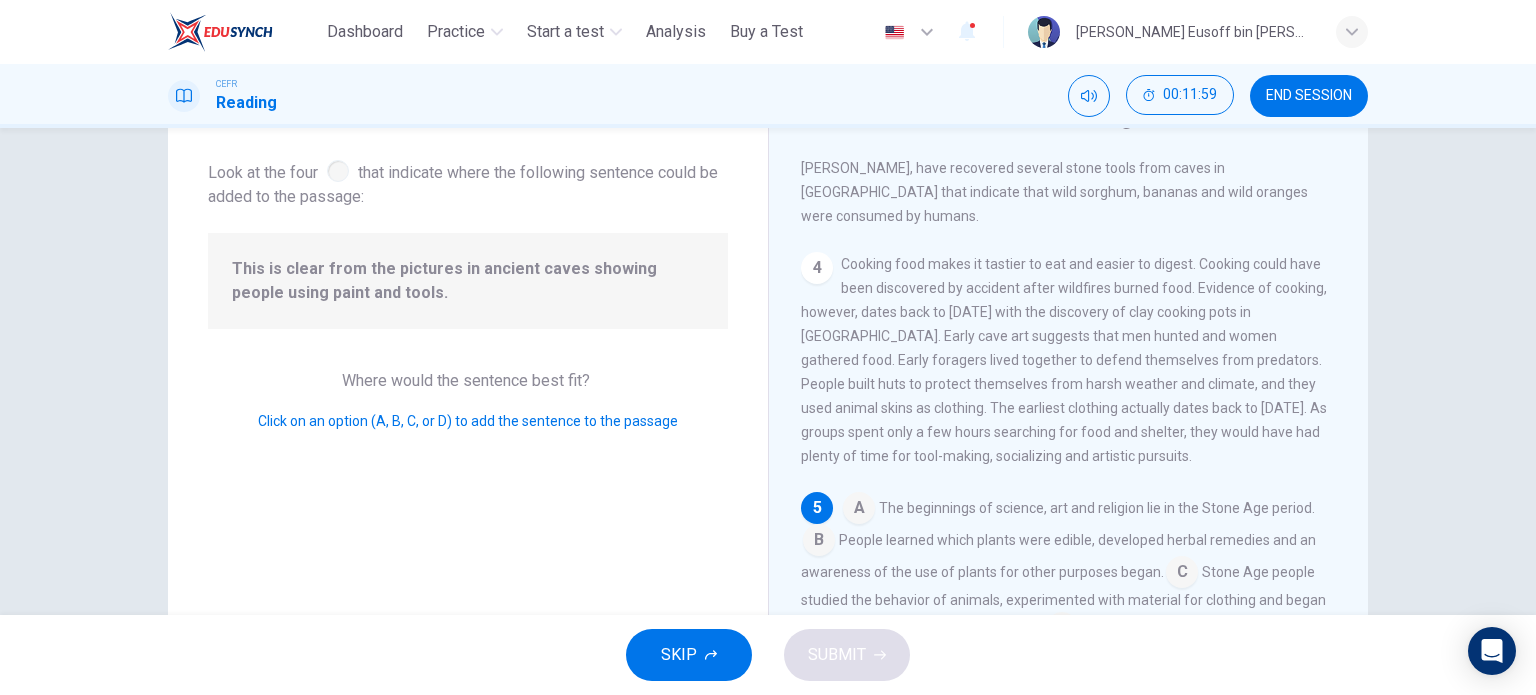 scroll, scrollTop: 737, scrollLeft: 0, axis: vertical 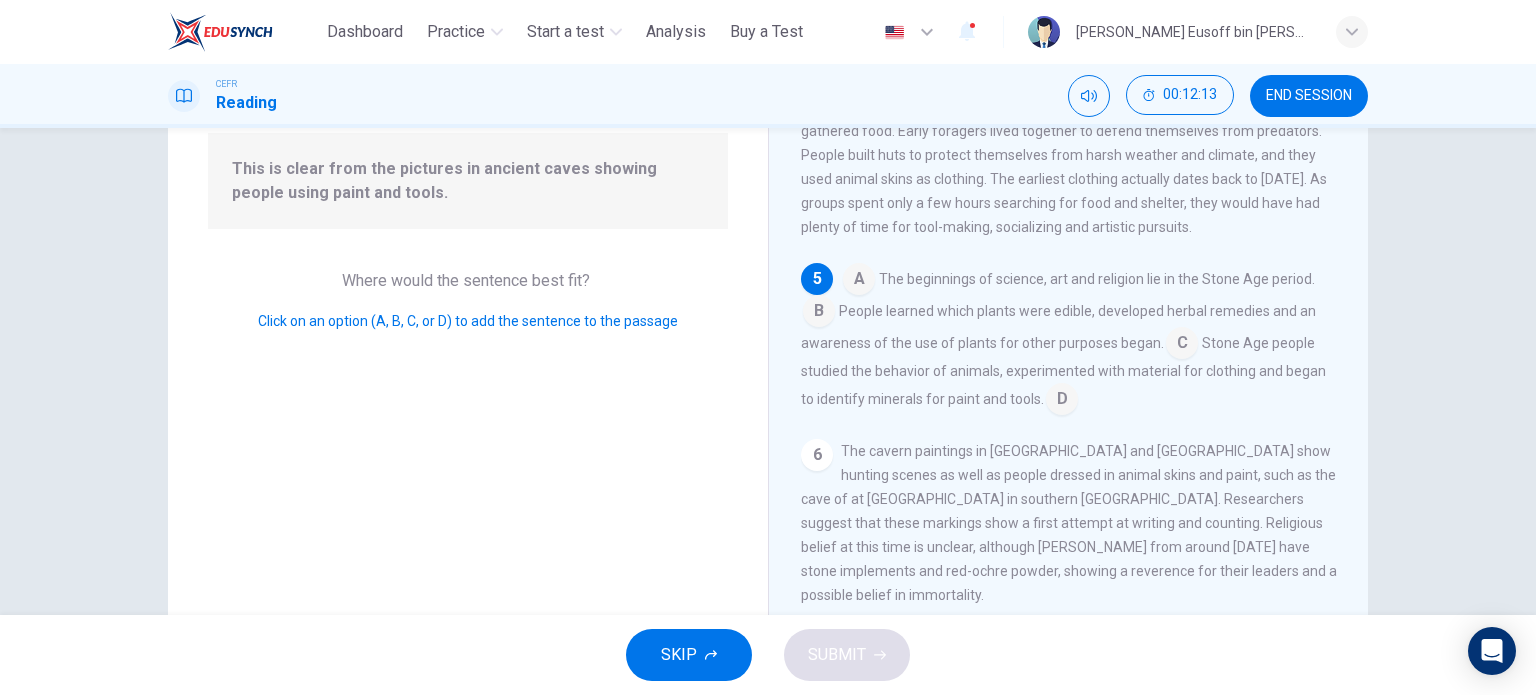 click at bounding box center [1062, 401] 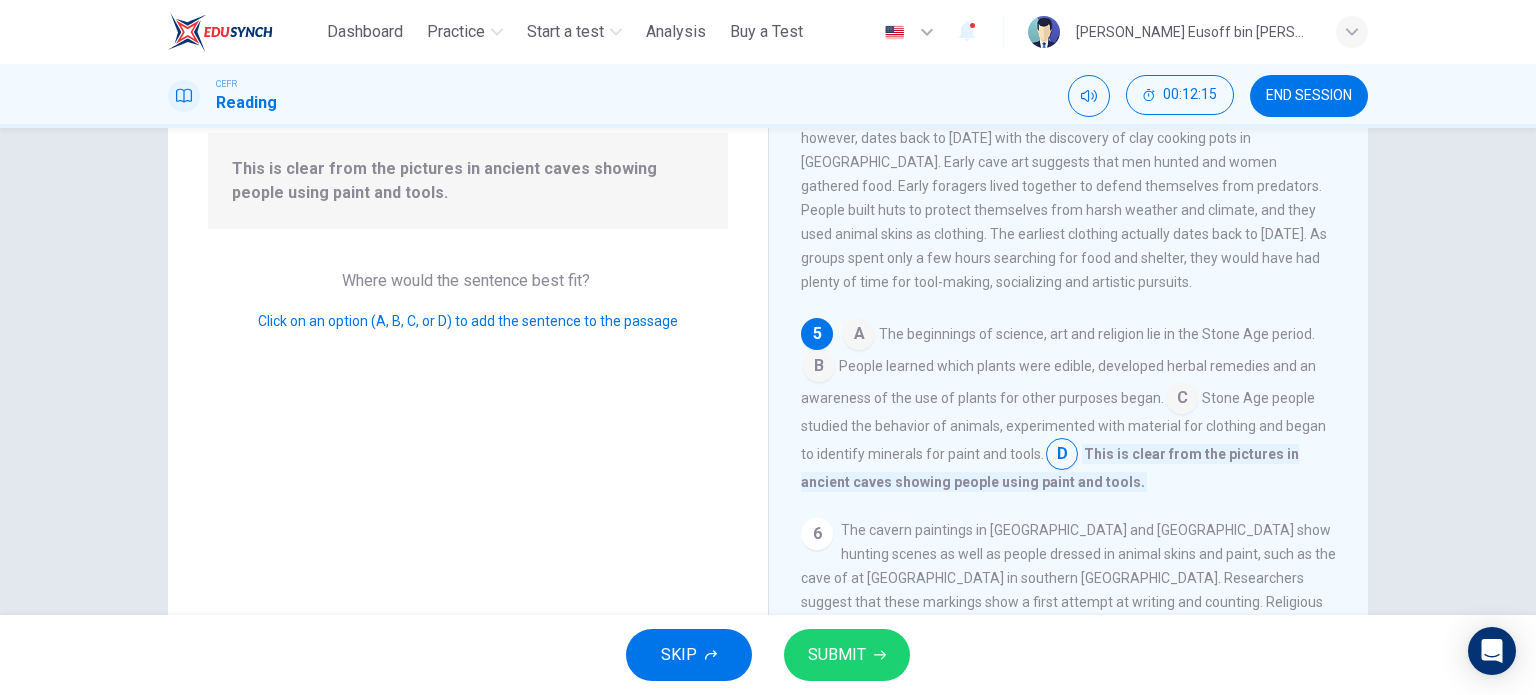 scroll, scrollTop: 737, scrollLeft: 0, axis: vertical 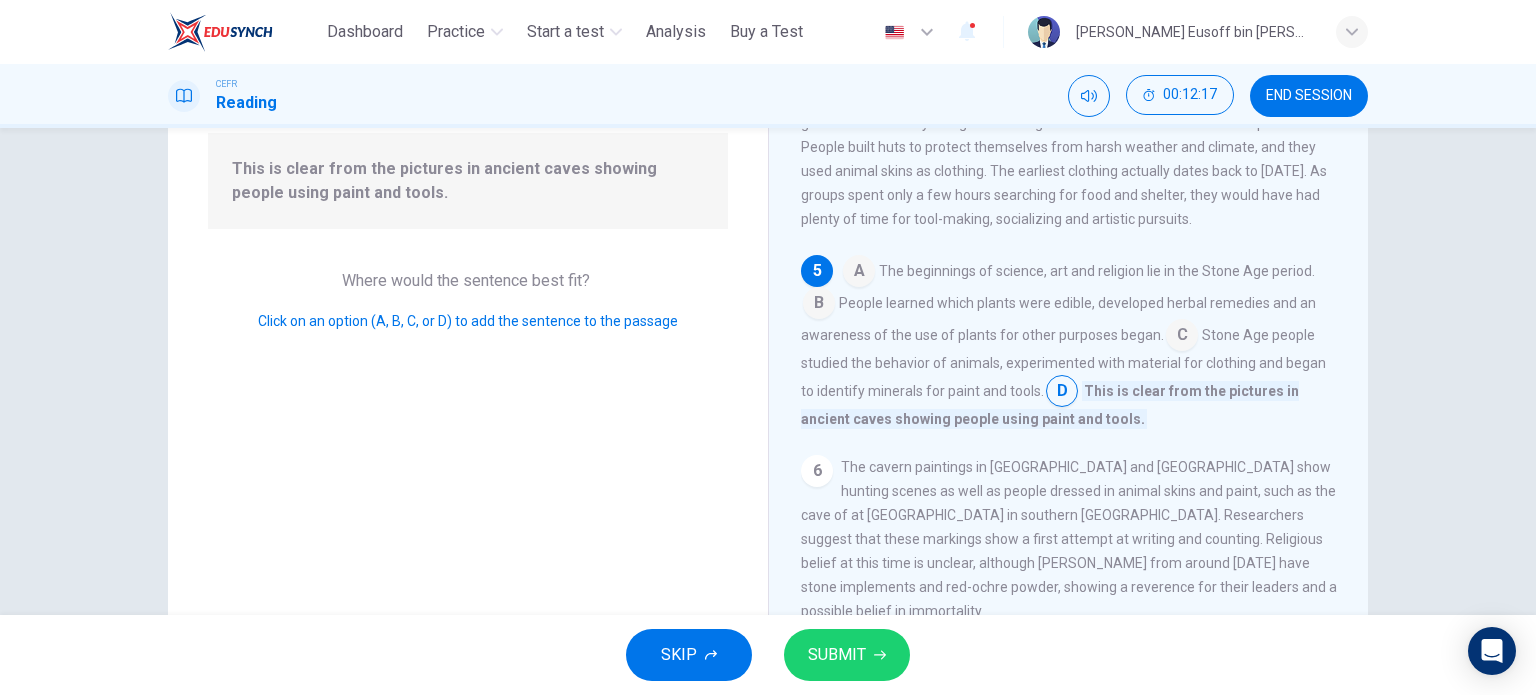 click 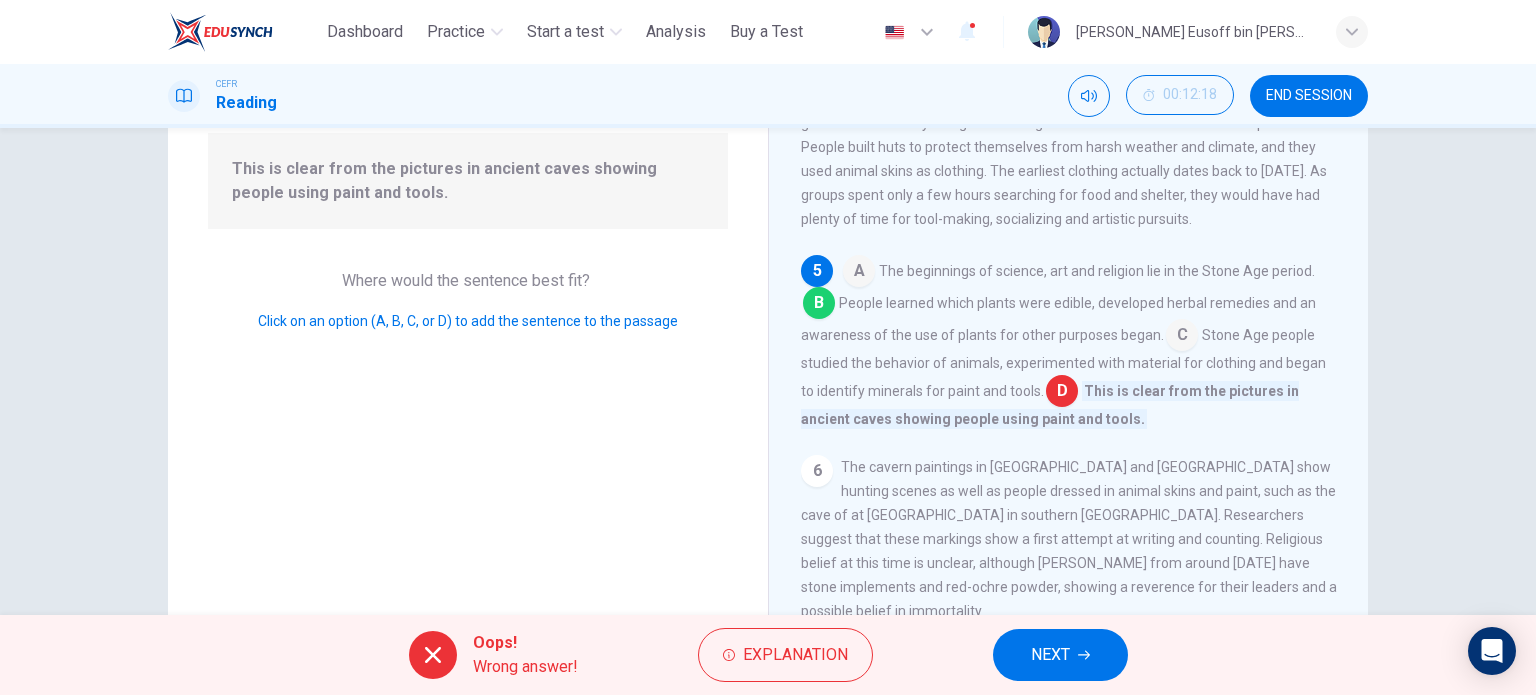 click on "NEXT" at bounding box center [1060, 655] 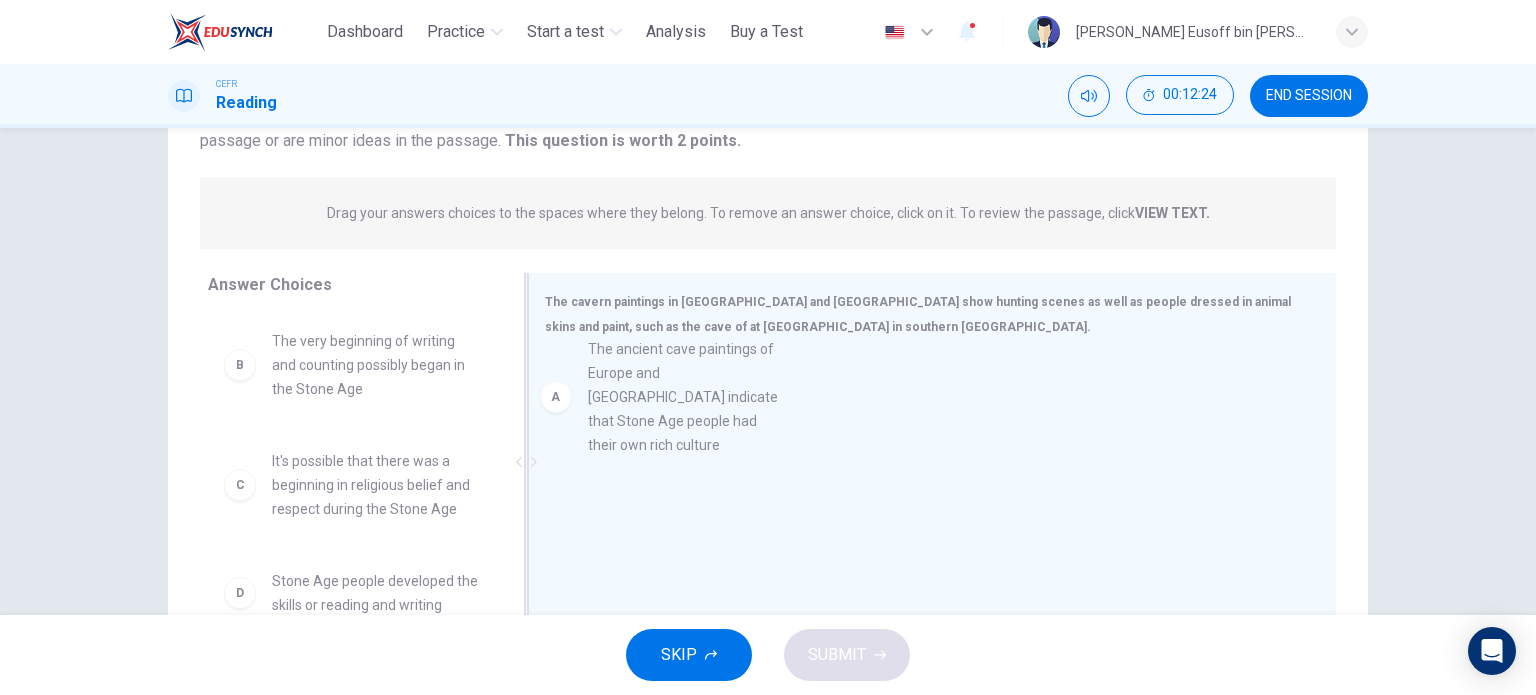 drag, startPoint x: 386, startPoint y: 383, endPoint x: 715, endPoint y: 391, distance: 329.09726 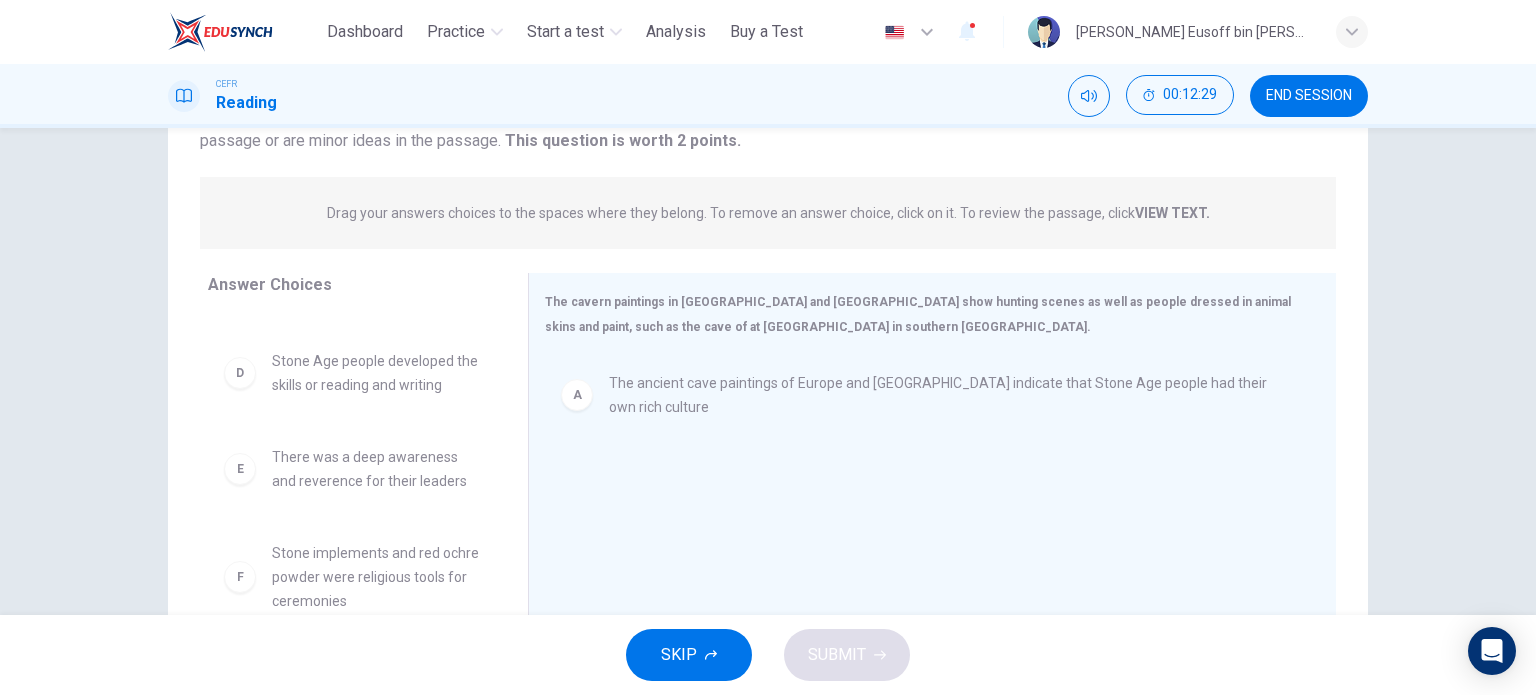 scroll, scrollTop: 228, scrollLeft: 0, axis: vertical 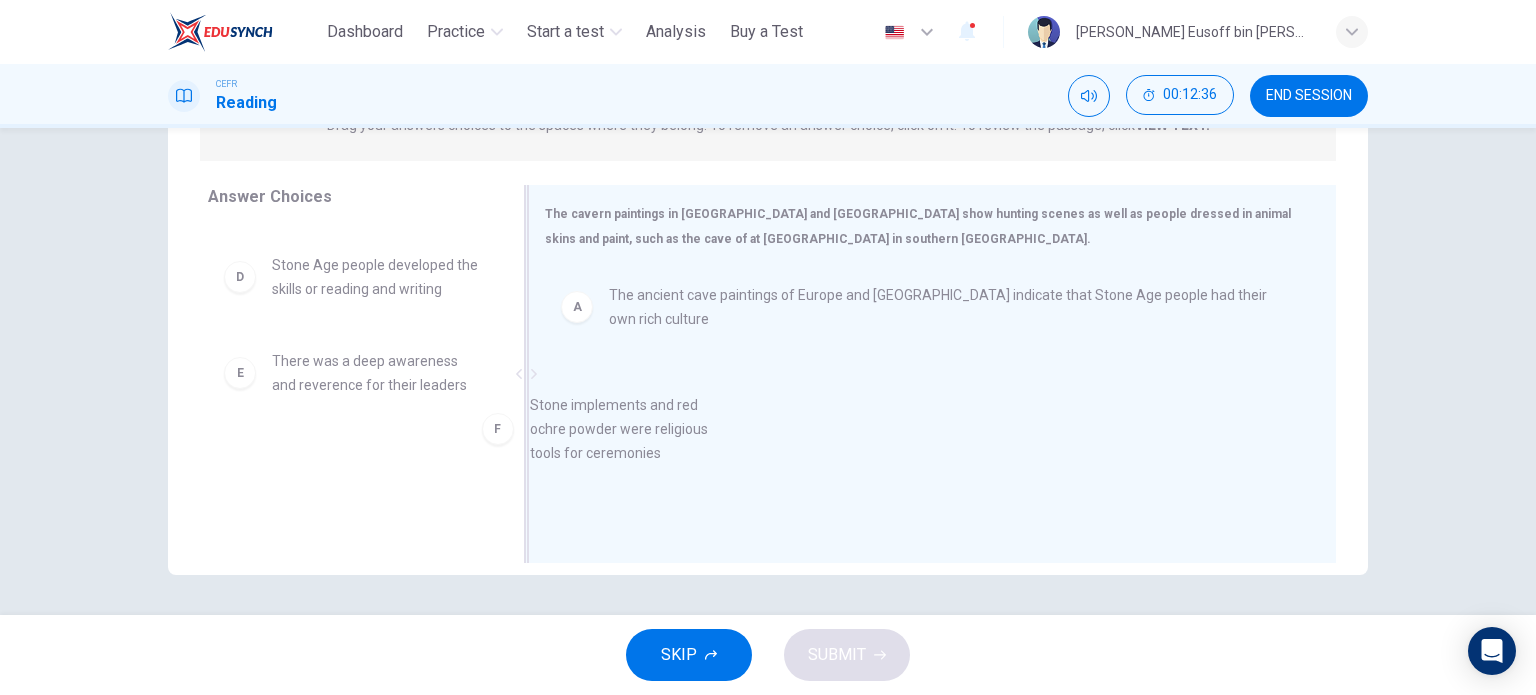drag, startPoint x: 403, startPoint y: 499, endPoint x: 738, endPoint y: 434, distance: 341.2477 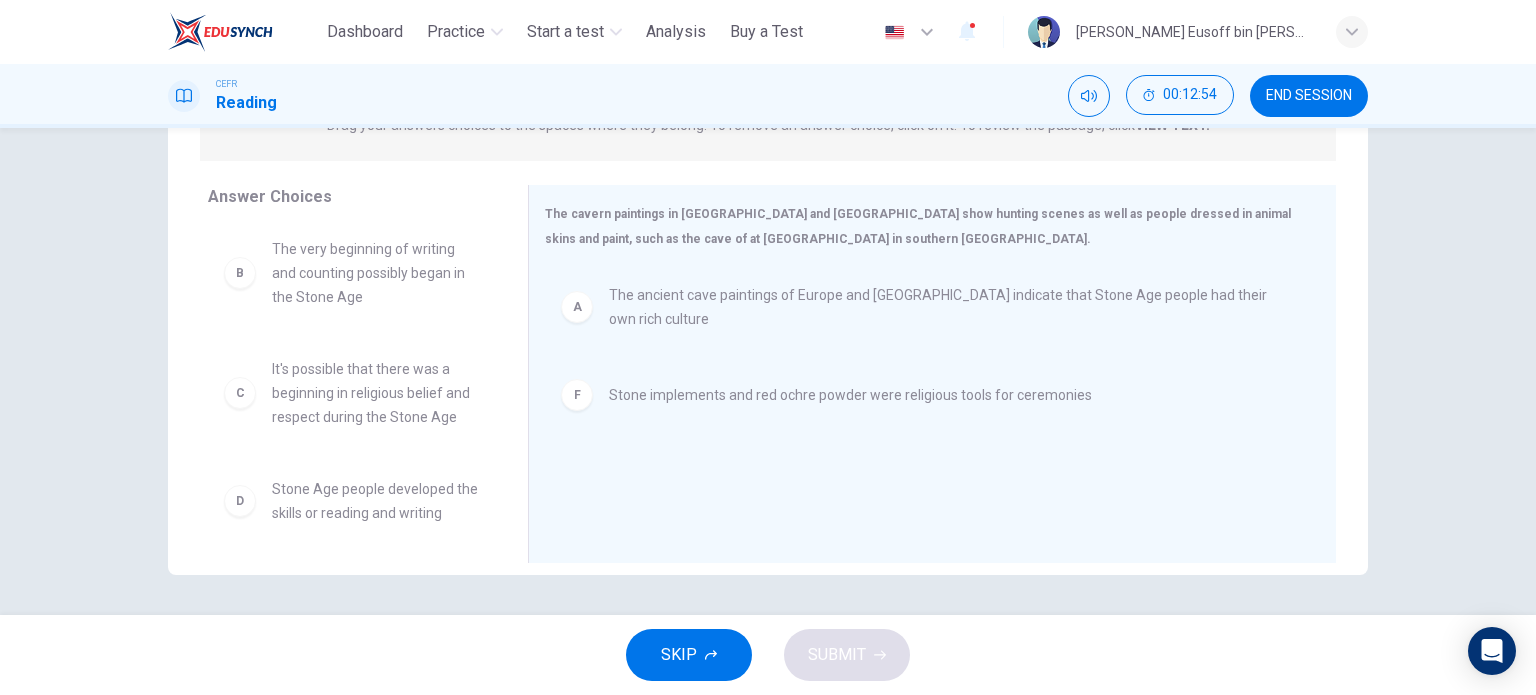 scroll, scrollTop: 0, scrollLeft: 0, axis: both 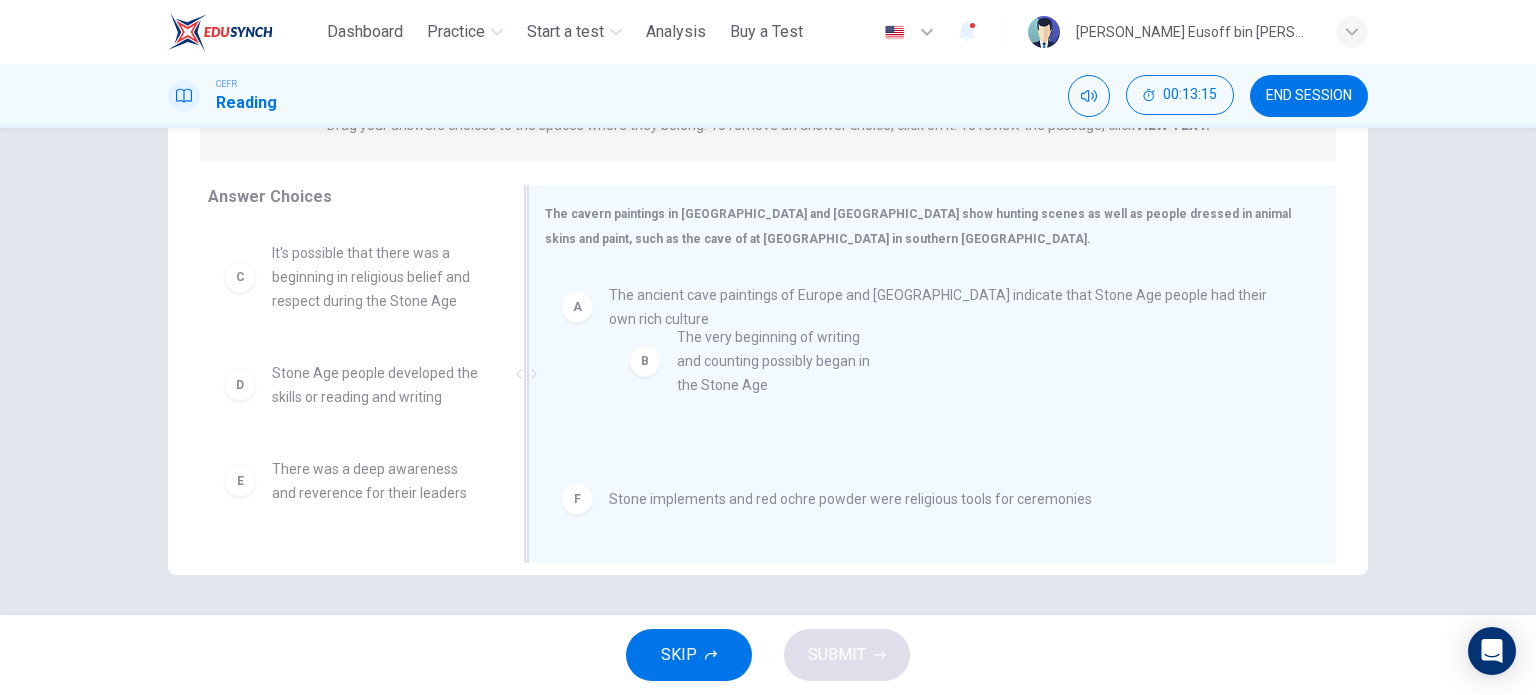 drag, startPoint x: 432, startPoint y: 283, endPoint x: 843, endPoint y: 387, distance: 423.954 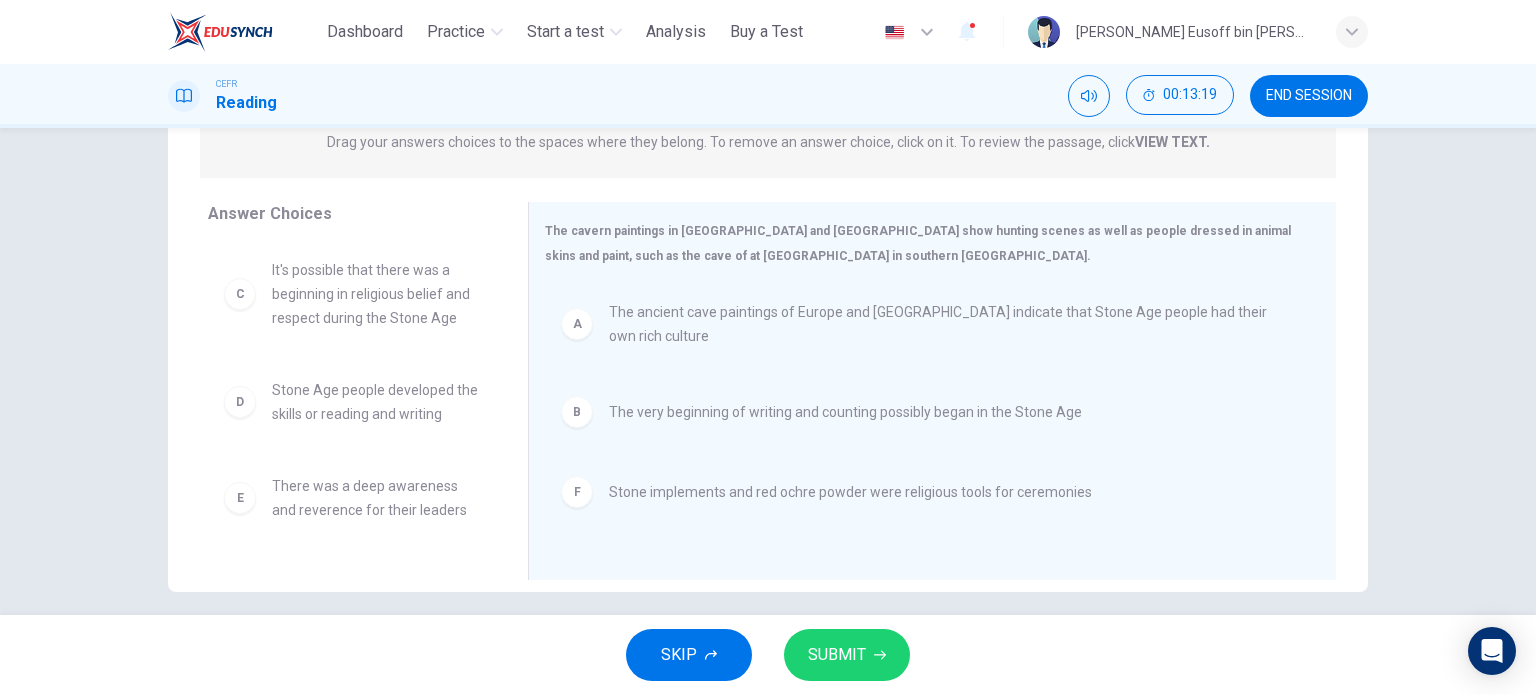 scroll, scrollTop: 288, scrollLeft: 0, axis: vertical 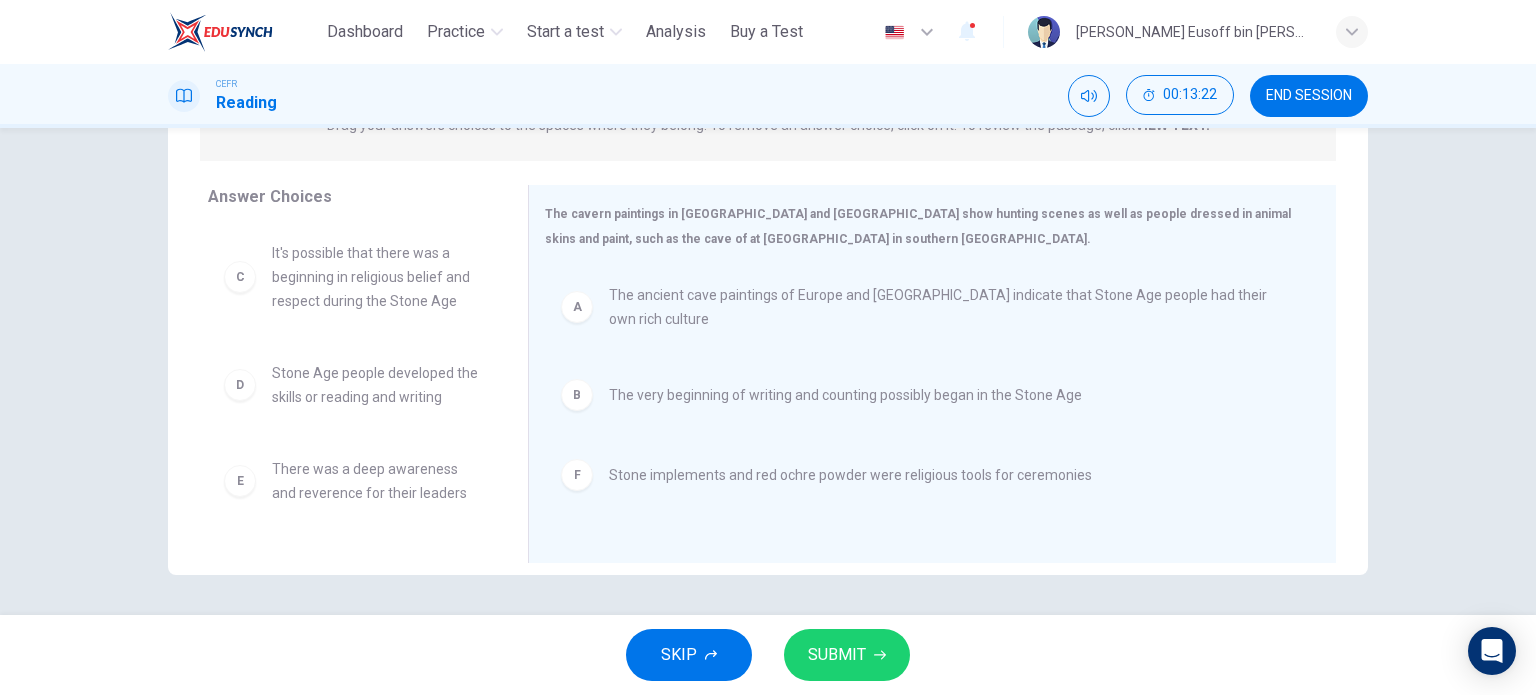 click 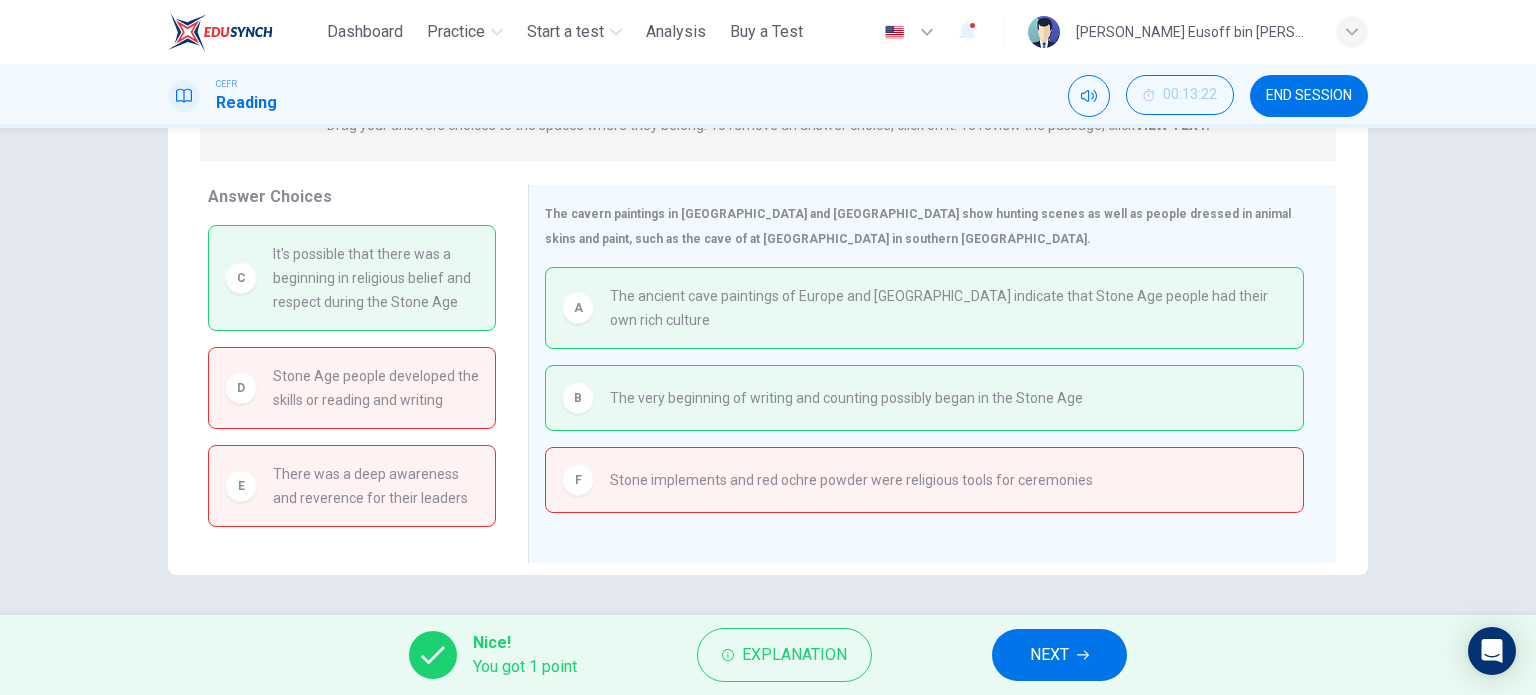 click on "NEXT" at bounding box center (1049, 655) 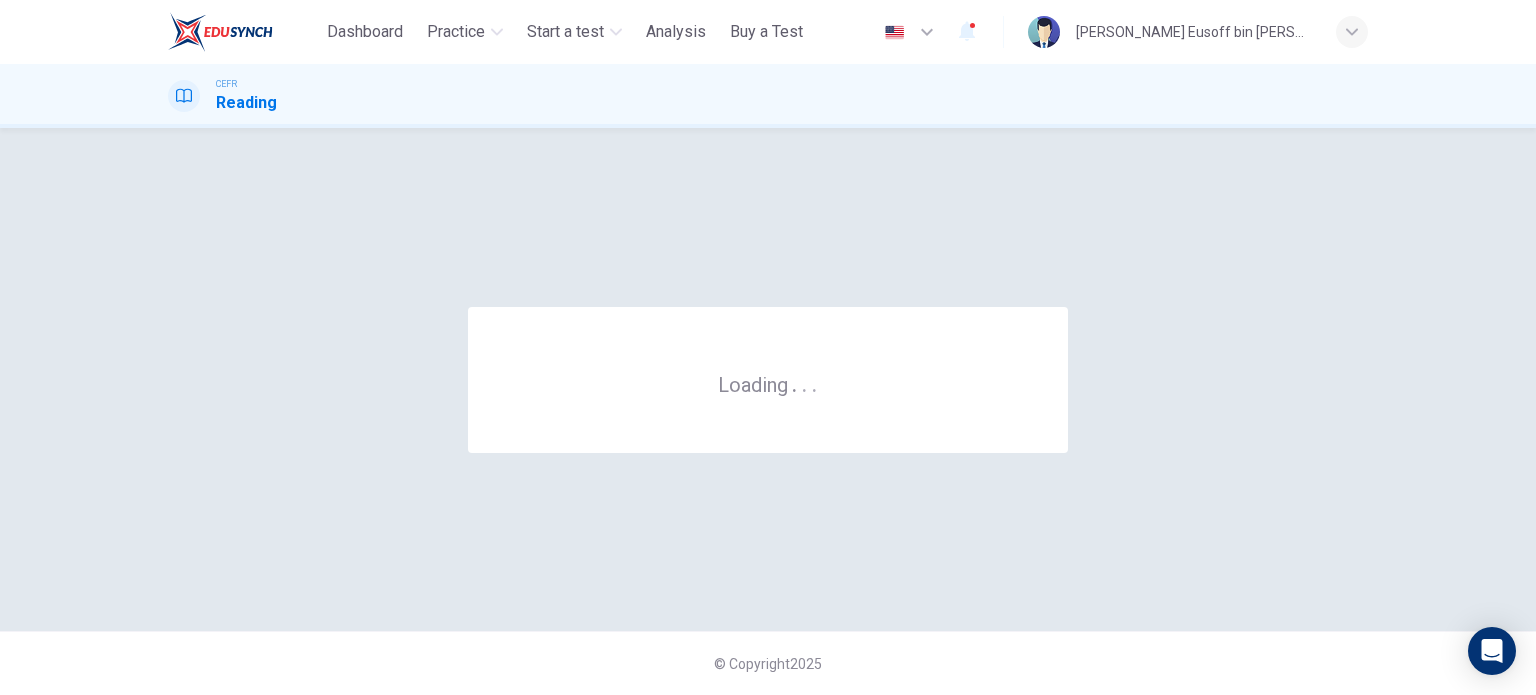 scroll, scrollTop: 0, scrollLeft: 0, axis: both 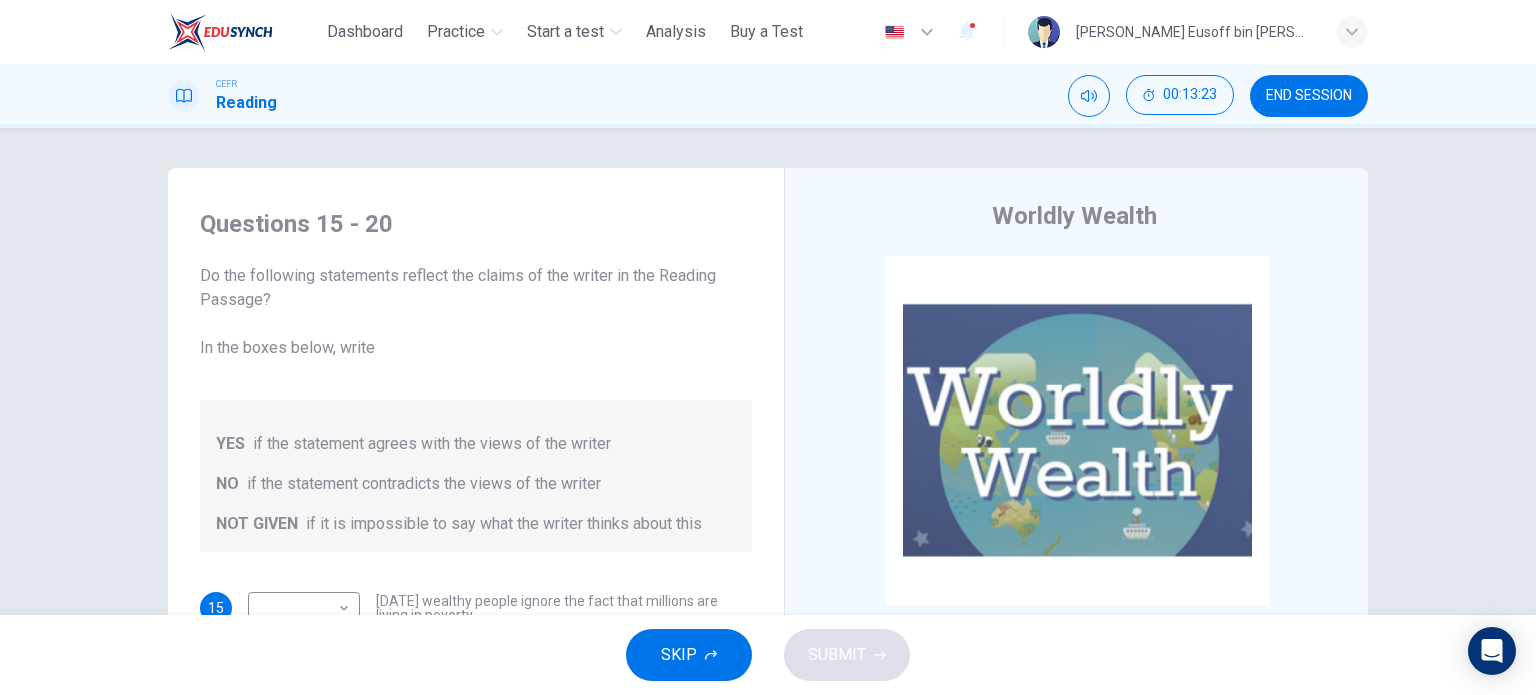 click on "END SESSION" at bounding box center [1309, 96] 